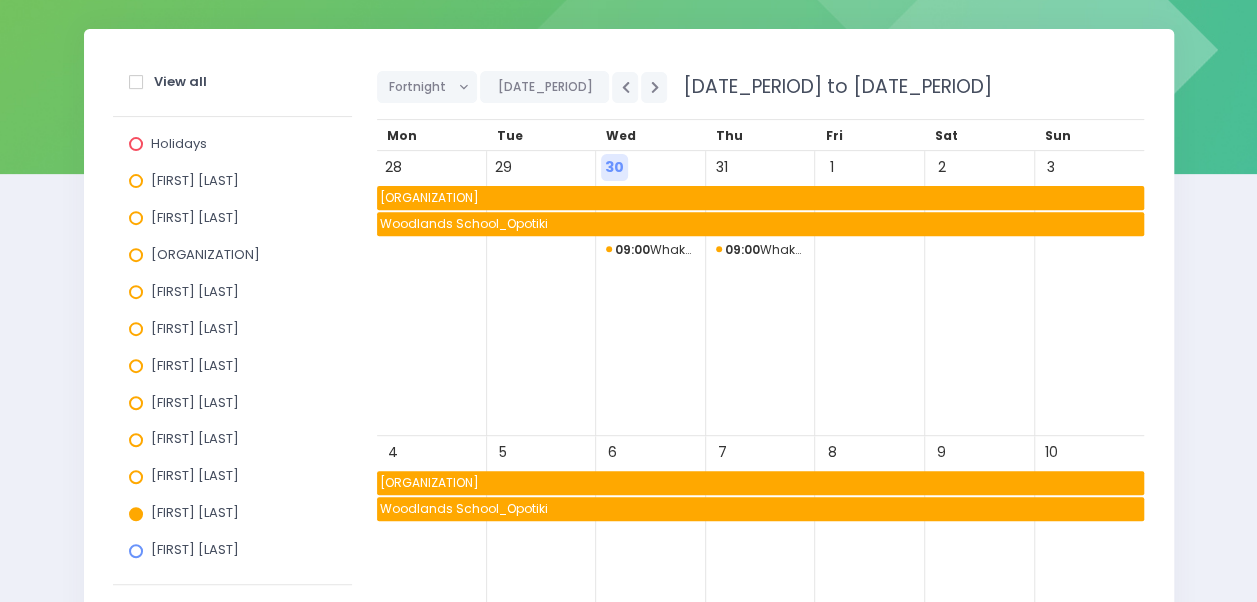 scroll, scrollTop: 276, scrollLeft: 0, axis: vertical 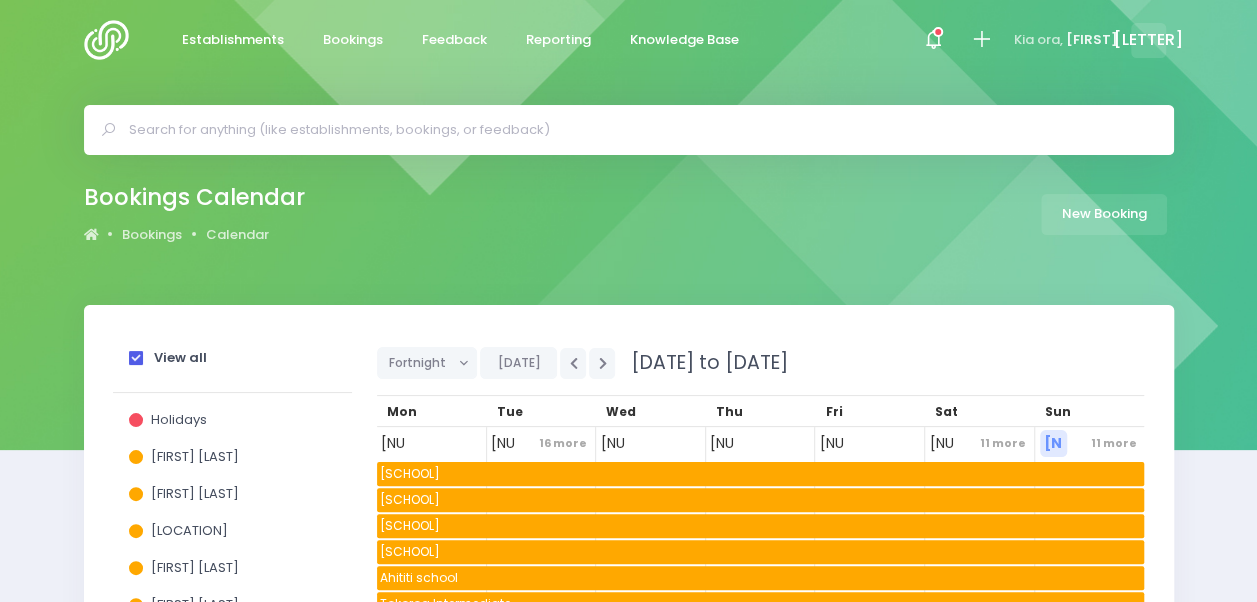 click at bounding box center [136, 358] 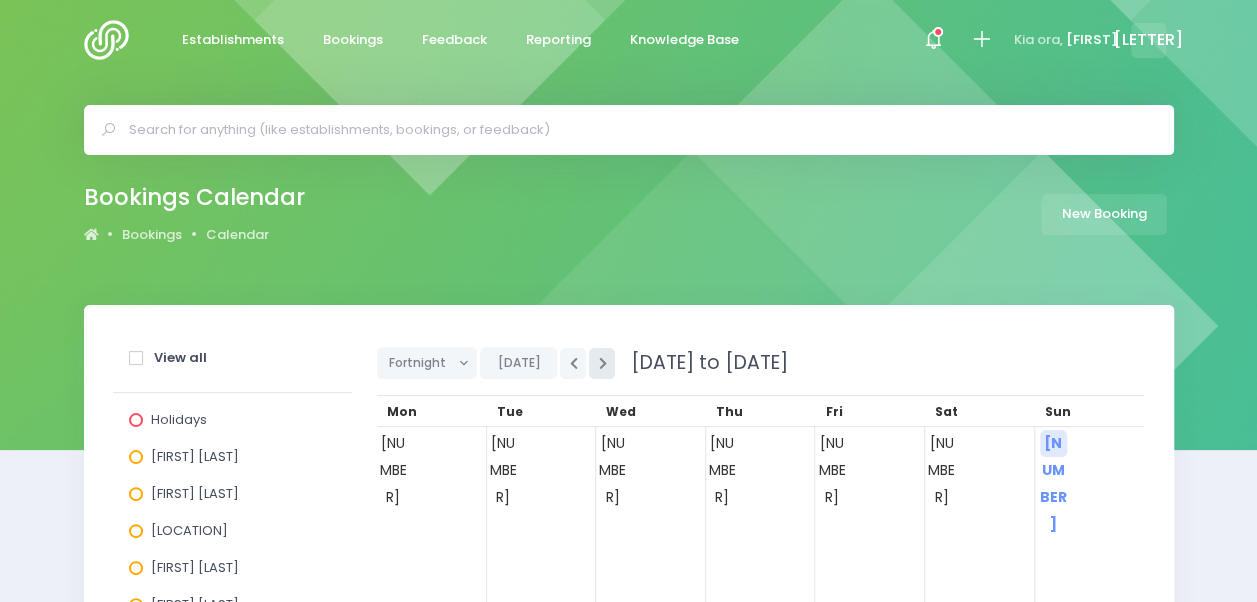 click at bounding box center [602, 363] 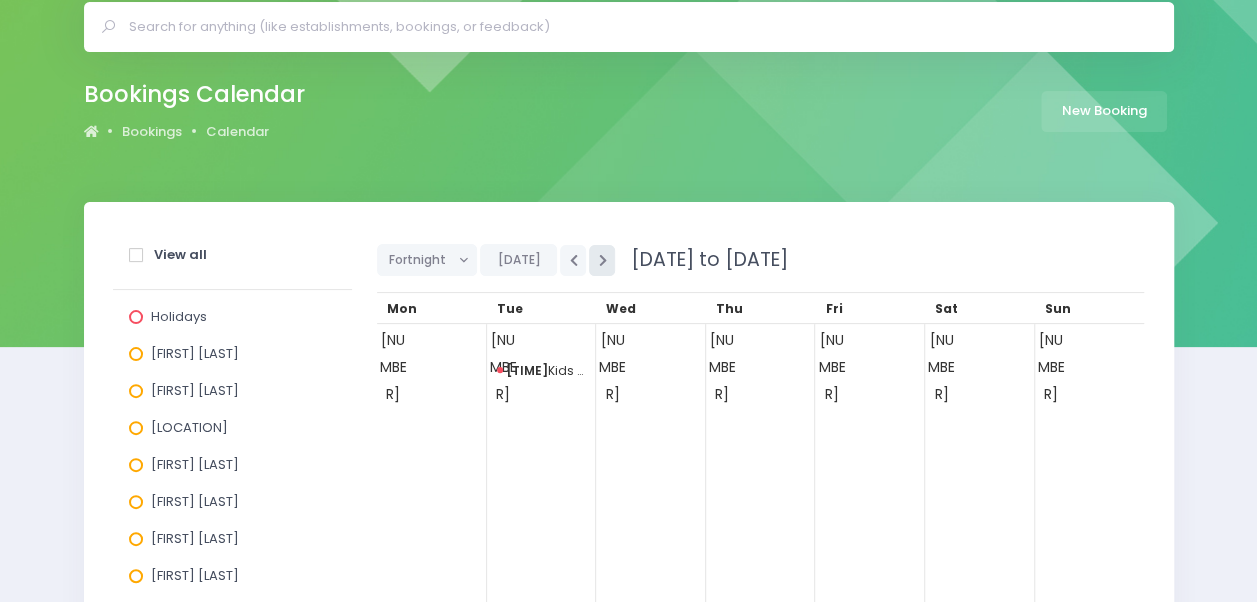 scroll, scrollTop: 118, scrollLeft: 0, axis: vertical 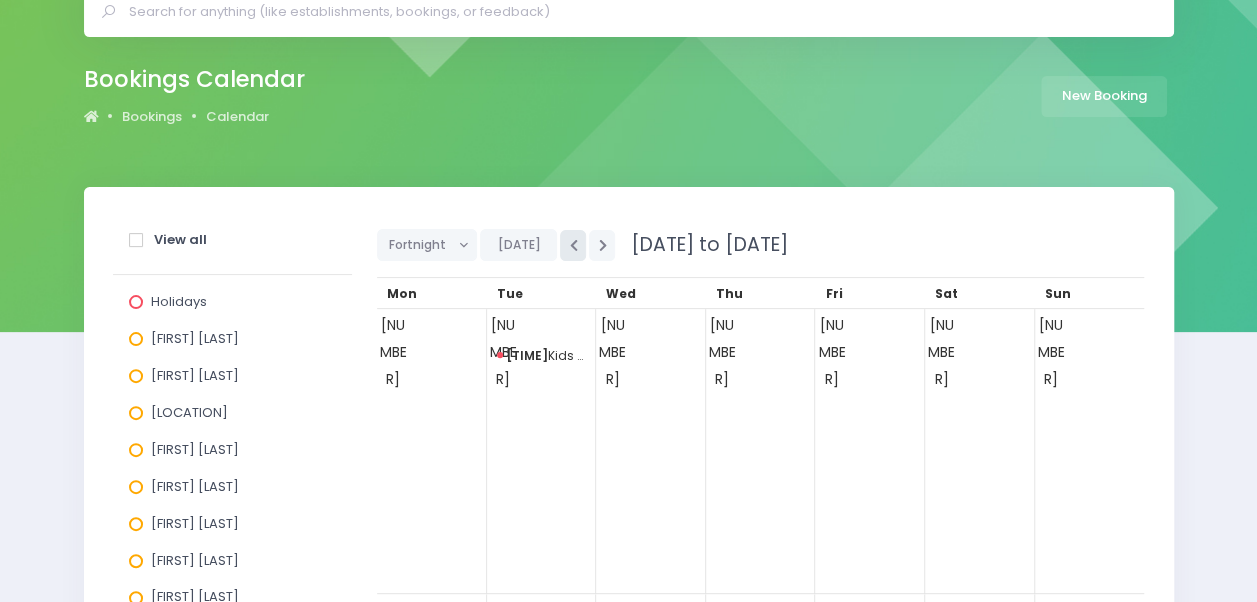 drag, startPoint x: 566, startPoint y: 244, endPoint x: 552, endPoint y: 256, distance: 18.439089 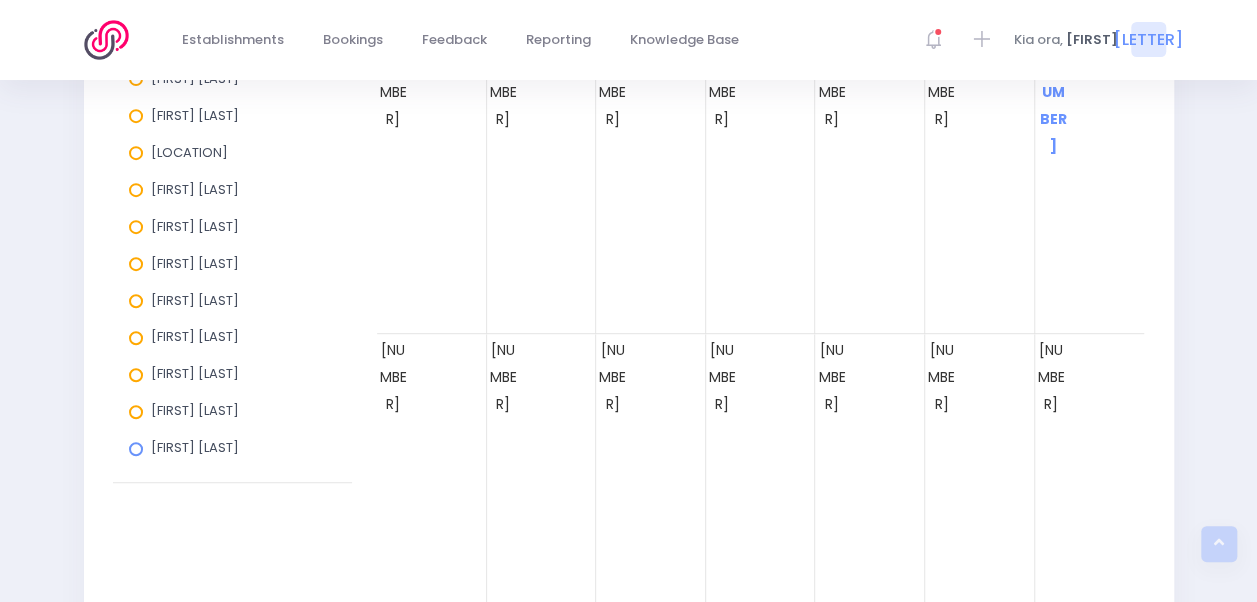 scroll, scrollTop: 379, scrollLeft: 0, axis: vertical 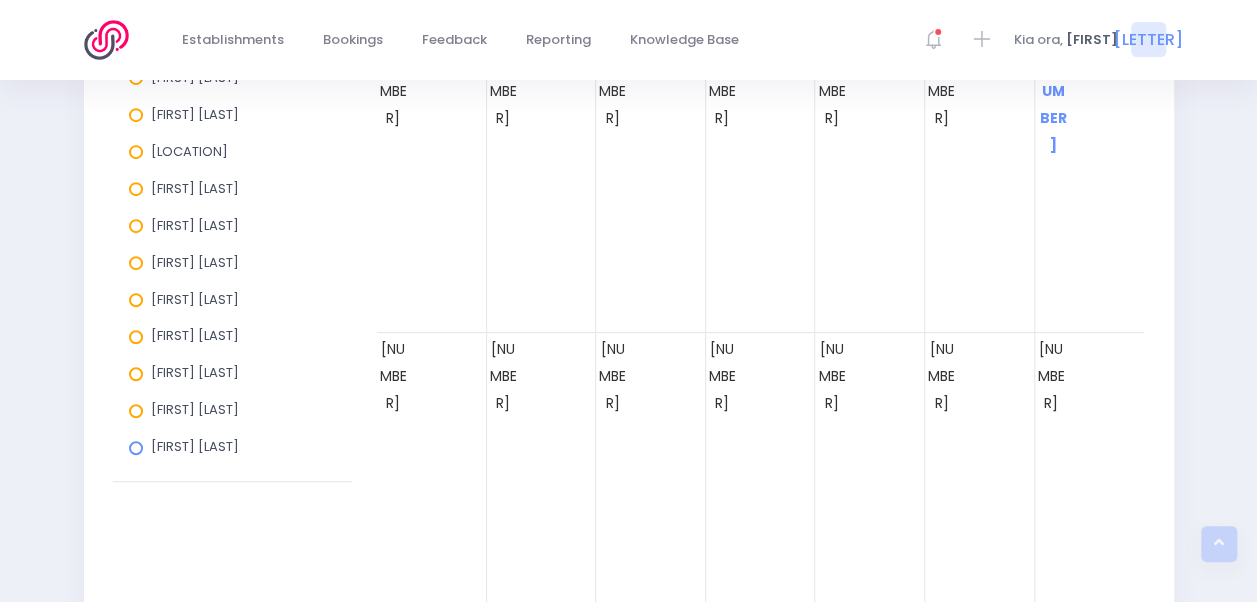 click on "[FIRST] [LAST]" at bounding box center (195, 409) 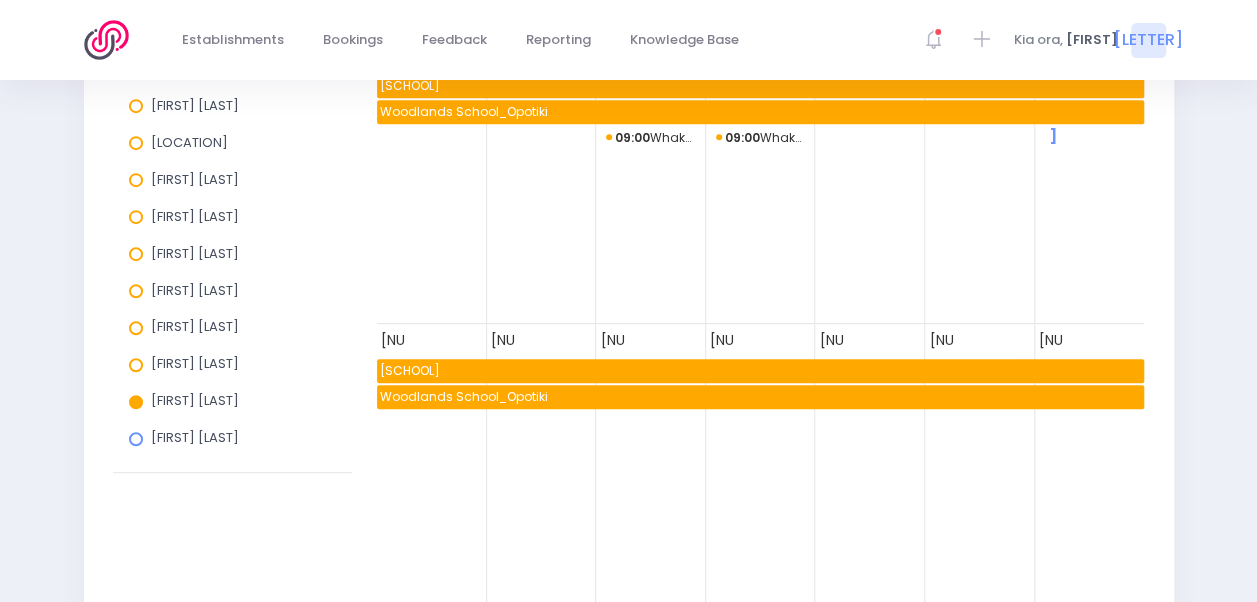 scroll, scrollTop: 407, scrollLeft: 0, axis: vertical 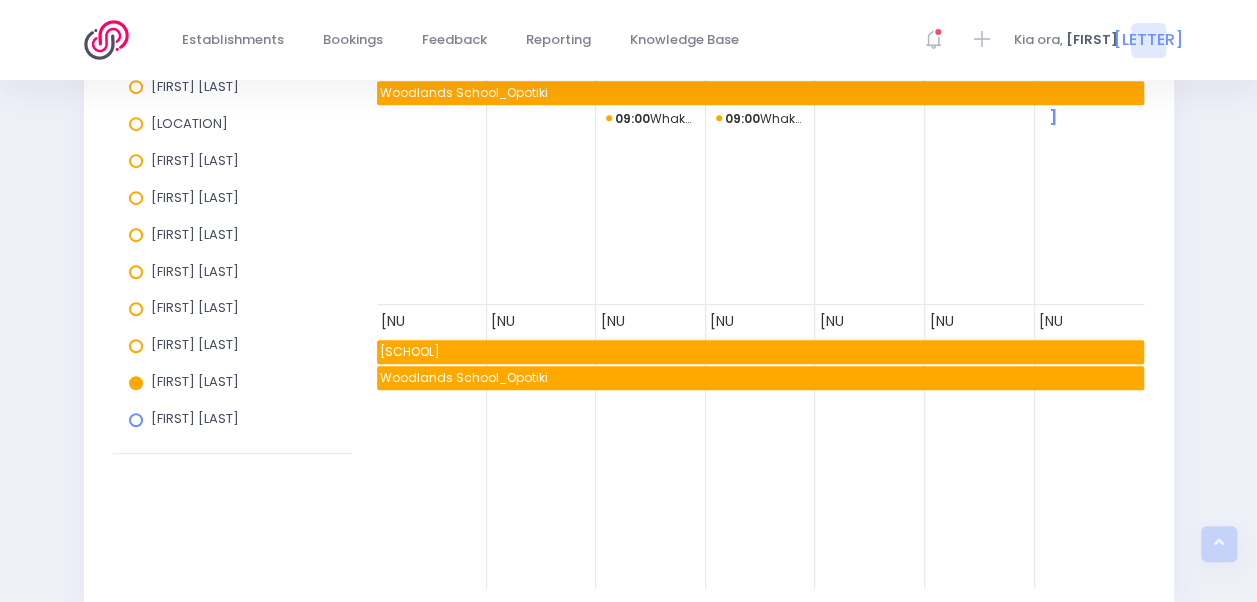 click on "4" at bounding box center [432, 447] 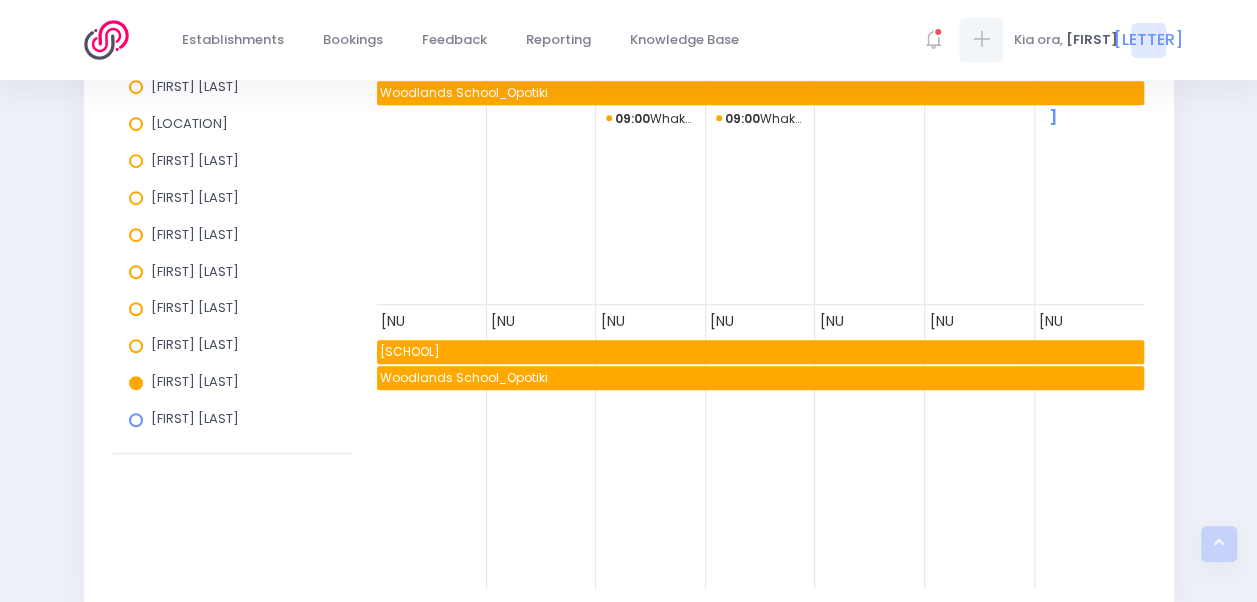 click at bounding box center (980, 39) 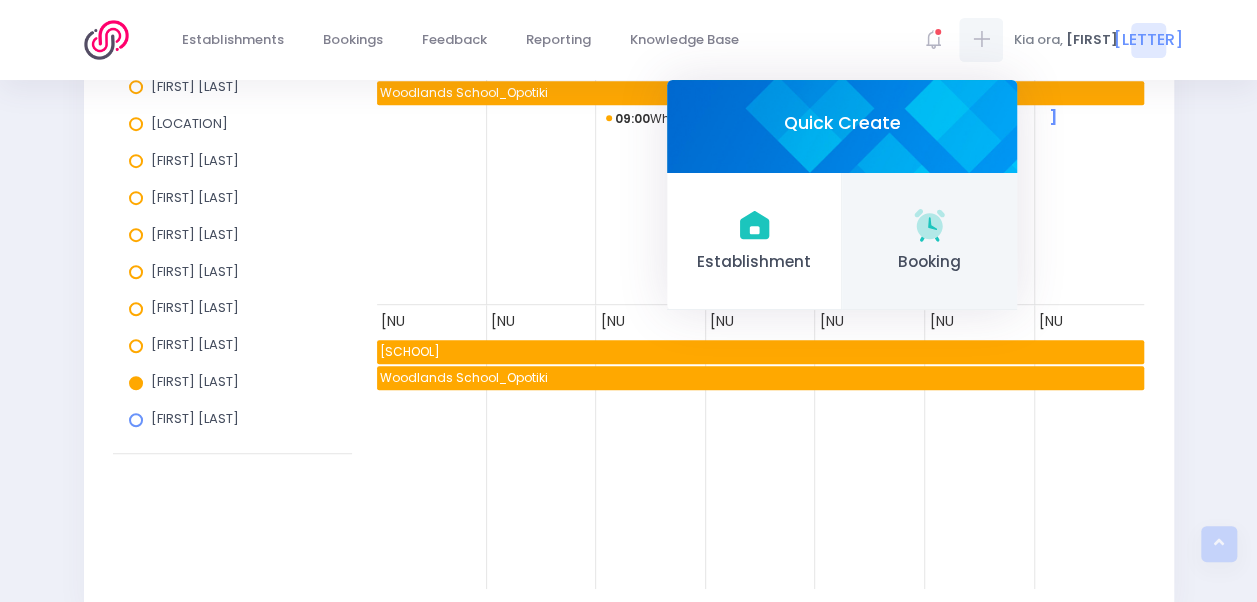 click 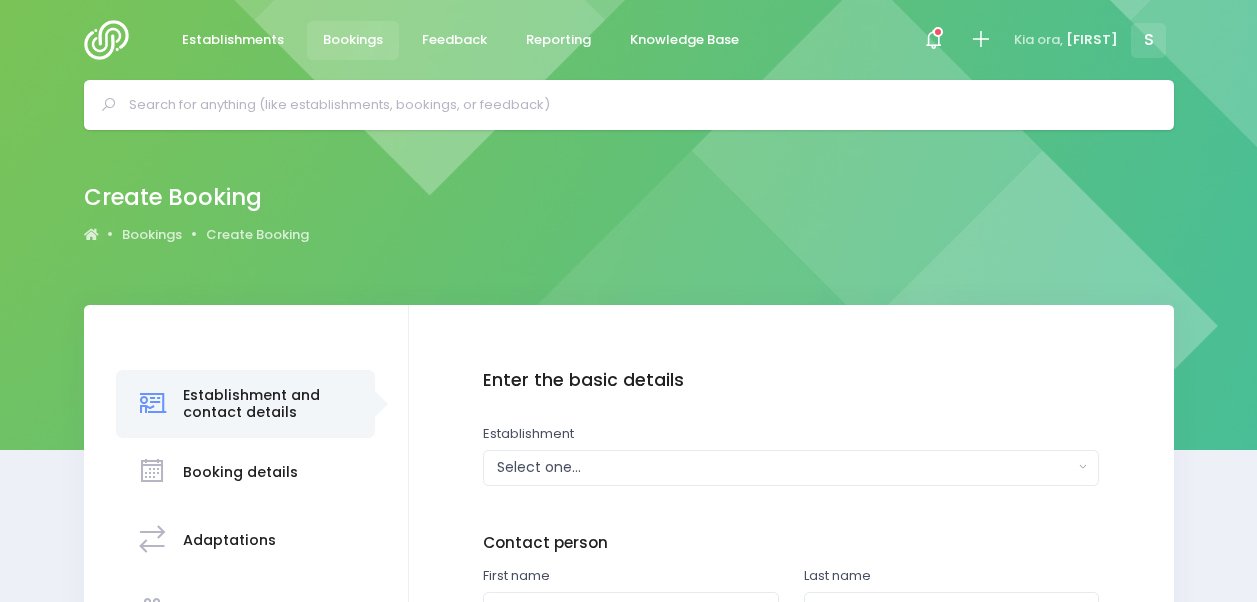 scroll, scrollTop: 0, scrollLeft: 0, axis: both 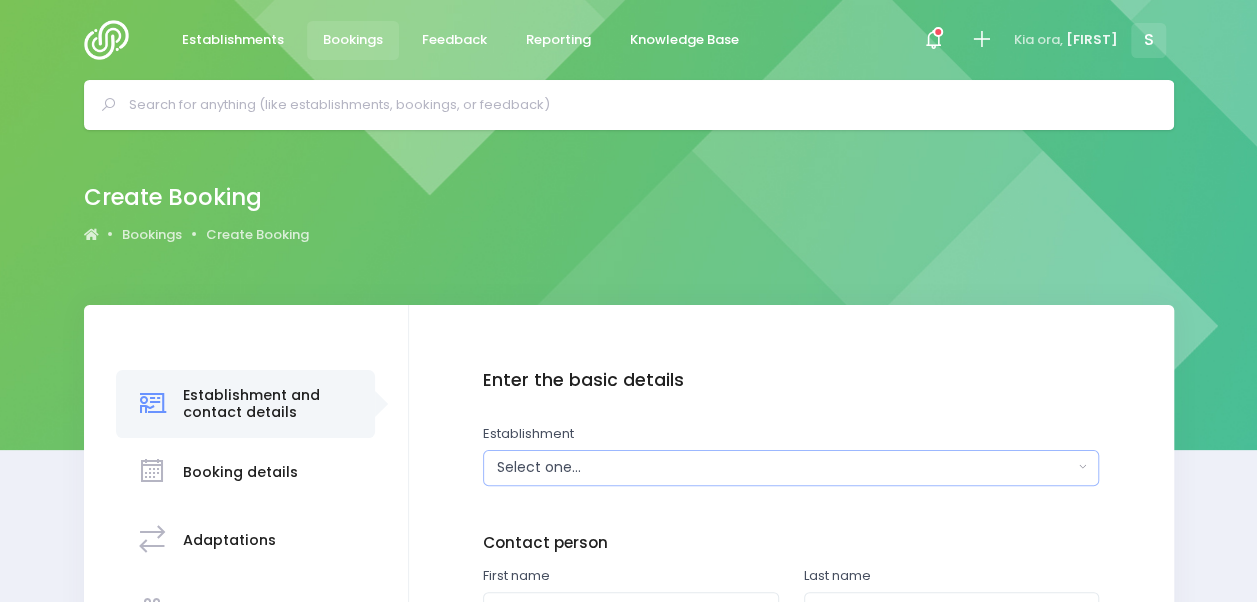 click on "Select one..." at bounding box center [785, 467] 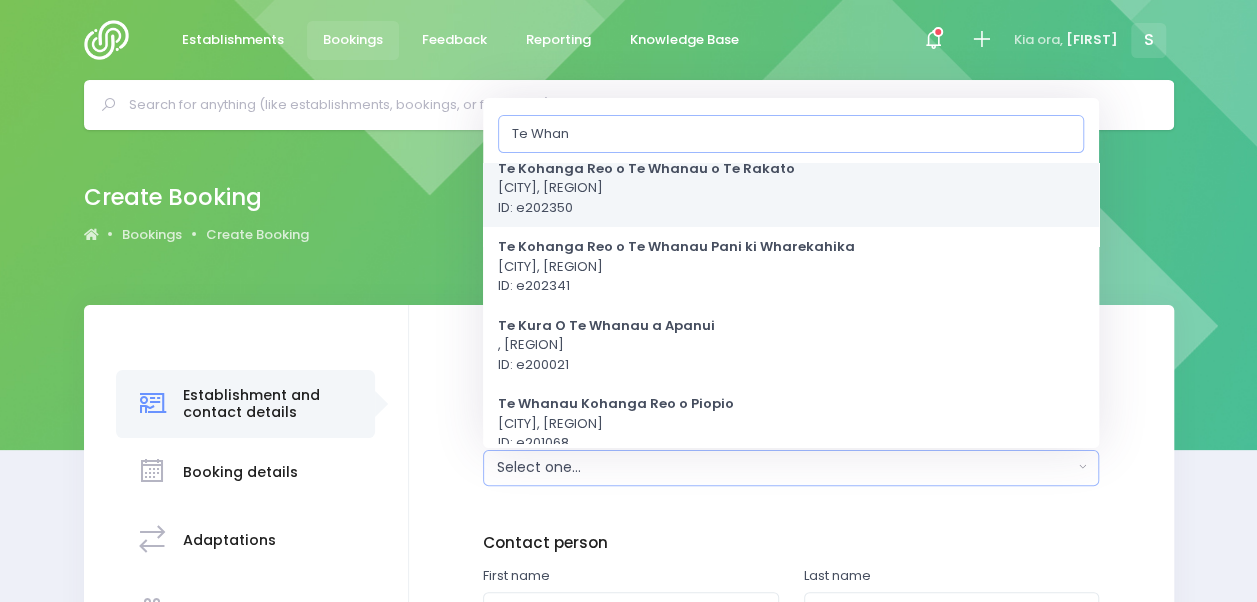 scroll, scrollTop: 173, scrollLeft: 0, axis: vertical 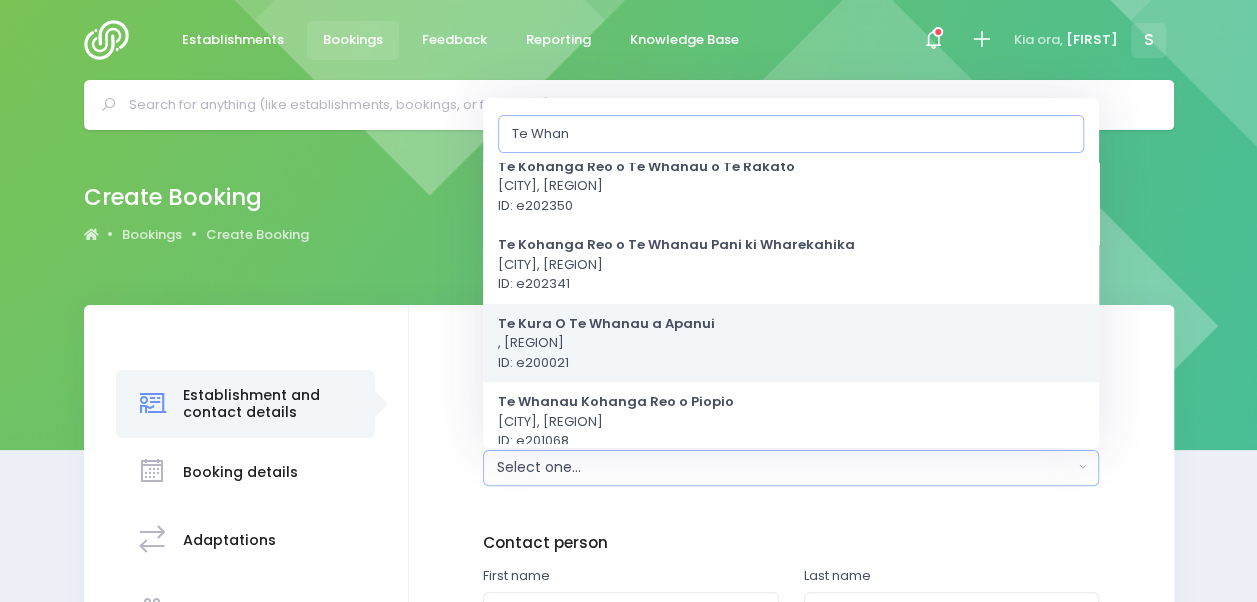 type on "Te Whan" 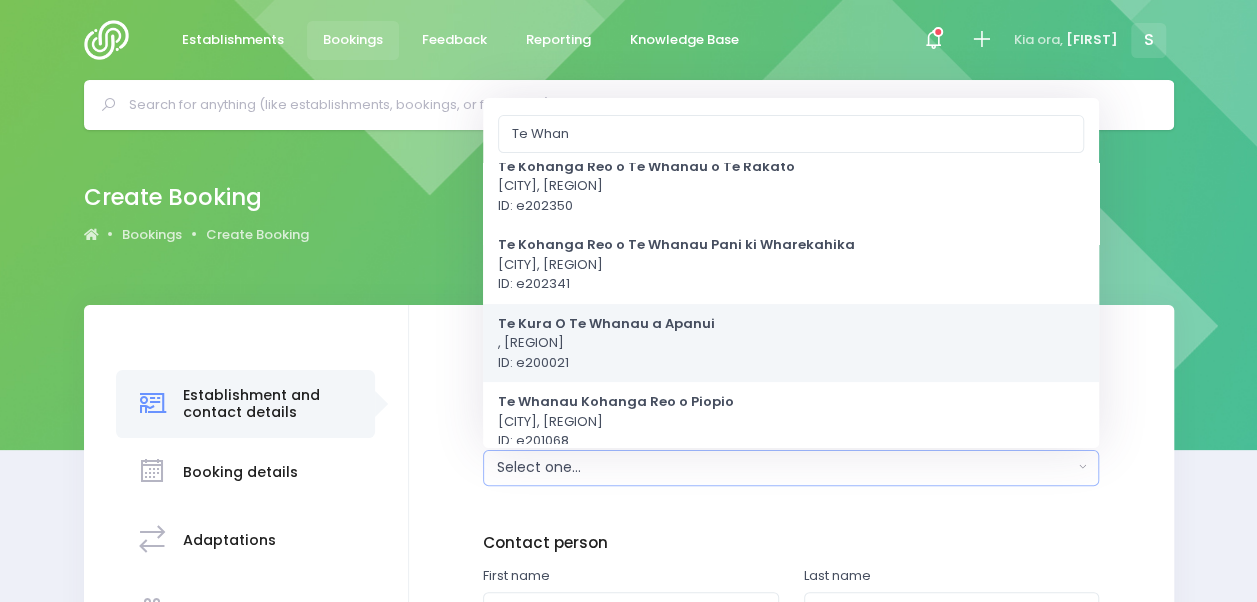 click on "Te Kura O Te Whanau a Apanui Opotiki, Central Region ID: e200021" at bounding box center (791, 342) 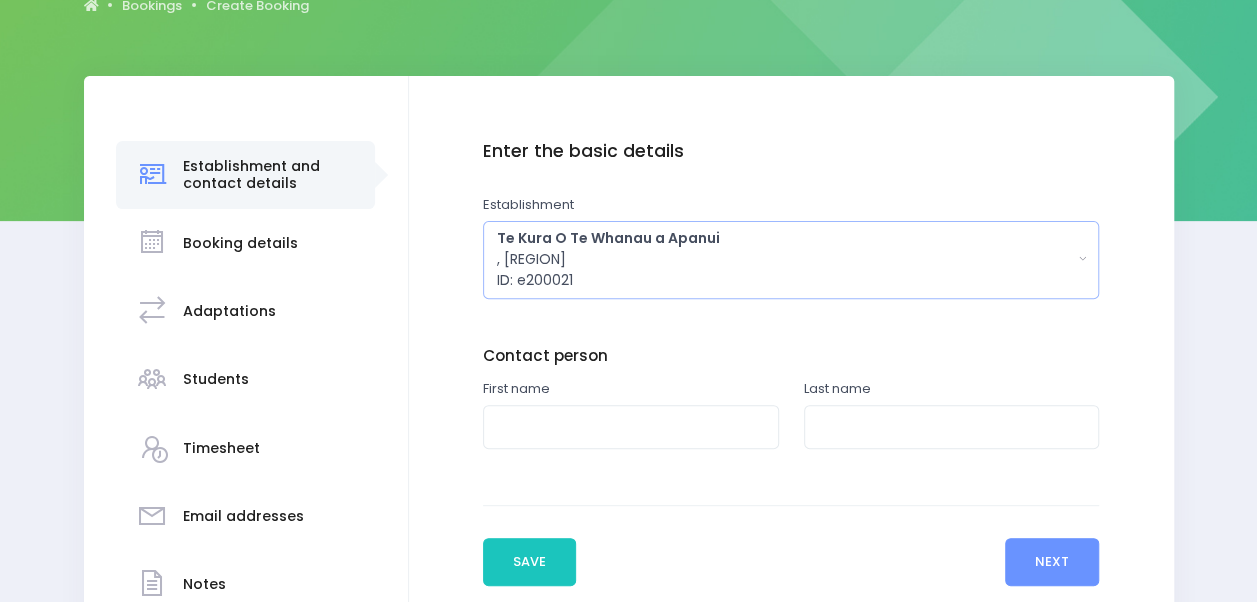 scroll, scrollTop: 230, scrollLeft: 0, axis: vertical 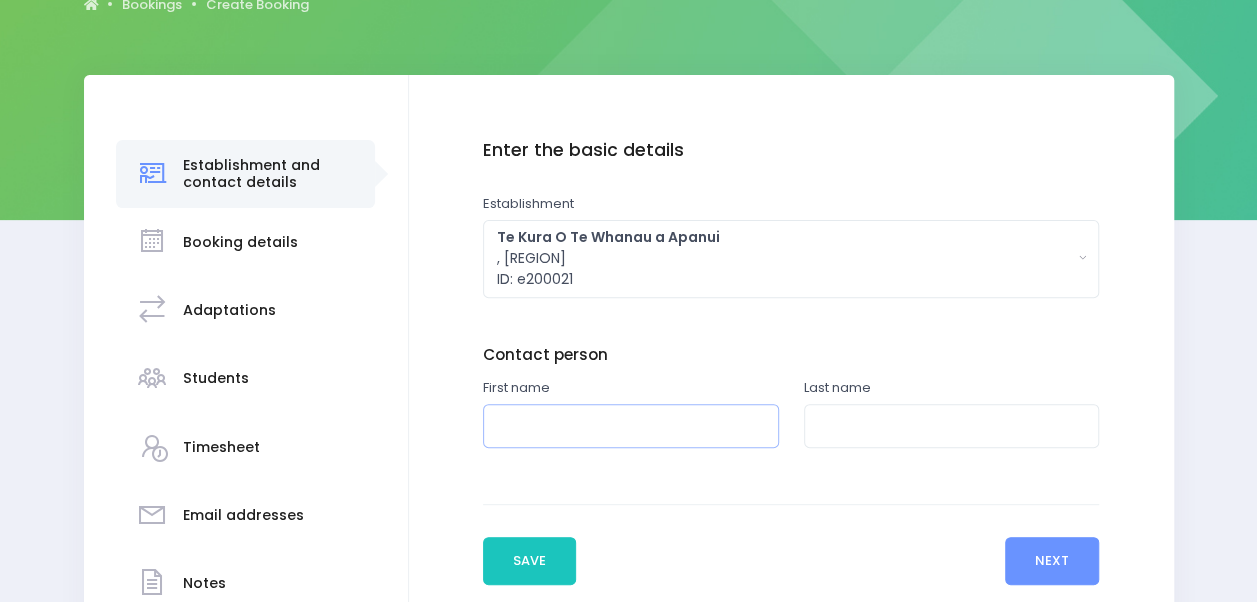 click at bounding box center (631, 426) 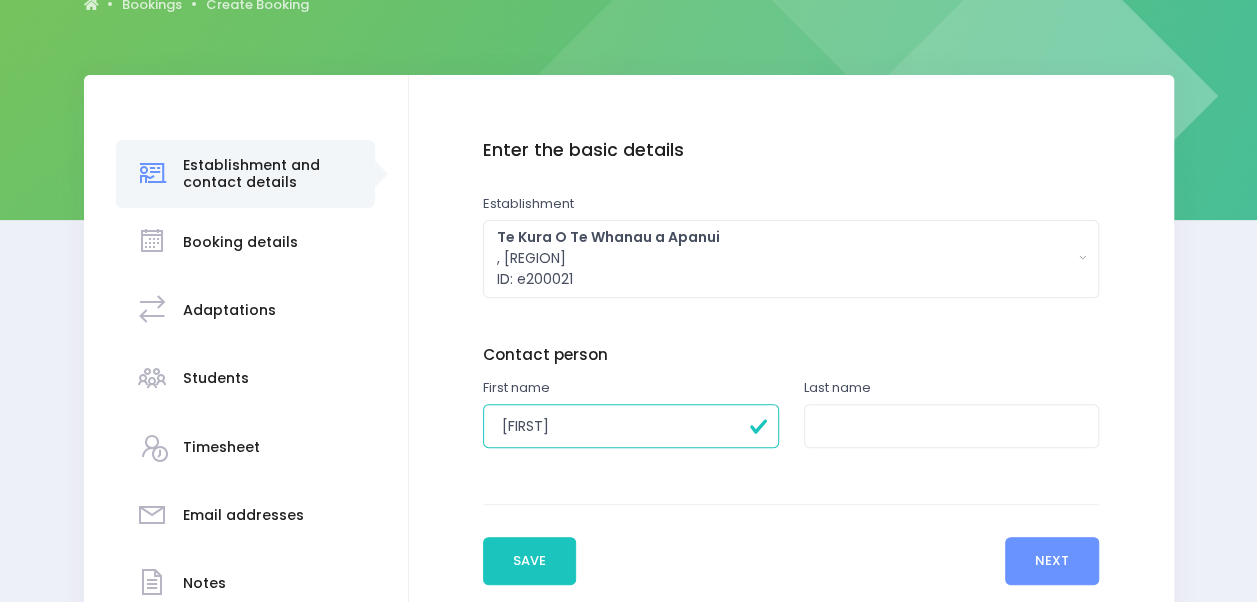 type on "Malcolm" 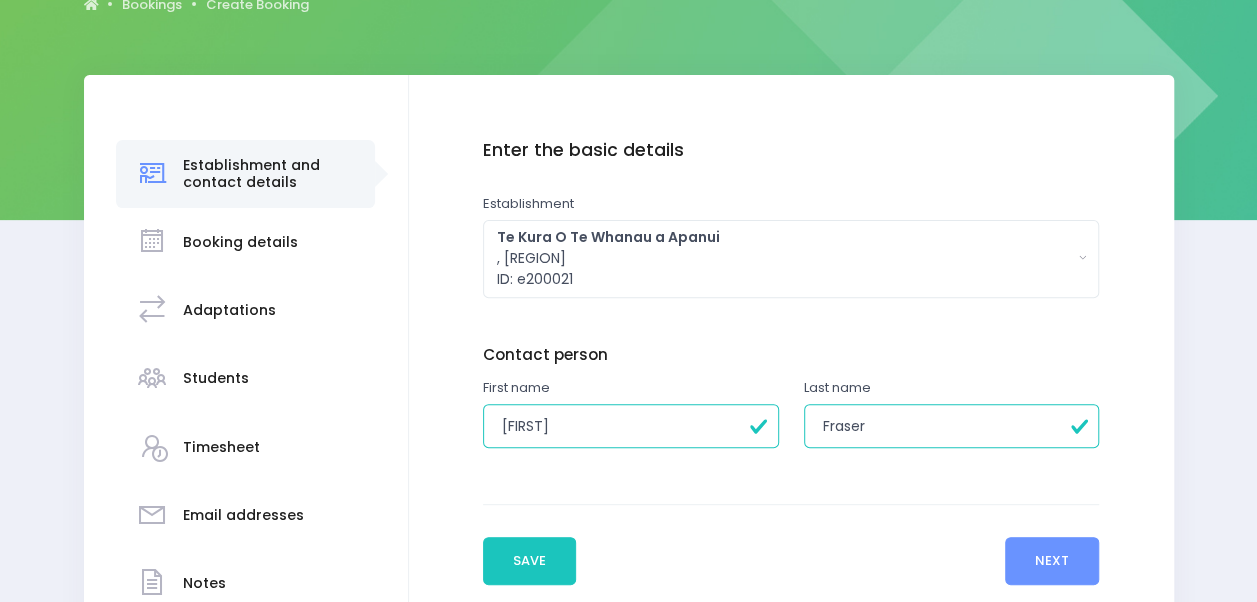 type on "Fraser" 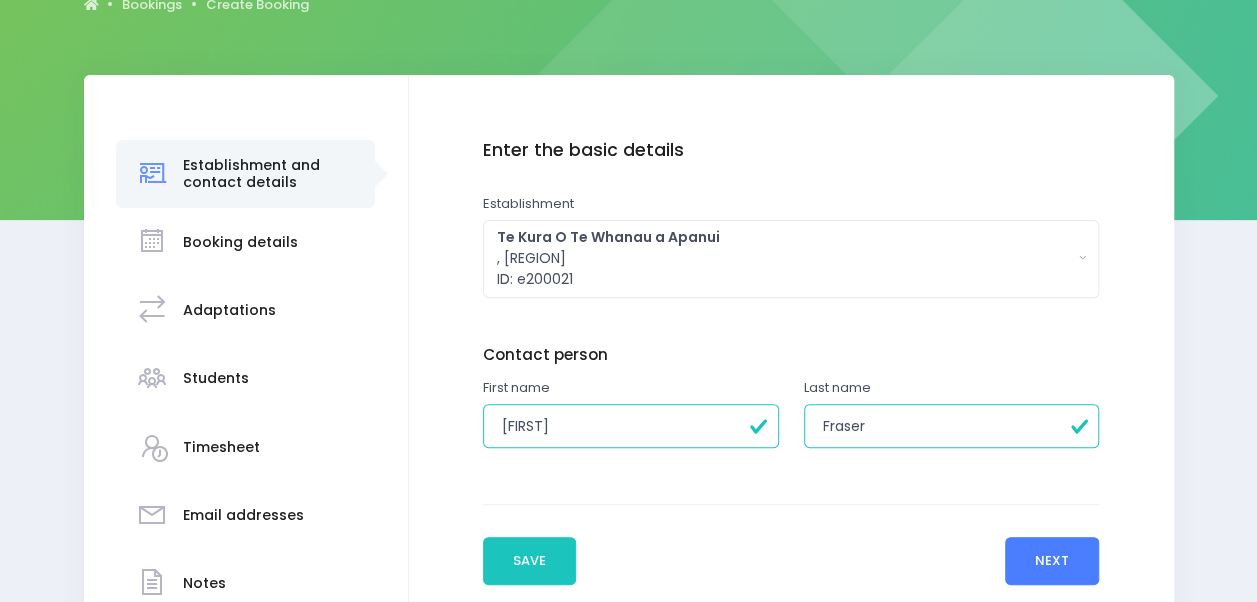 click on "Next" at bounding box center [1052, 561] 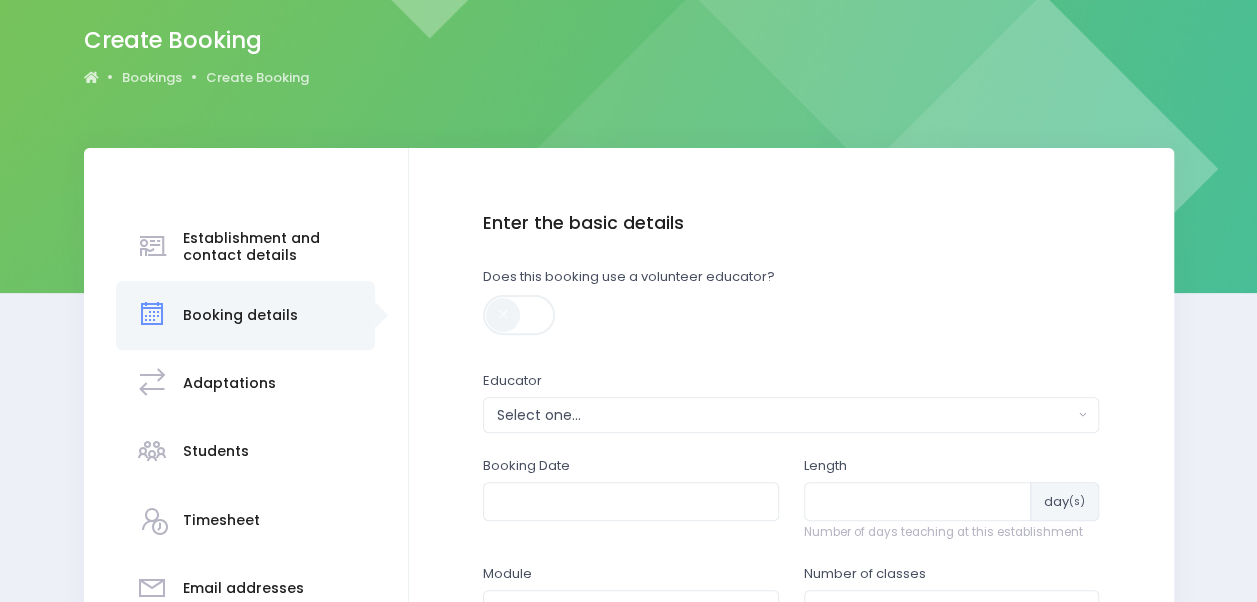 scroll, scrollTop: 159, scrollLeft: 0, axis: vertical 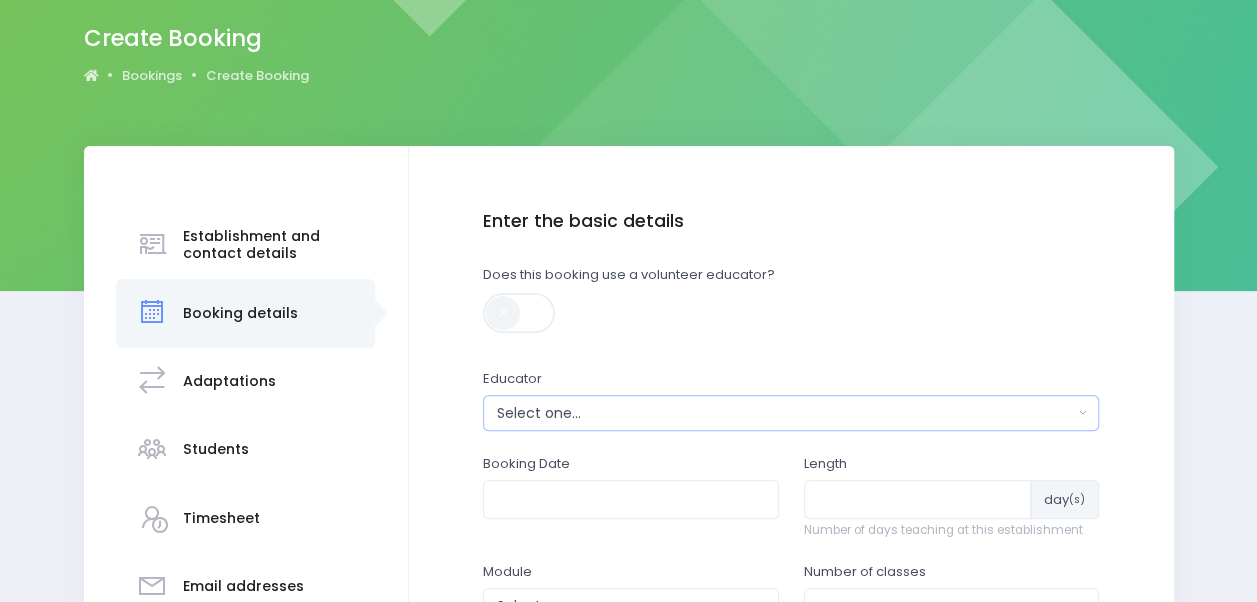 click on "Select one..." at bounding box center [785, 413] 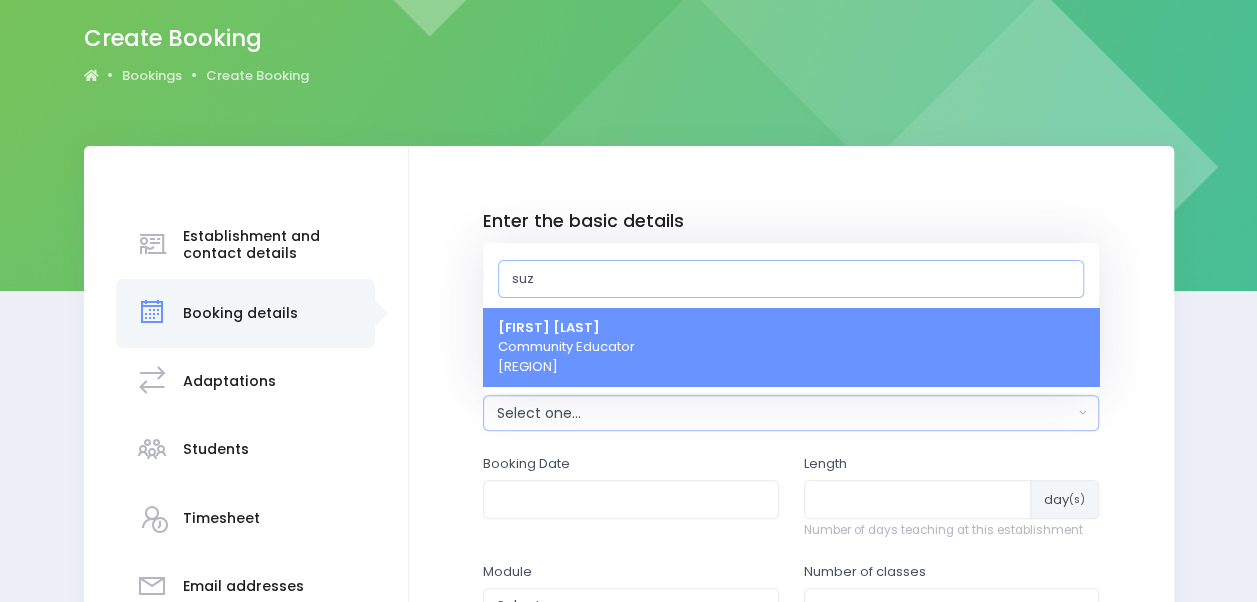 type on "suz" 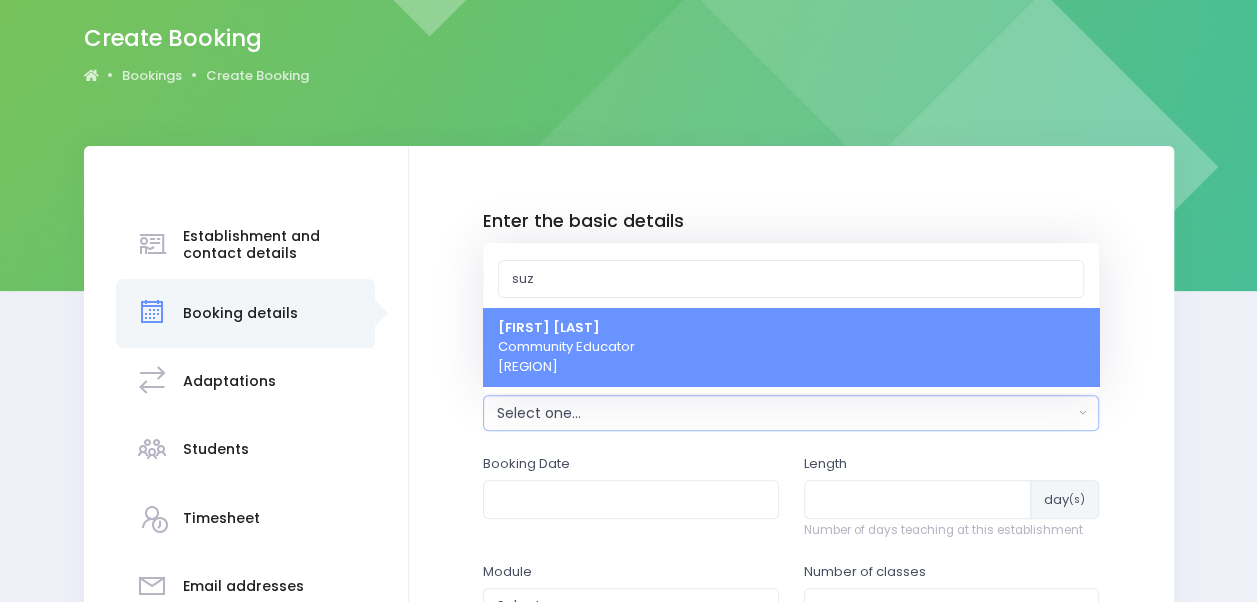 click on "Suzanne Woods Community Educator Central Region" at bounding box center (791, 347) 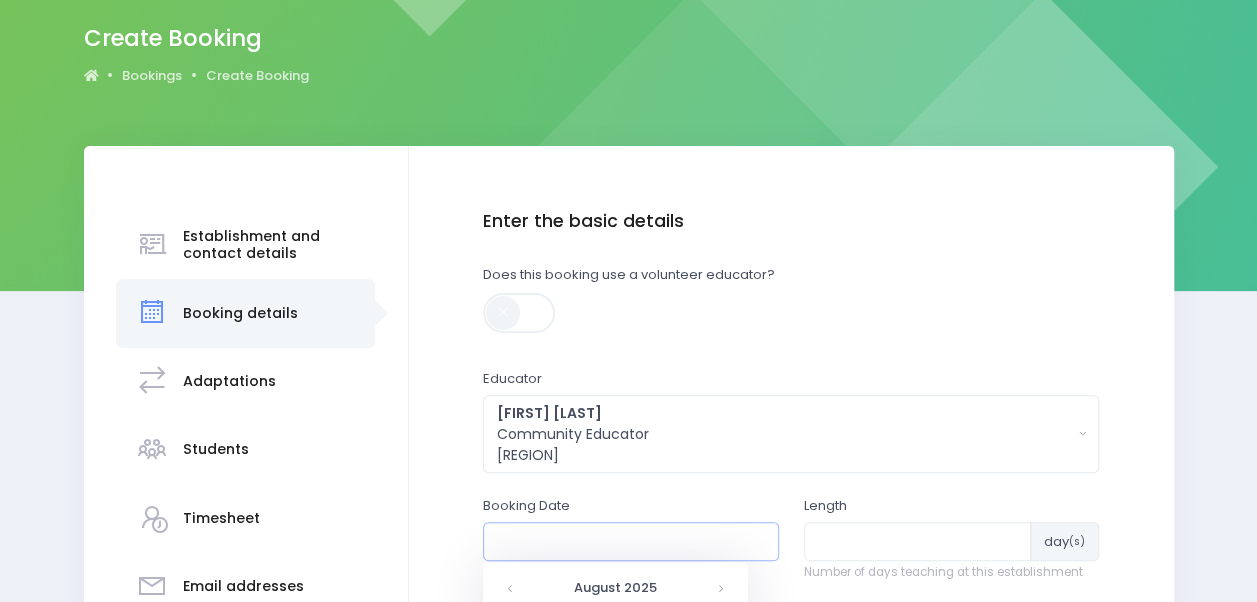 click at bounding box center [631, 541] 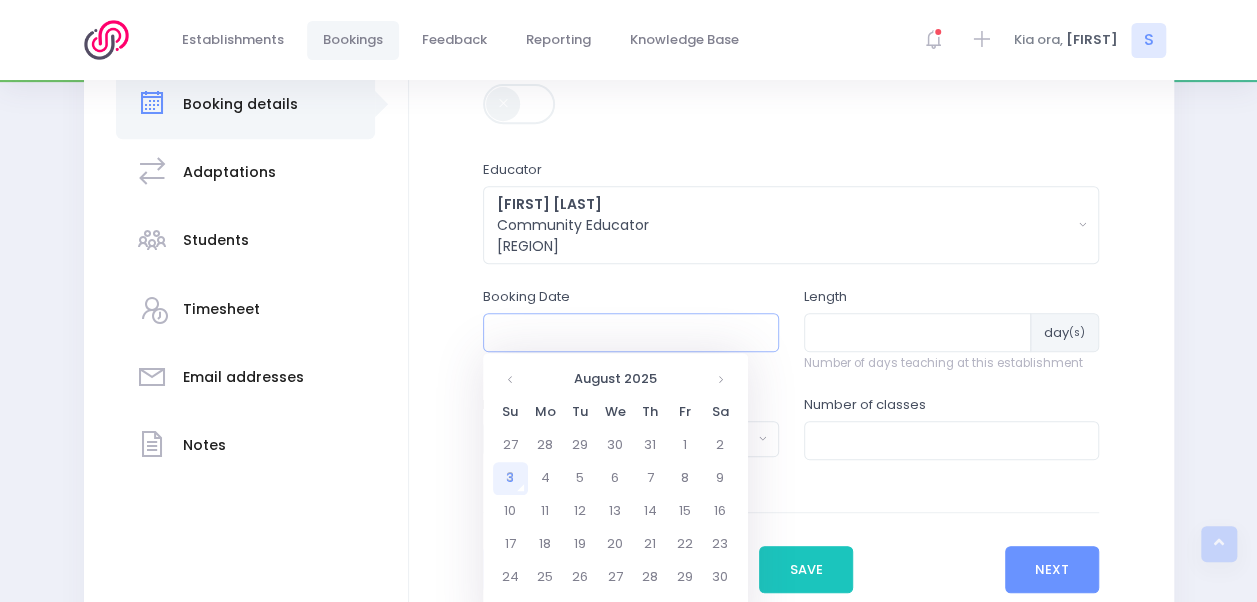 scroll, scrollTop: 367, scrollLeft: 0, axis: vertical 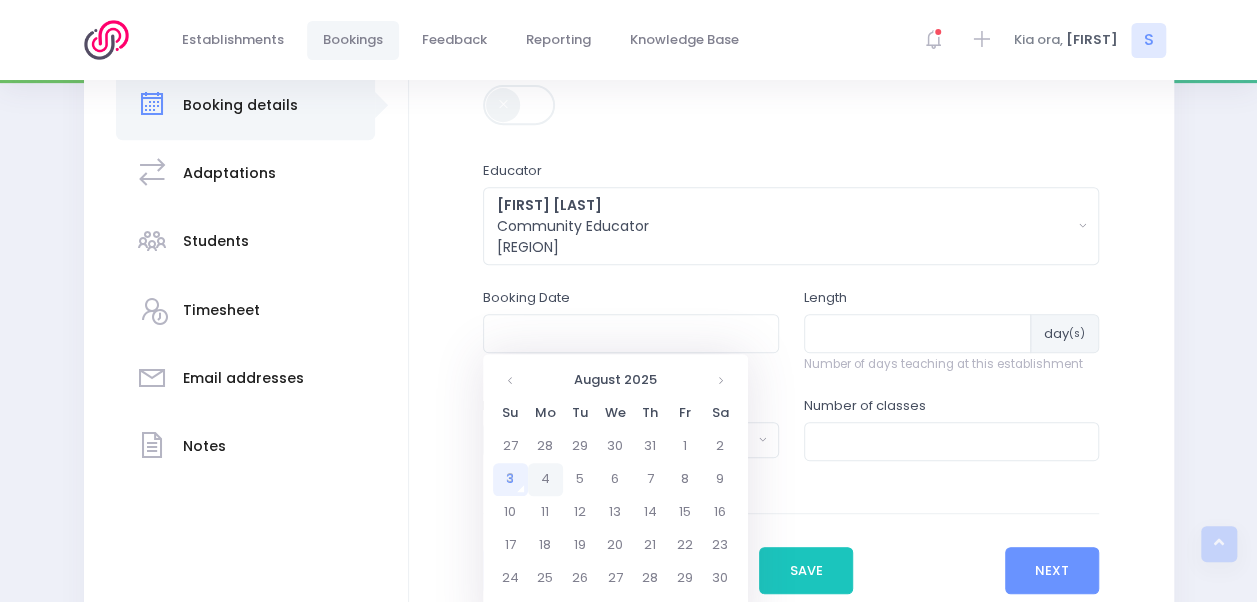 click on "4" at bounding box center [545, 479] 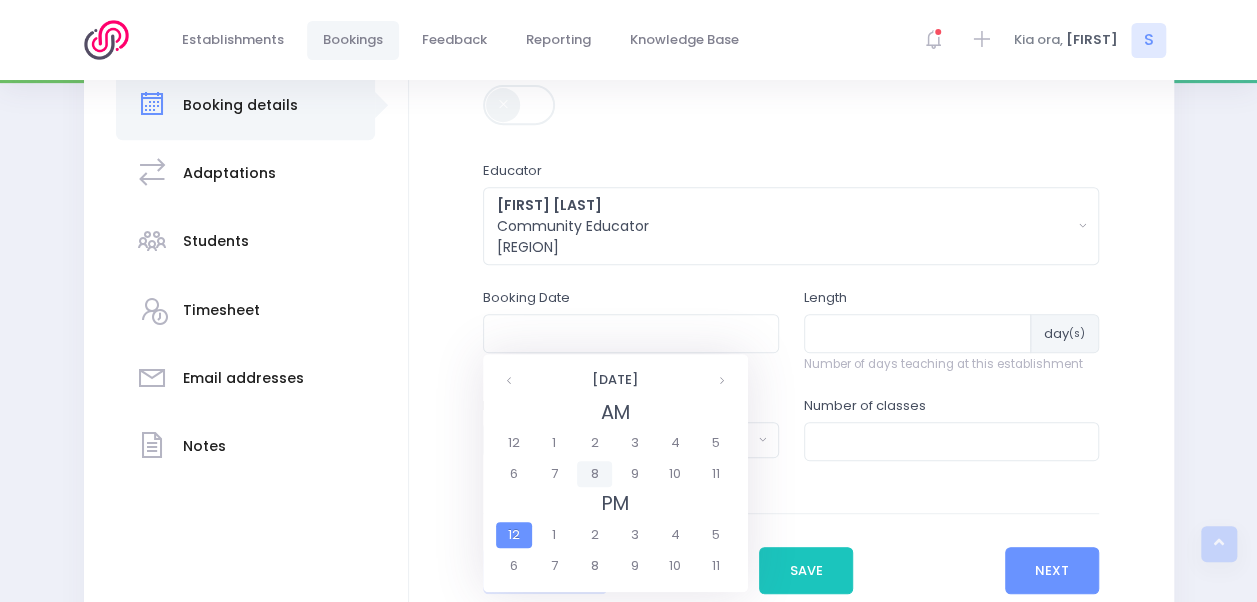 click on "8" at bounding box center [594, 474] 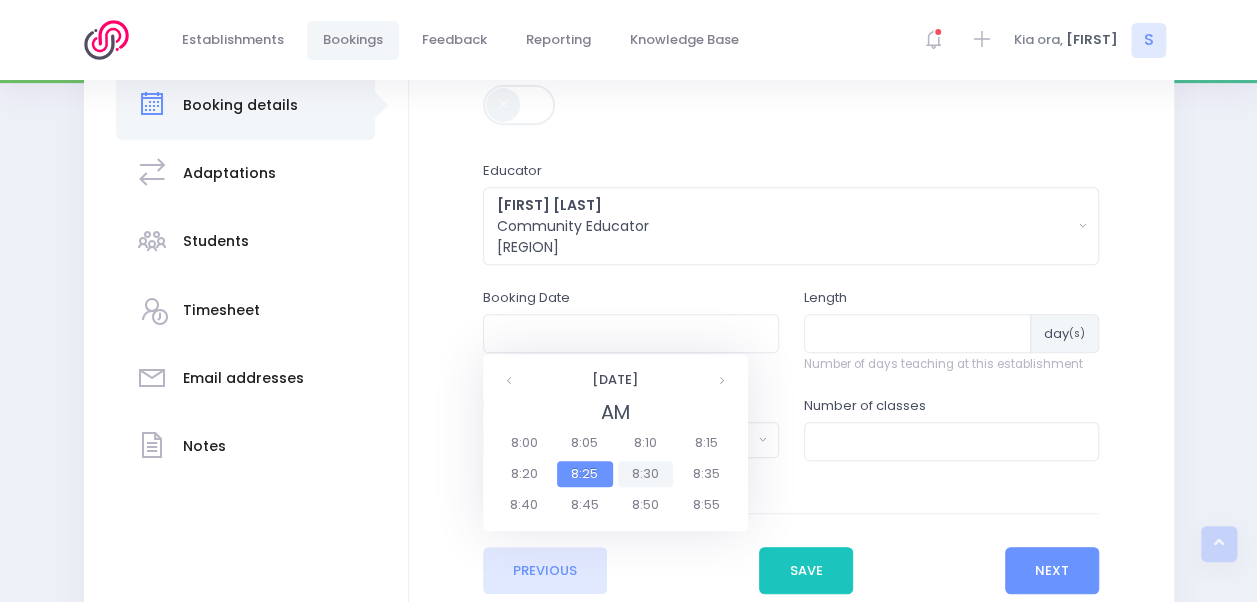 click on "8:30" at bounding box center [646, 474] 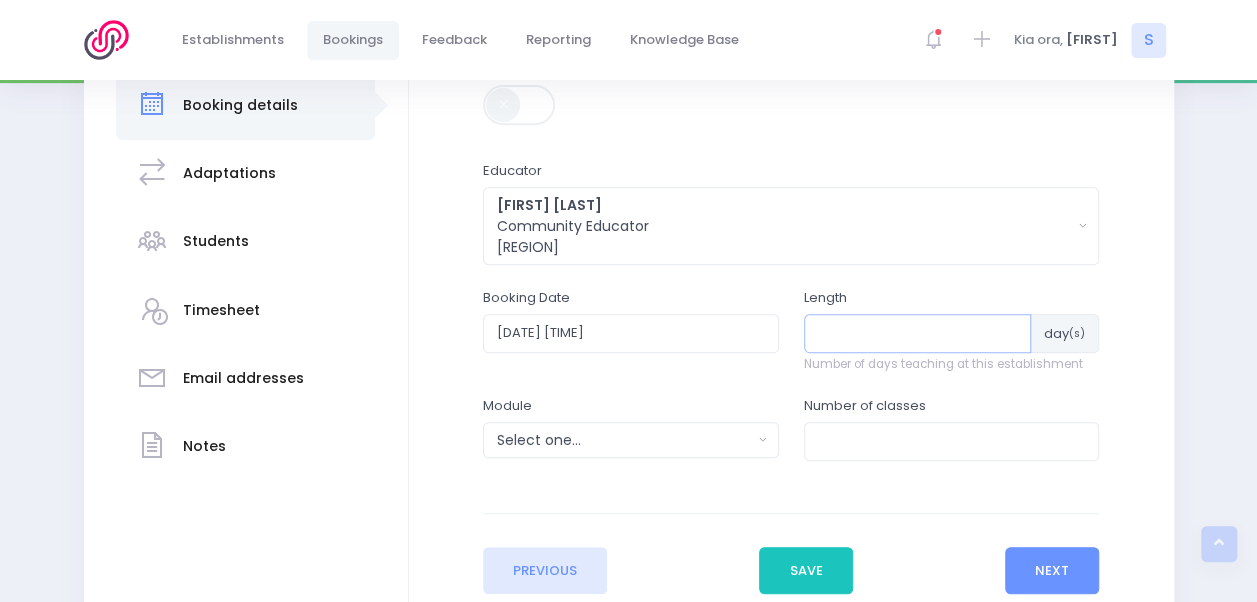 click at bounding box center [918, 333] 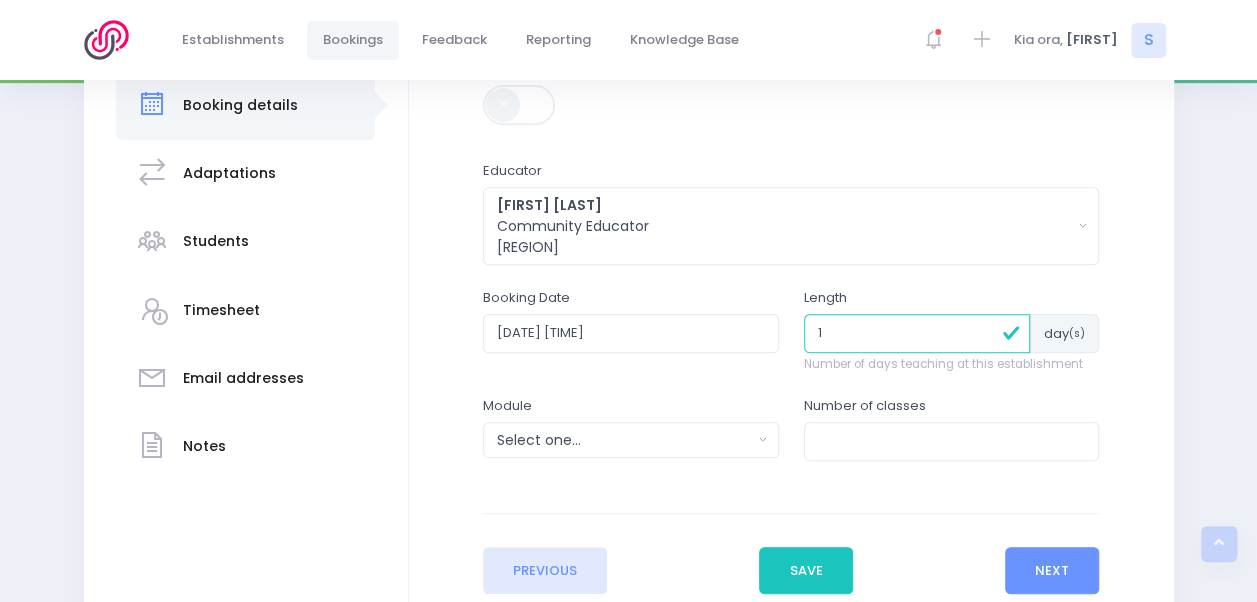 type on "1" 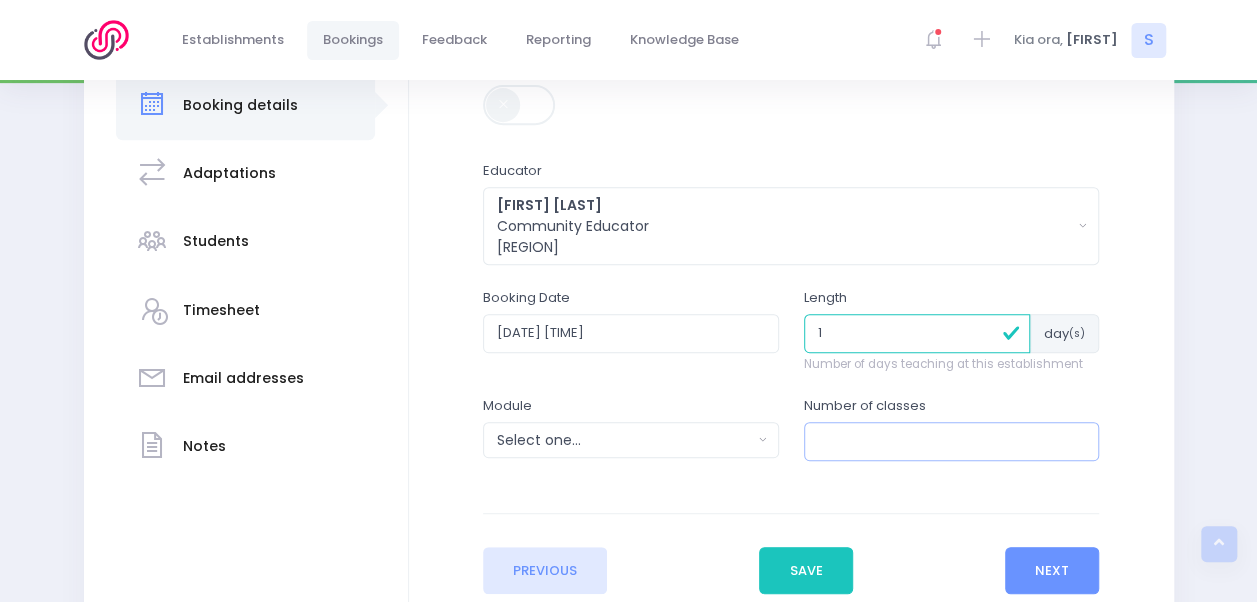 click at bounding box center [952, 441] 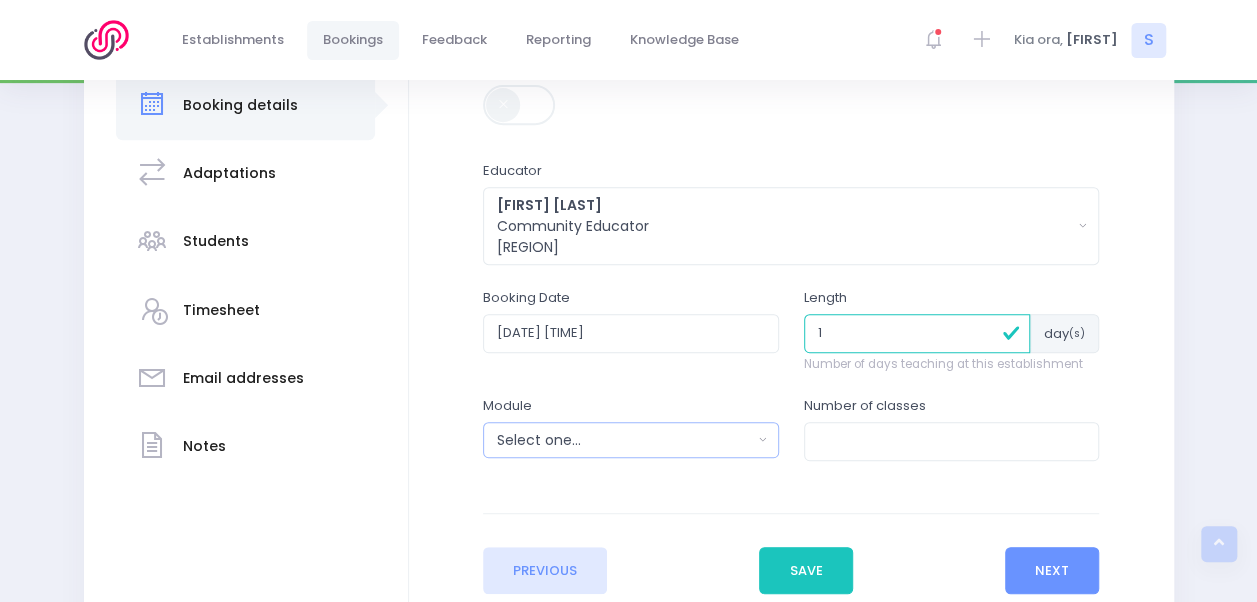click on "Select one..." at bounding box center [624, 440] 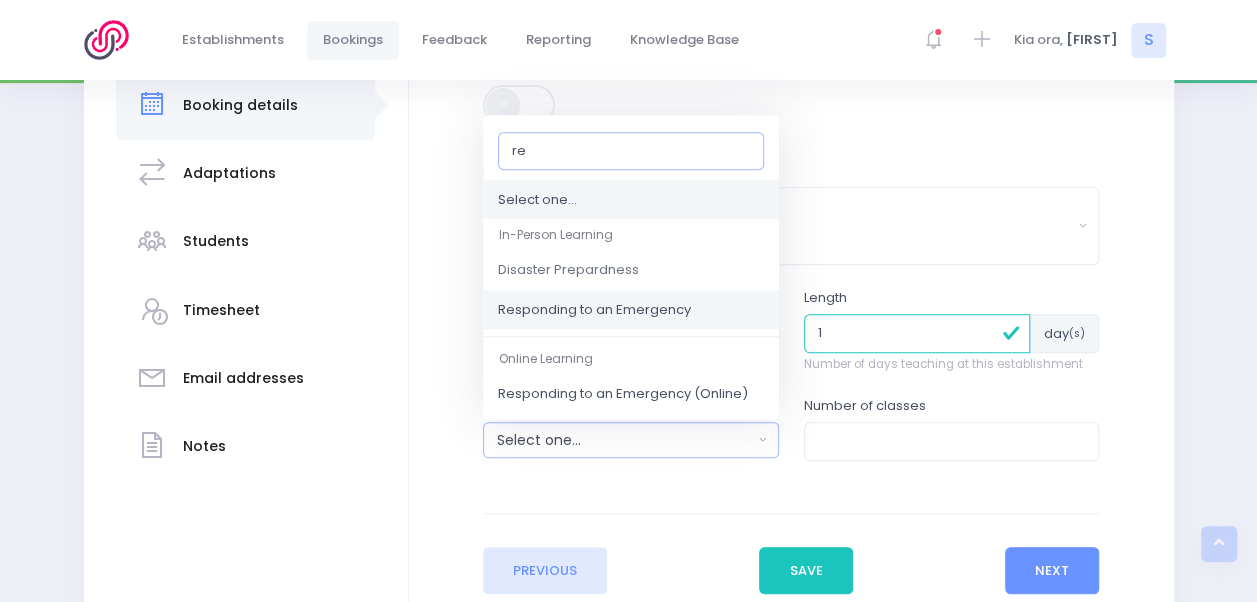 type on "re" 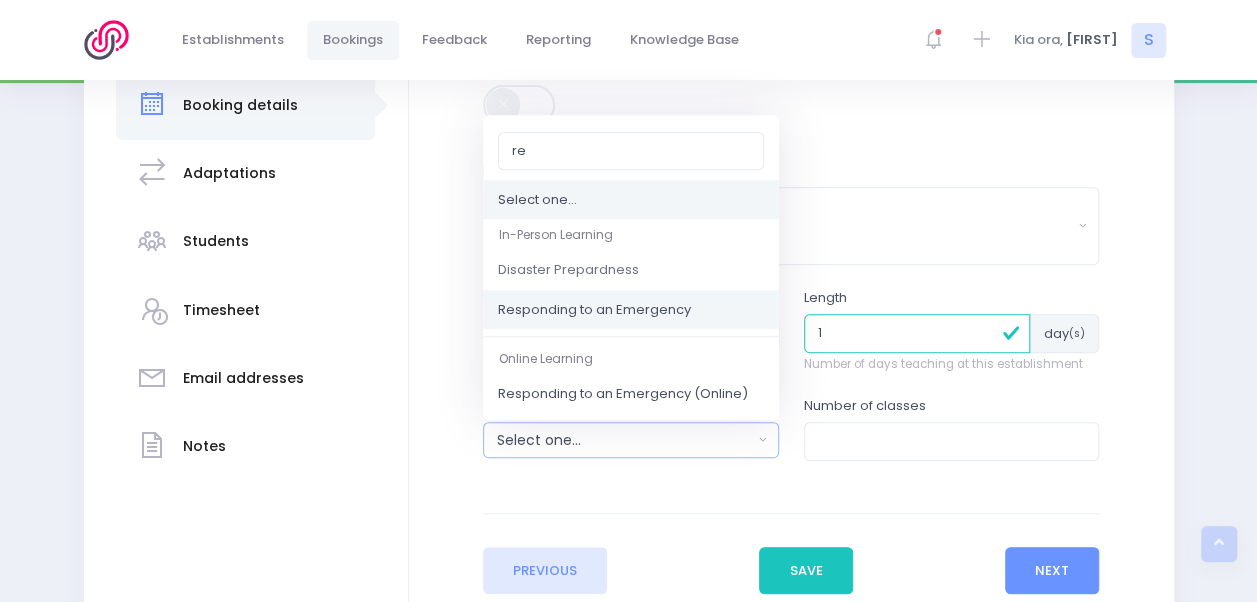 click on "Responding to an Emergency" at bounding box center (594, 310) 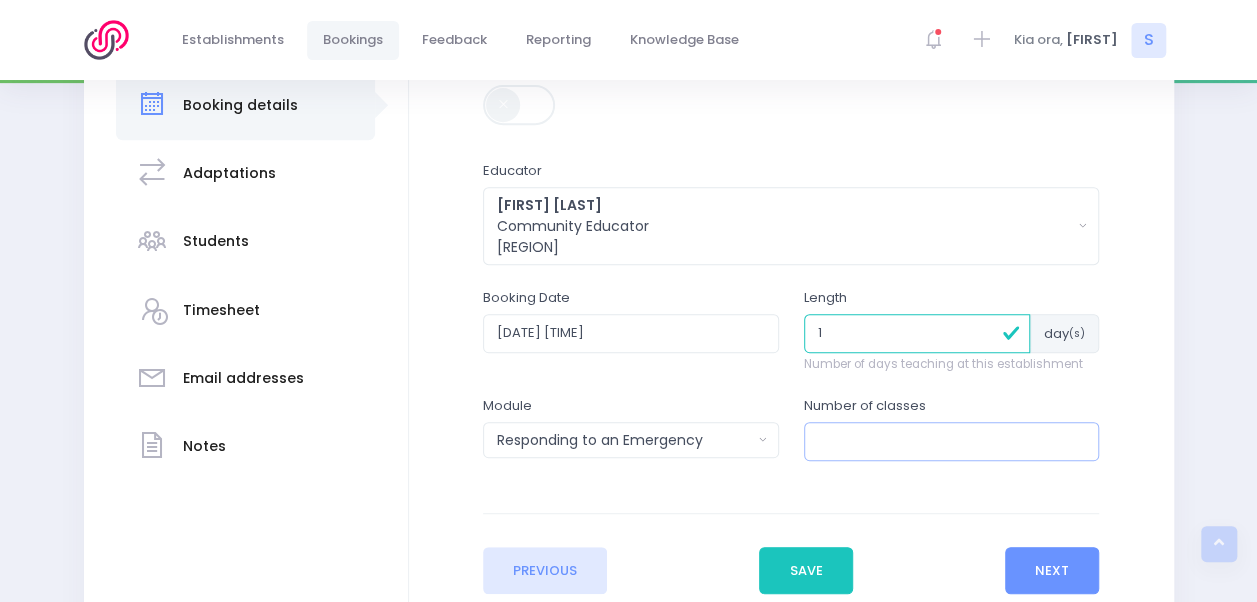 click at bounding box center (952, 441) 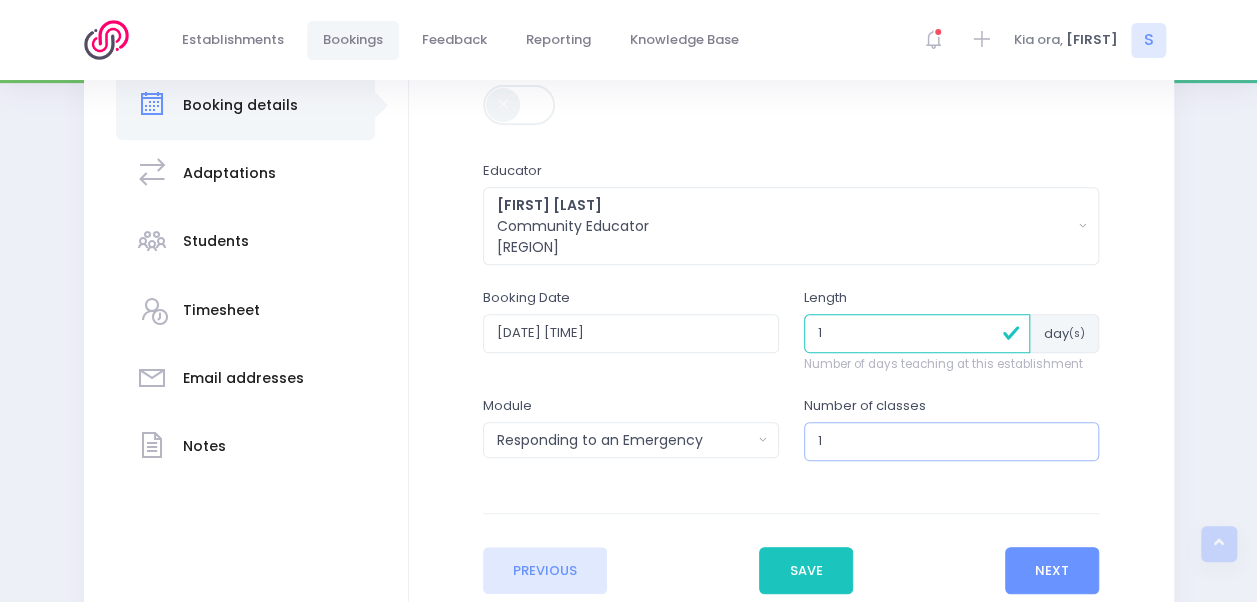 click on "1" at bounding box center [952, 441] 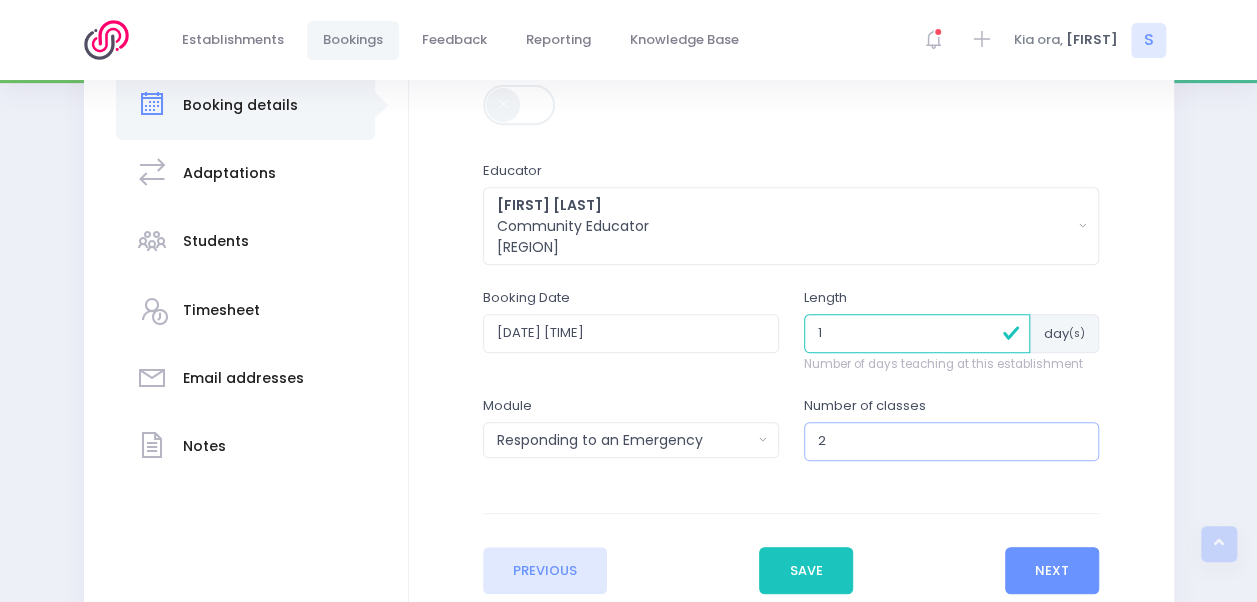 click on "2" at bounding box center (952, 441) 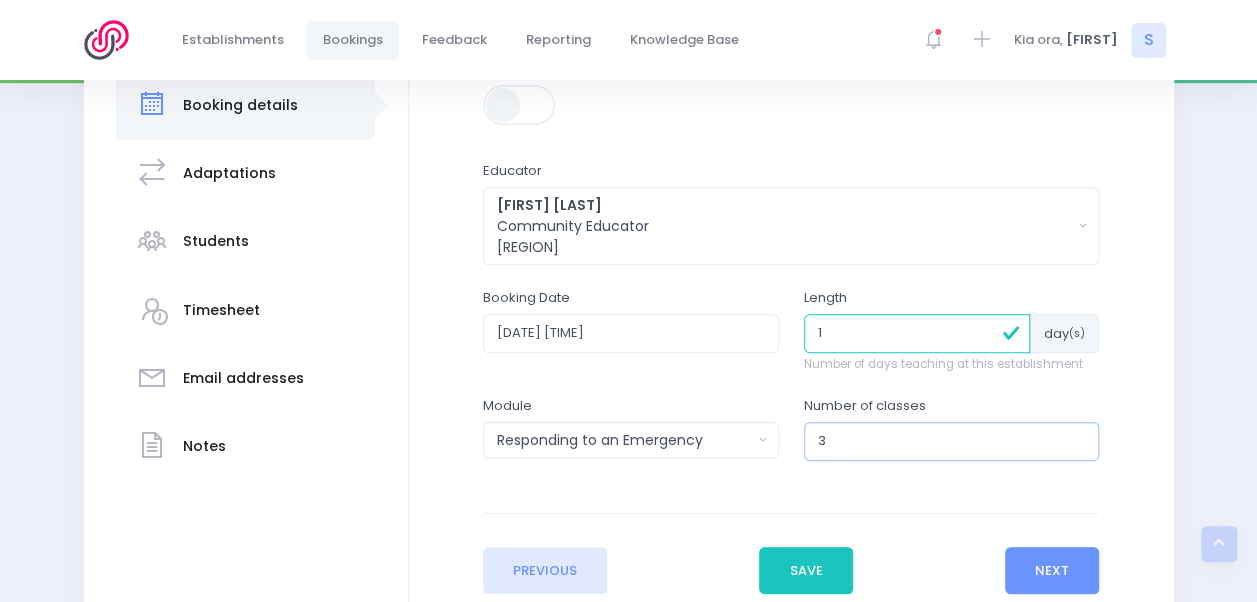 type on "3" 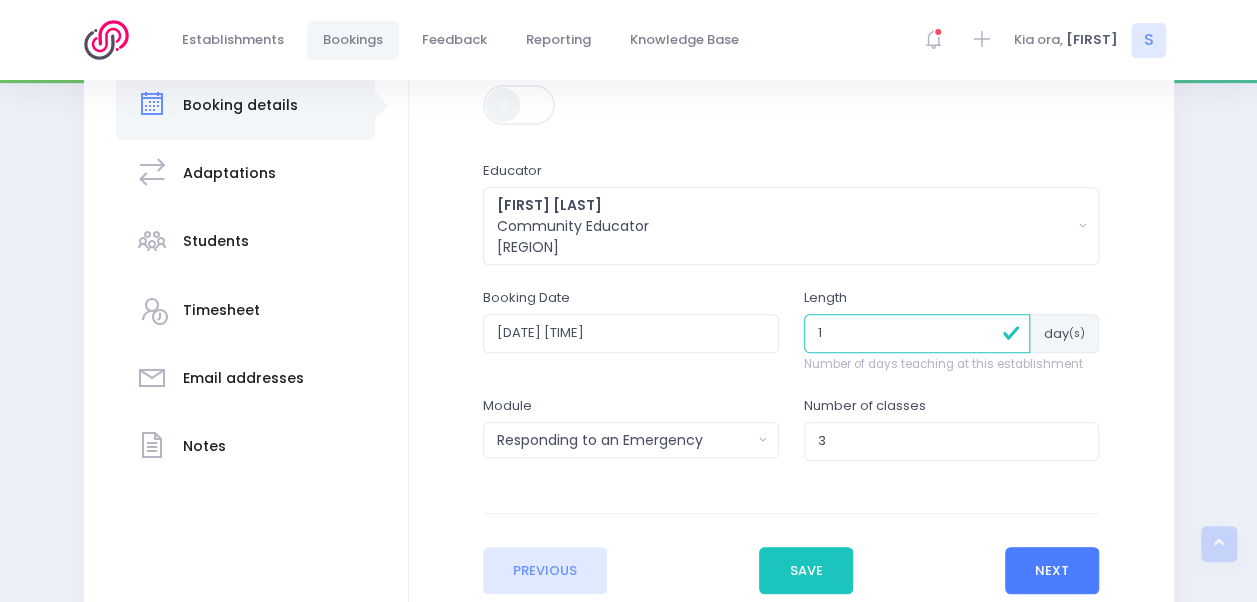 click on "Next" at bounding box center (1052, 571) 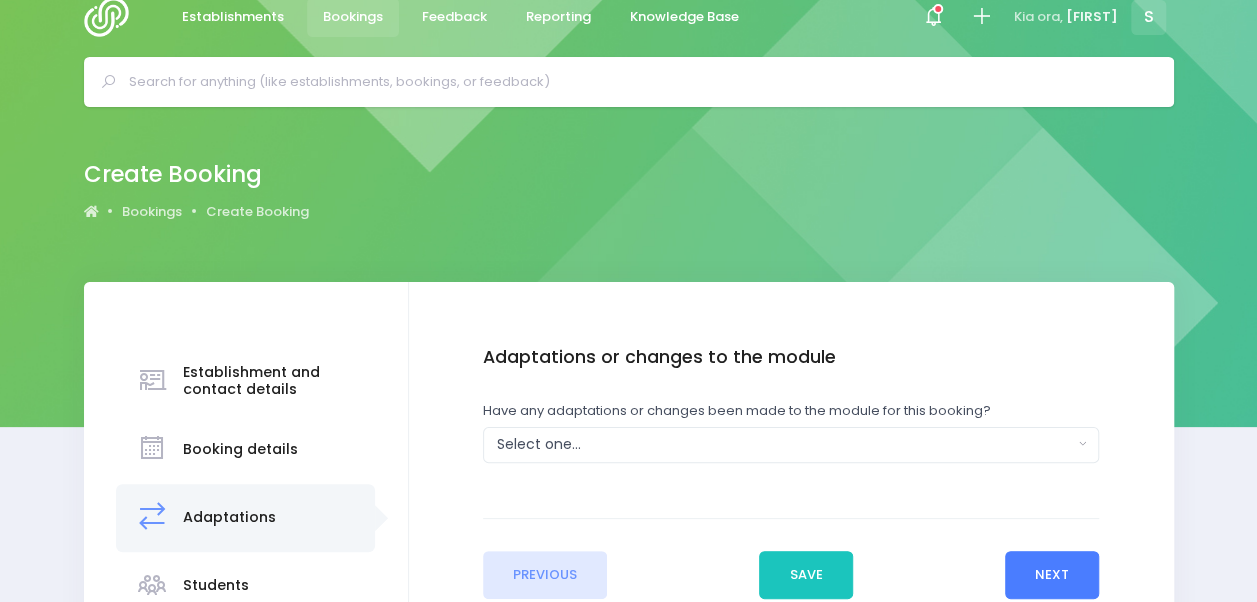scroll, scrollTop: 0, scrollLeft: 0, axis: both 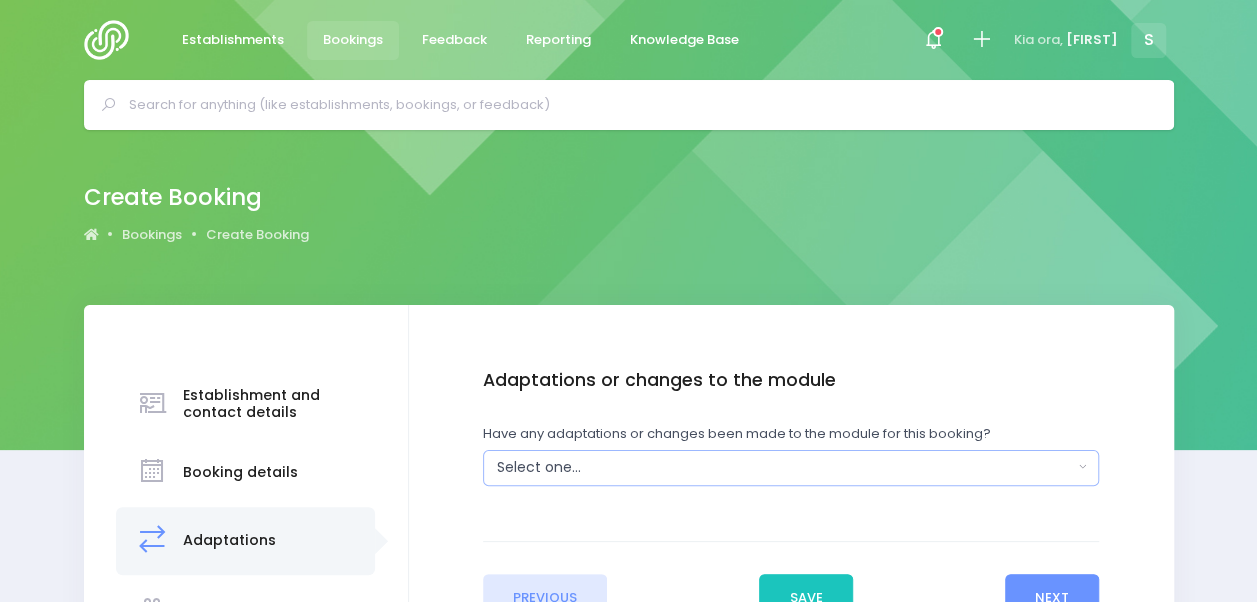 click on "Select one..." at bounding box center (791, 468) 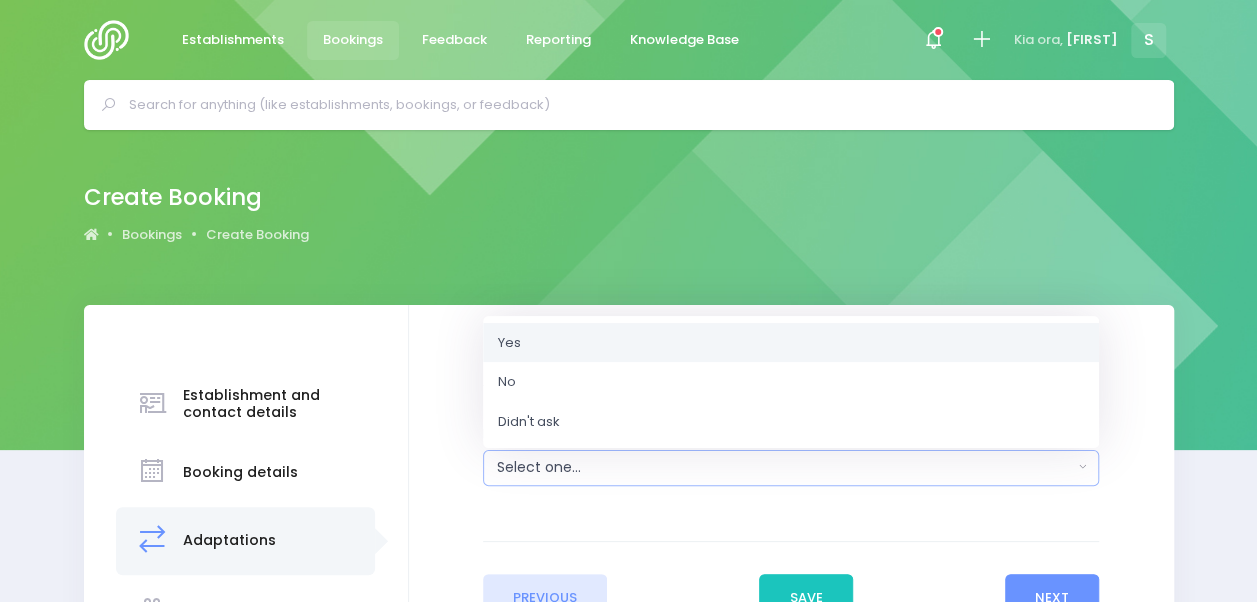 click on "Yes" at bounding box center [791, 342] 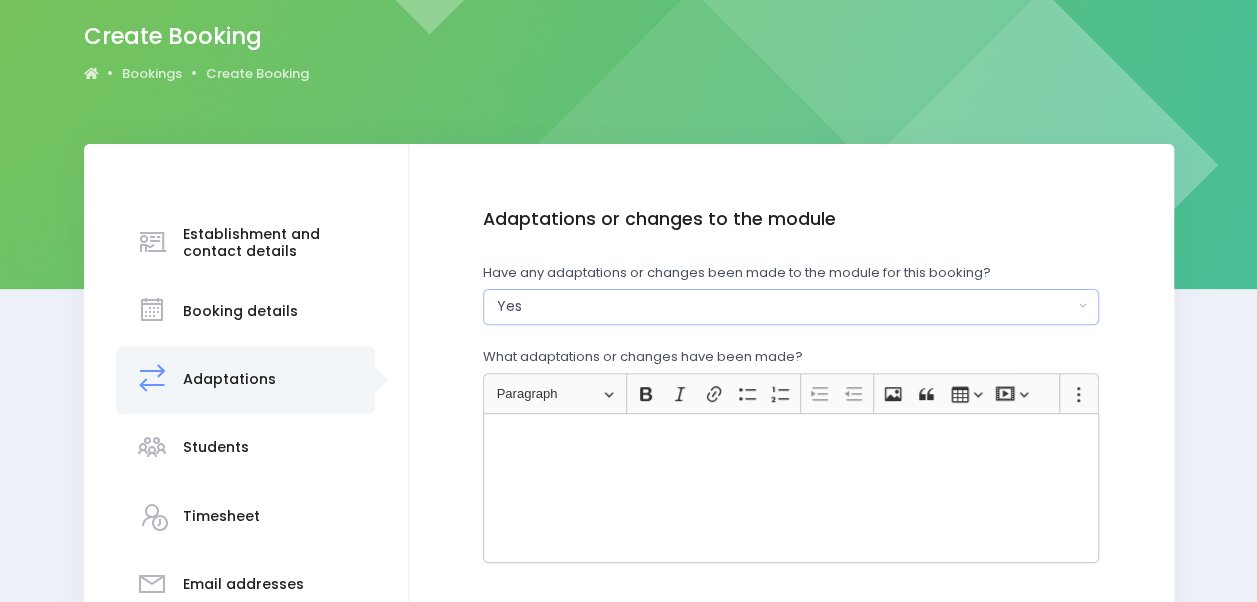 scroll, scrollTop: 184, scrollLeft: 0, axis: vertical 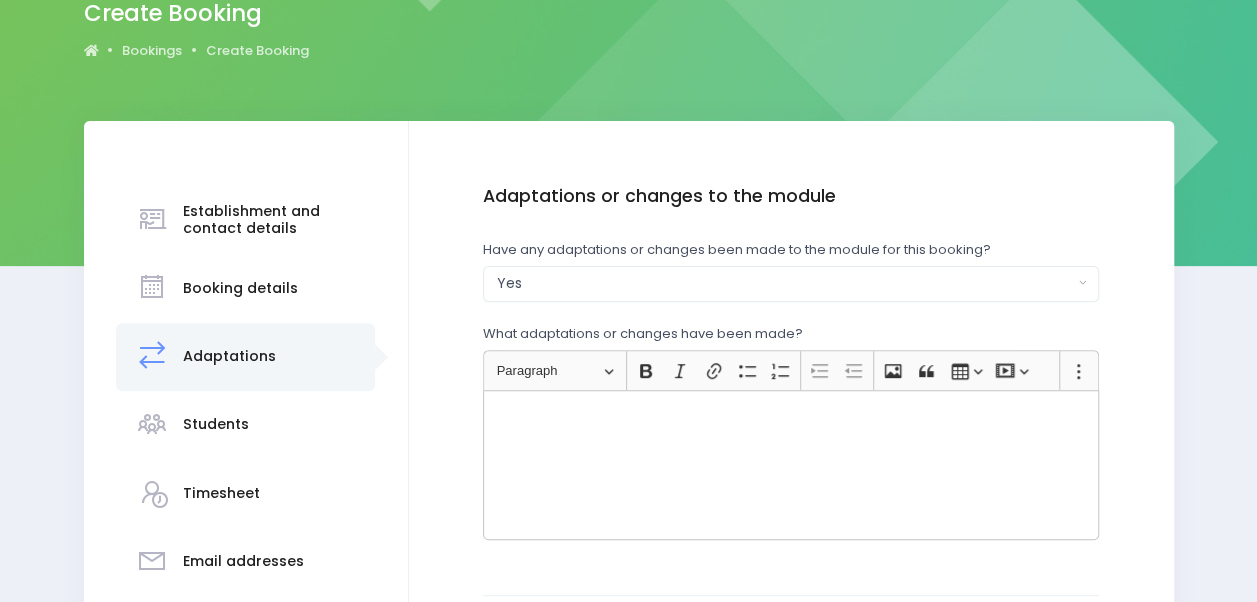 click at bounding box center (791, 465) 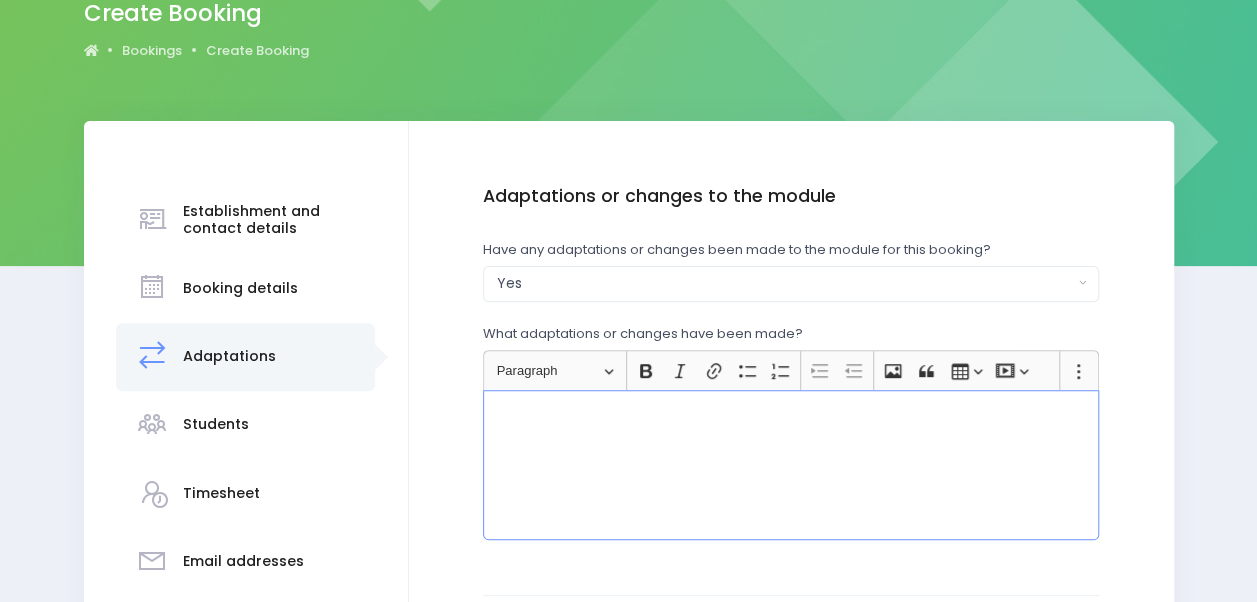 type 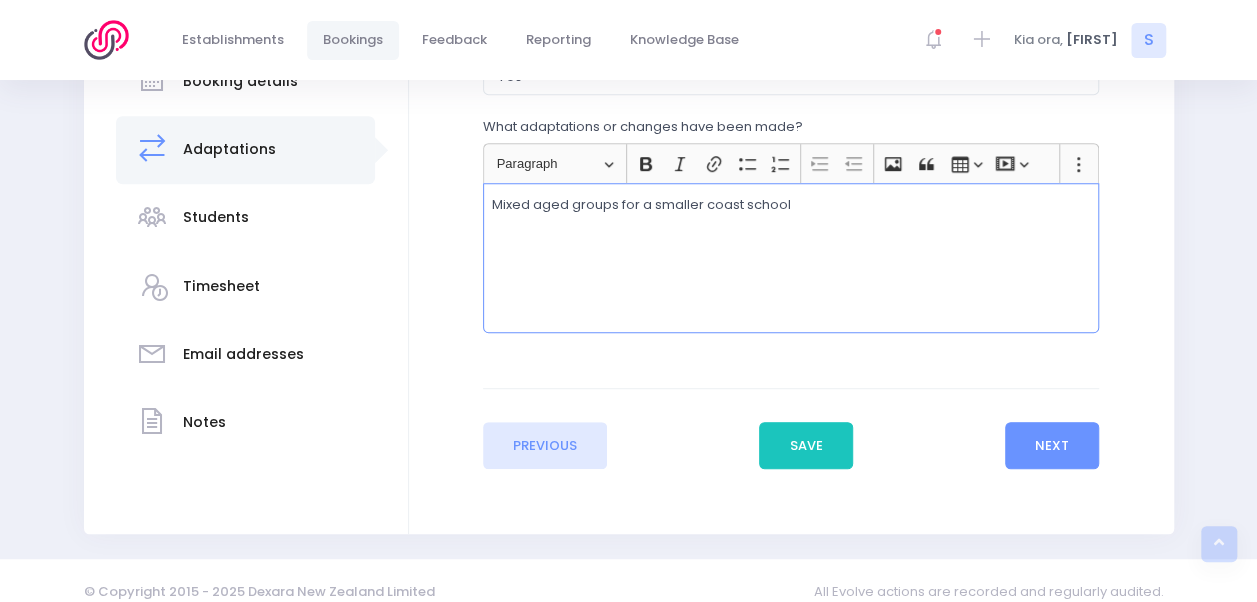 scroll, scrollTop: 392, scrollLeft: 0, axis: vertical 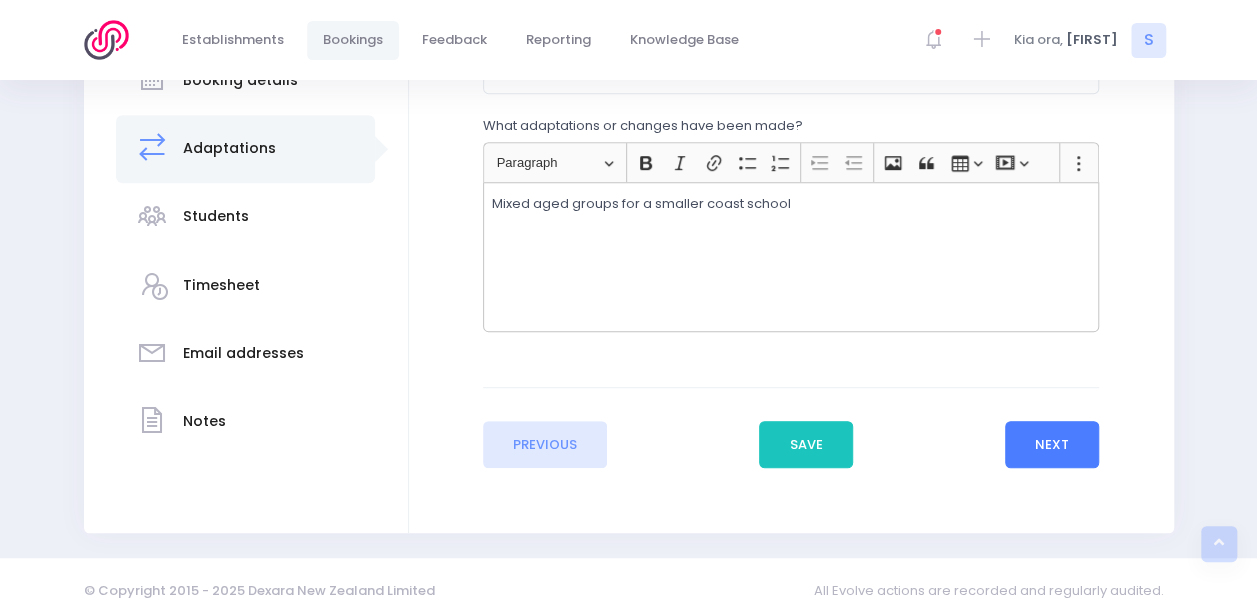 click on "Next" at bounding box center [1052, 445] 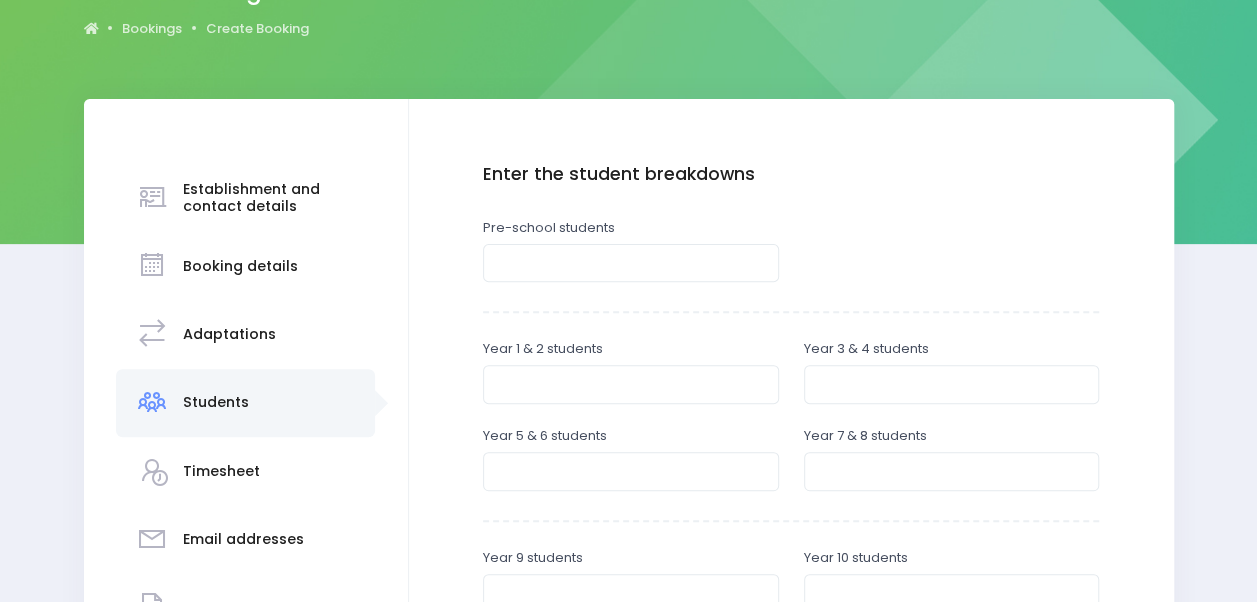 scroll, scrollTop: 208, scrollLeft: 0, axis: vertical 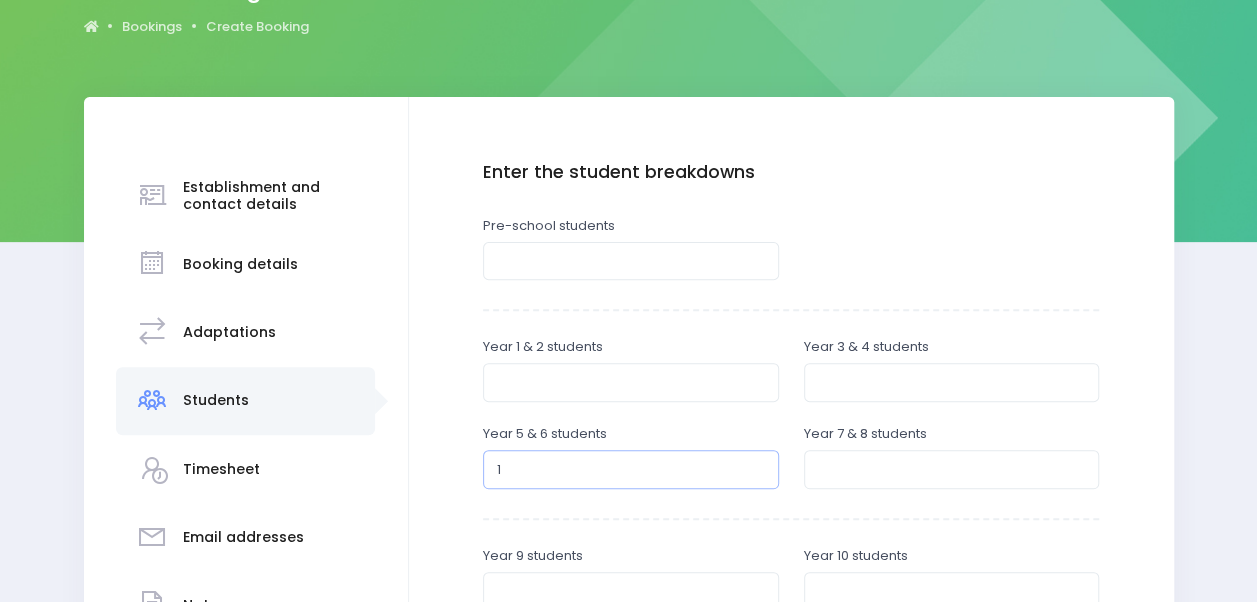 click on "1" at bounding box center (631, 469) 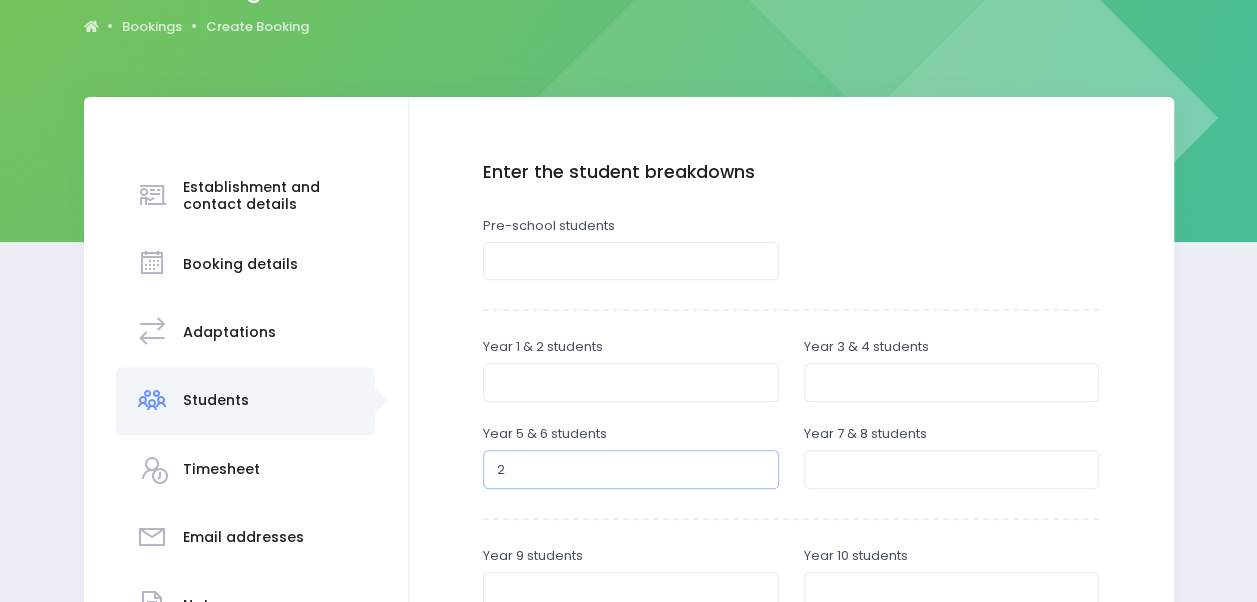 type on "2" 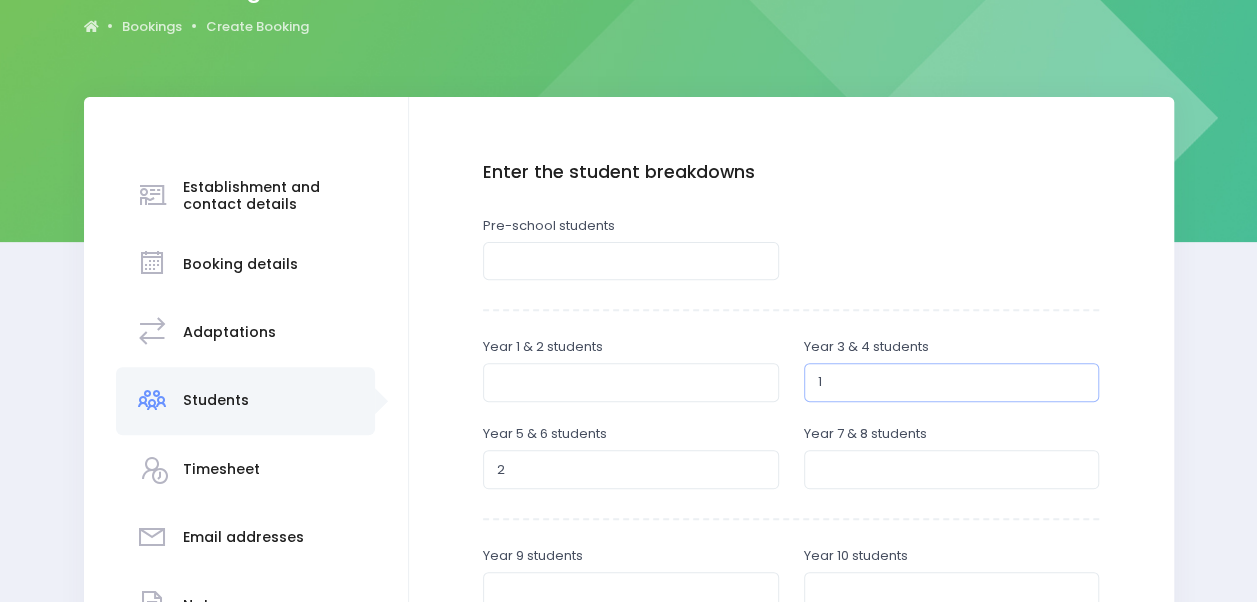 click on "1" at bounding box center [952, 382] 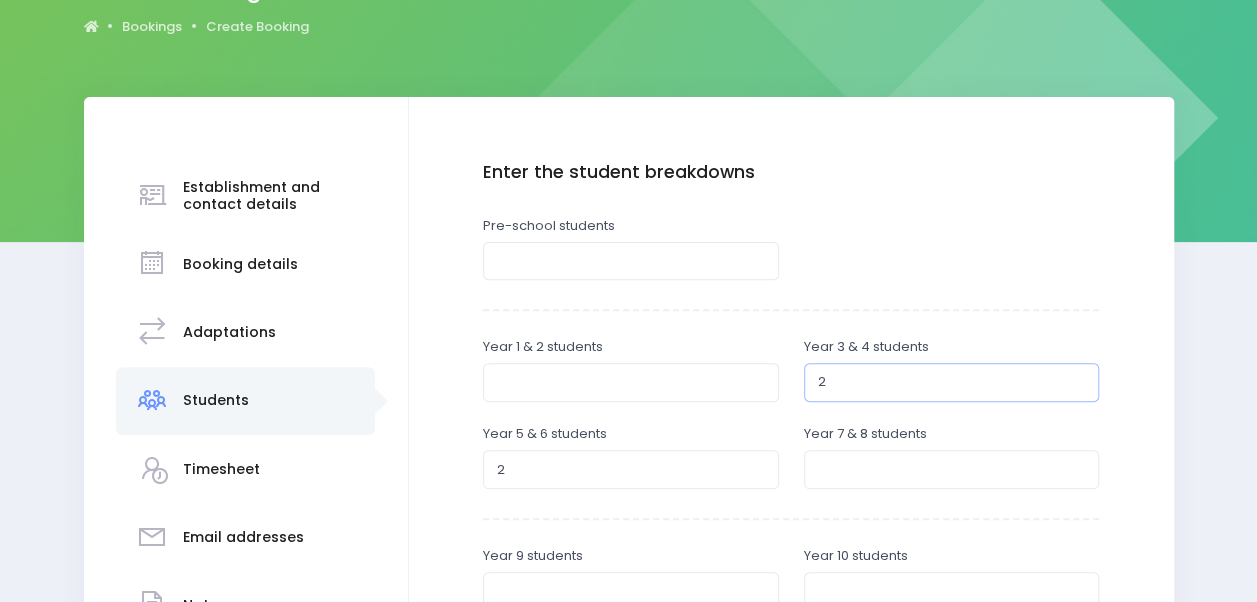 click on "2" at bounding box center [952, 382] 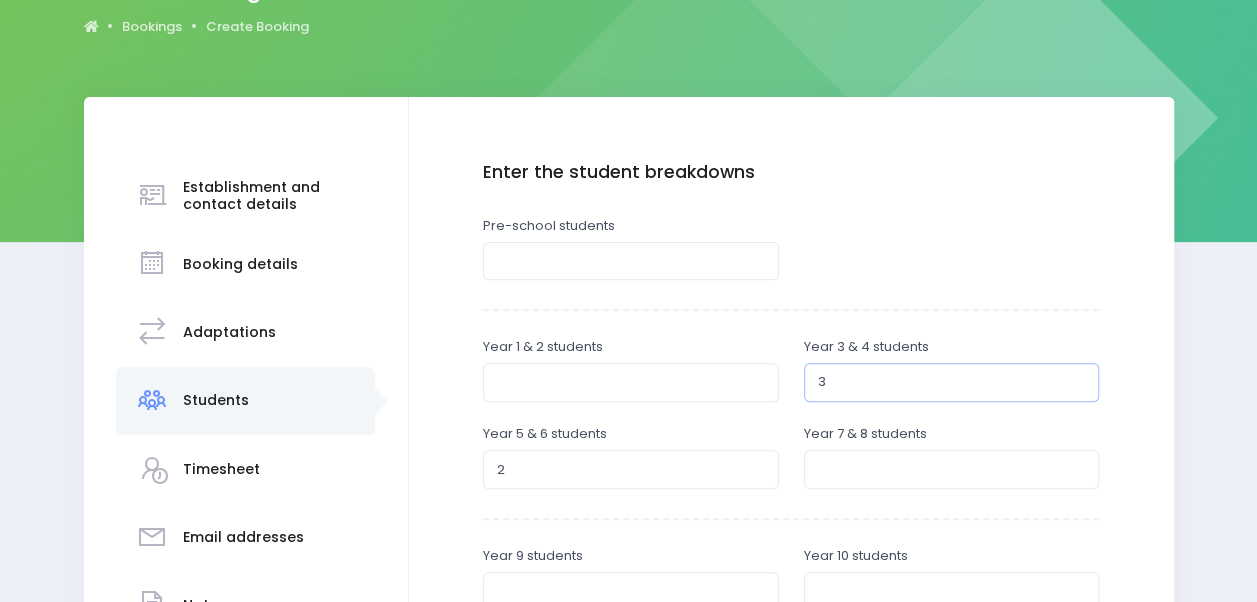 click on "3" at bounding box center (952, 382) 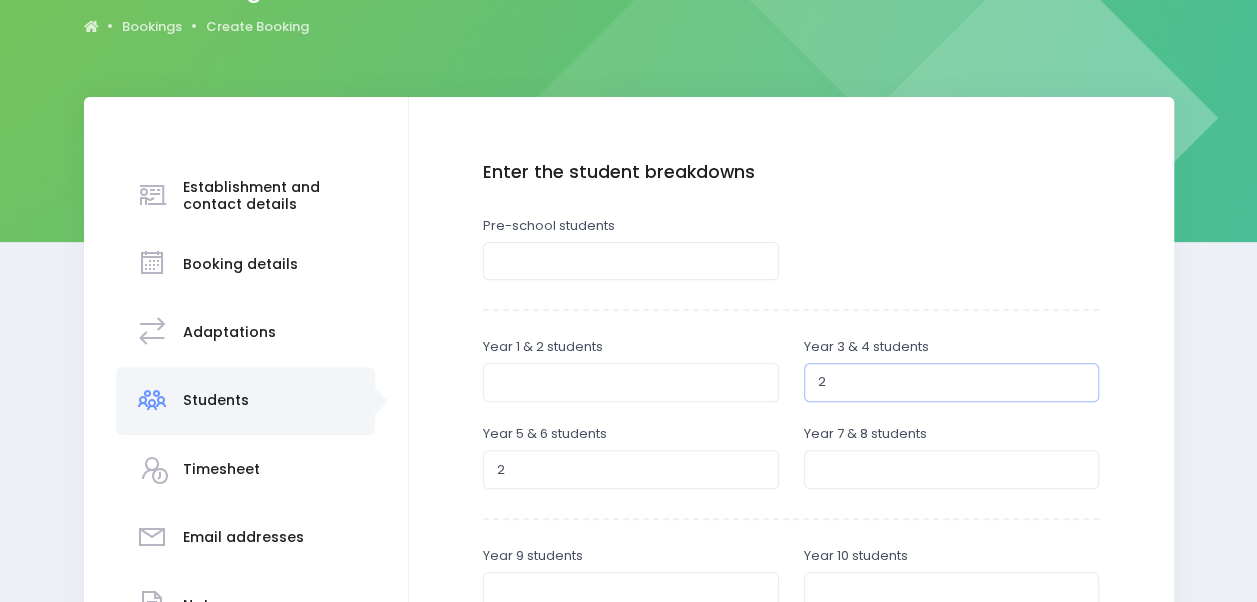 click on "2" at bounding box center [952, 382] 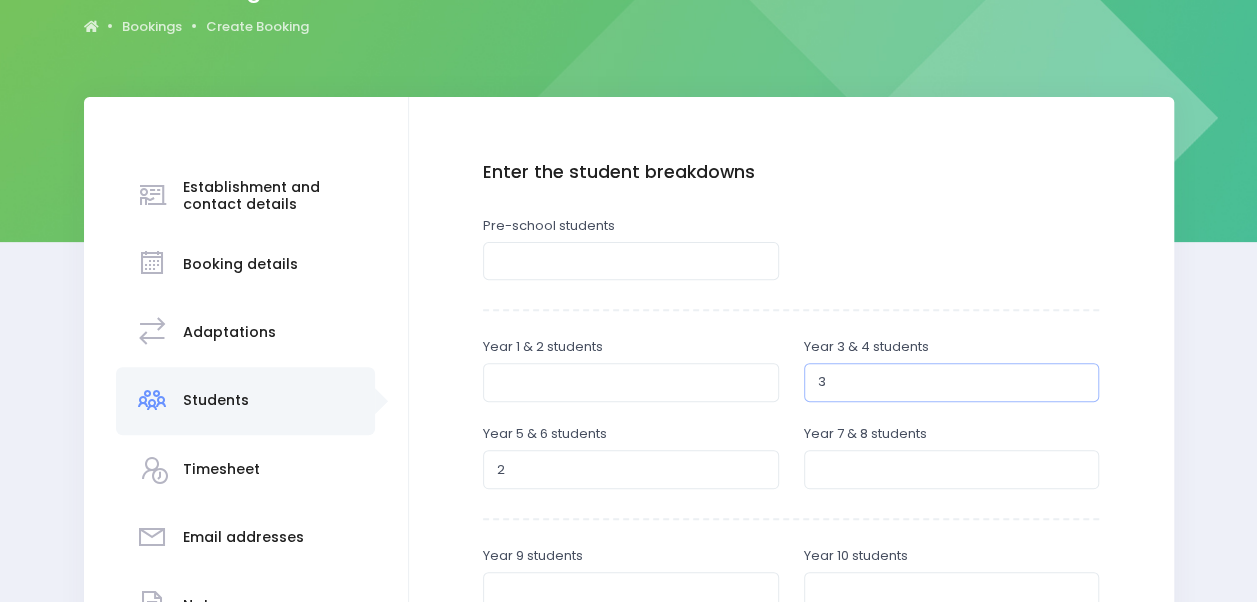 click on "3" at bounding box center [952, 382] 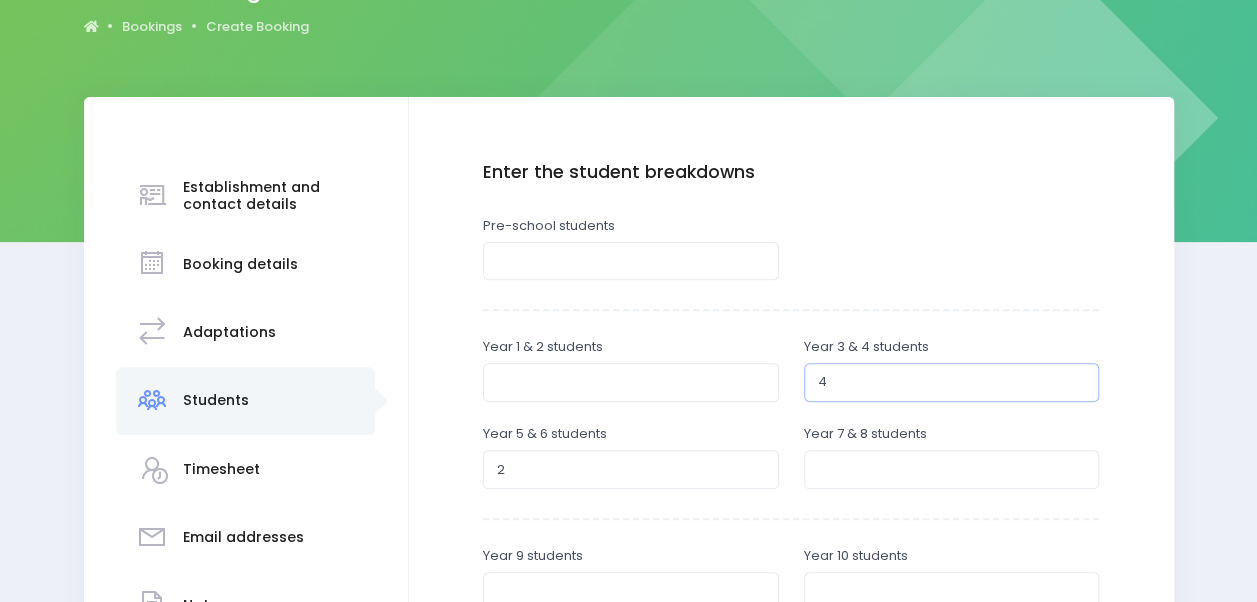 type on "4" 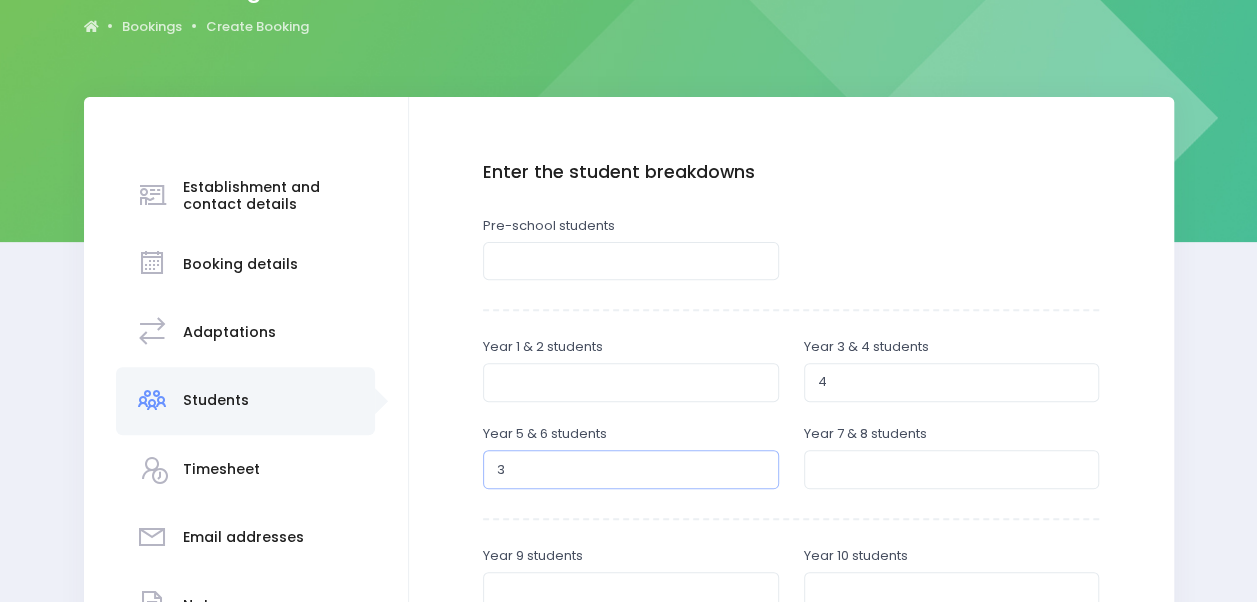 click on "3" at bounding box center (631, 469) 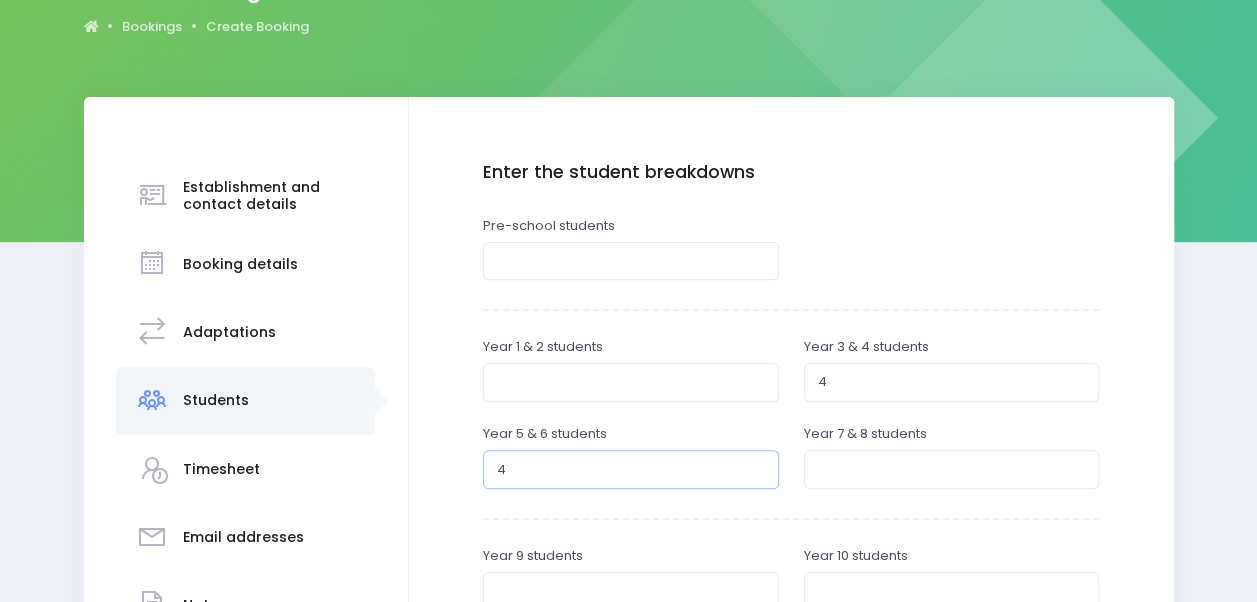 type on "4" 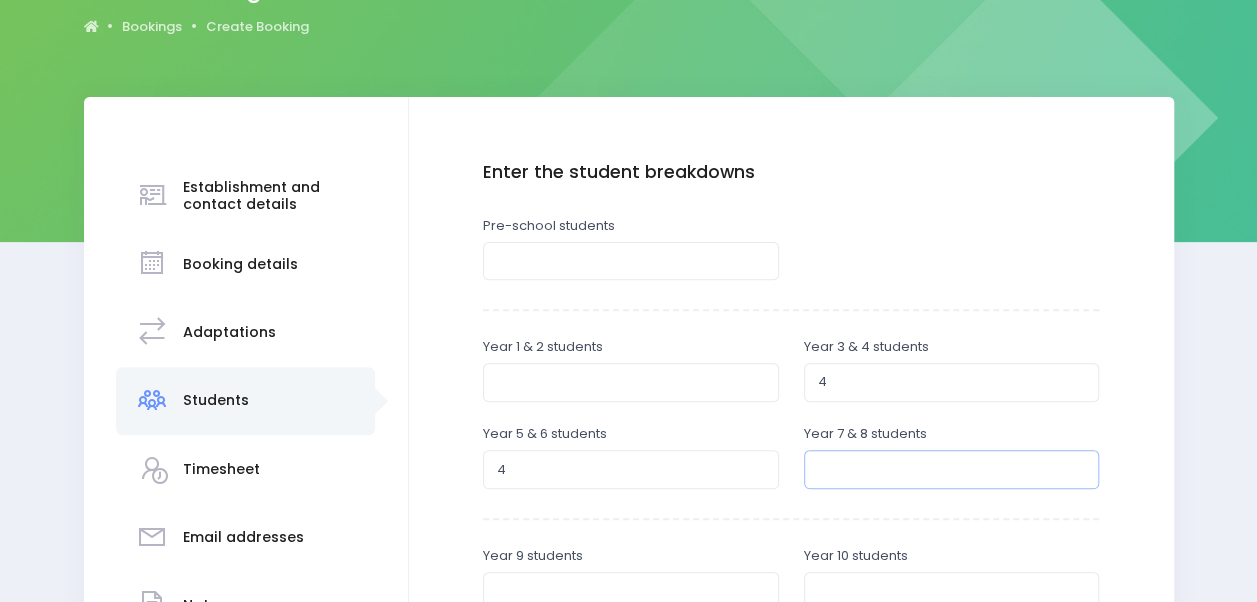 click at bounding box center (952, 469) 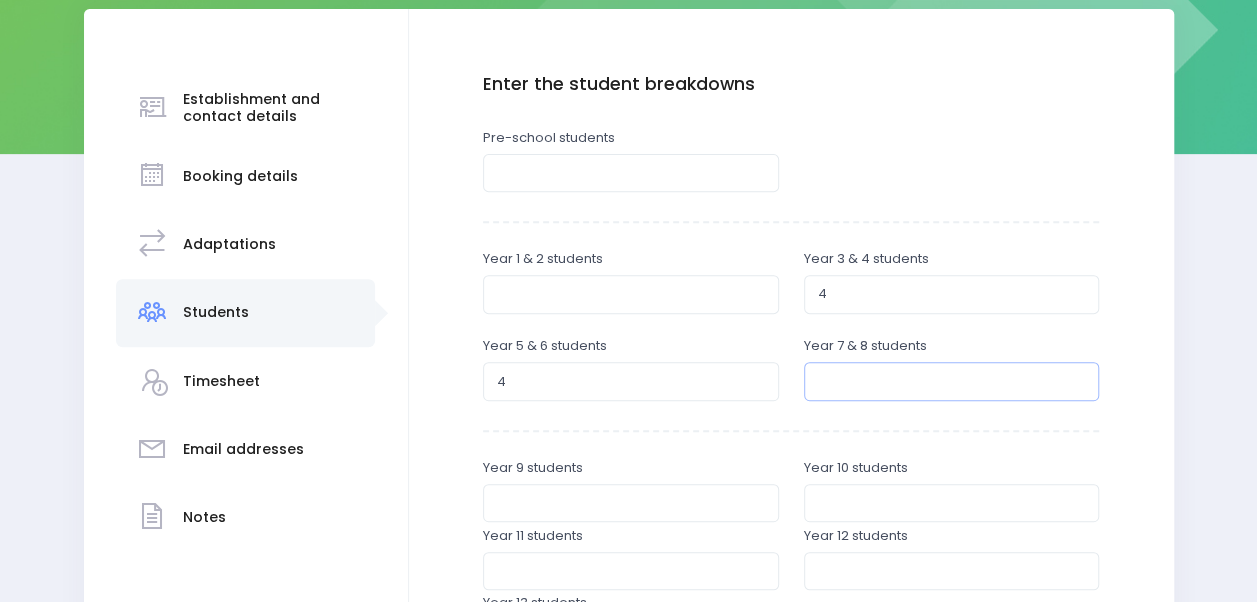 scroll, scrollTop: 297, scrollLeft: 0, axis: vertical 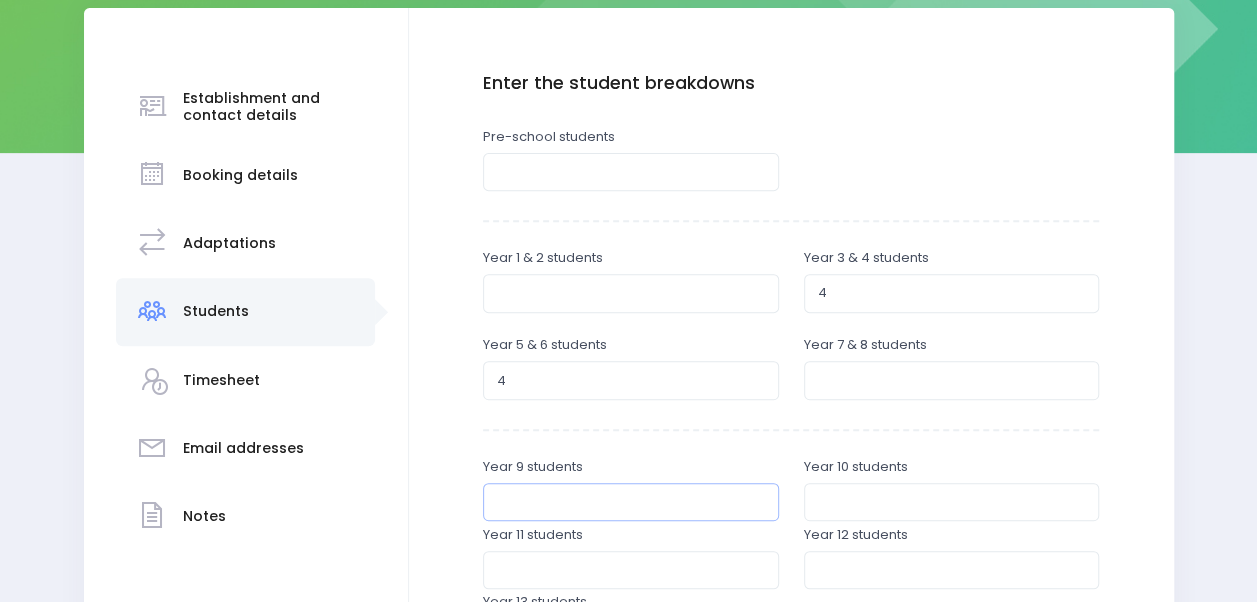 click at bounding box center (631, 502) 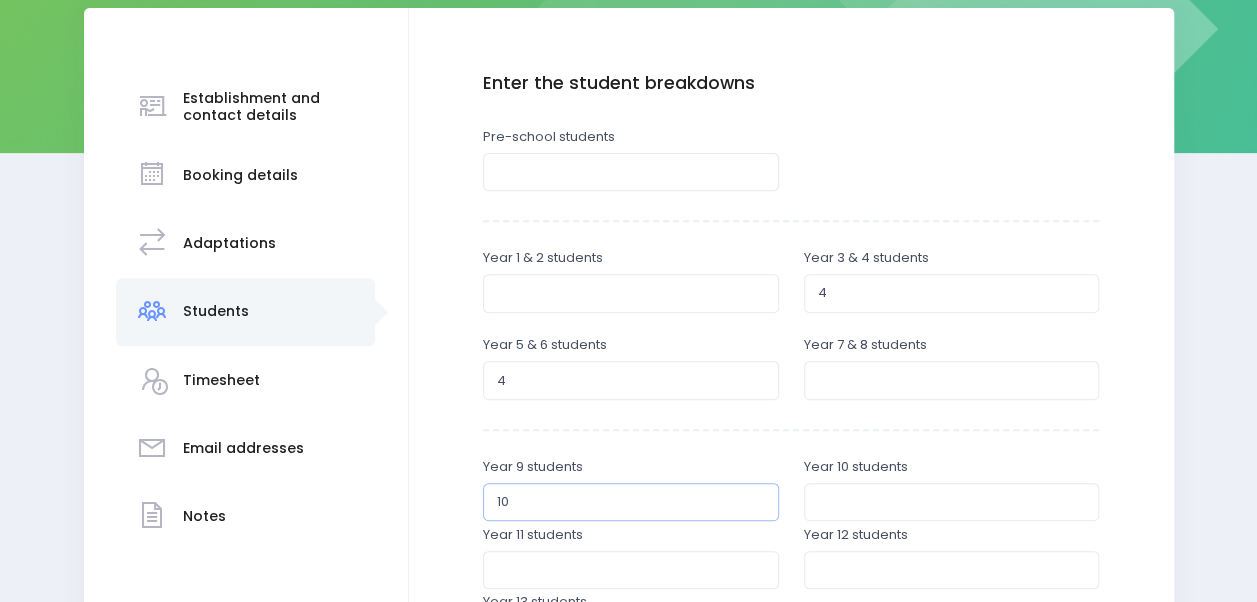 type on "10" 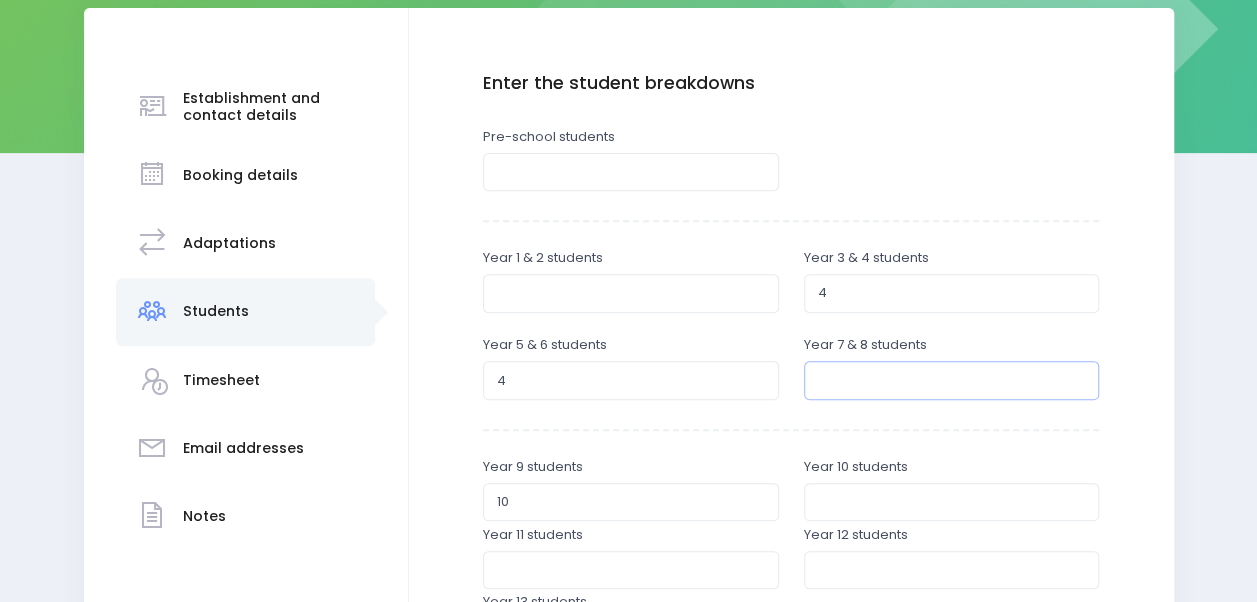 click at bounding box center (952, 380) 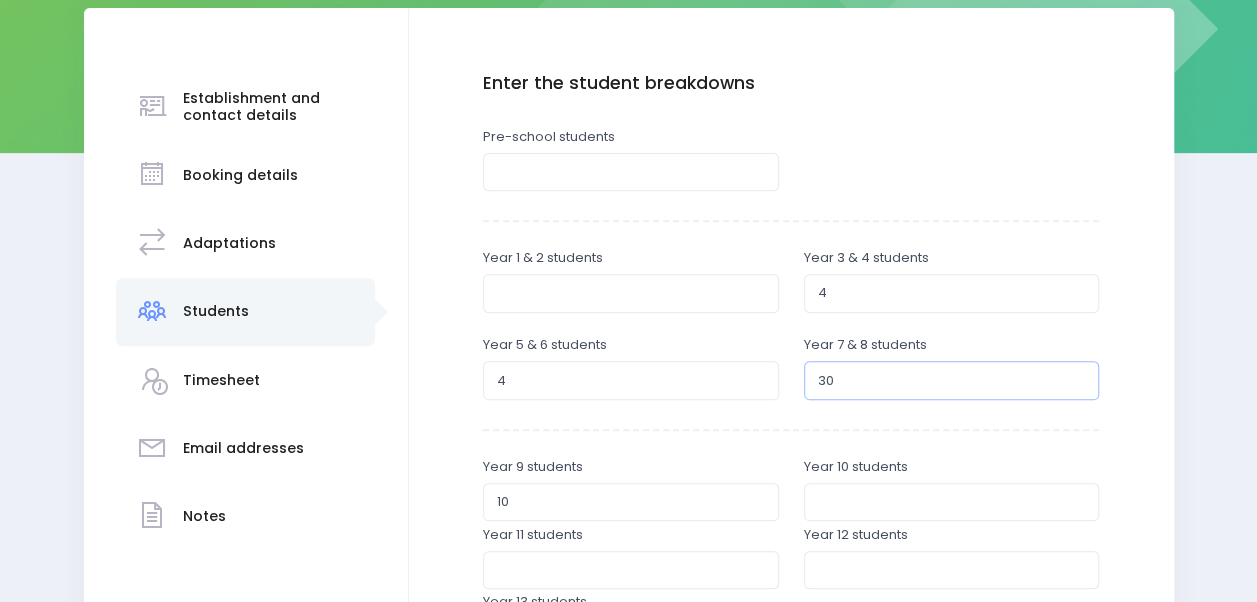 type on "30" 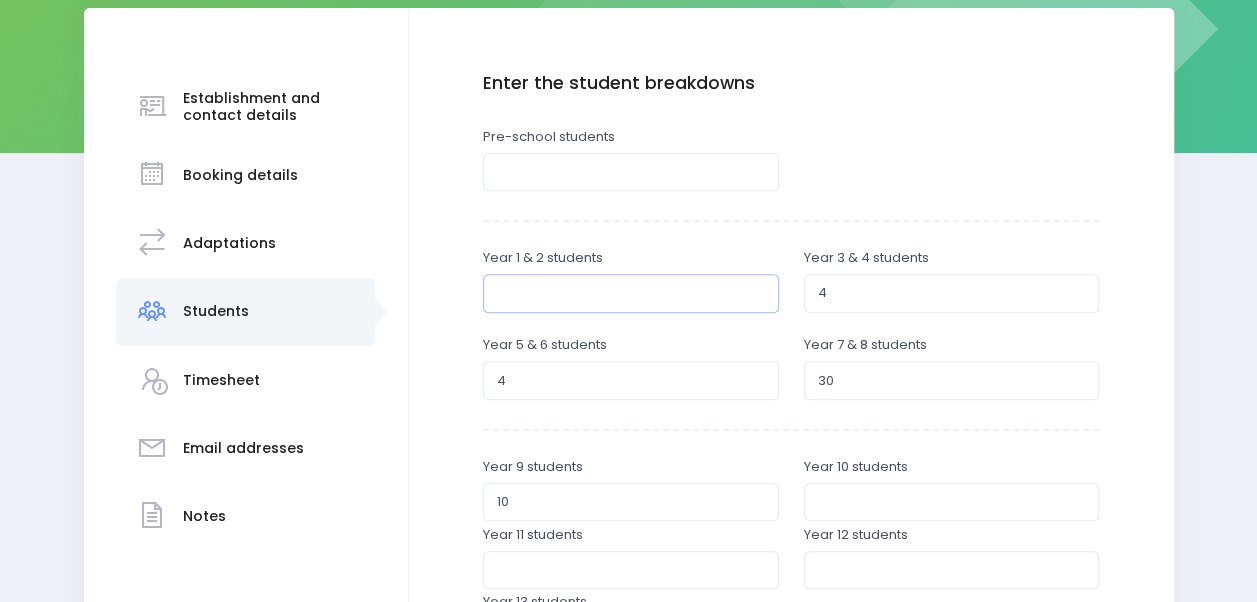 click at bounding box center (631, 293) 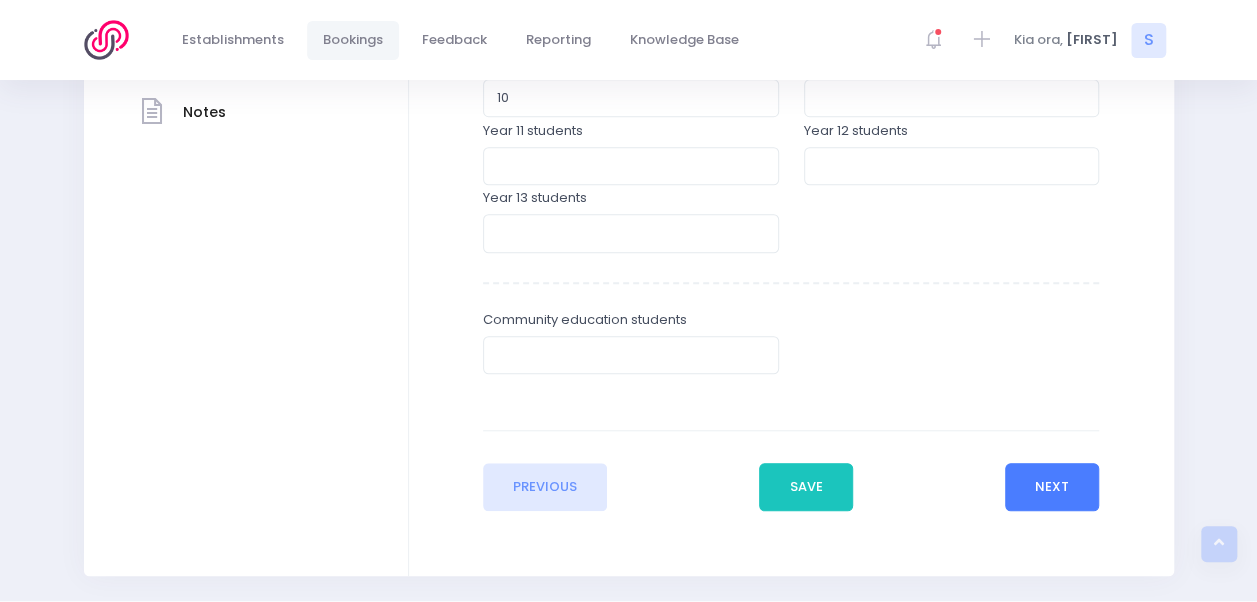 type on "15" 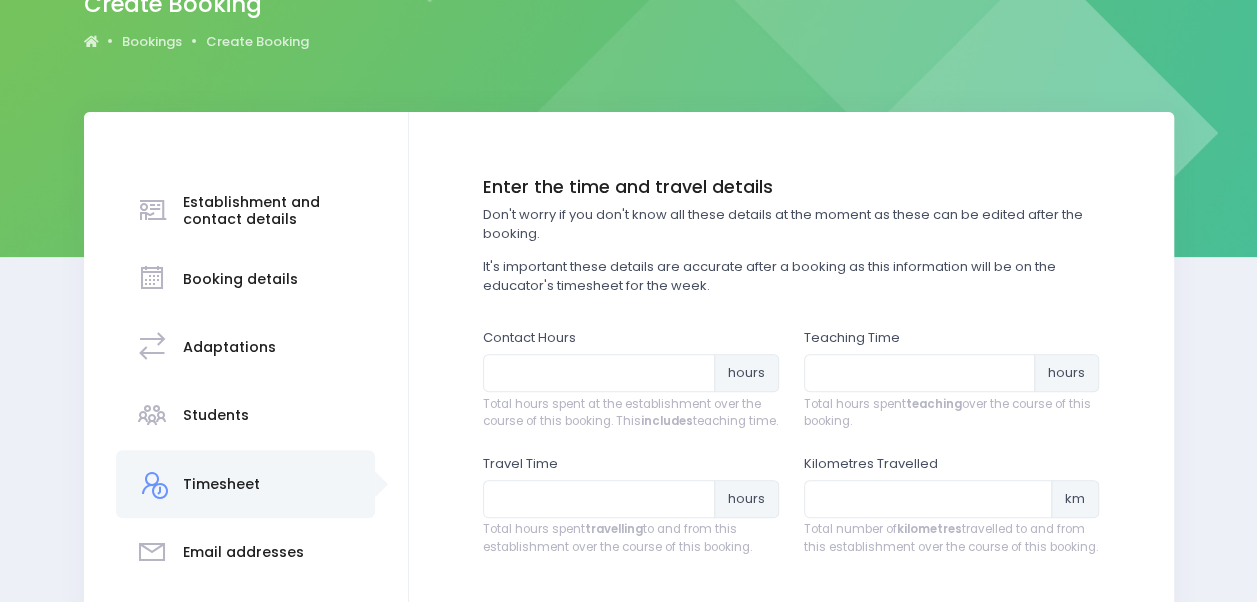 scroll, scrollTop: 194, scrollLeft: 0, axis: vertical 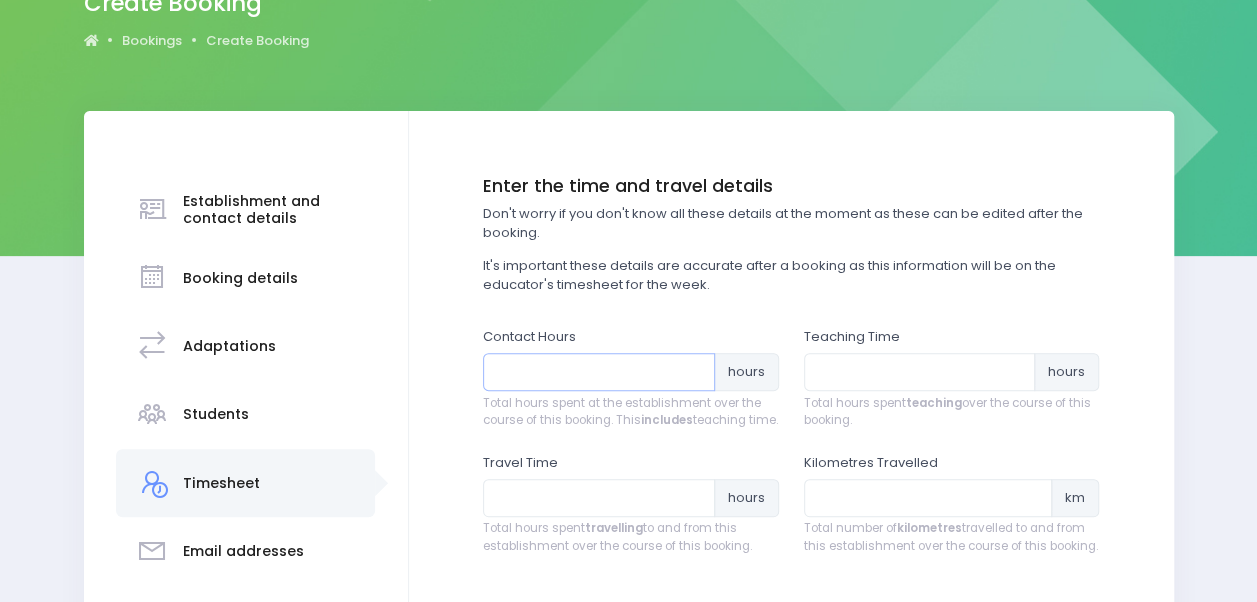 click at bounding box center (599, 372) 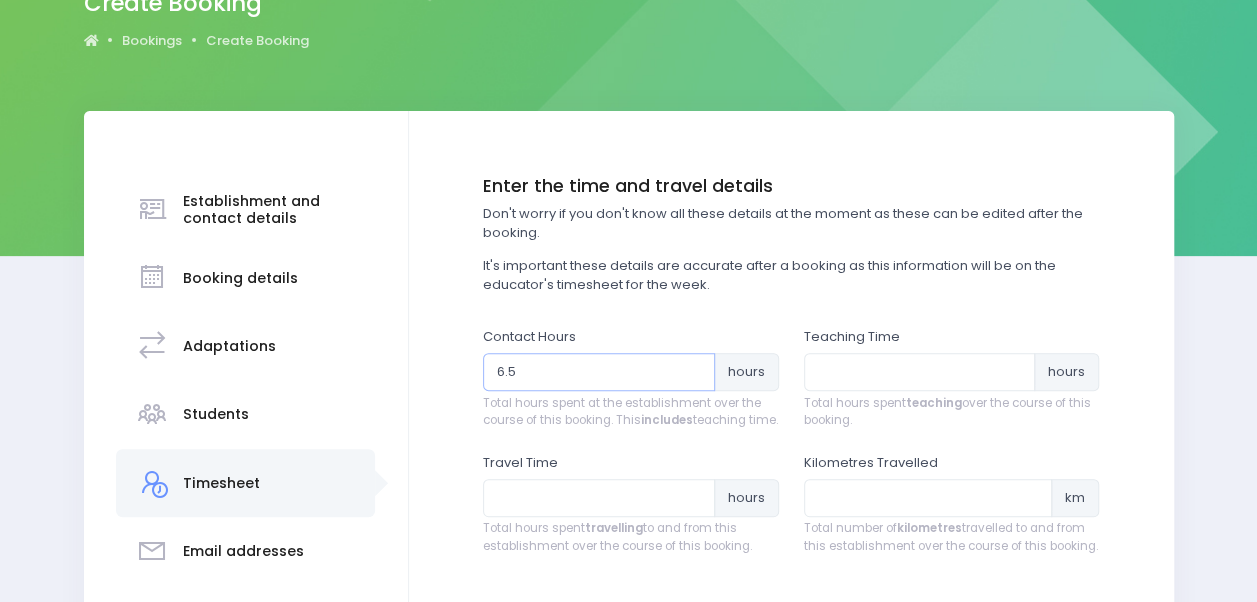 type on "6.5" 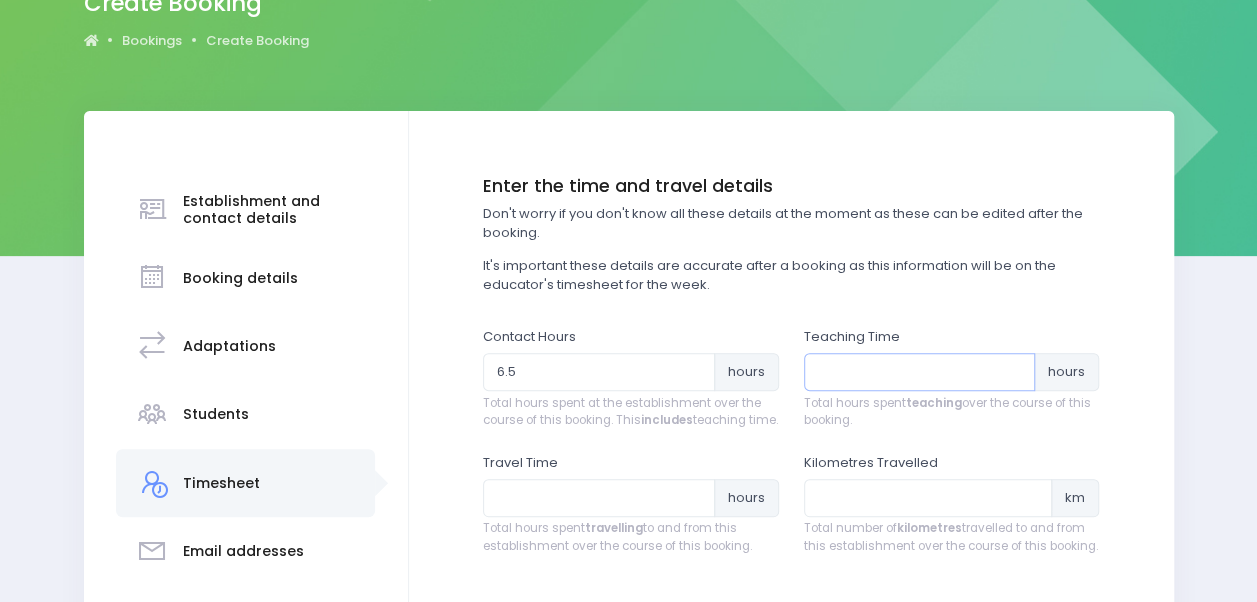 click at bounding box center (920, 372) 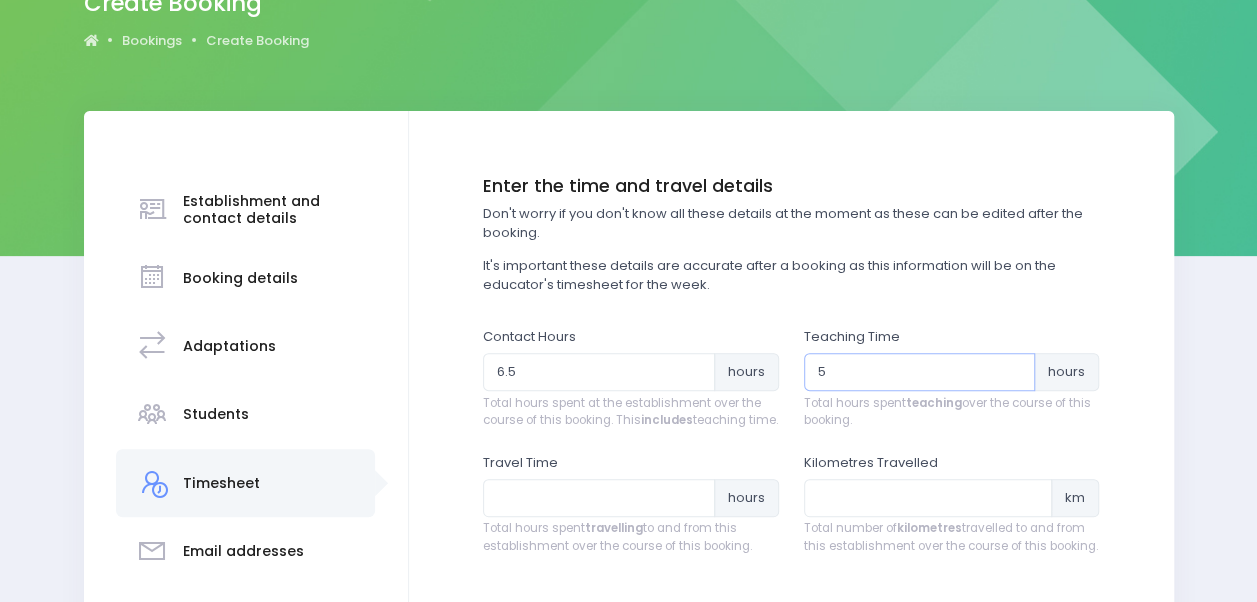 type on "5" 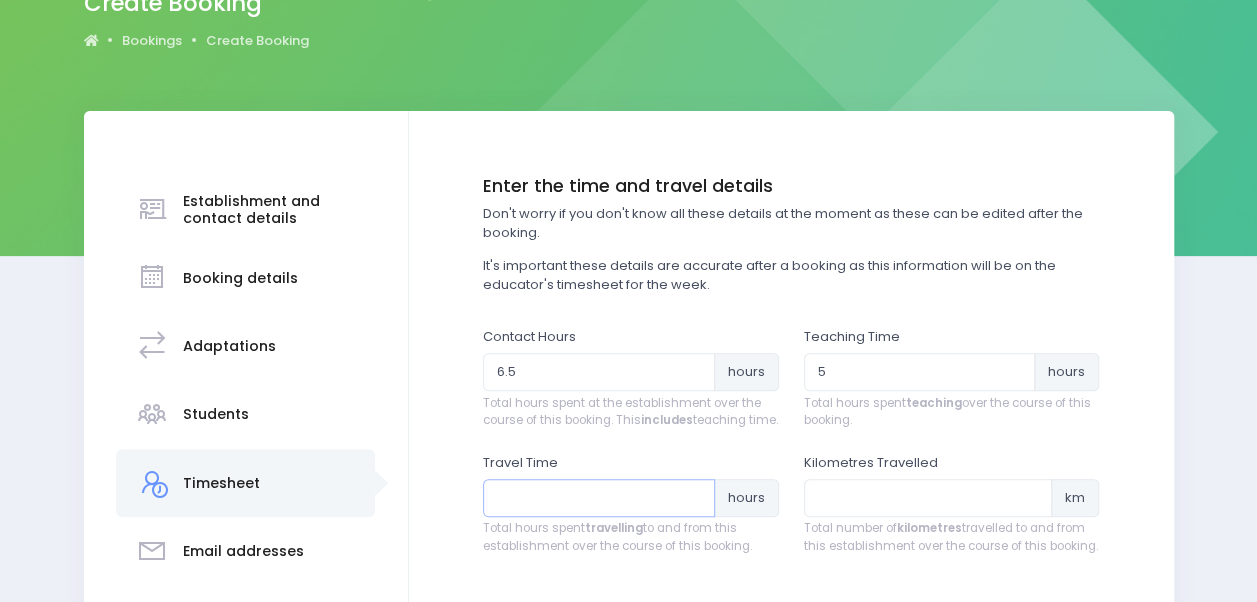 click at bounding box center (599, 498) 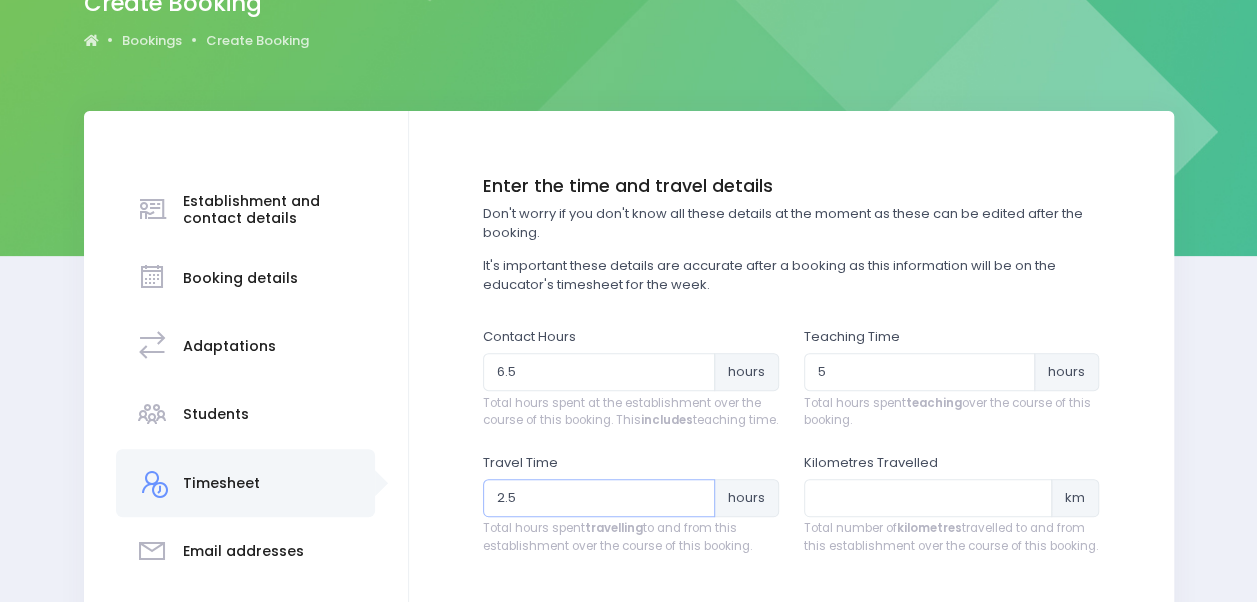type on "2.5" 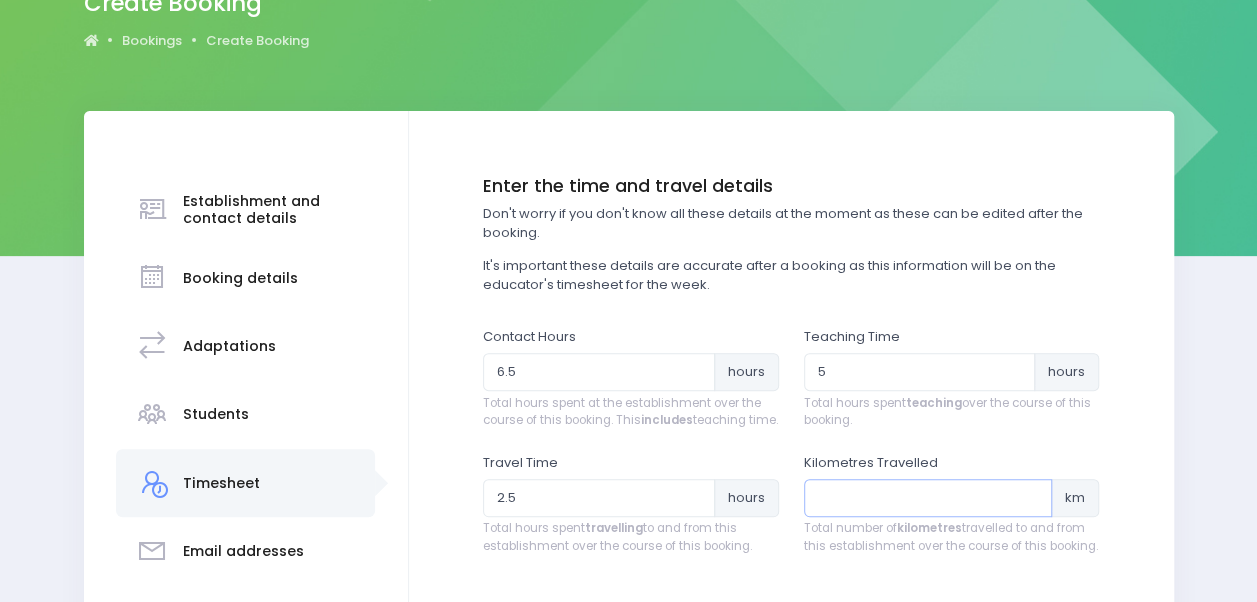 click at bounding box center (928, 498) 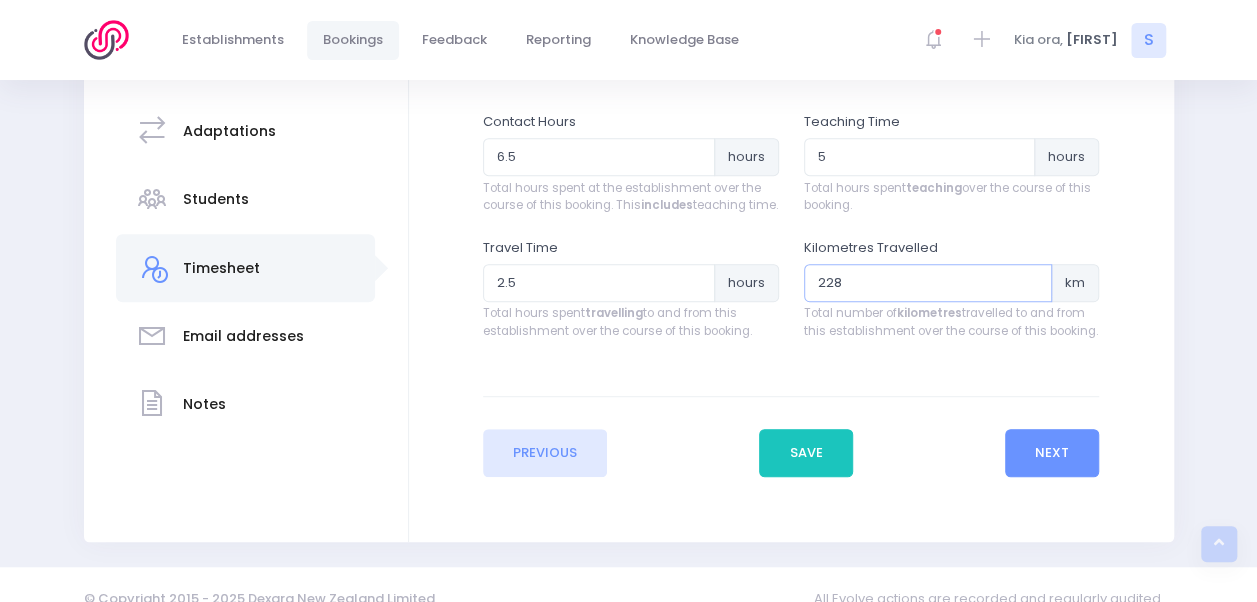 scroll, scrollTop: 455, scrollLeft: 0, axis: vertical 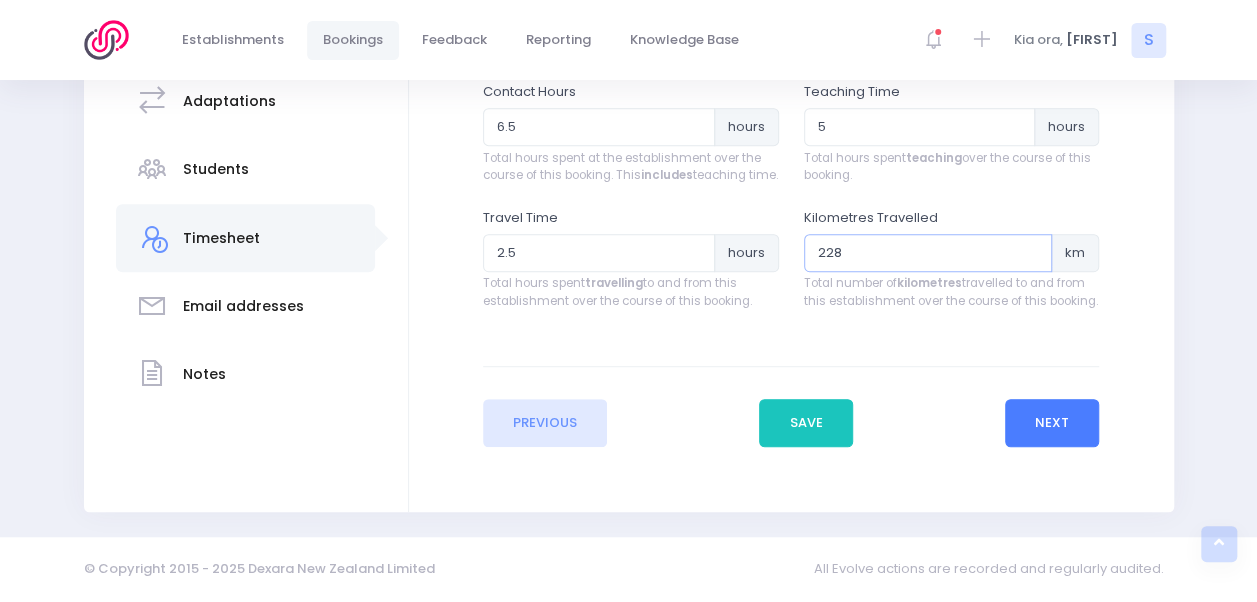 type on "228" 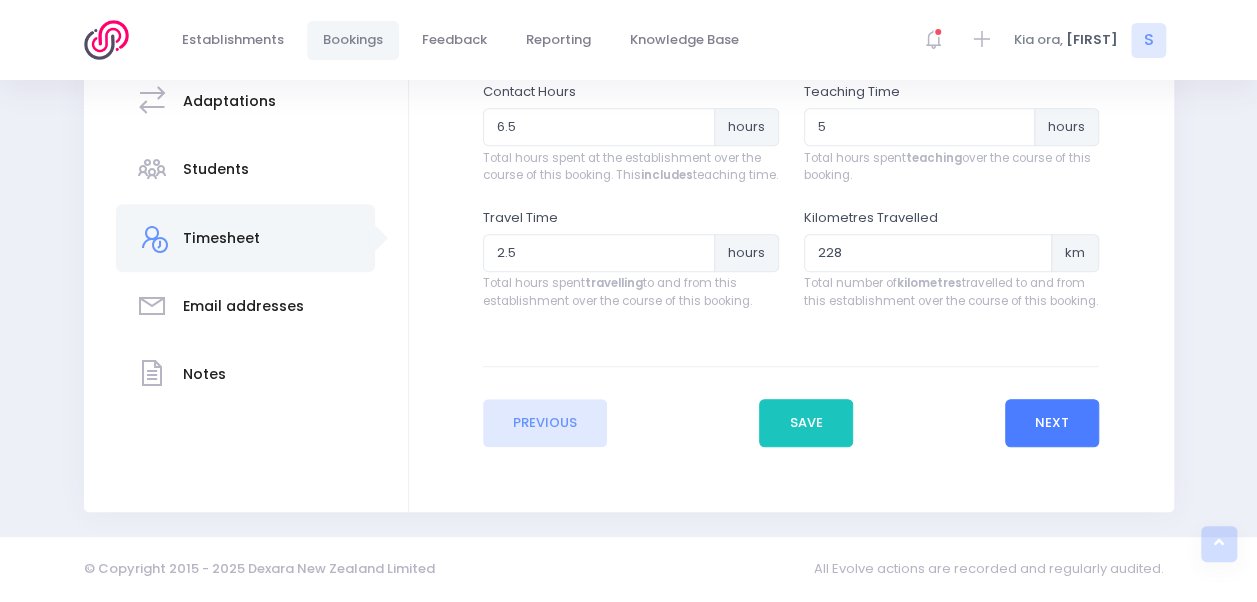 click on "Next" at bounding box center [1052, 423] 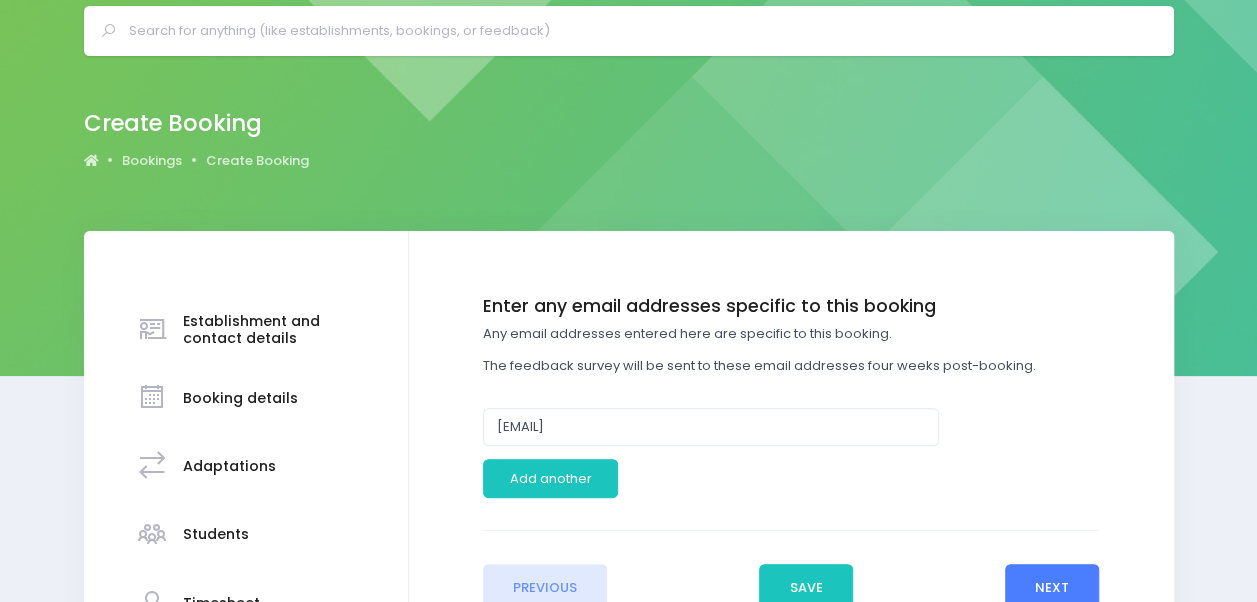 scroll, scrollTop: 75, scrollLeft: 0, axis: vertical 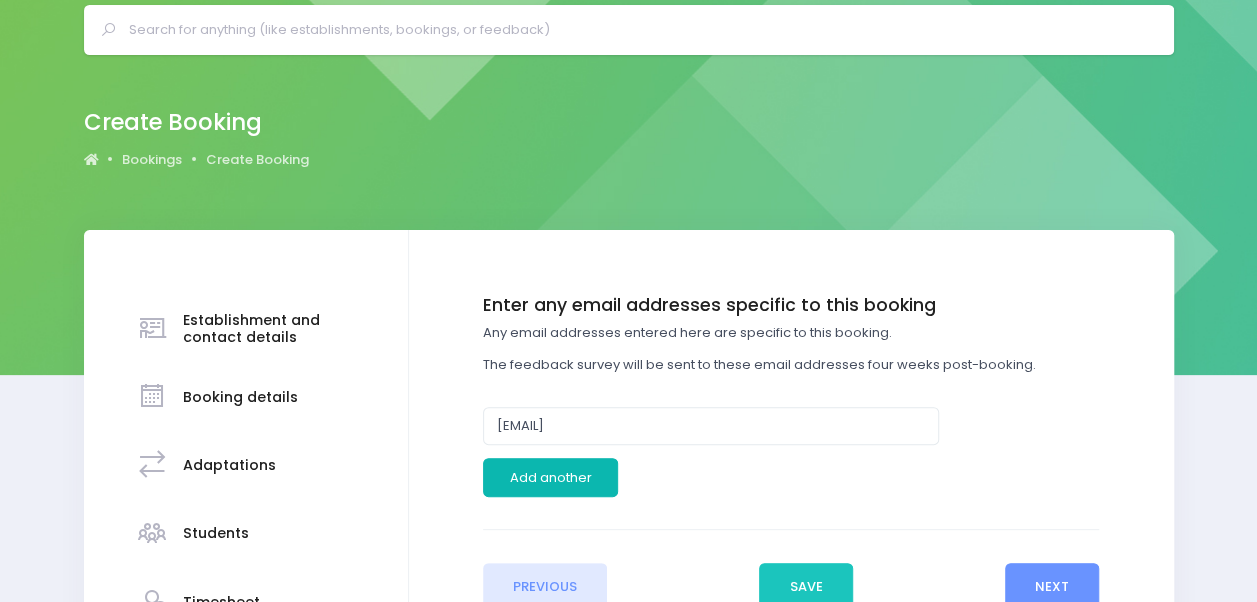 click on "Add another" at bounding box center [550, 477] 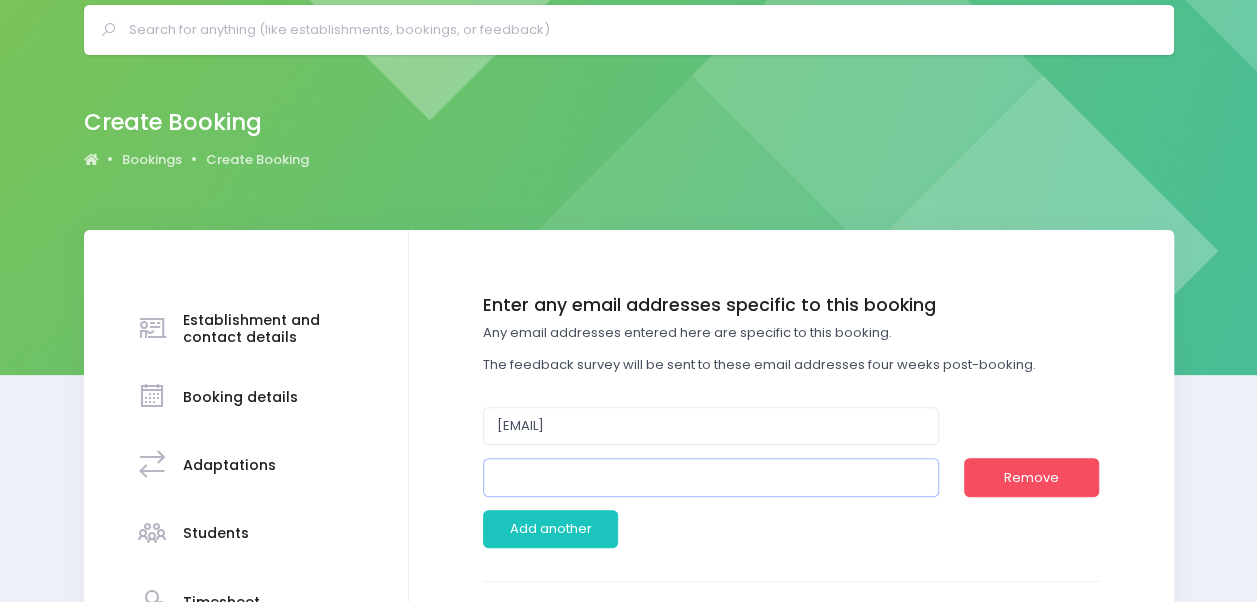 click at bounding box center [711, 477] 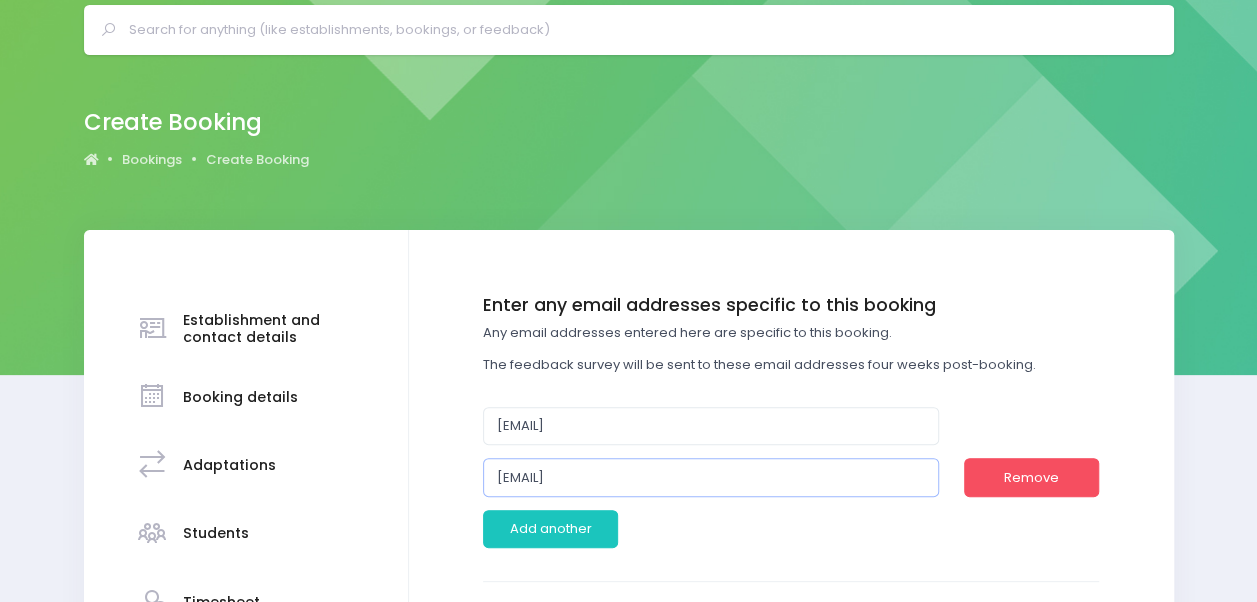 type on "mfraser@tkotwaa.school.nz" 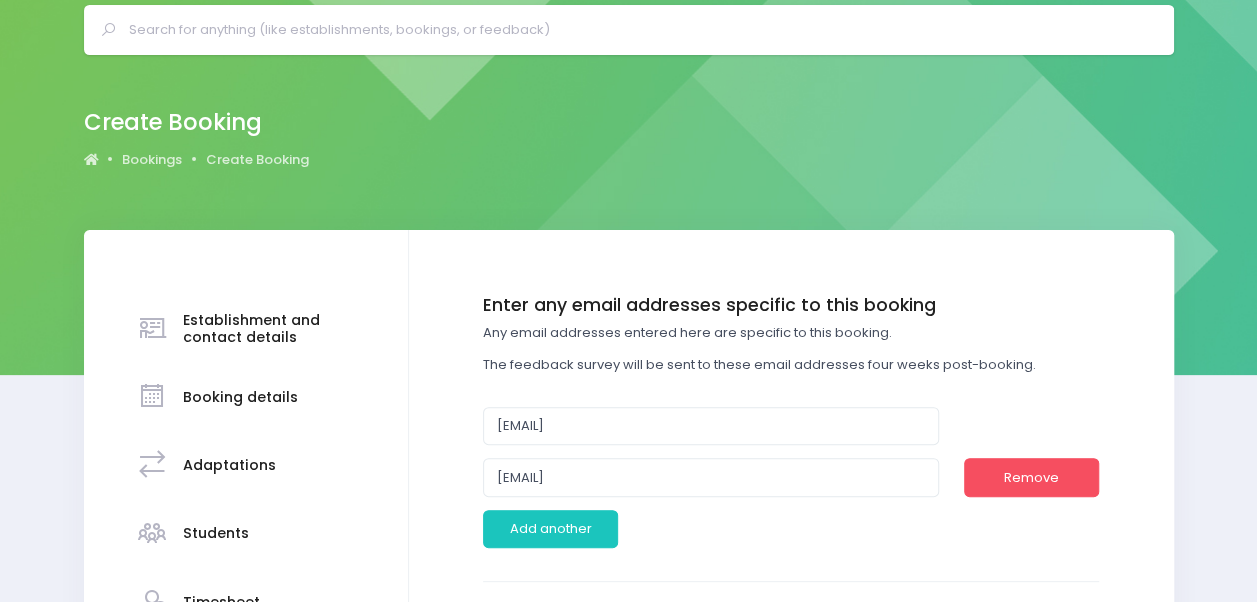 drag, startPoint x: 662, startPoint y: 552, endPoint x: 710, endPoint y: 546, distance: 48.373547 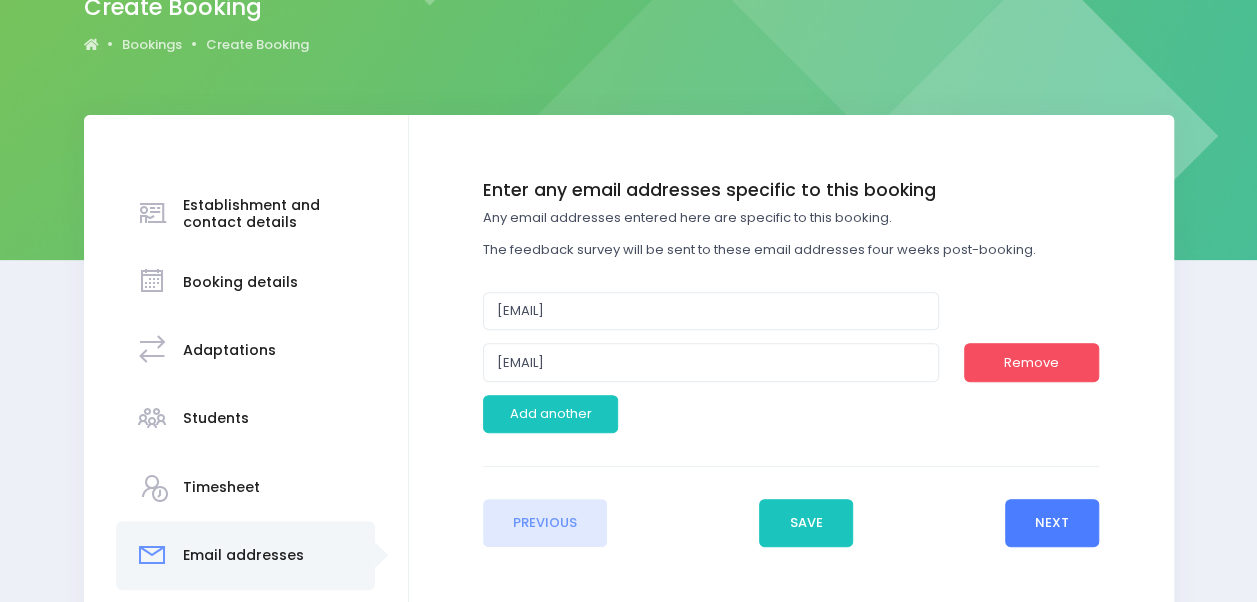 click on "Next" at bounding box center (1052, 523) 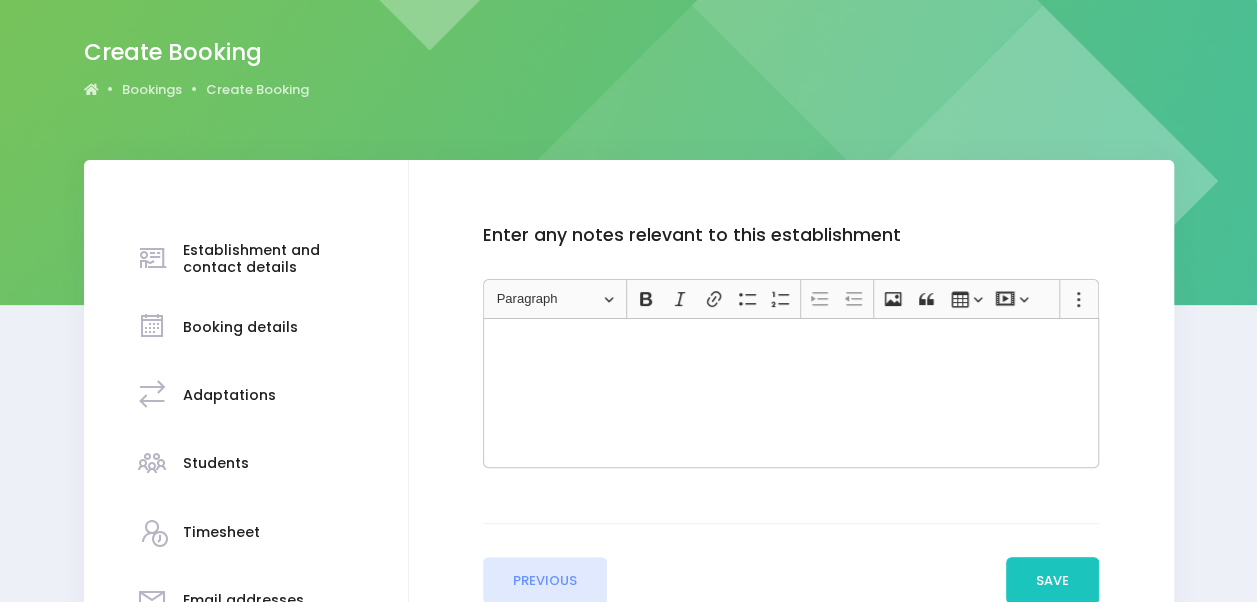 scroll, scrollTop: 154, scrollLeft: 0, axis: vertical 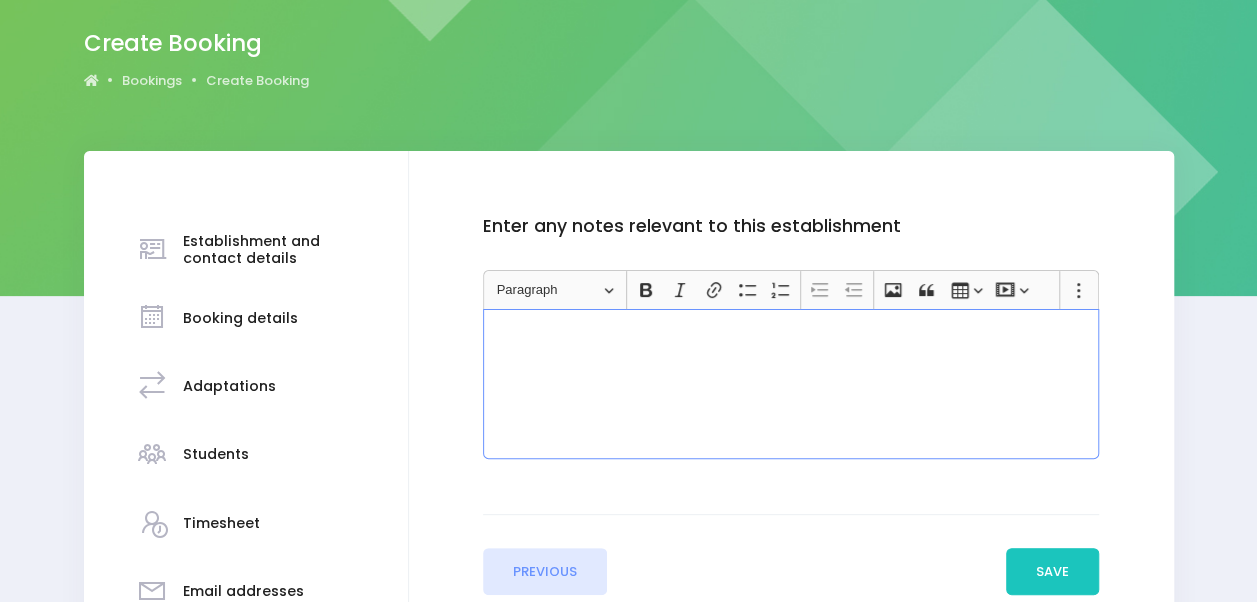 click at bounding box center [791, 384] 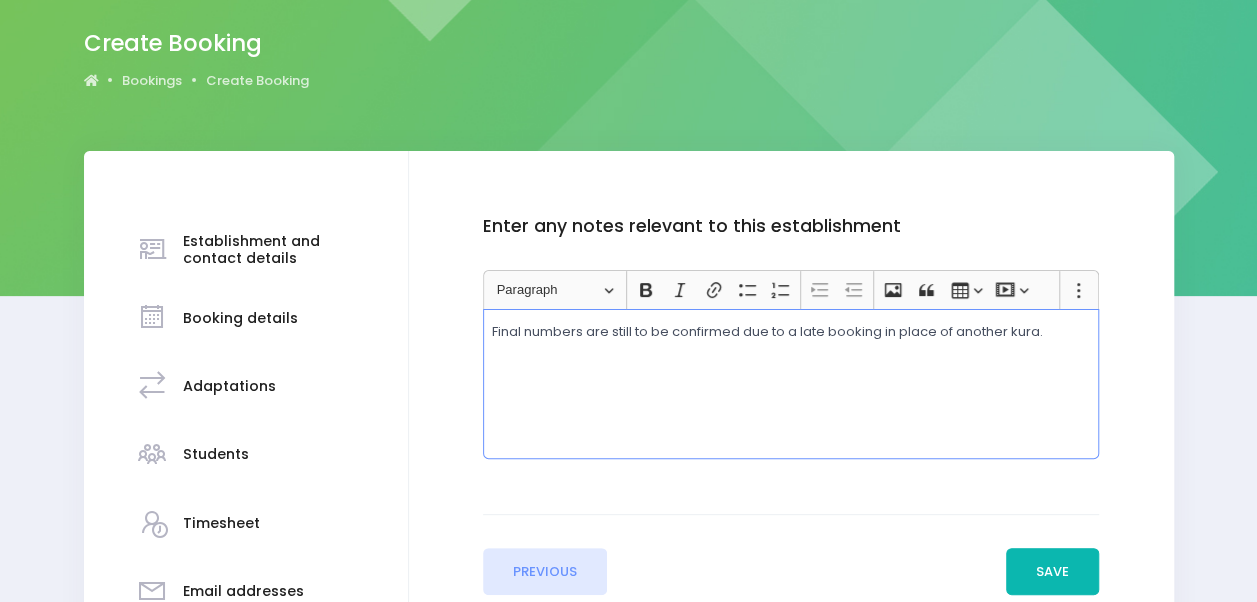 click on "Save" at bounding box center (1053, 572) 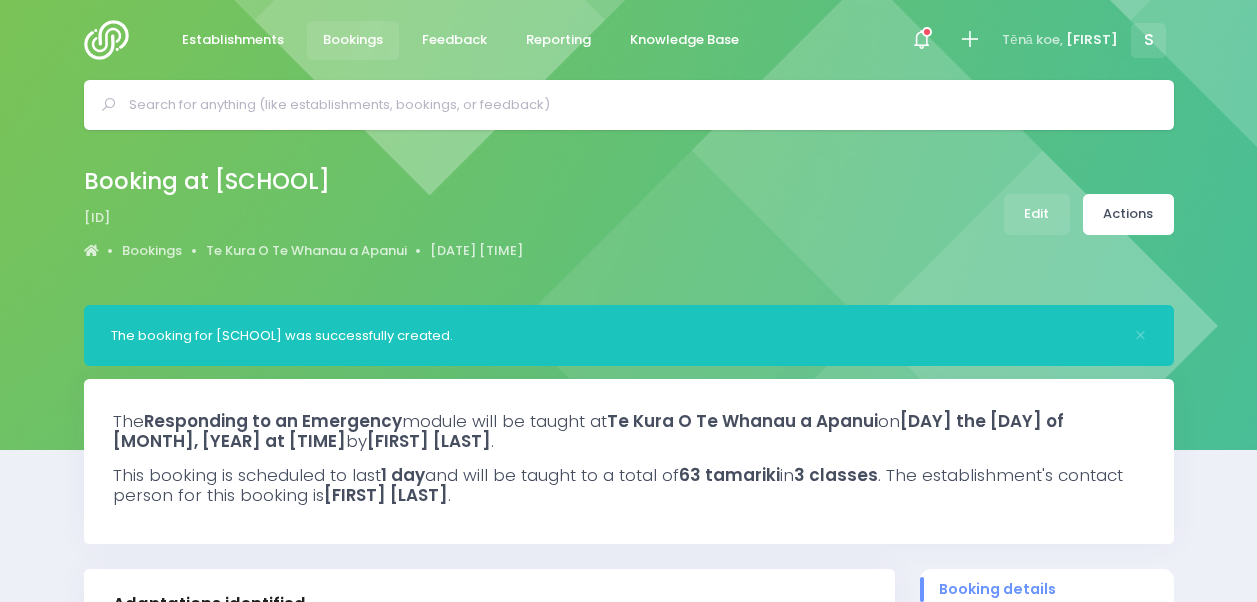select on "5" 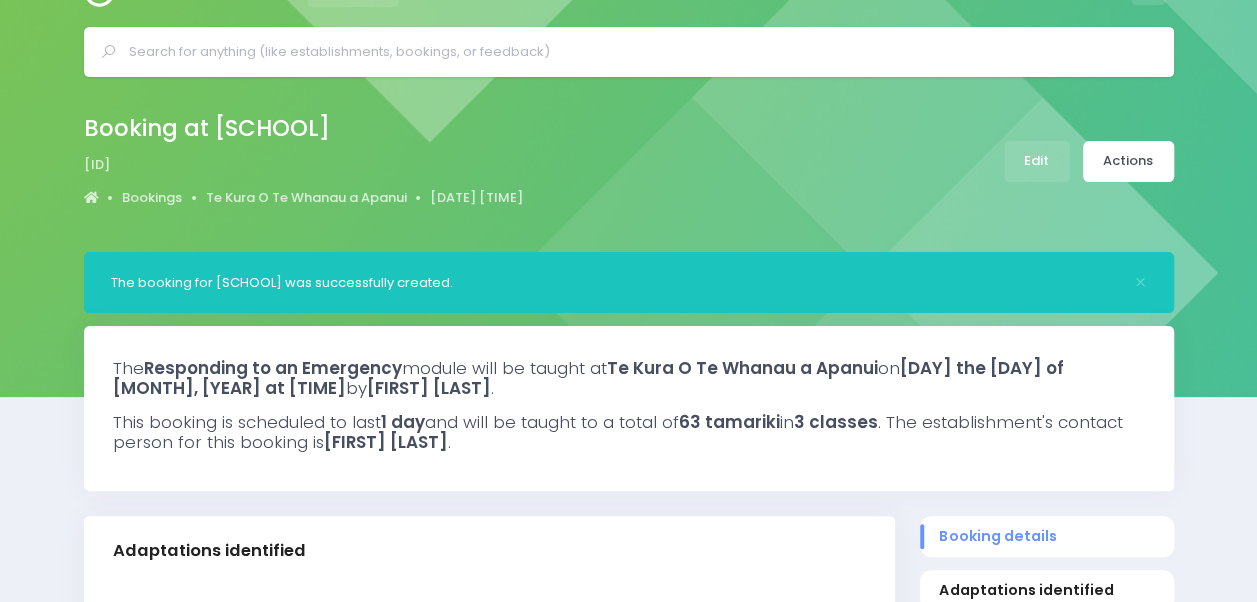 scroll, scrollTop: 0, scrollLeft: 0, axis: both 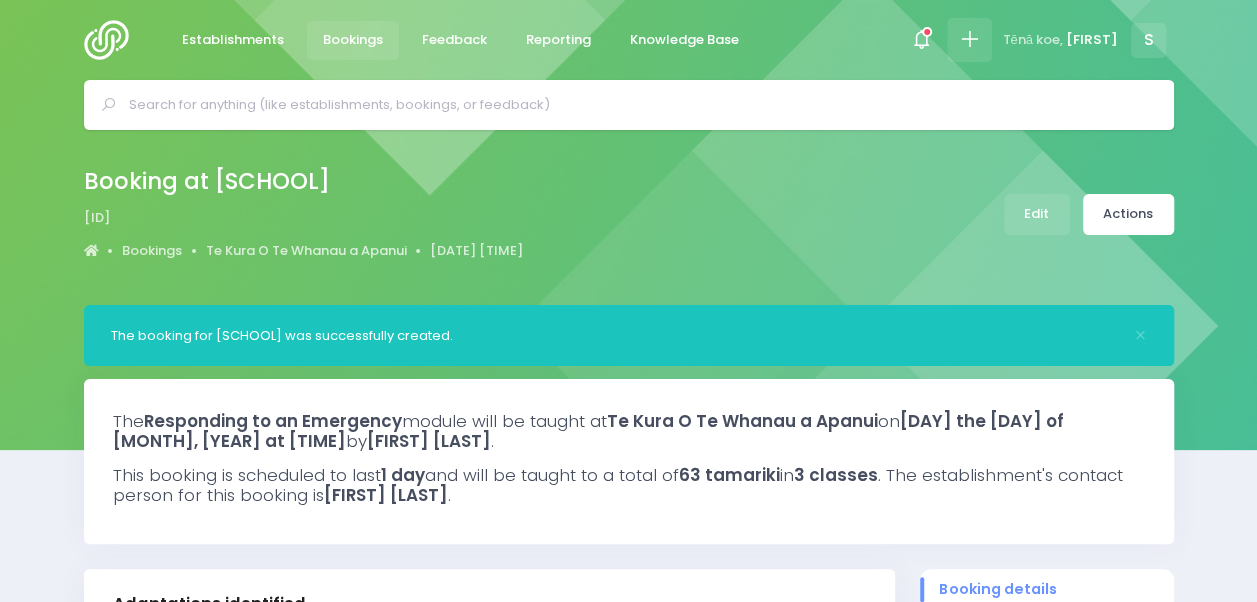 click at bounding box center (969, 39) 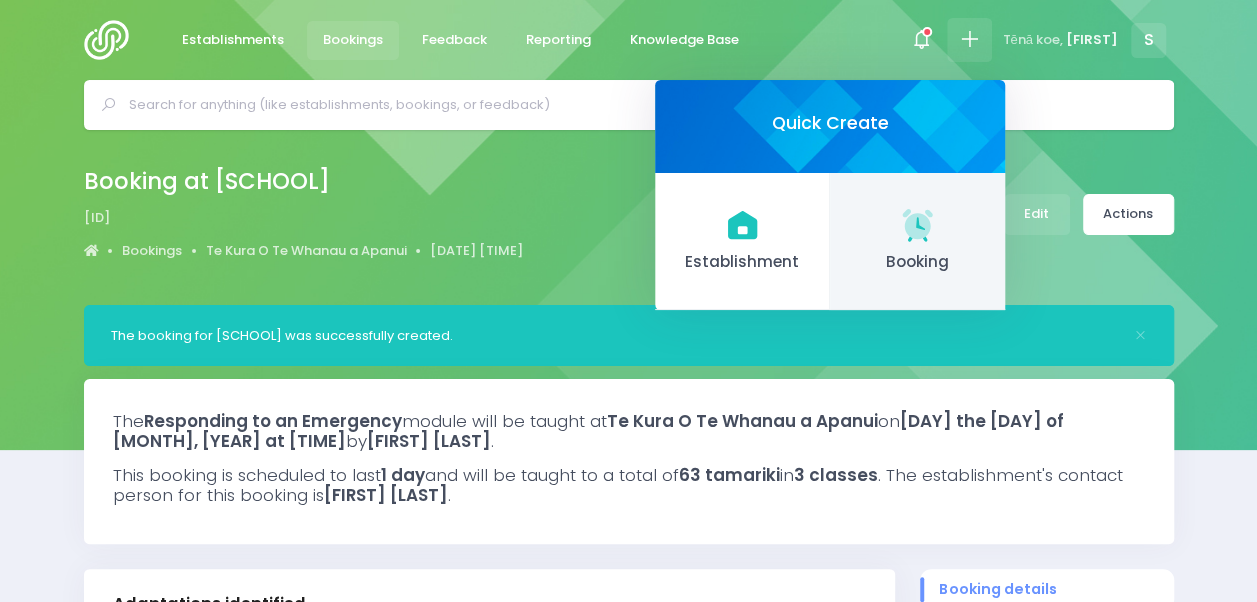 click 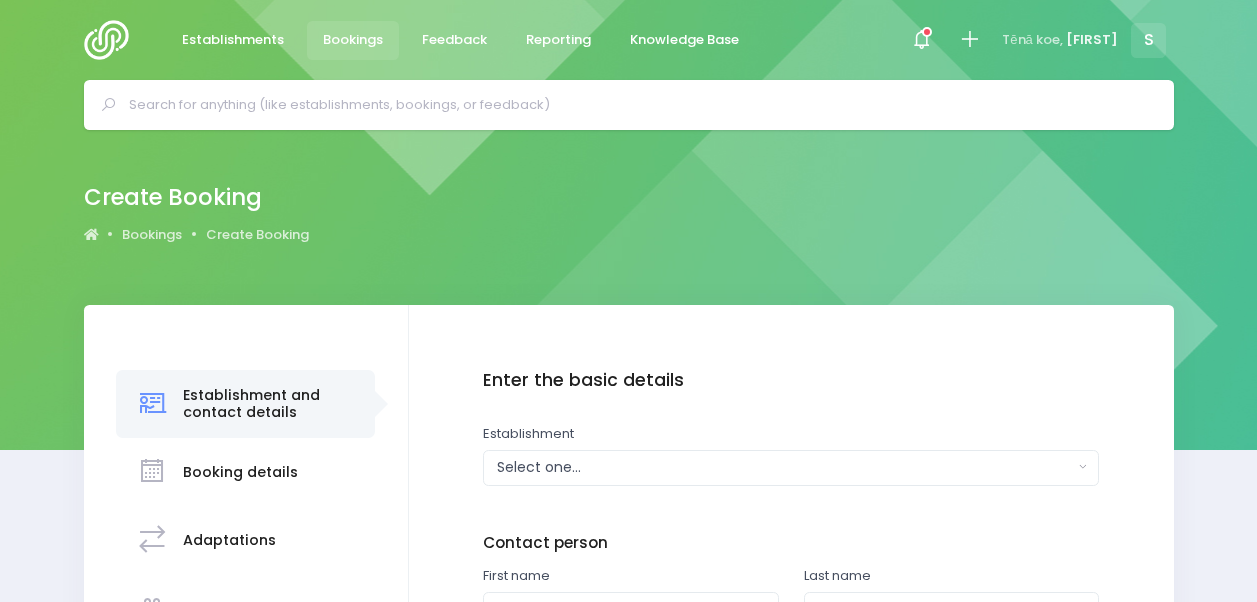 scroll, scrollTop: 0, scrollLeft: 0, axis: both 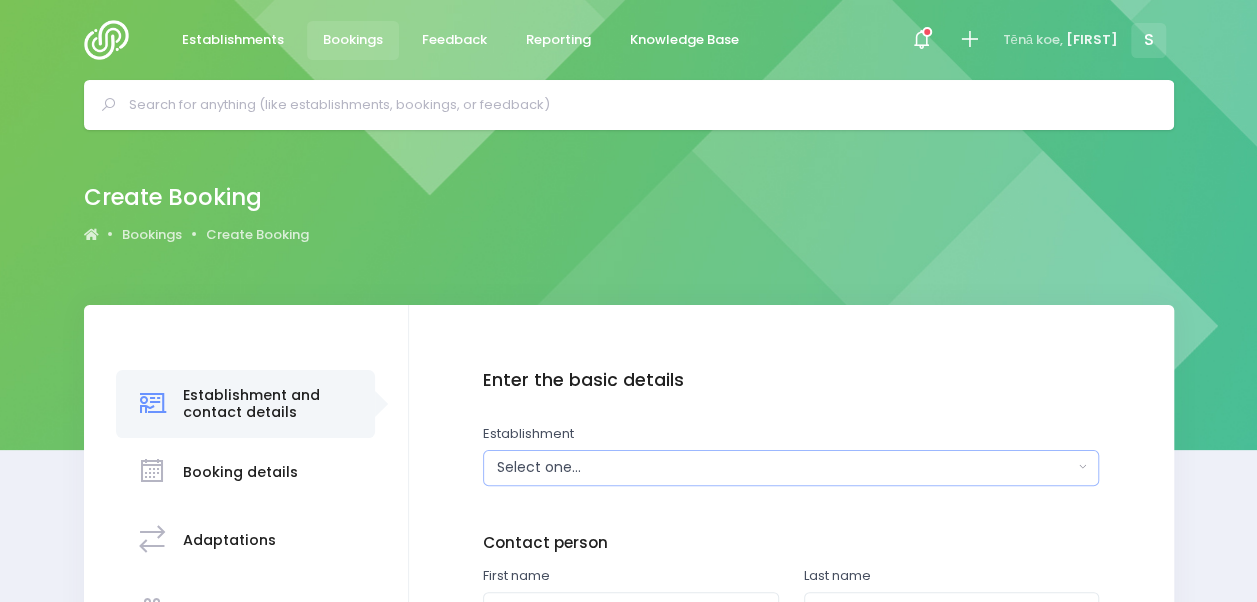 click on "Select one..." at bounding box center (785, 467) 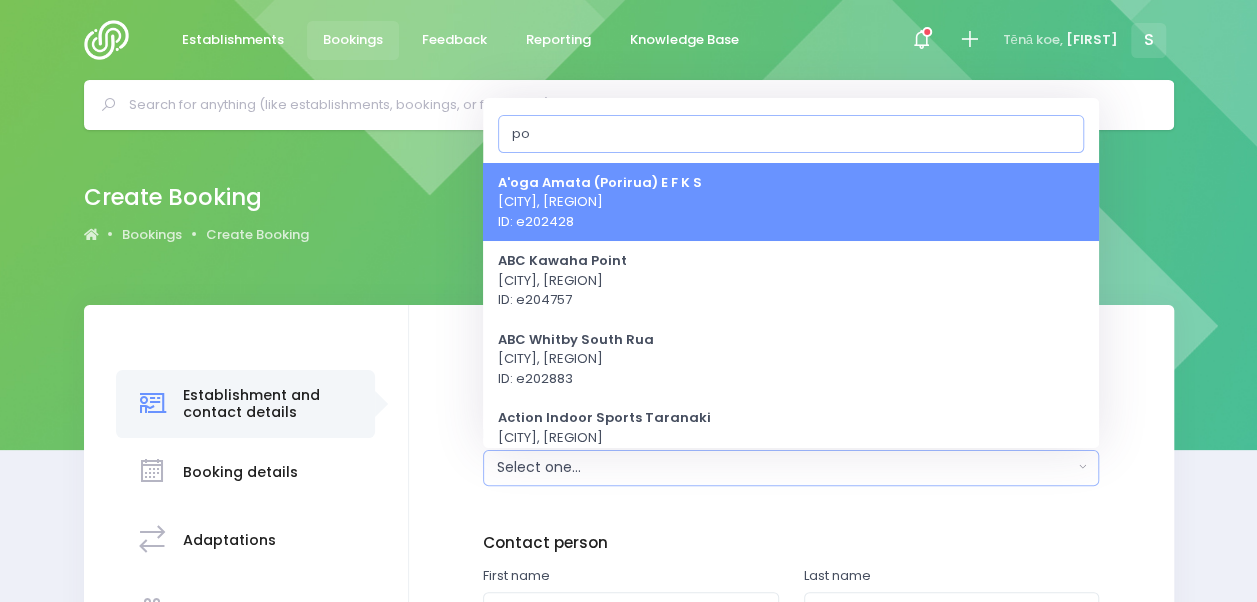 type on "p" 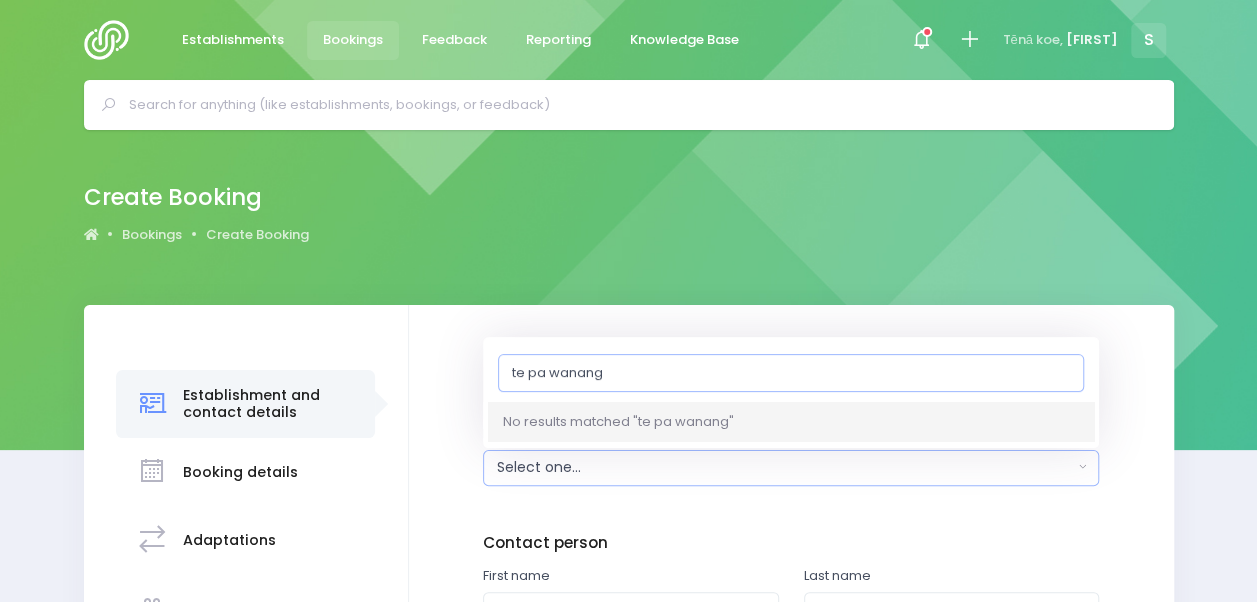 type on "te pa wananga" 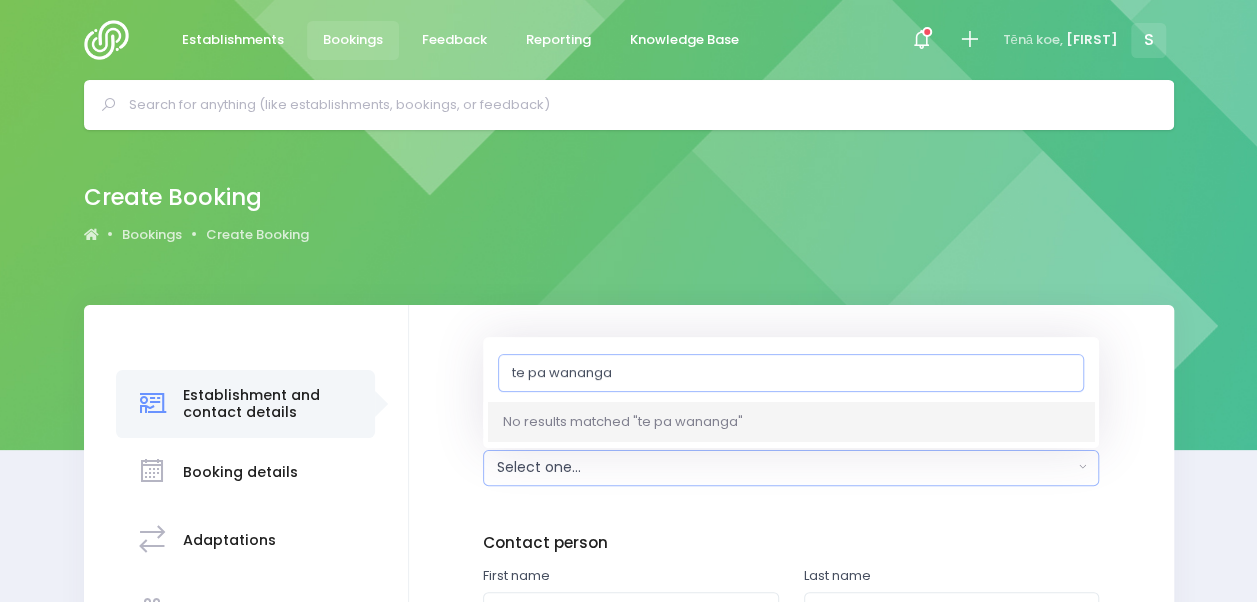 drag, startPoint x: 618, startPoint y: 376, endPoint x: 442, endPoint y: 373, distance: 176.02557 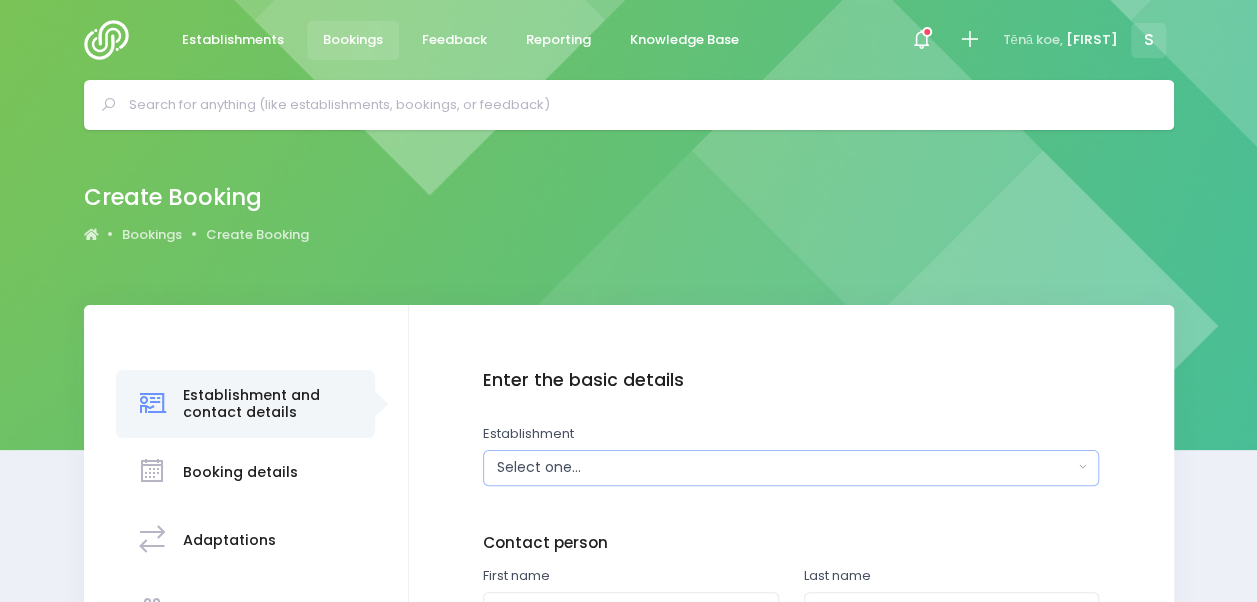 click on "Select one..." at bounding box center (785, 467) 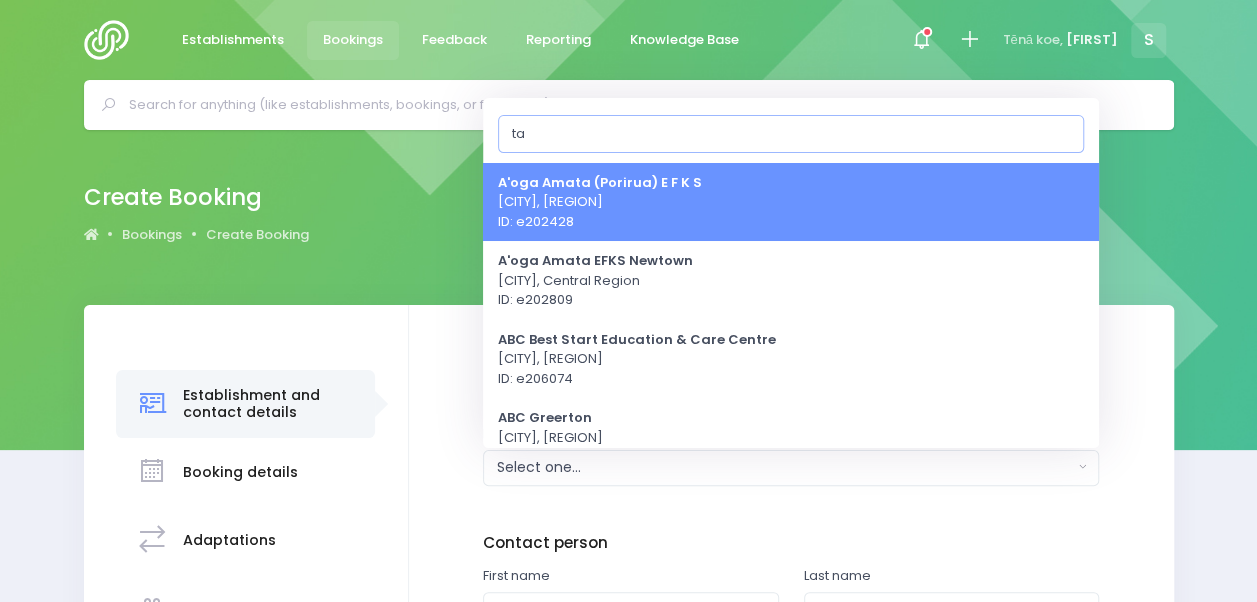 type on "t" 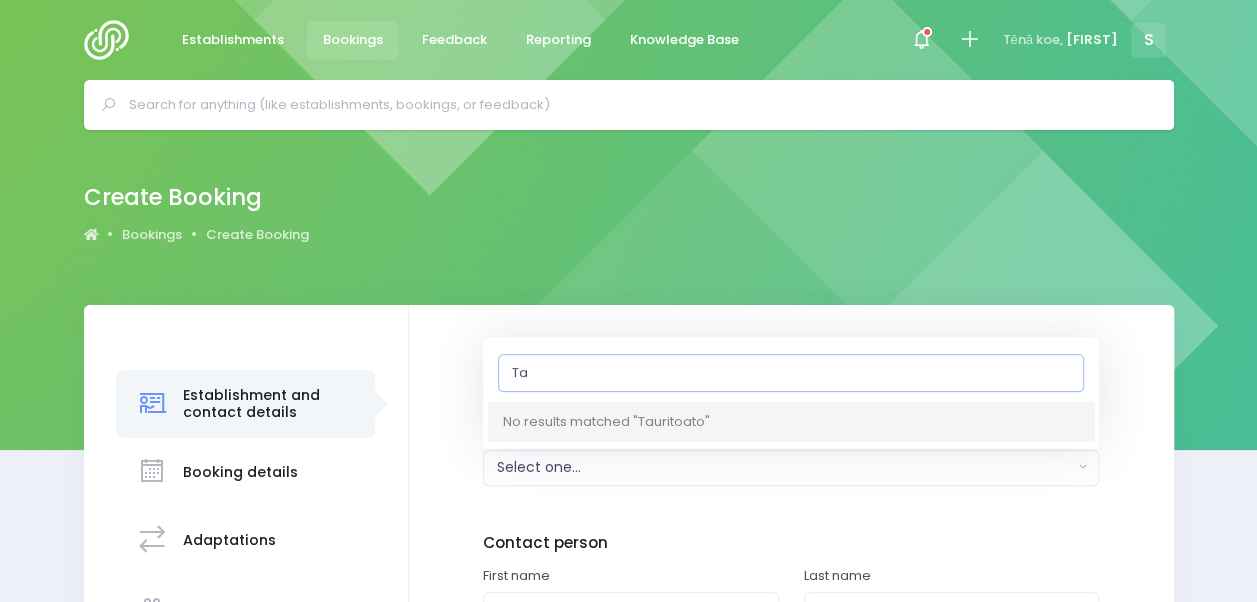 type on "T" 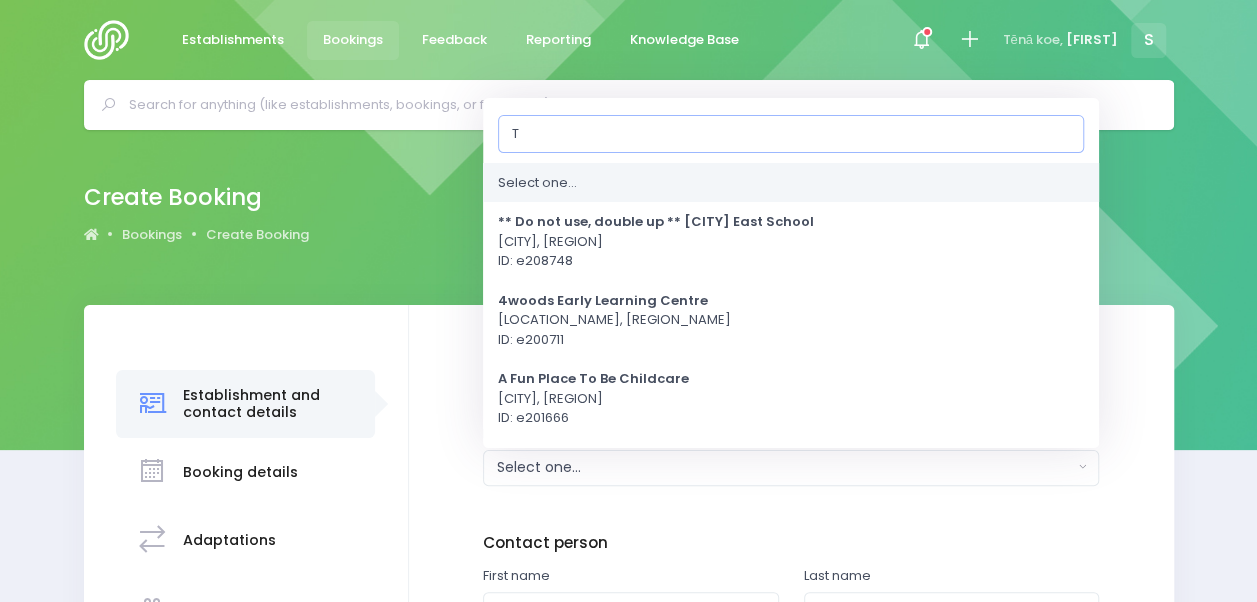 type 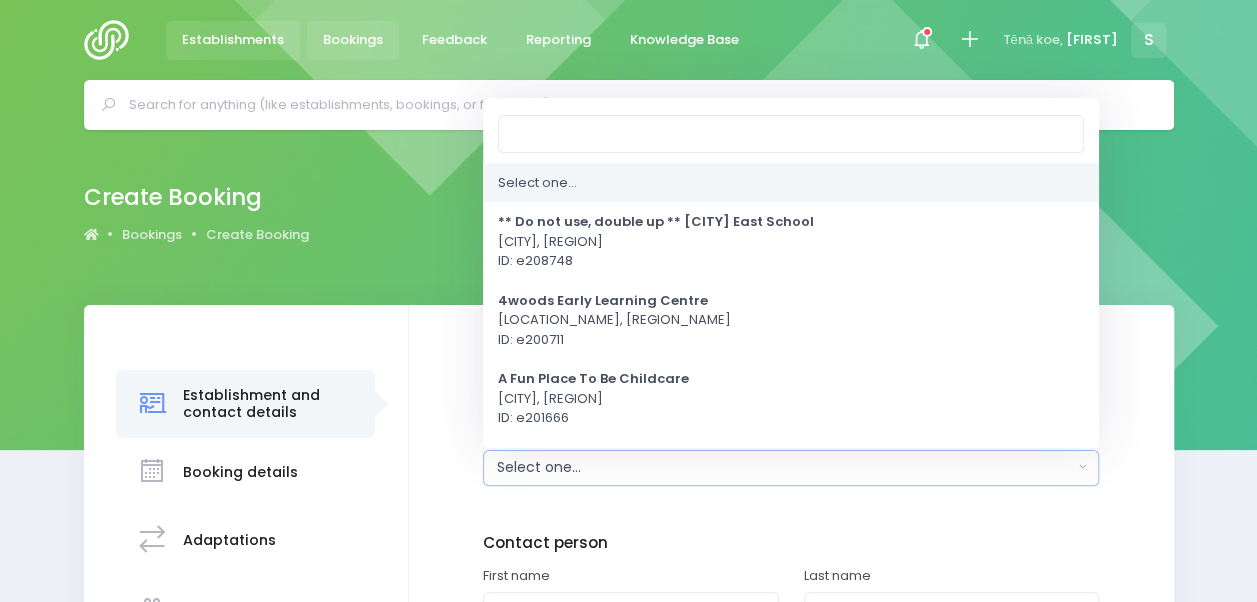 click on "Establishments" at bounding box center [233, 40] 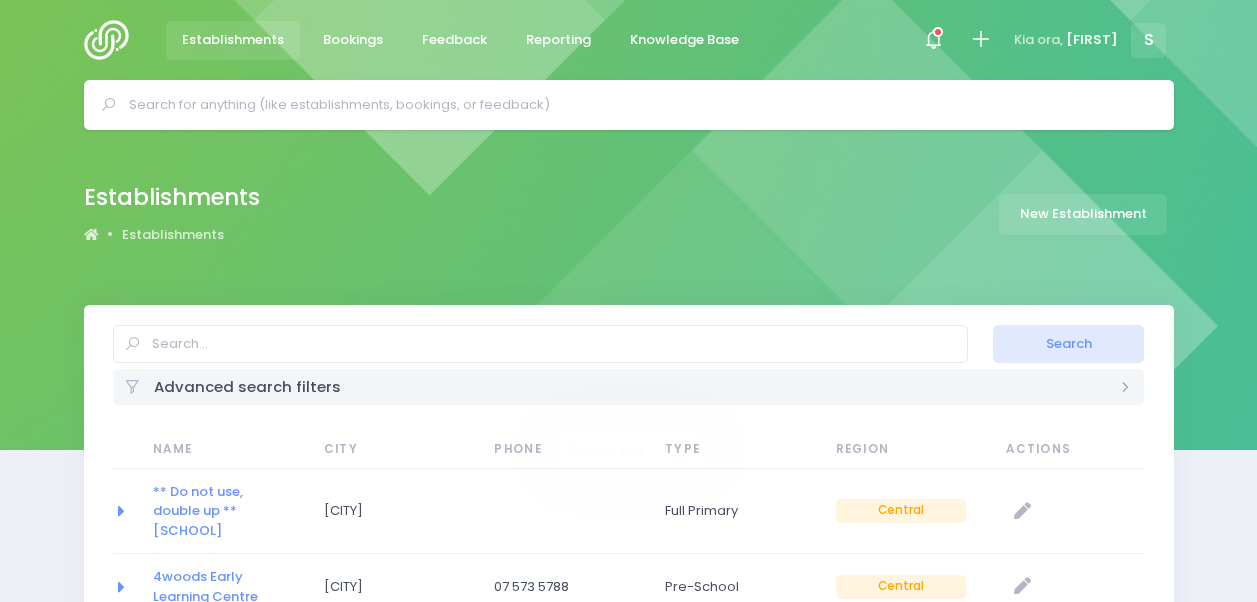 select on "20" 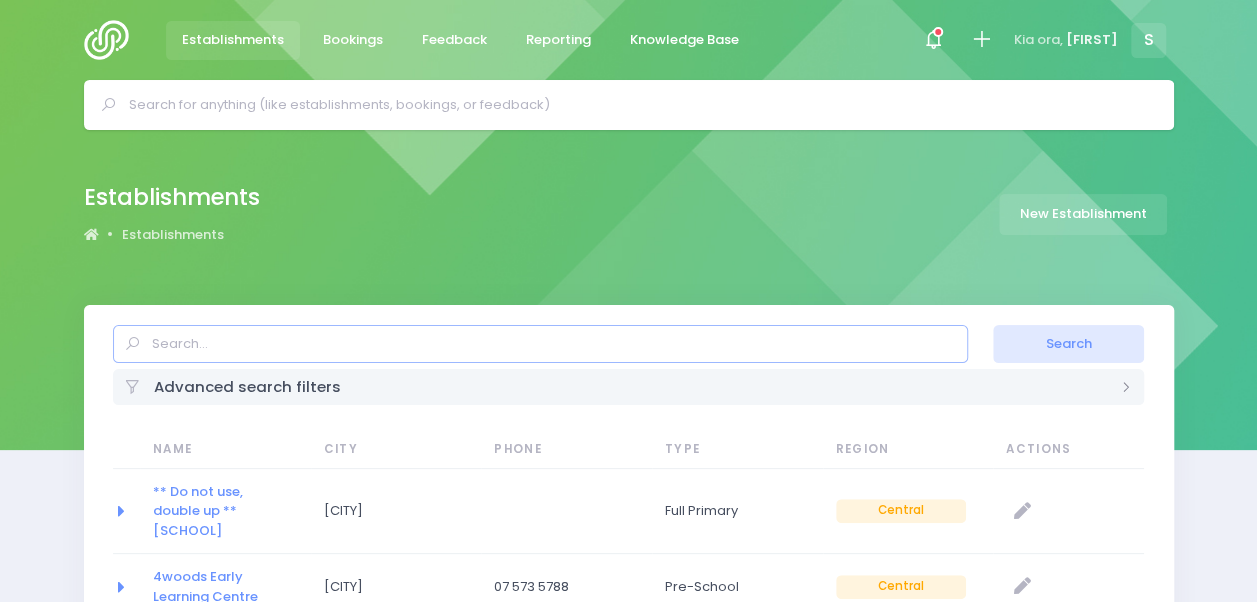 click at bounding box center (540, 344) 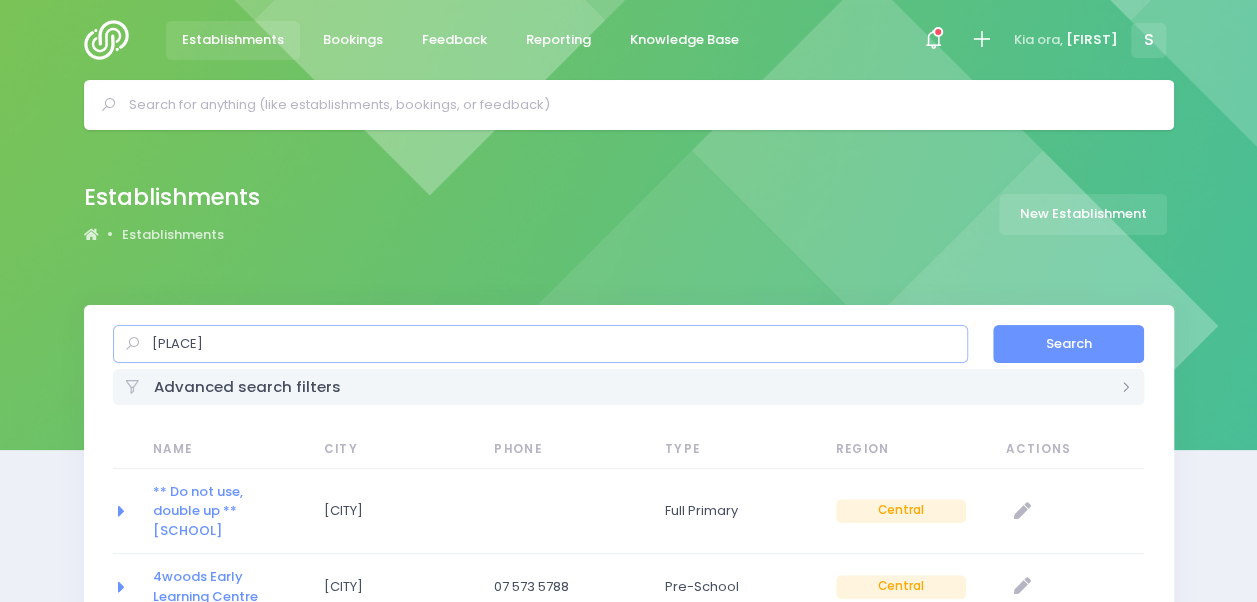 type on "[PLACE]" 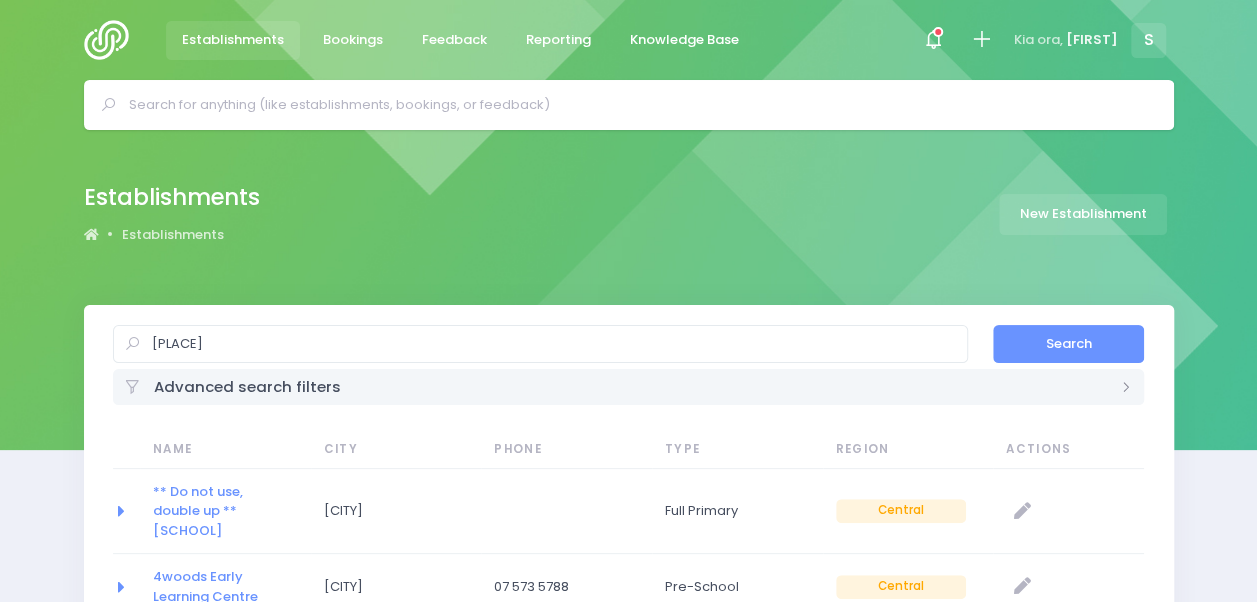 click on "Search" at bounding box center (1068, 344) 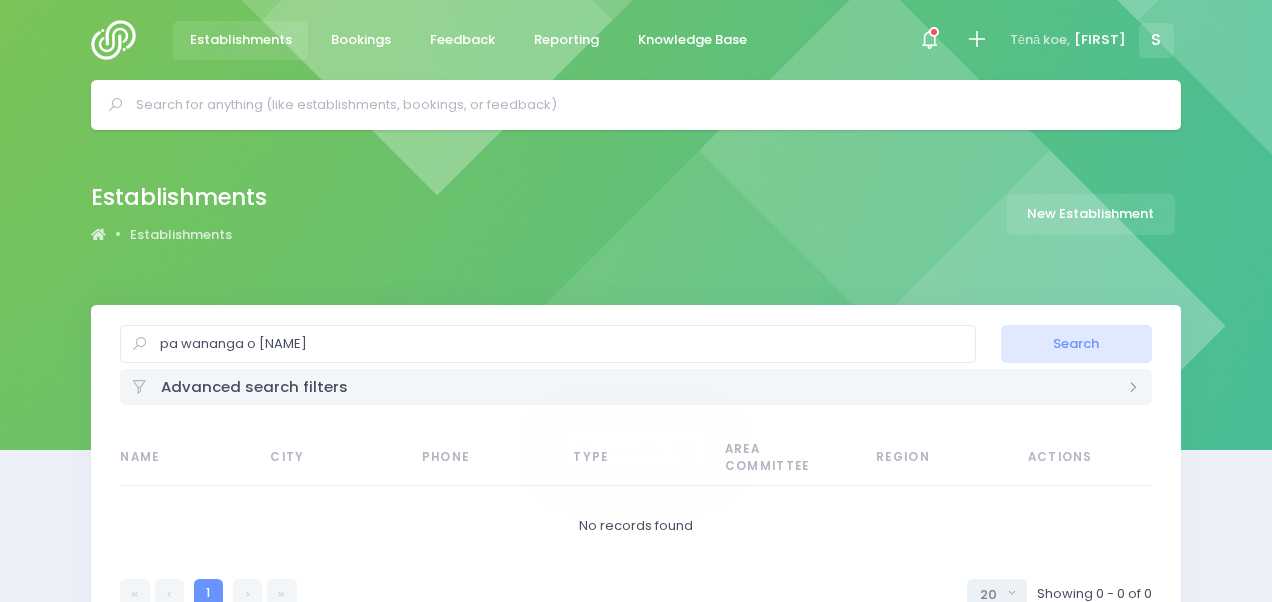 select on "20" 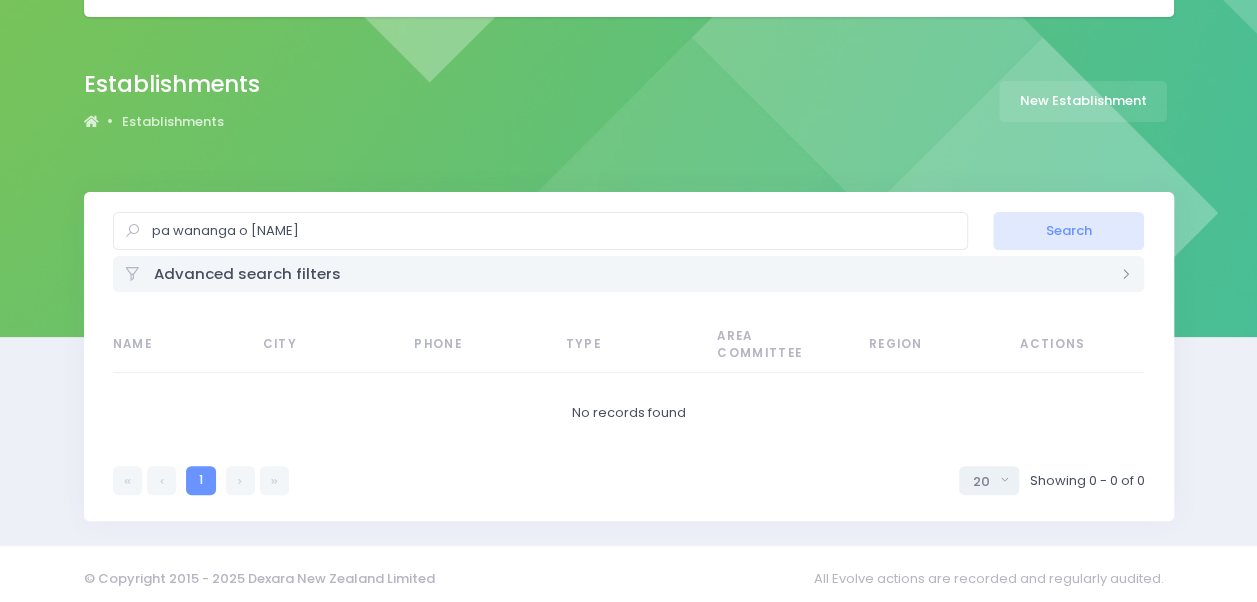 scroll, scrollTop: 114, scrollLeft: 0, axis: vertical 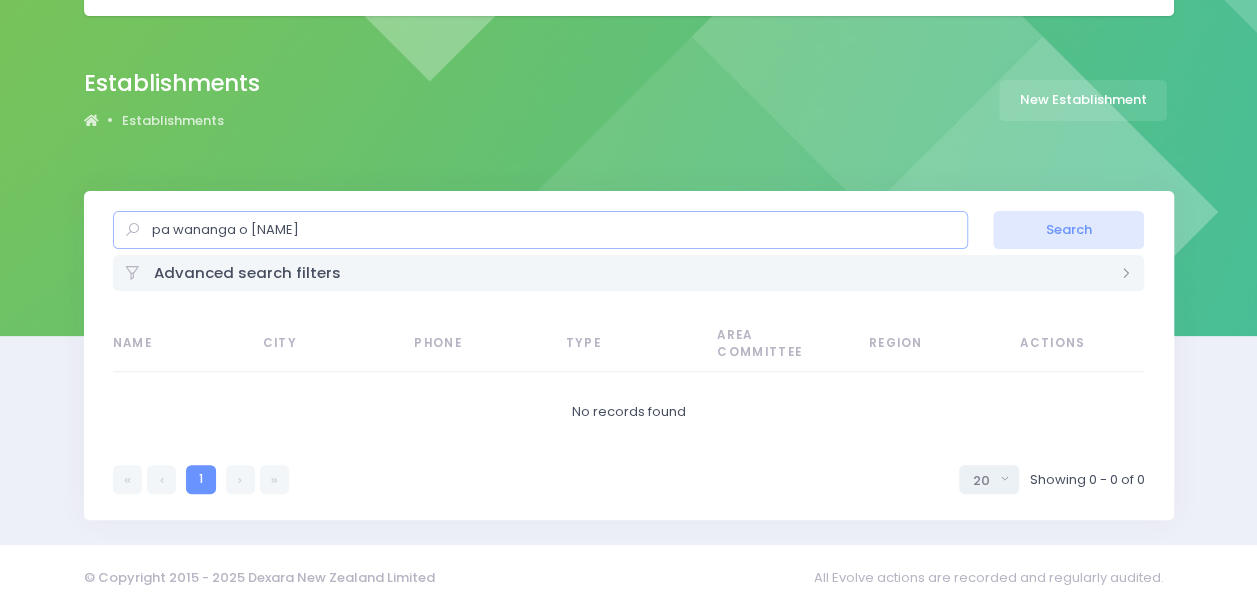drag, startPoint x: 432, startPoint y: 220, endPoint x: 12, endPoint y: 233, distance: 420.20114 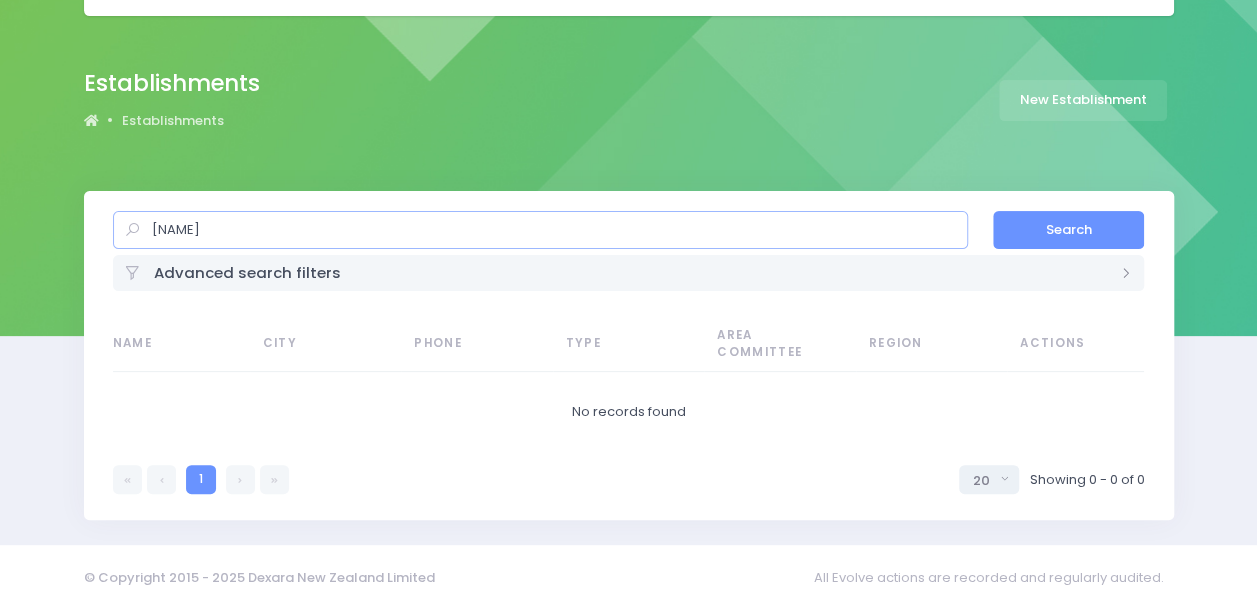 type on "[CITY]" 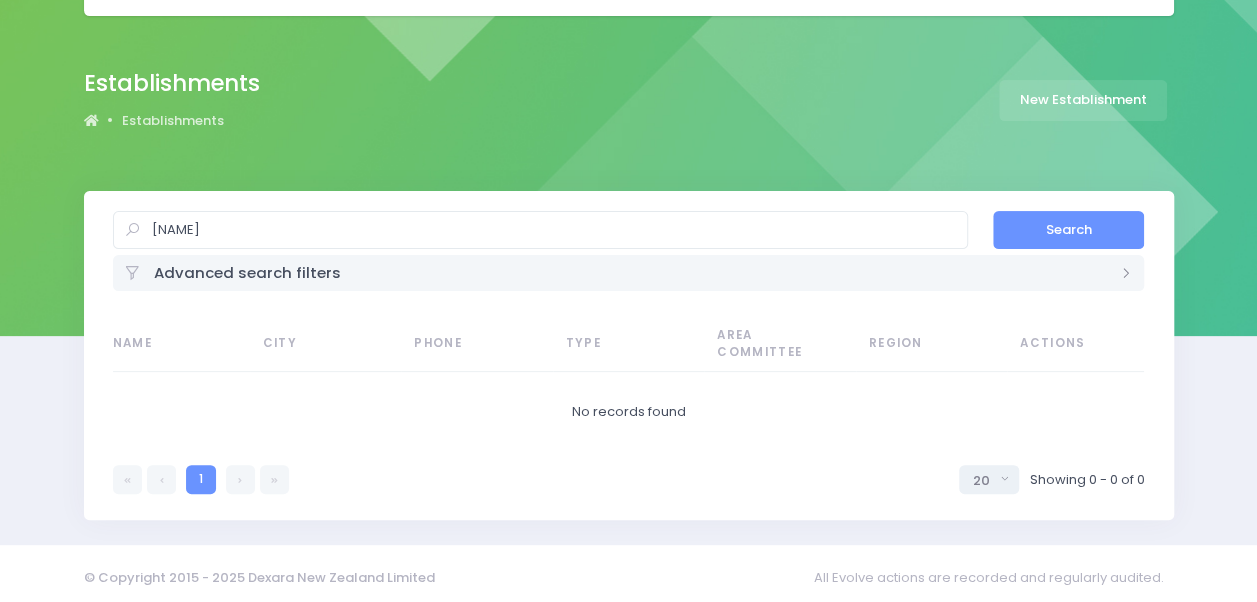 click on "Search" at bounding box center (1068, 230) 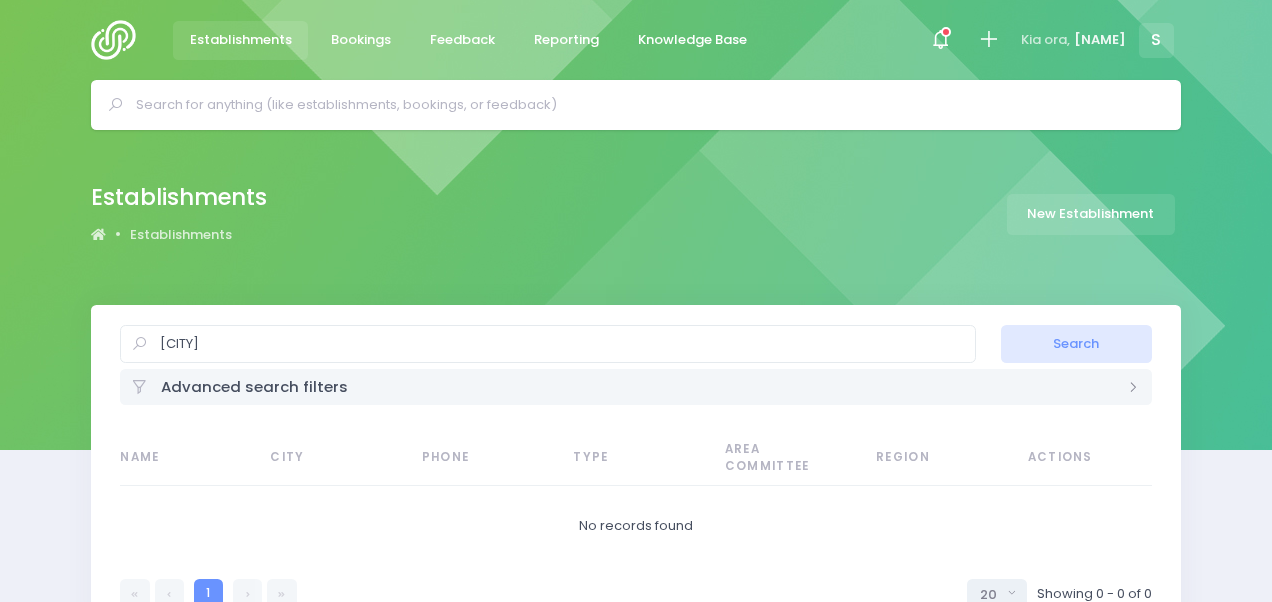 select on "20" 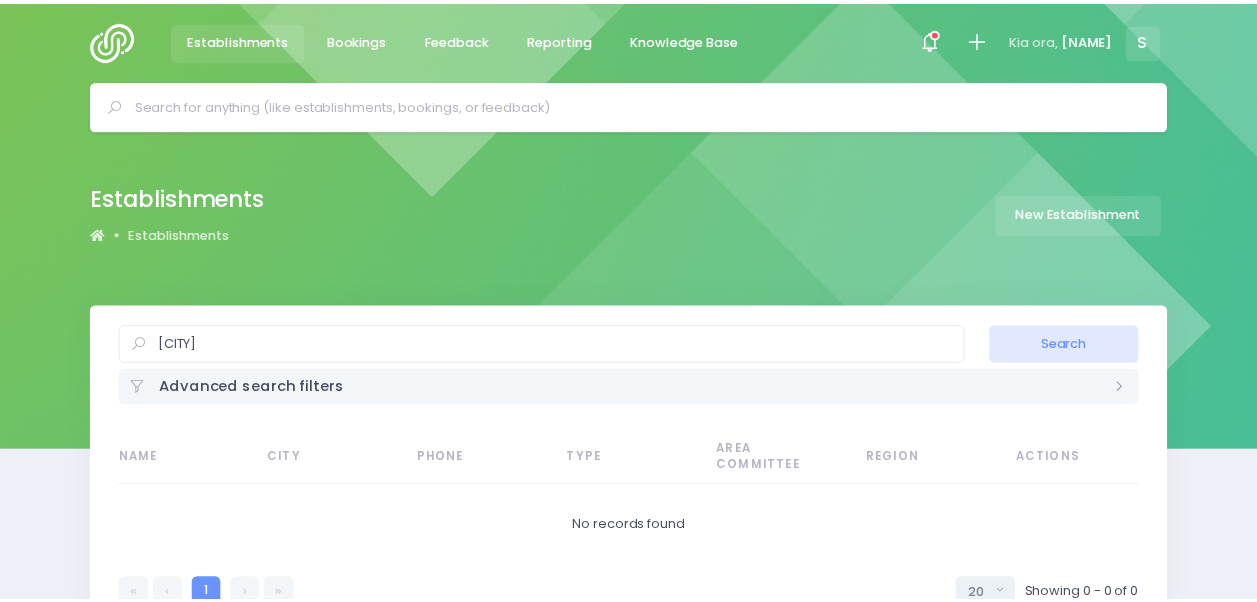 scroll, scrollTop: 0, scrollLeft: 0, axis: both 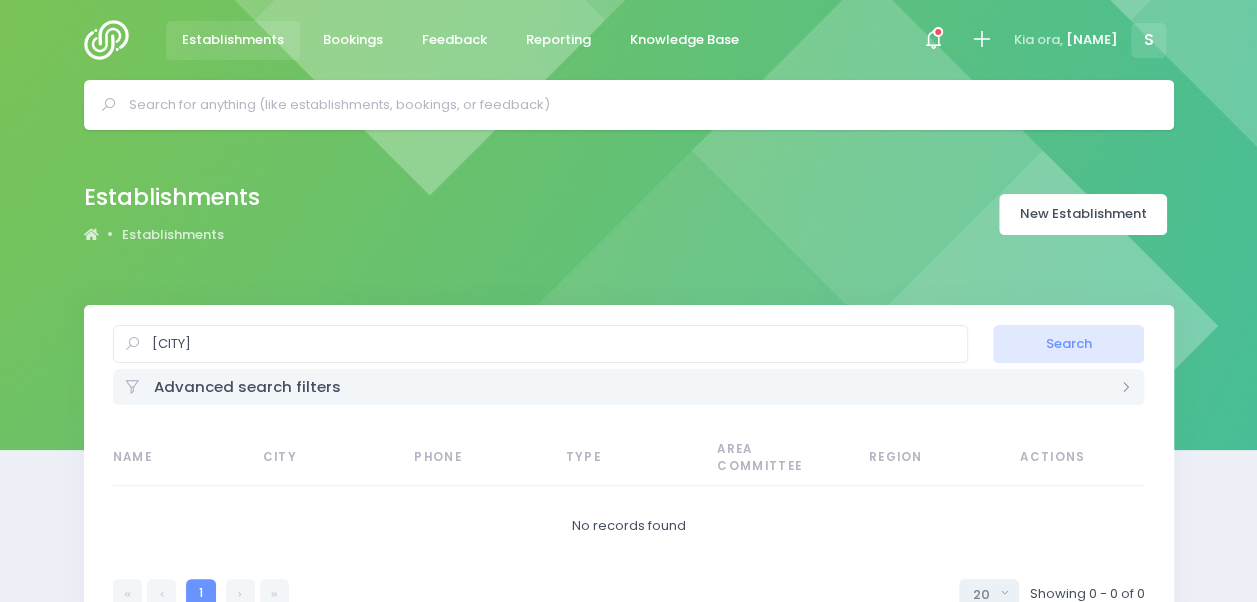 click on "New Establishment" at bounding box center (1083, 214) 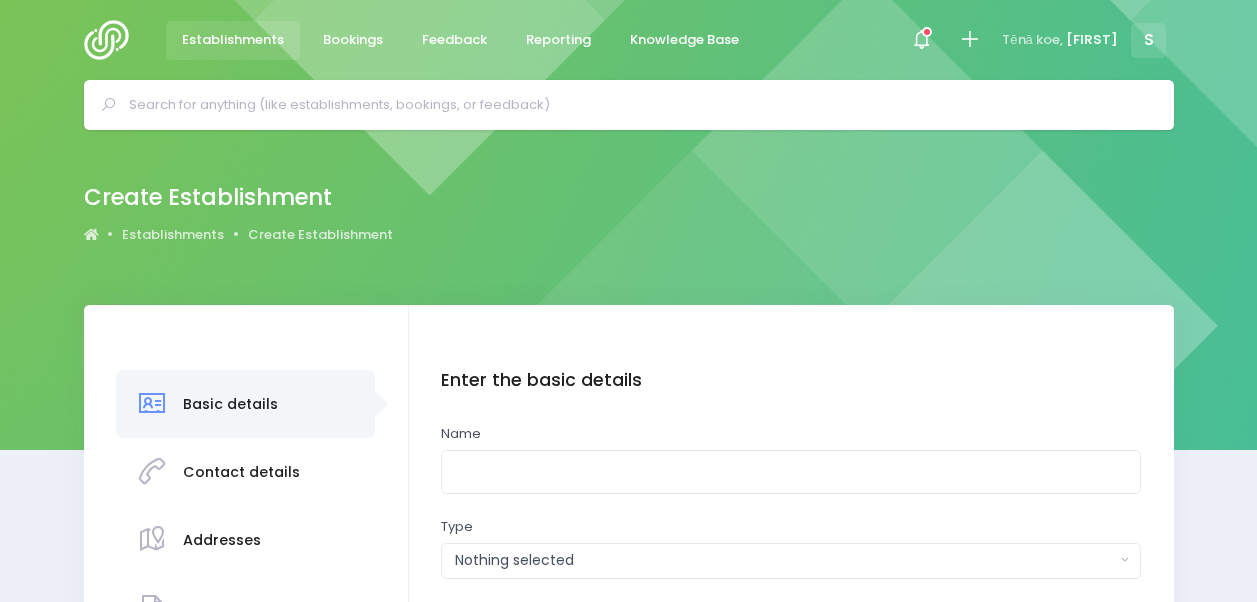 scroll, scrollTop: 0, scrollLeft: 0, axis: both 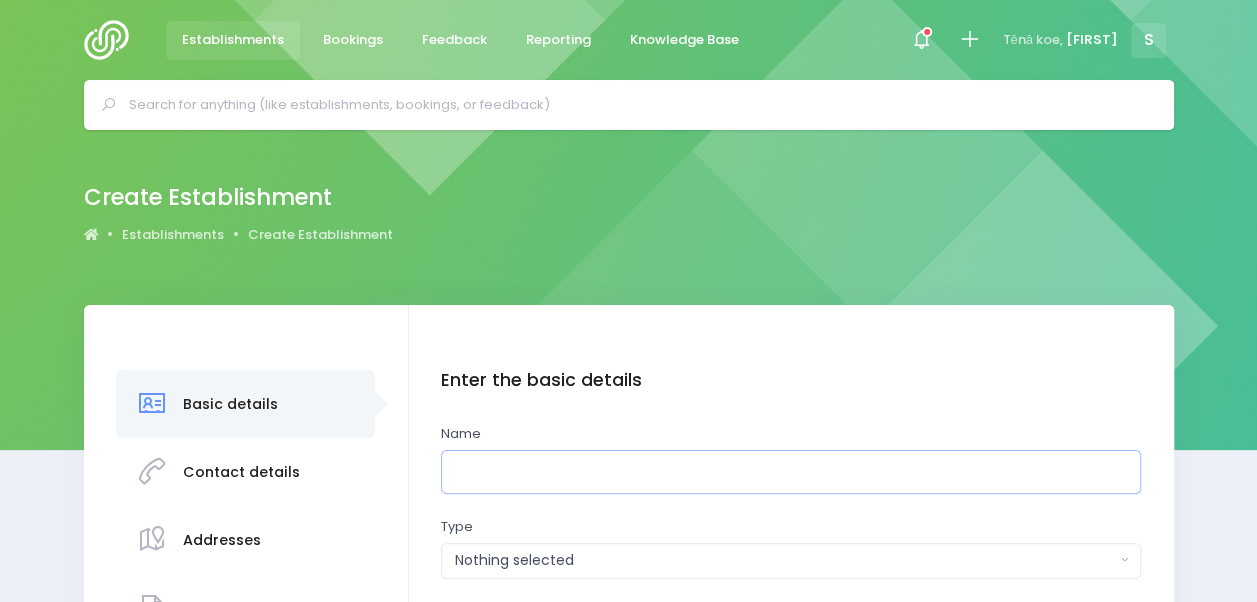 click at bounding box center (791, 472) 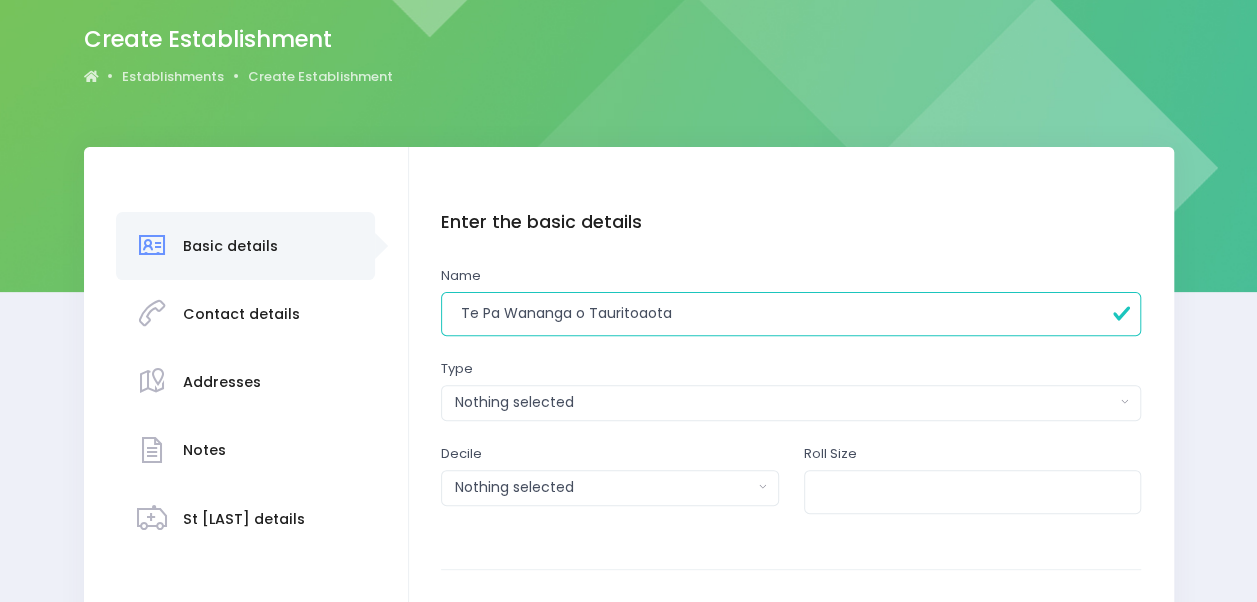 scroll, scrollTop: 181, scrollLeft: 0, axis: vertical 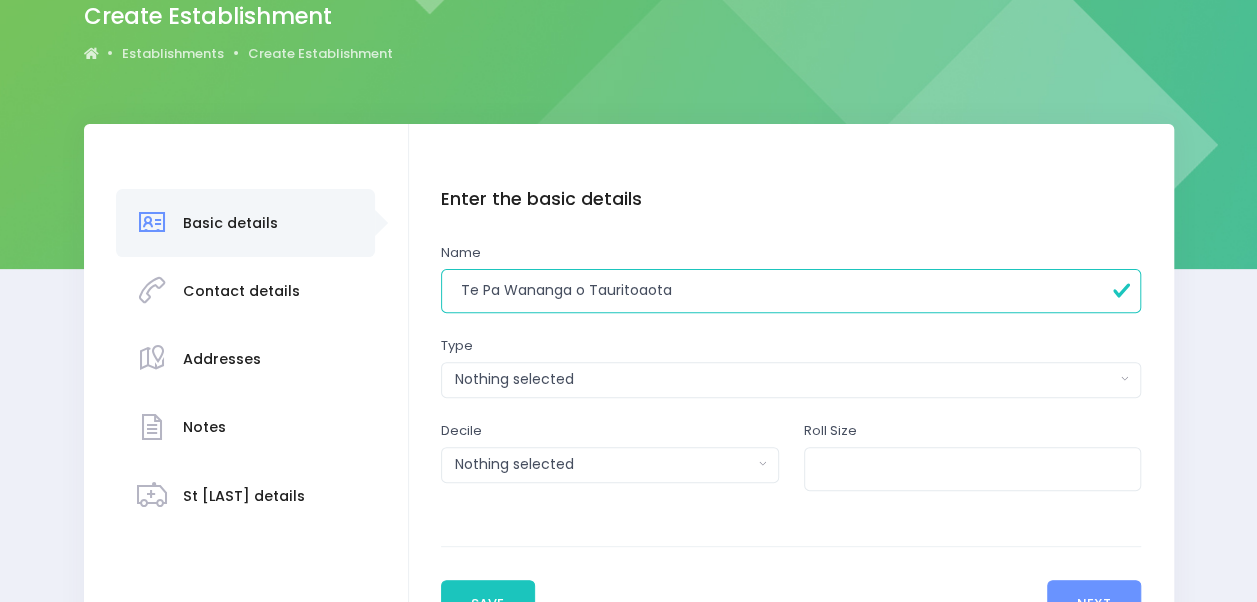type on "Te Pa Wananga o Tauritoaota" 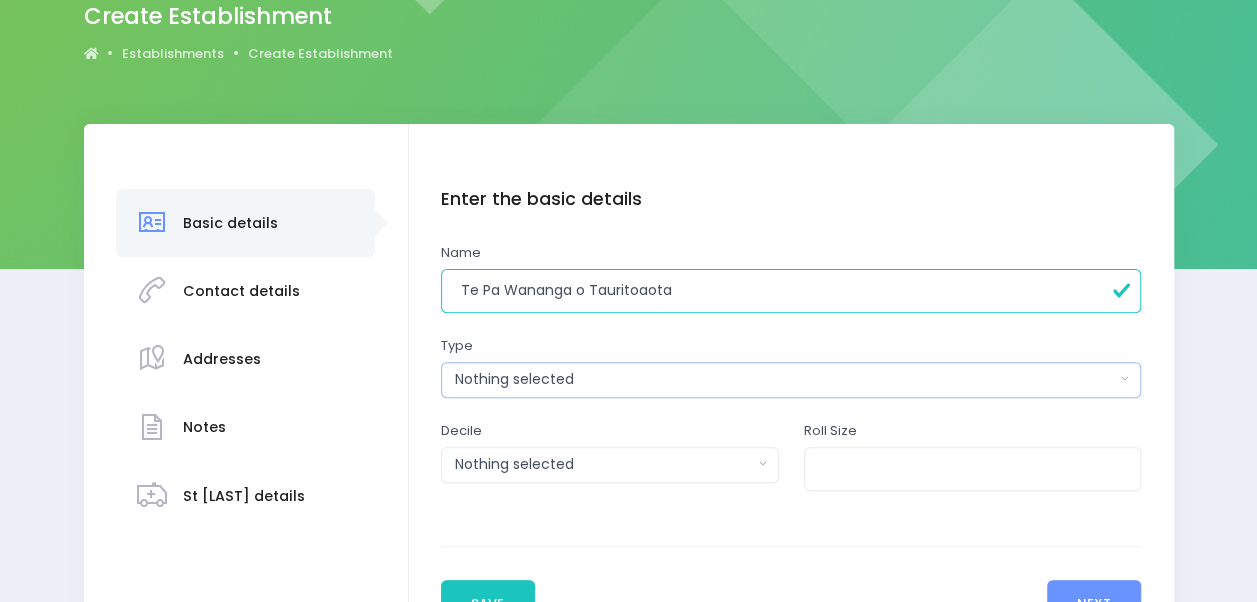 click on "Nothing selected" at bounding box center (785, 379) 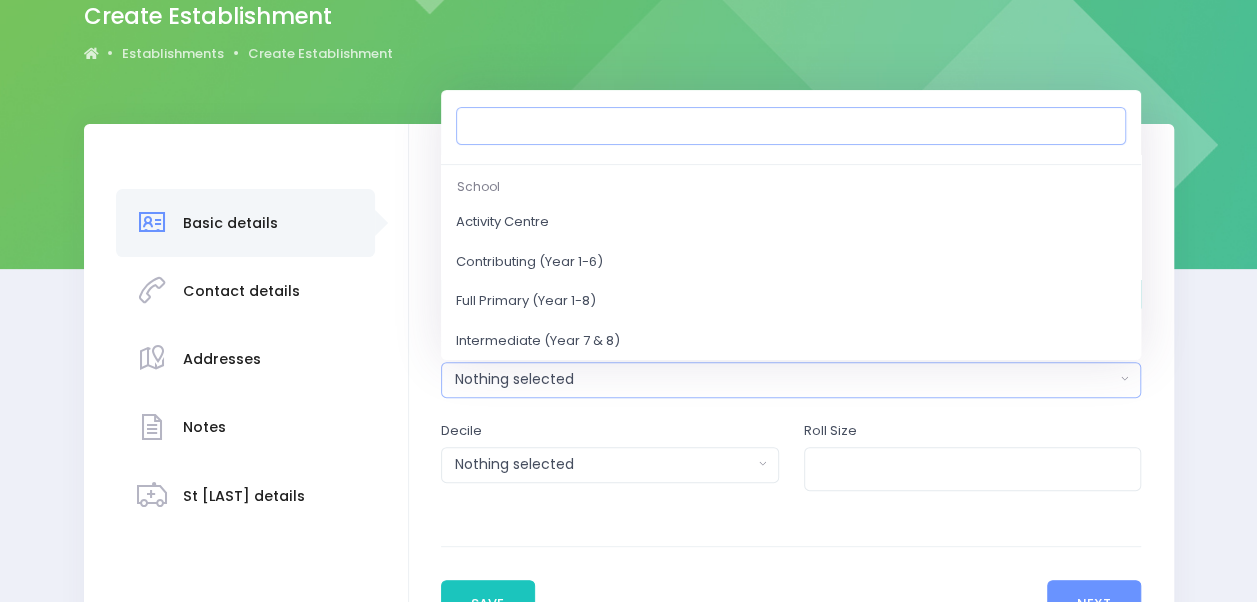 scroll, scrollTop: 385, scrollLeft: 0, axis: vertical 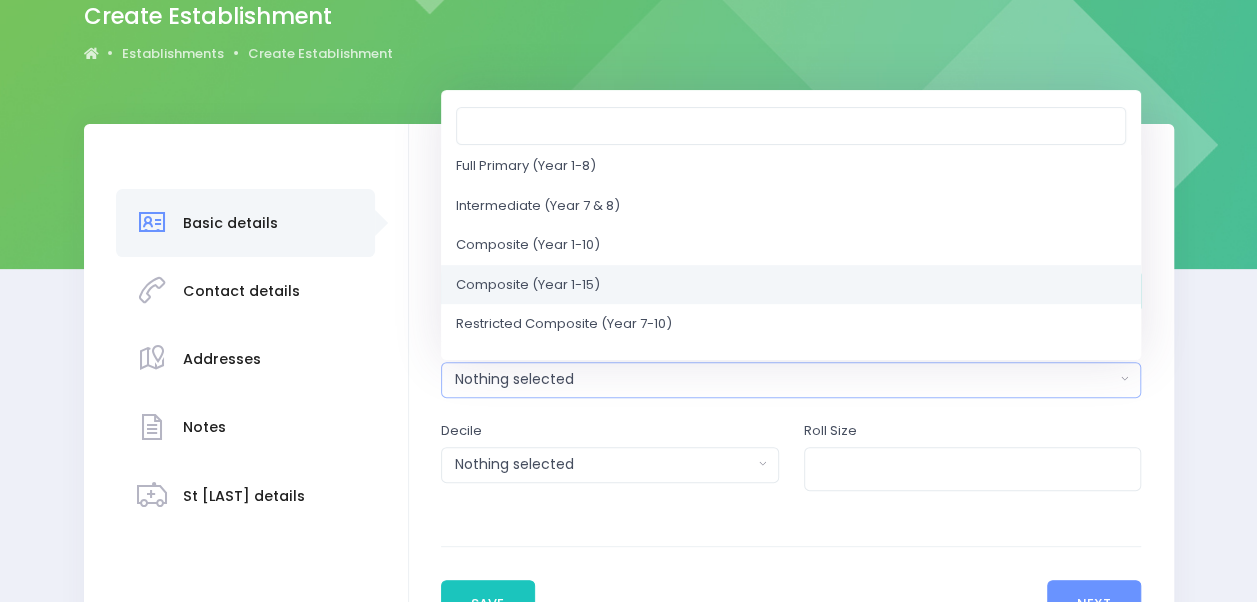 click on "Composite (Year 1-15)" at bounding box center (791, 285) 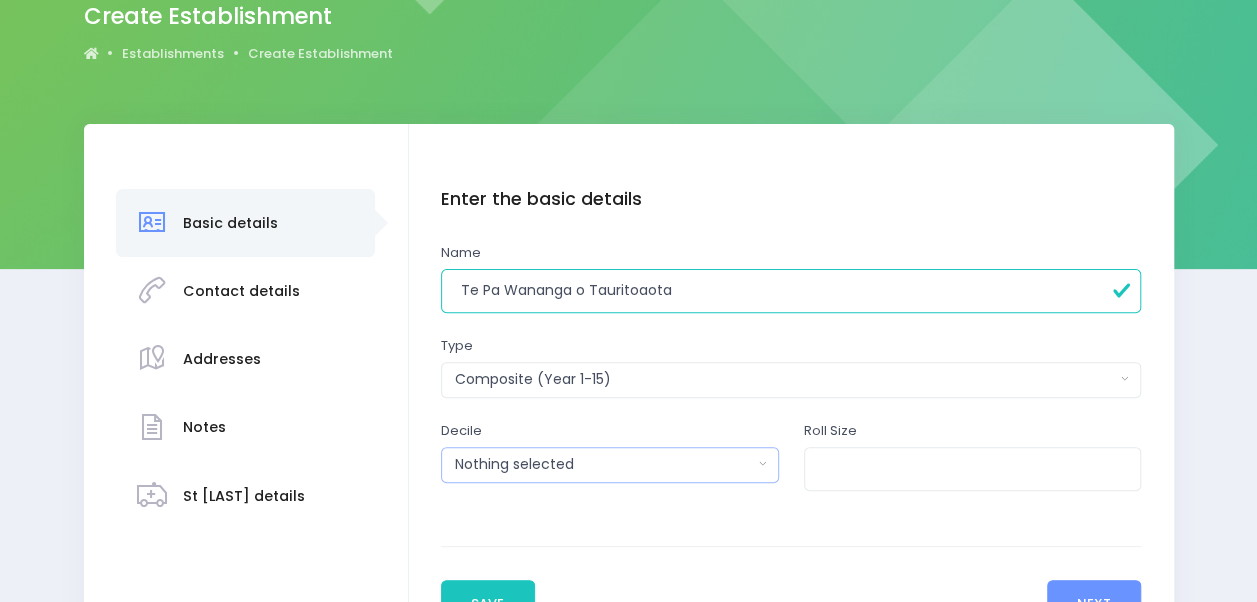 click on "Nothing selected" at bounding box center [603, 464] 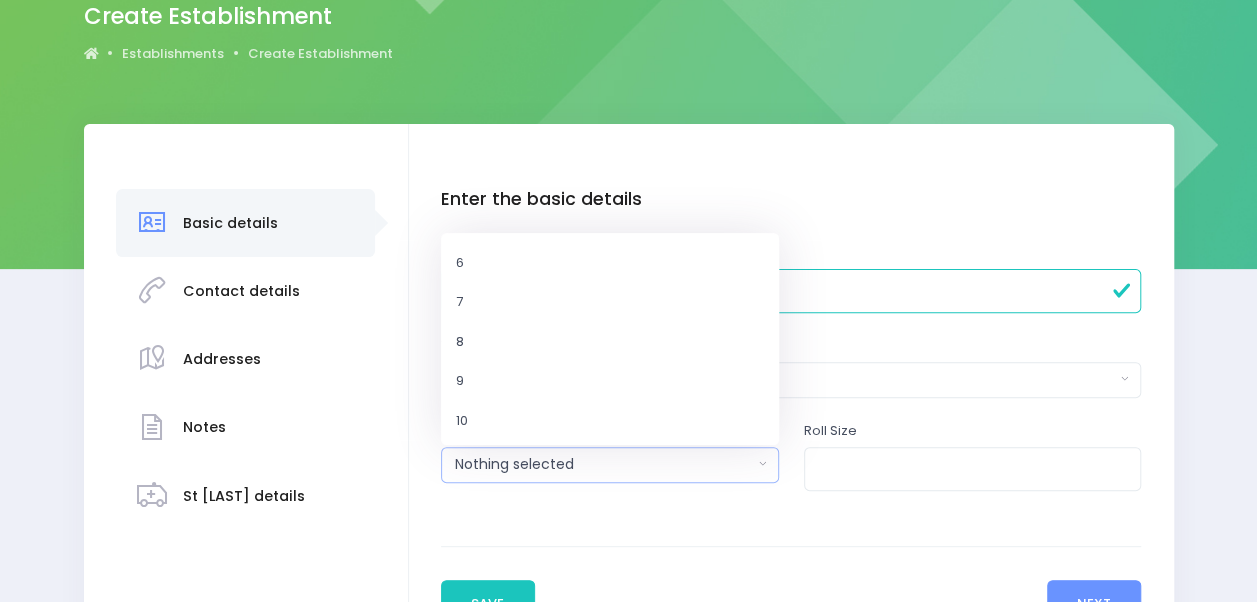 scroll, scrollTop: 0, scrollLeft: 0, axis: both 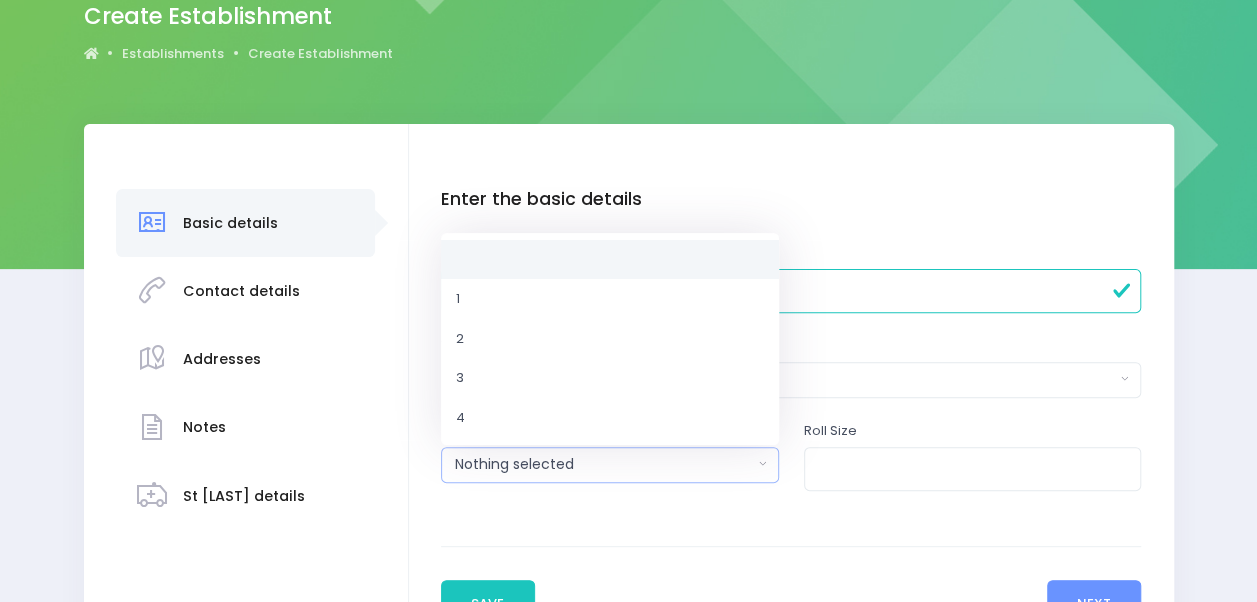 click at bounding box center [610, 259] 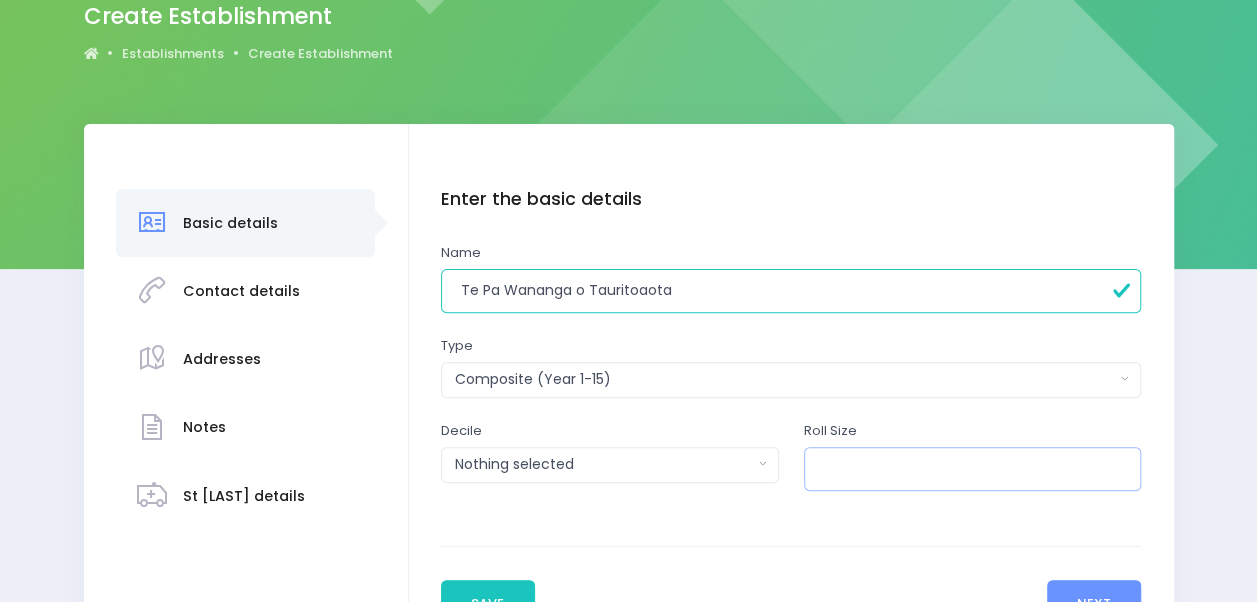 click at bounding box center (973, 469) 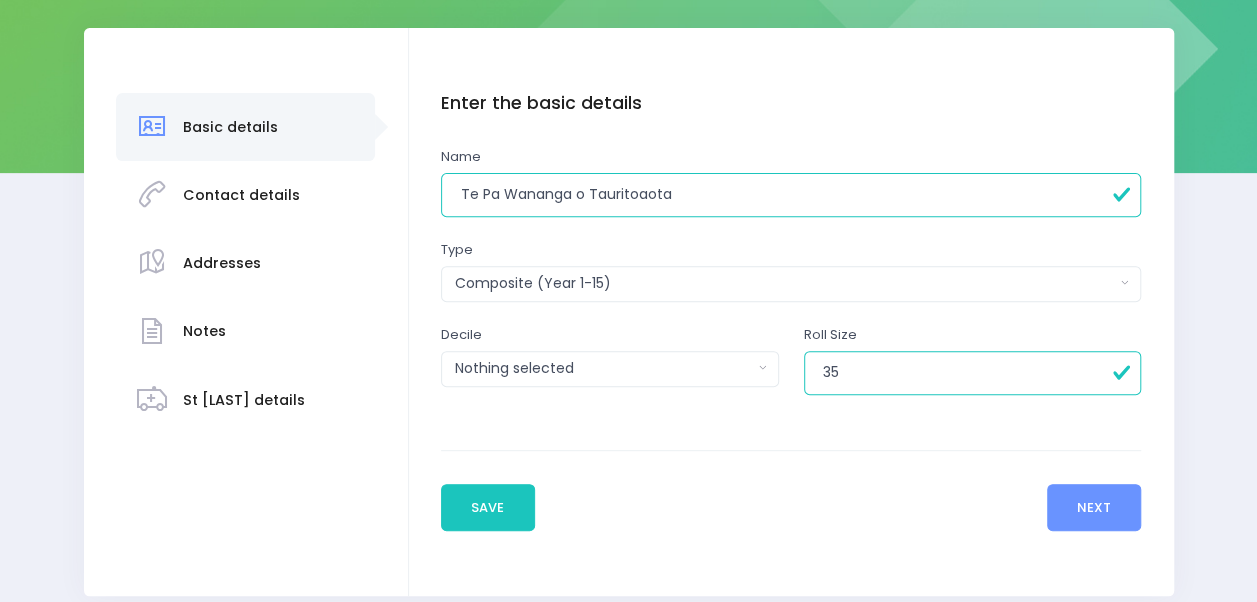 scroll, scrollTop: 281, scrollLeft: 0, axis: vertical 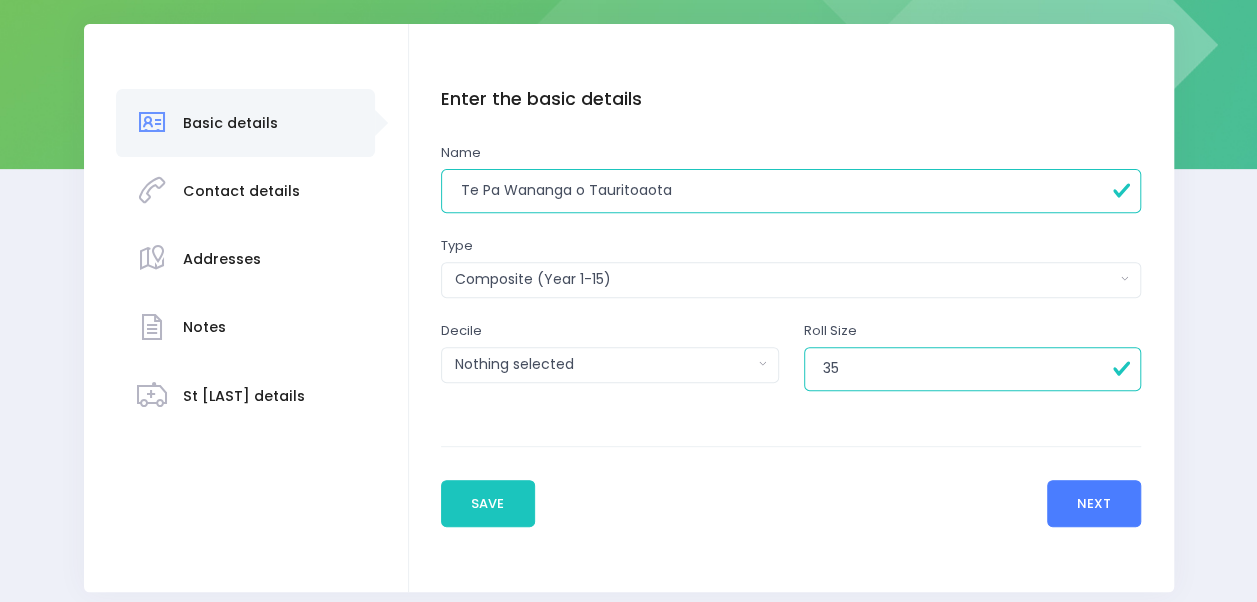 type on "35" 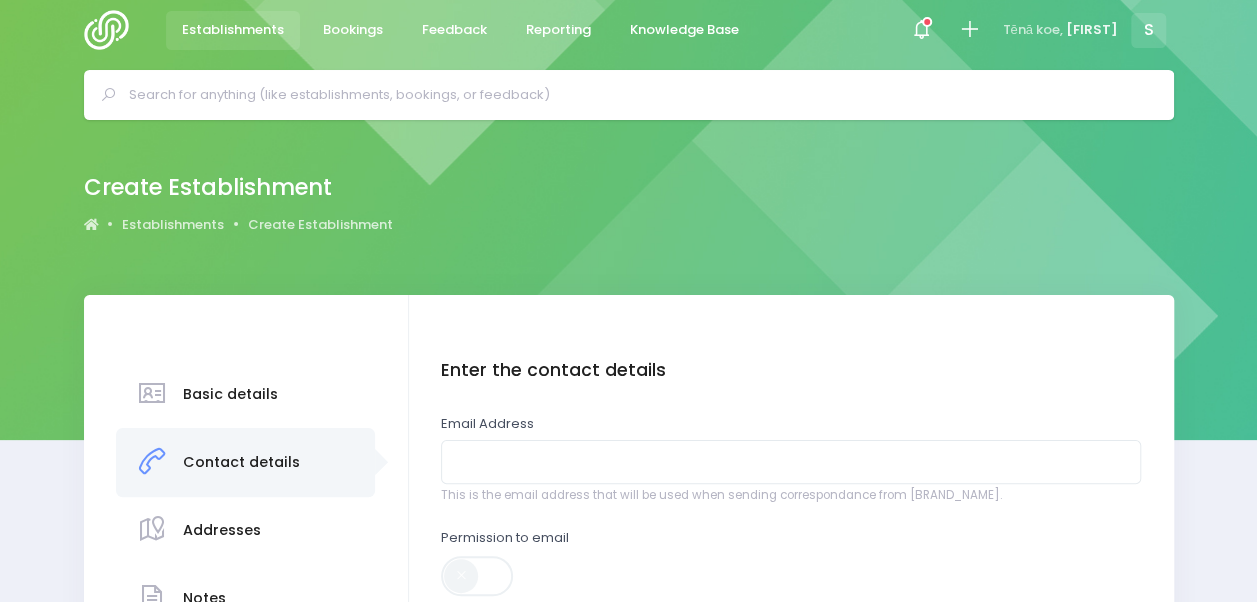 scroll, scrollTop: 0, scrollLeft: 0, axis: both 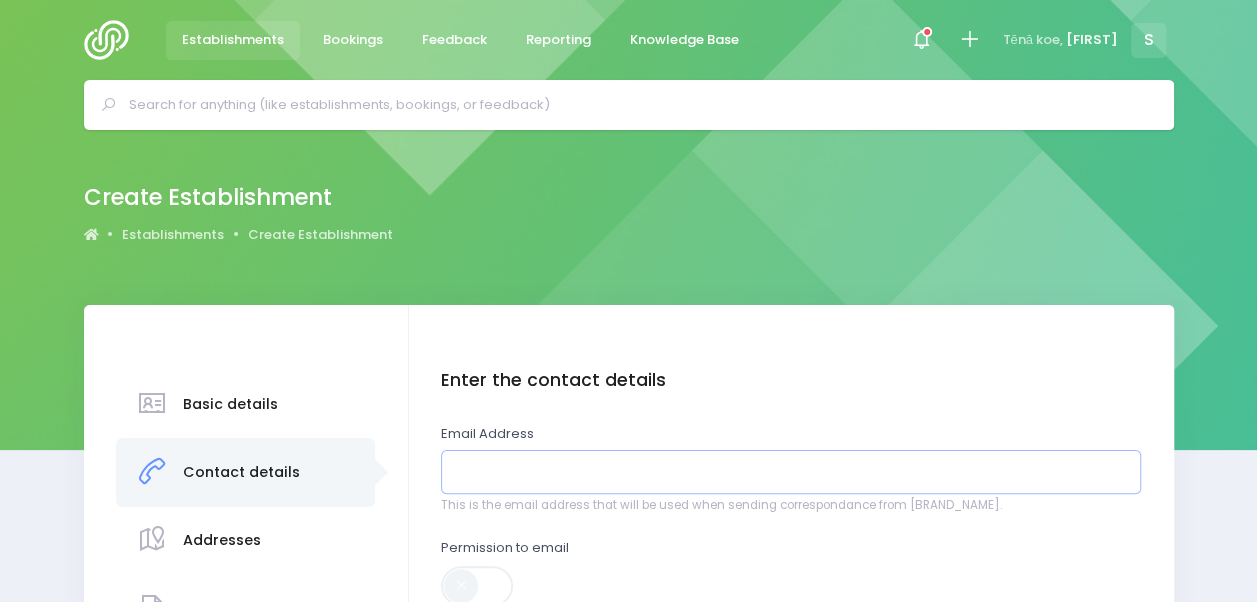 click at bounding box center (791, 472) 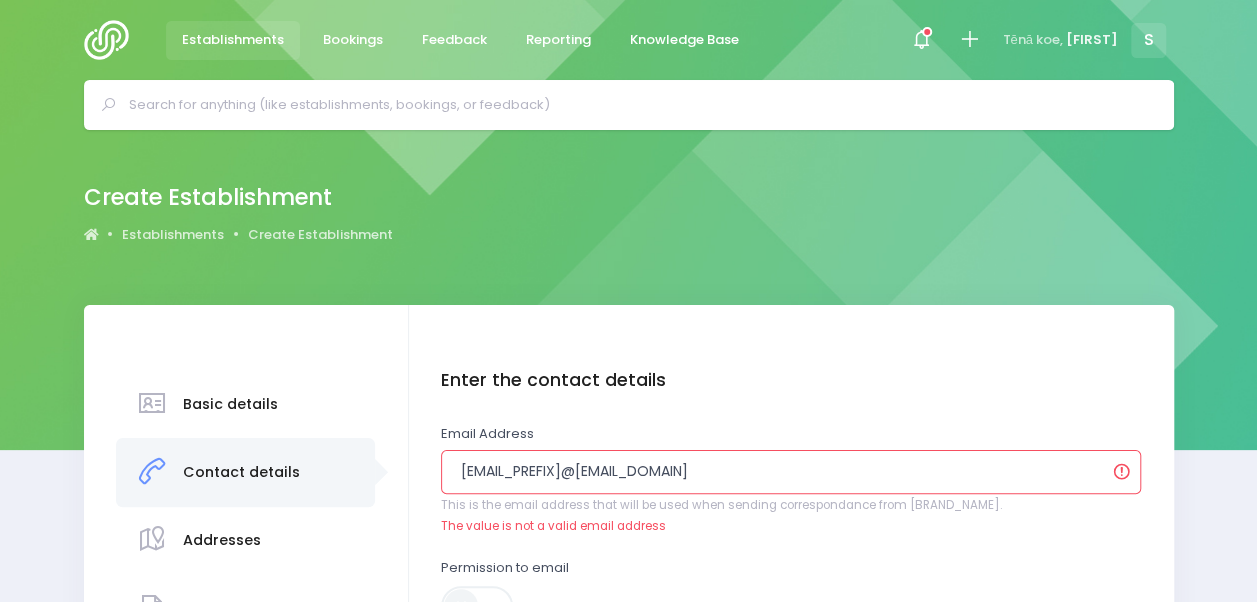 drag, startPoint x: 528, startPoint y: 475, endPoint x: 420, endPoint y: 460, distance: 109.03669 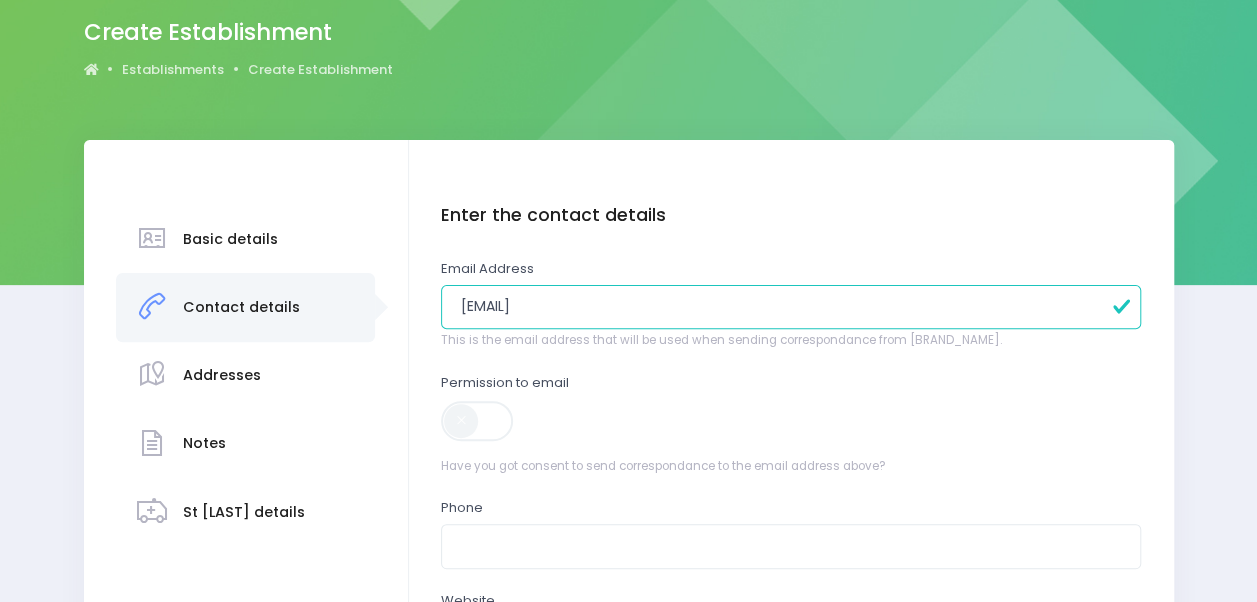 scroll, scrollTop: 184, scrollLeft: 0, axis: vertical 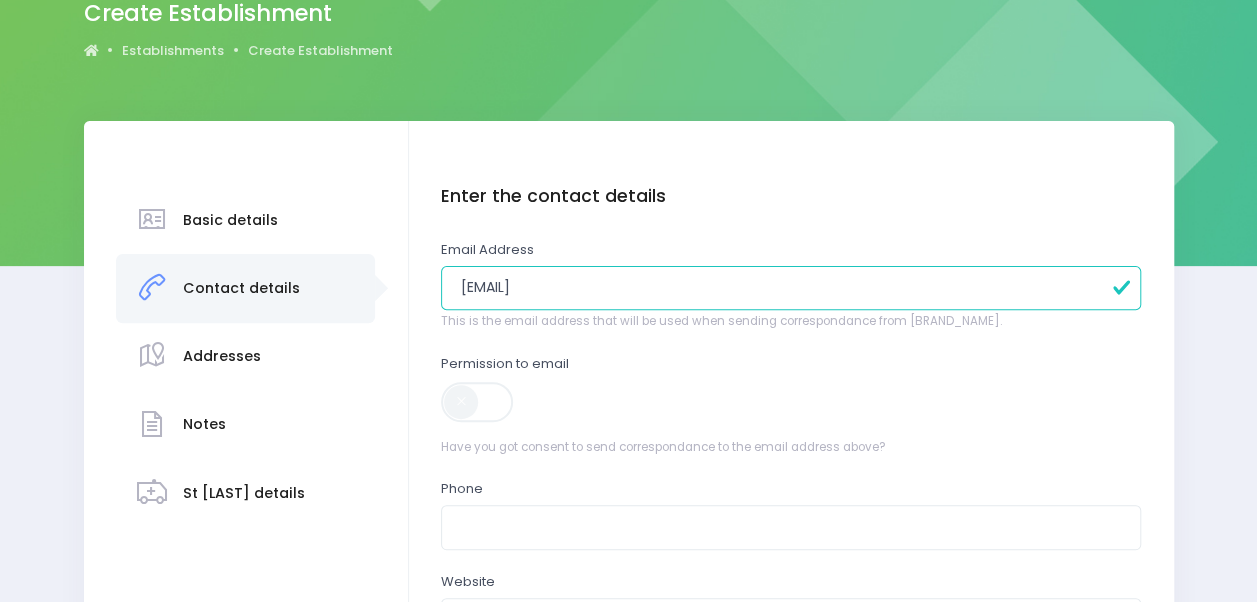 type on "[FIRST]@[DOMAIN]" 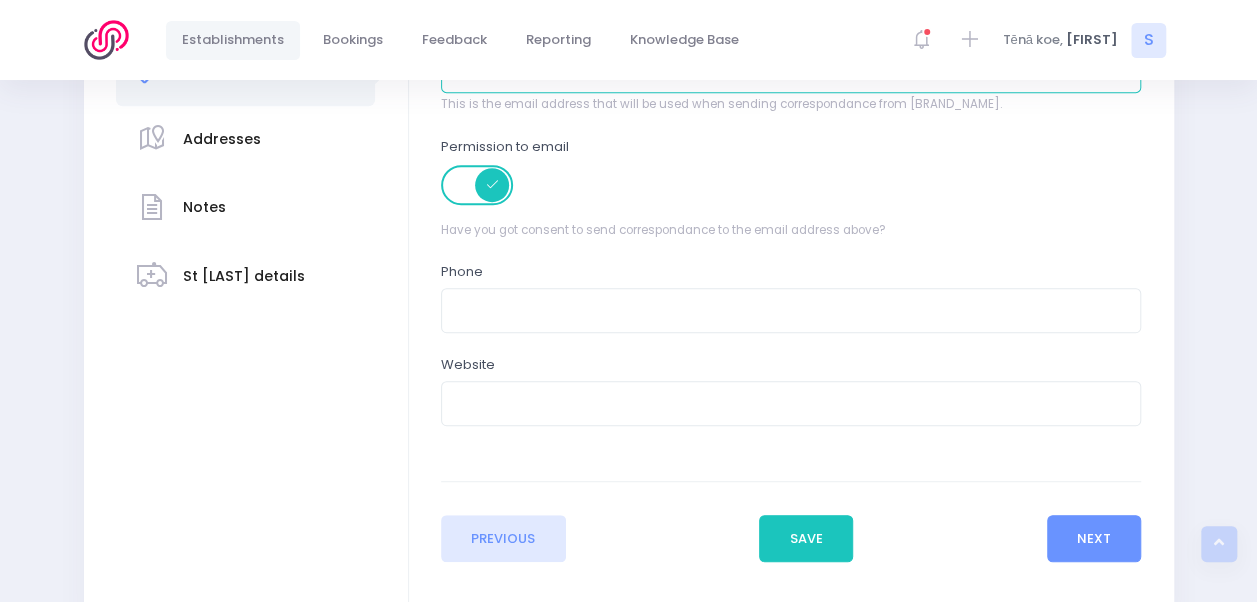 scroll, scrollTop: 402, scrollLeft: 0, axis: vertical 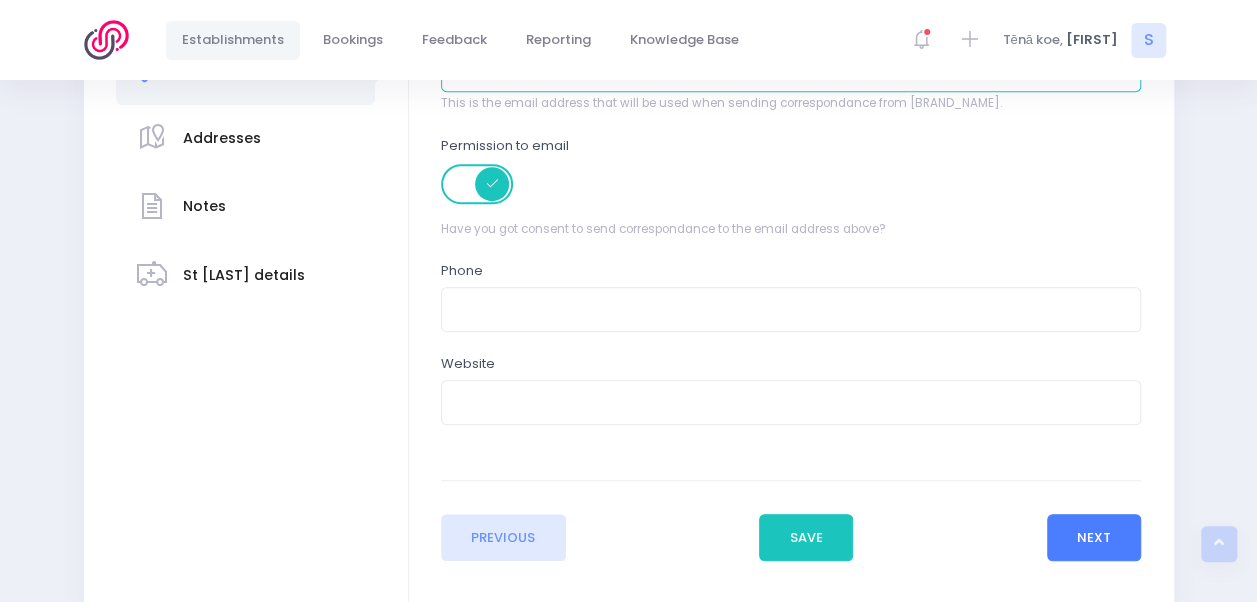 click on "Next" at bounding box center [1094, 538] 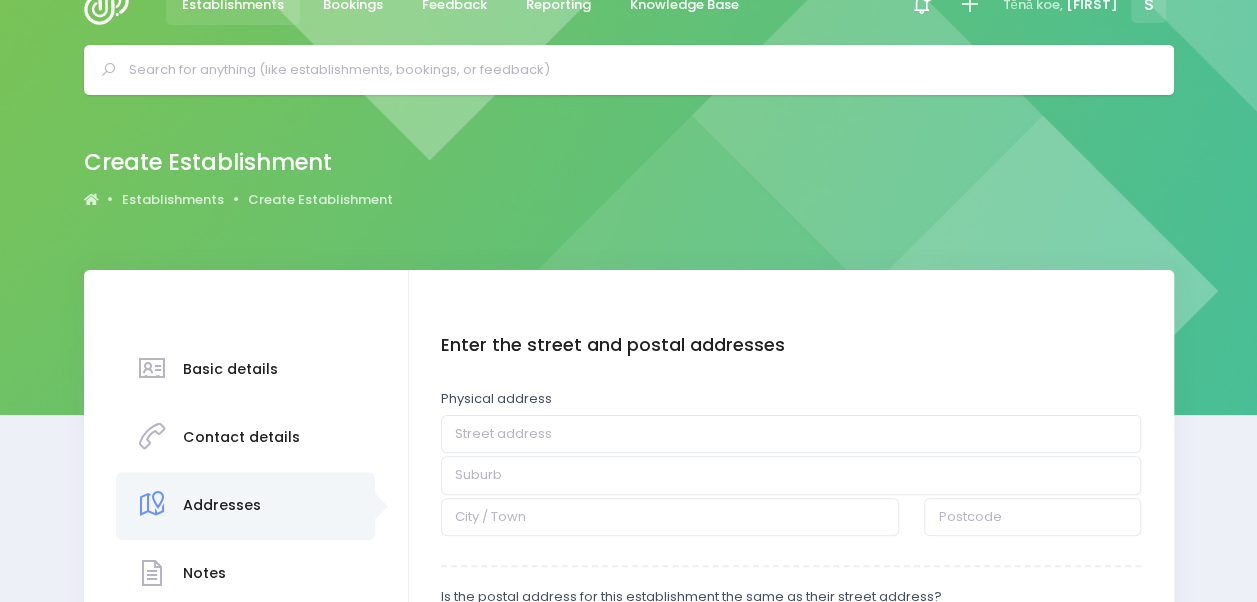 scroll, scrollTop: 0, scrollLeft: 0, axis: both 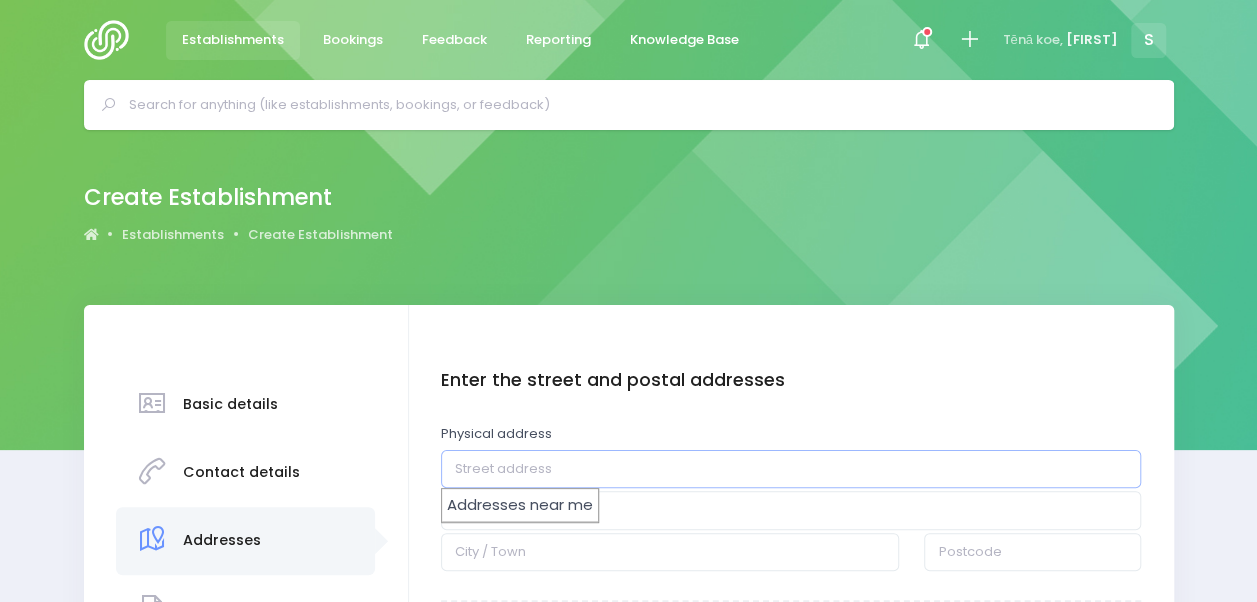 click at bounding box center (791, 469) 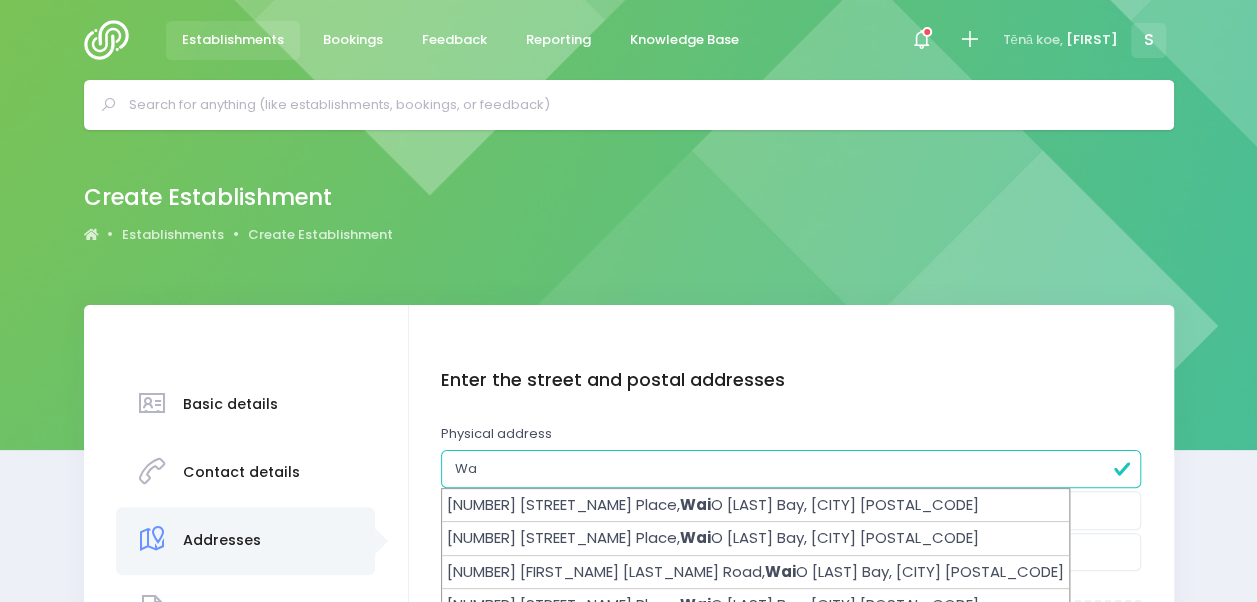type on "W" 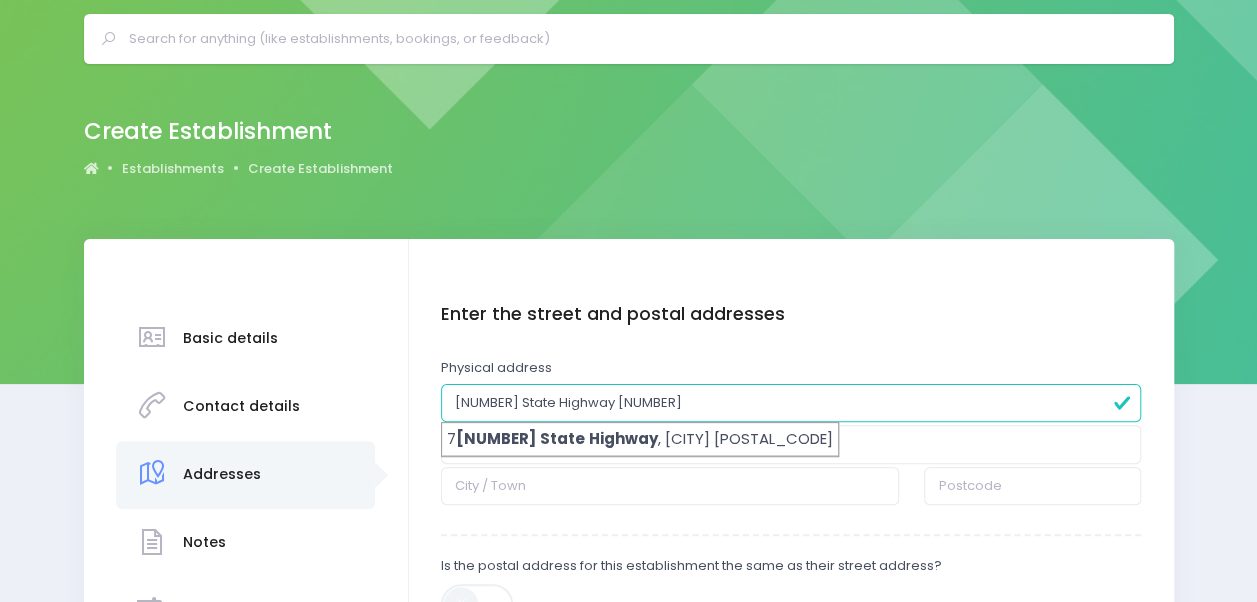 scroll, scrollTop: 78, scrollLeft: 0, axis: vertical 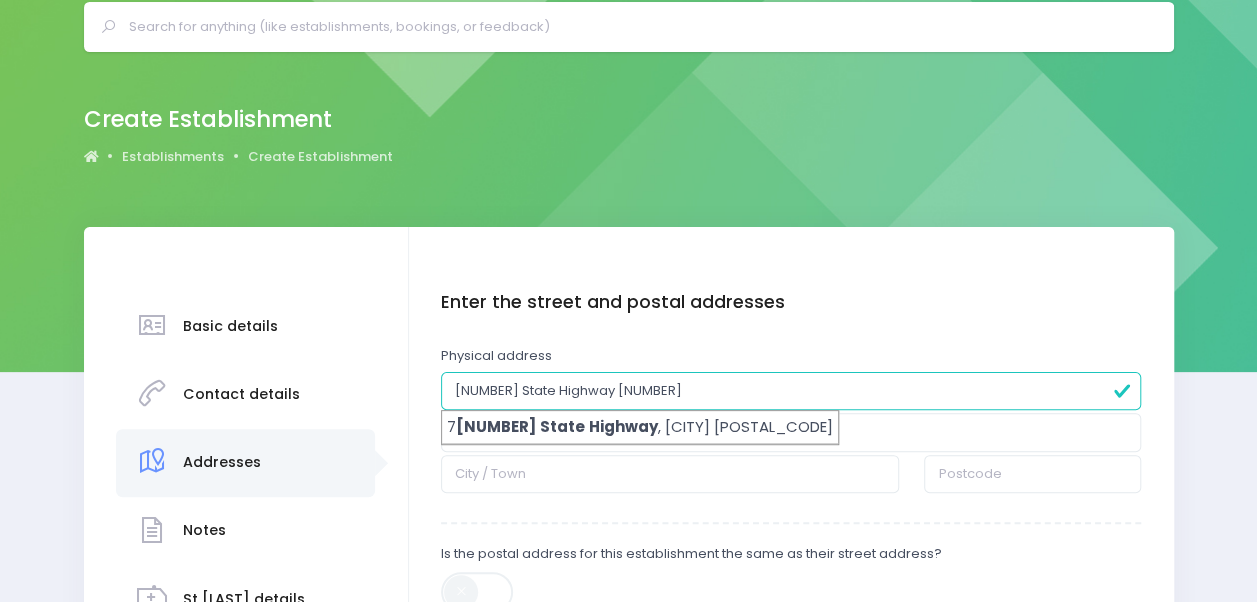 type on "9860 State Highway 35" 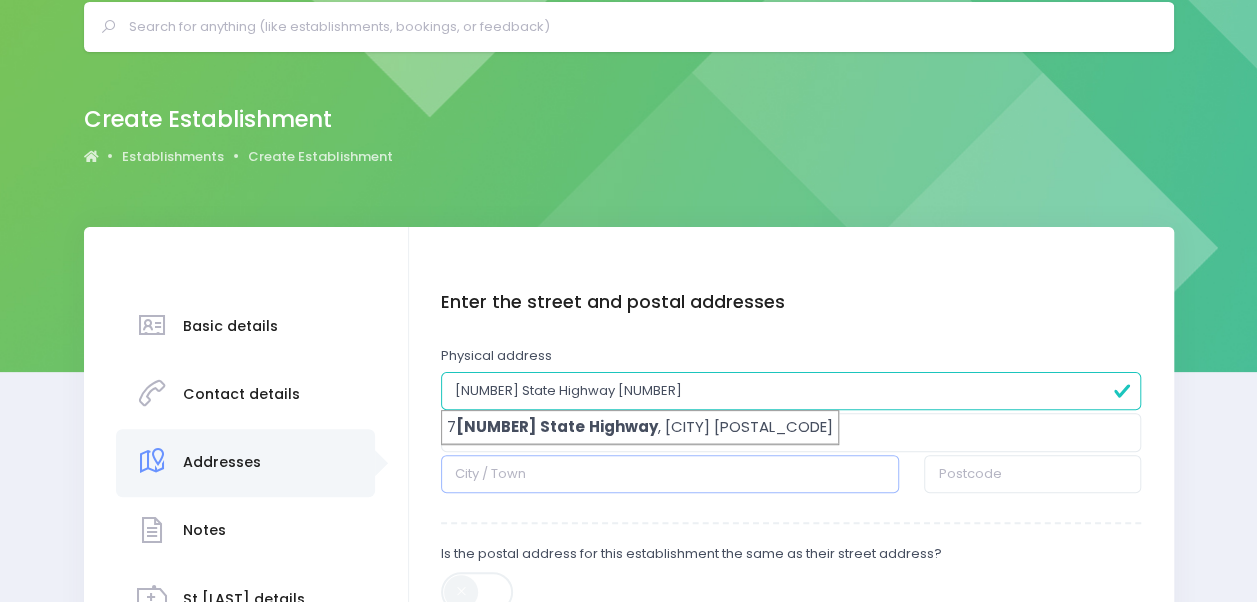 click at bounding box center [670, 474] 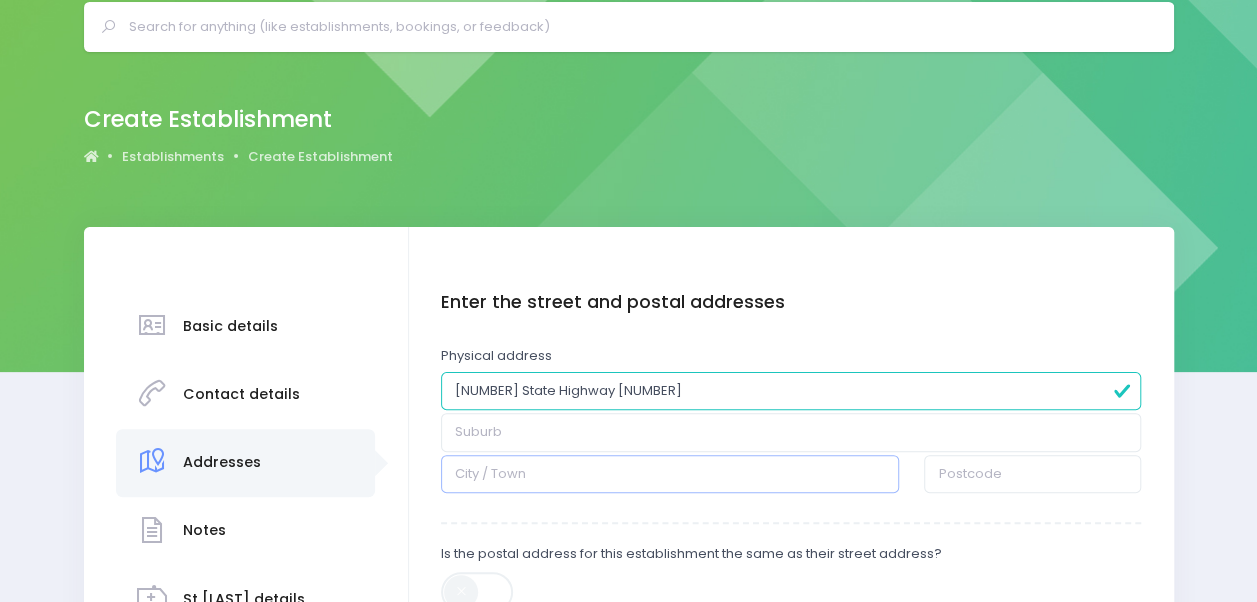 click at bounding box center (670, 474) 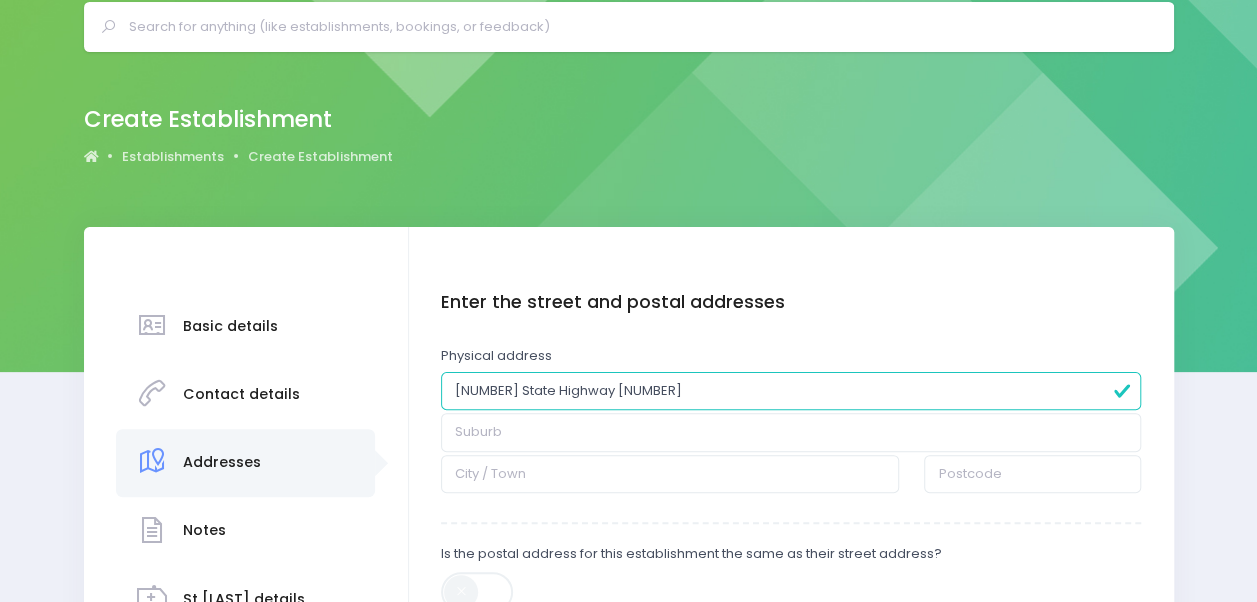 click on "9860 State Highway 35" at bounding box center (791, 391) 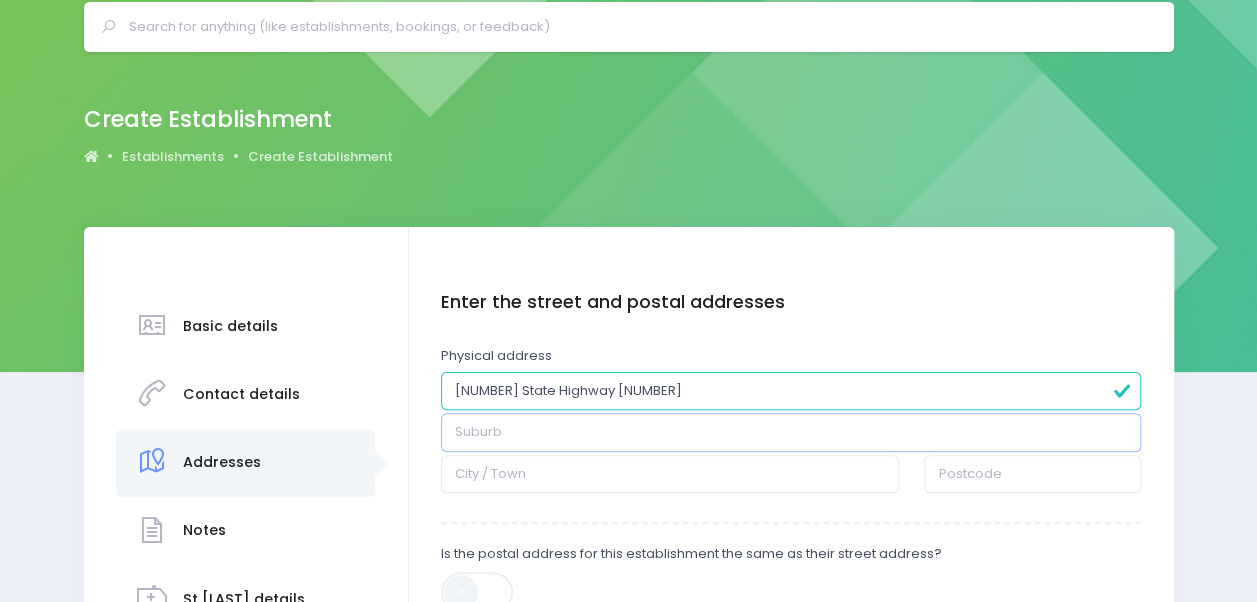 click at bounding box center [791, 432] 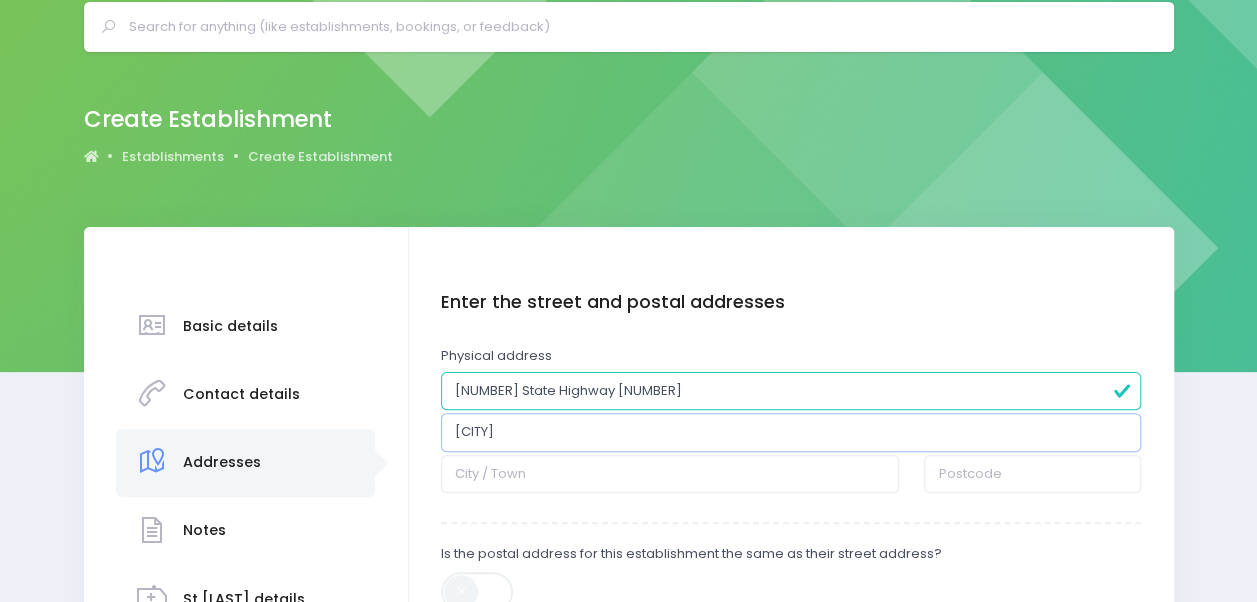 type on "Te Kaha" 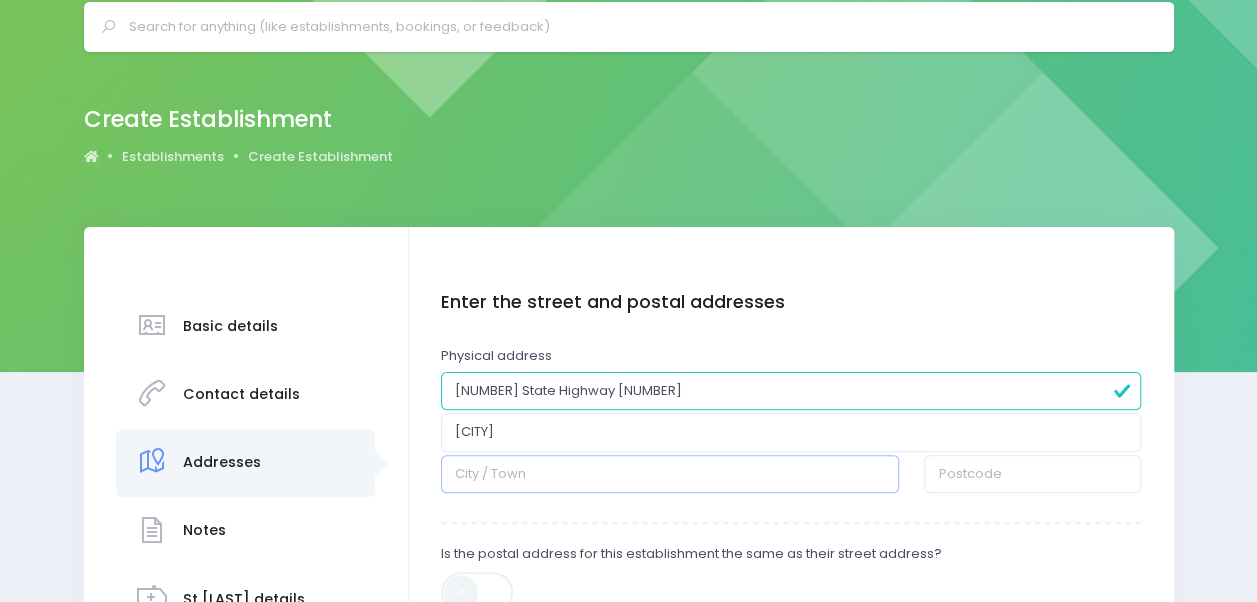 click at bounding box center [670, 474] 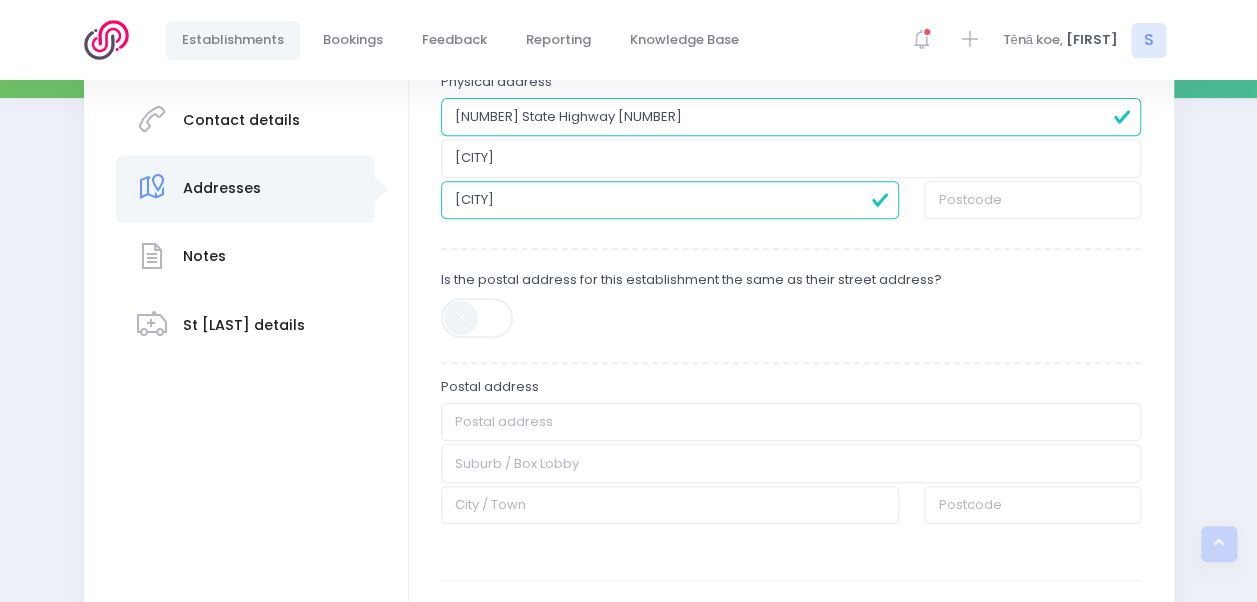 scroll, scrollTop: 370, scrollLeft: 0, axis: vertical 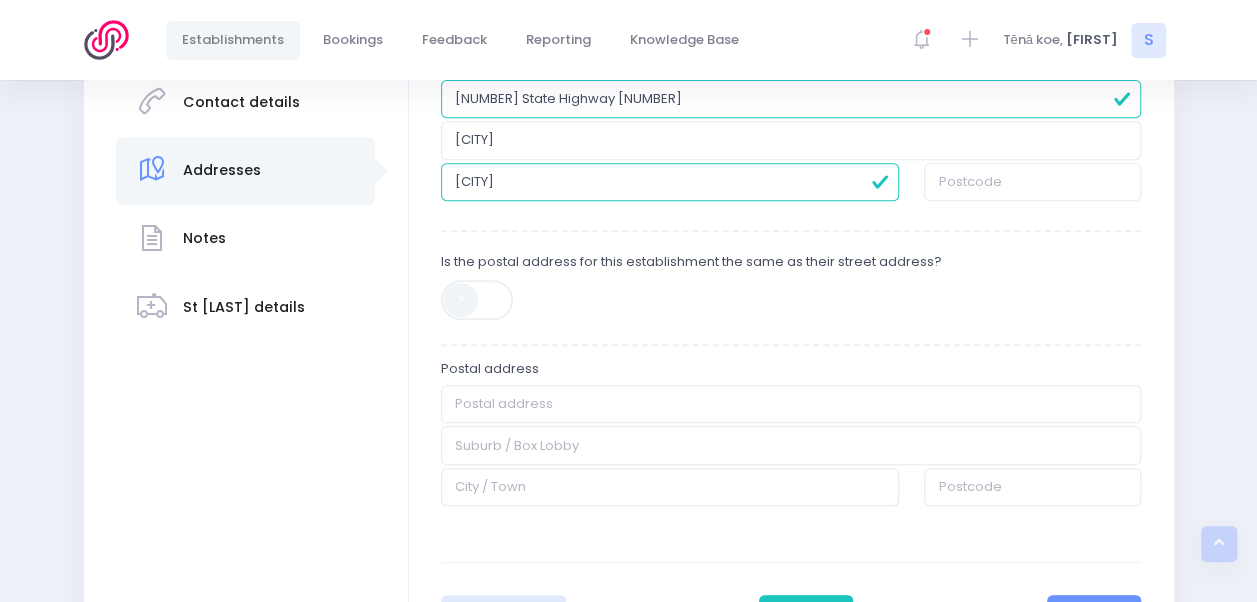 type on "Te Kaha" 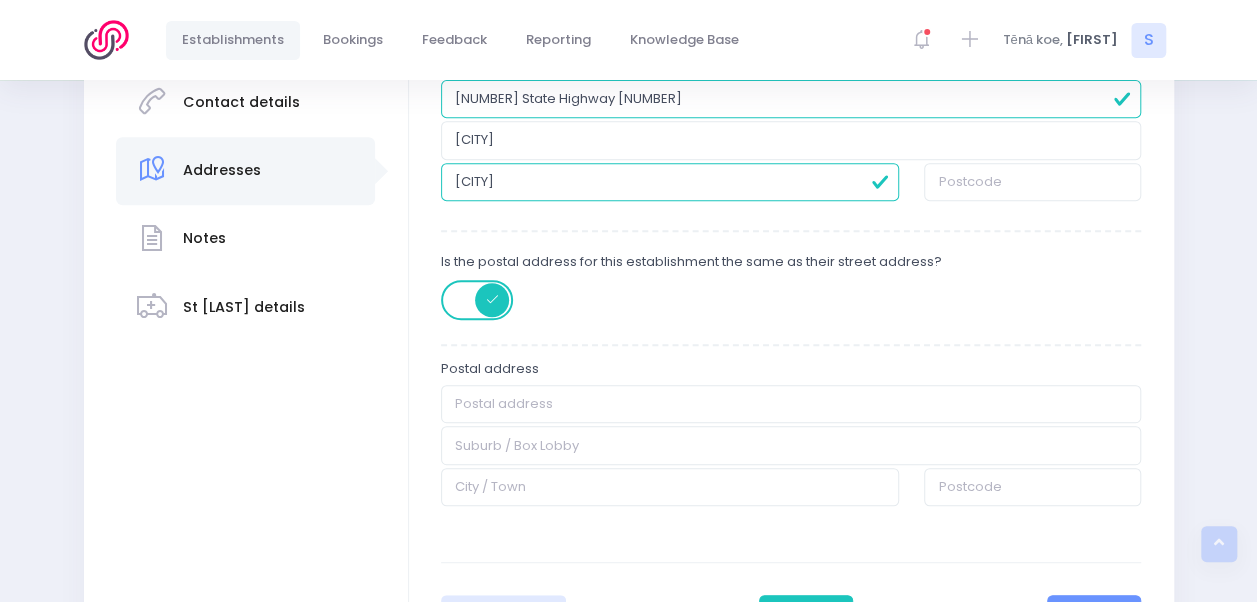 type on "9860 State Highway 35" 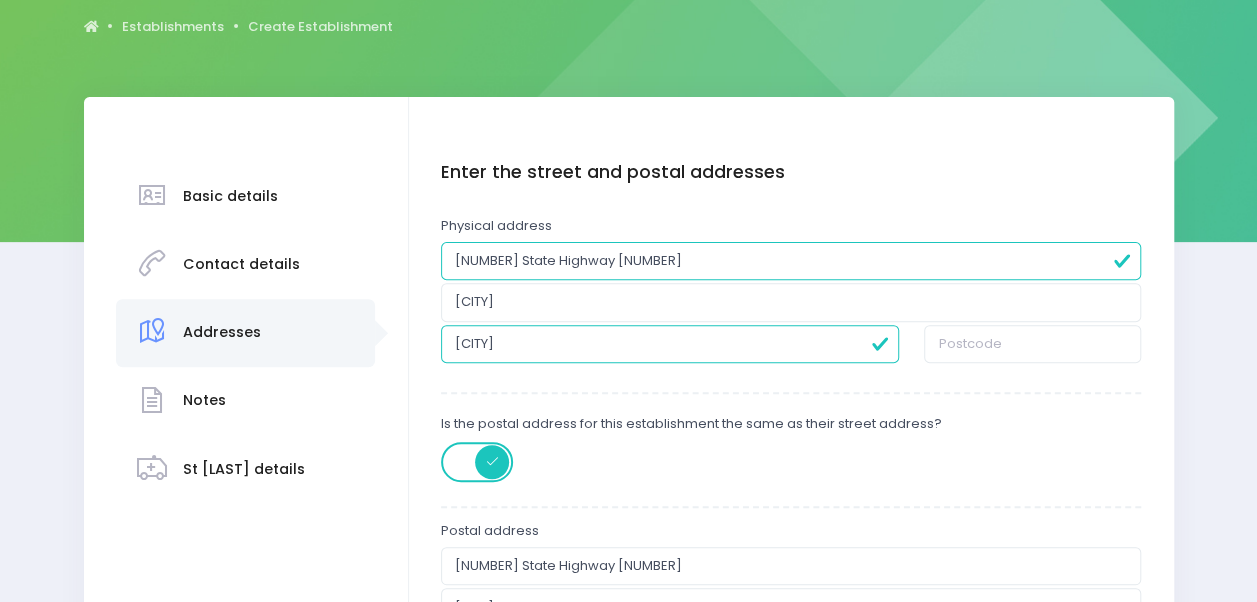 scroll, scrollTop: 207, scrollLeft: 0, axis: vertical 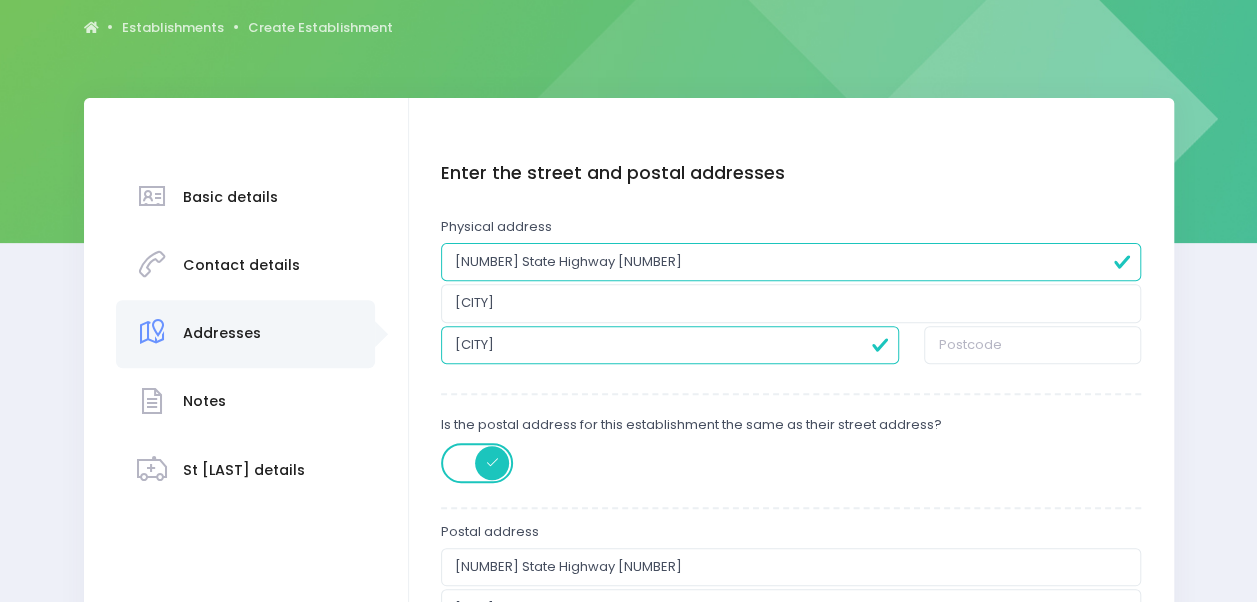 click on "9860 State Highway 35" at bounding box center (791, 262) 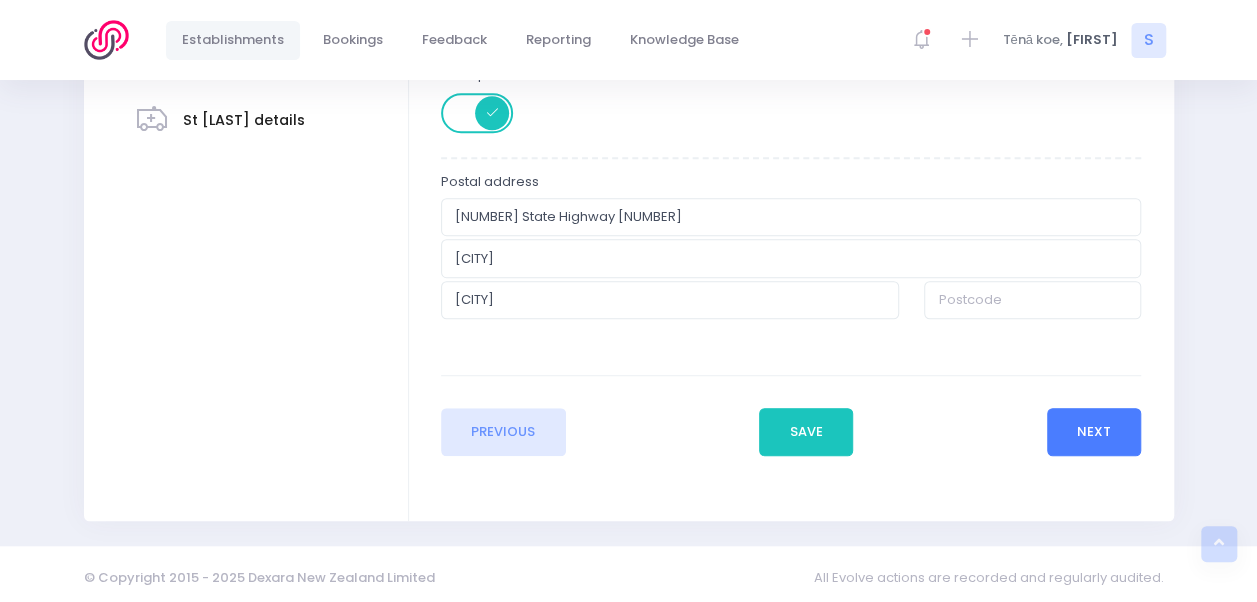 click on "Next" at bounding box center [1094, 432] 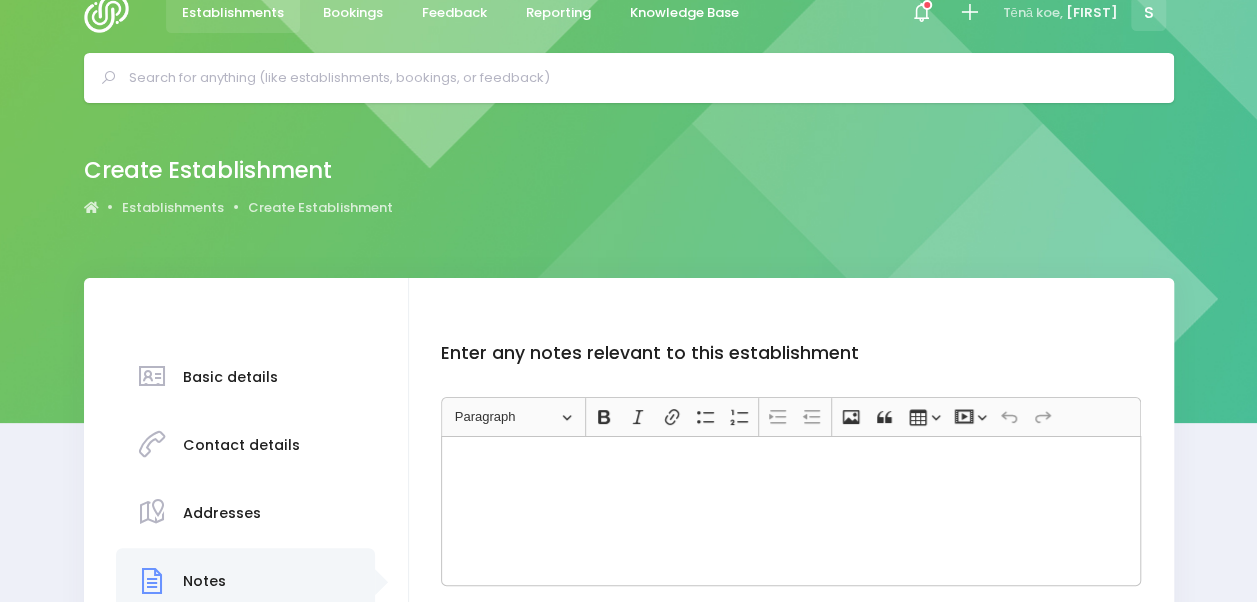 scroll, scrollTop: 0, scrollLeft: 0, axis: both 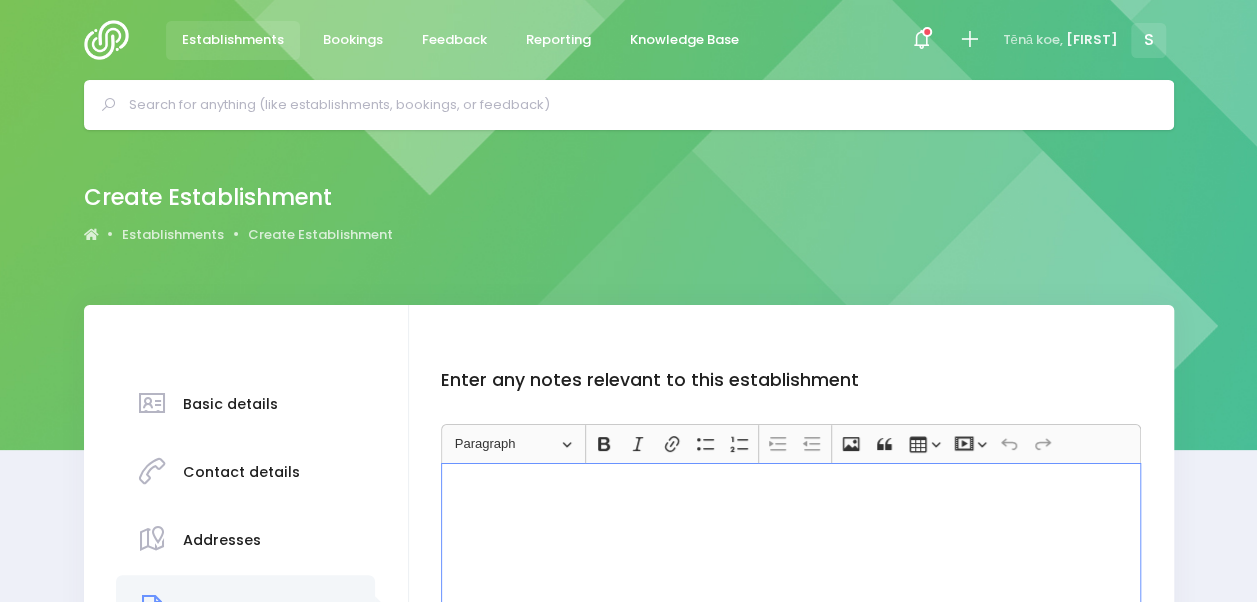 click at bounding box center [791, 538] 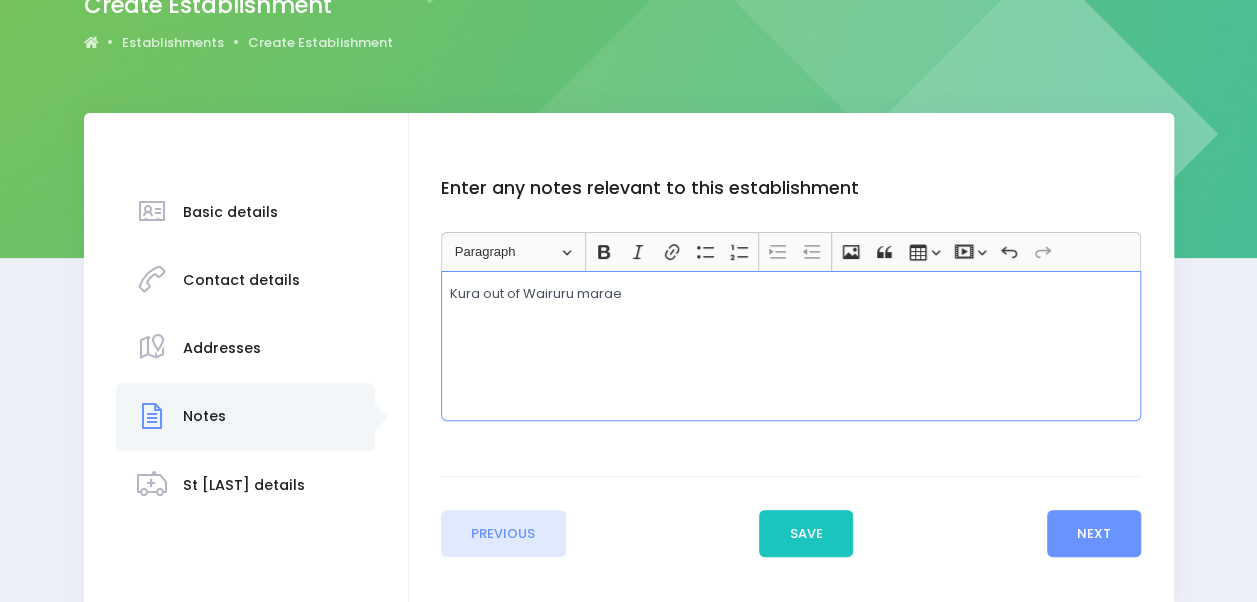scroll, scrollTop: 202, scrollLeft: 0, axis: vertical 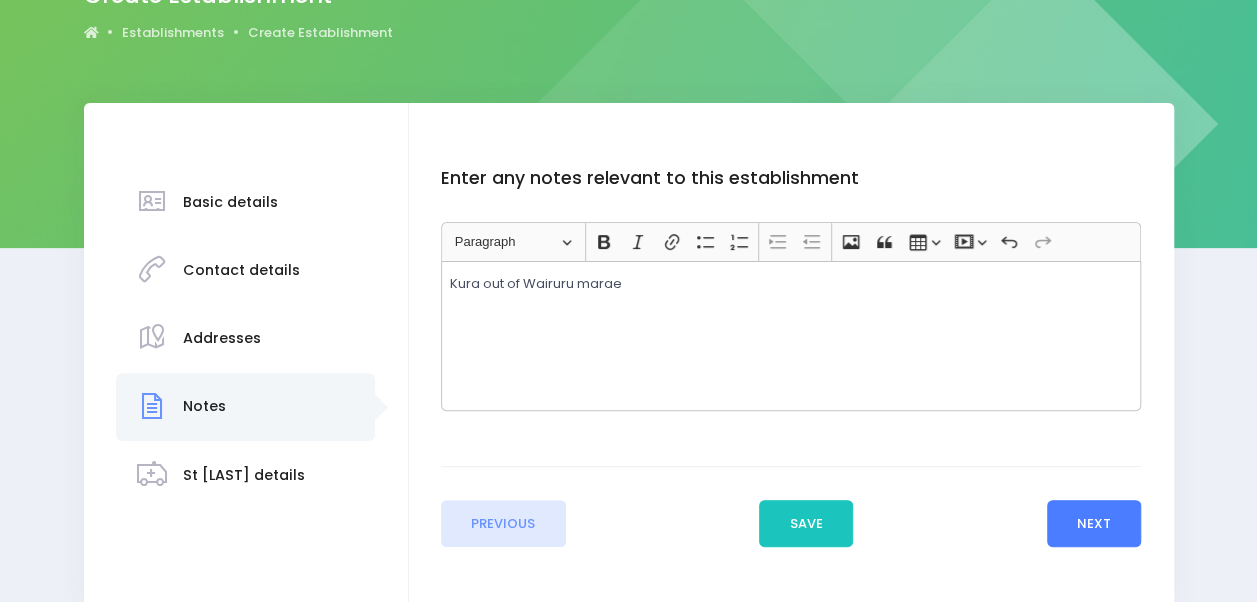 click on "Next" at bounding box center (1094, 524) 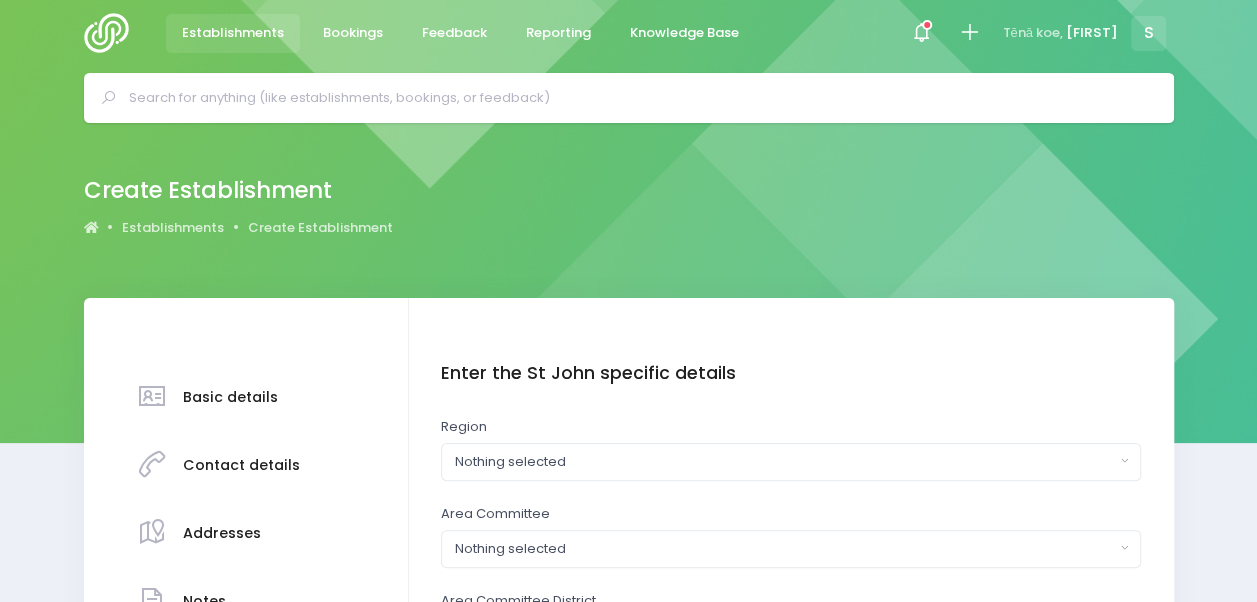 scroll, scrollTop: 0, scrollLeft: 0, axis: both 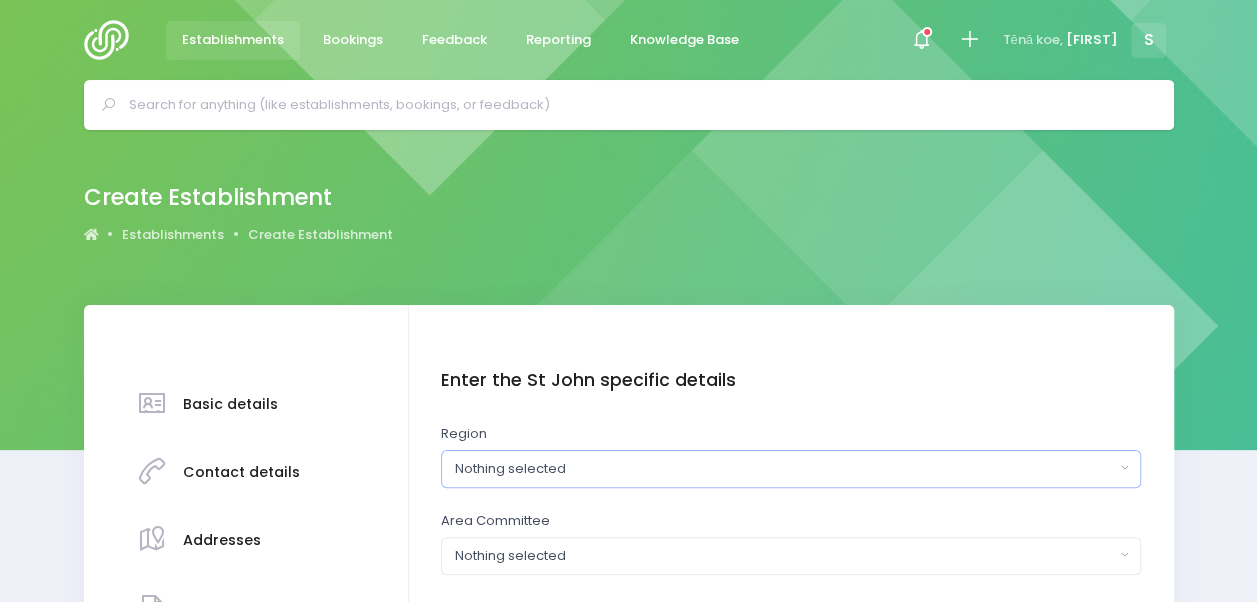 click on "Nothing selected" at bounding box center (785, 469) 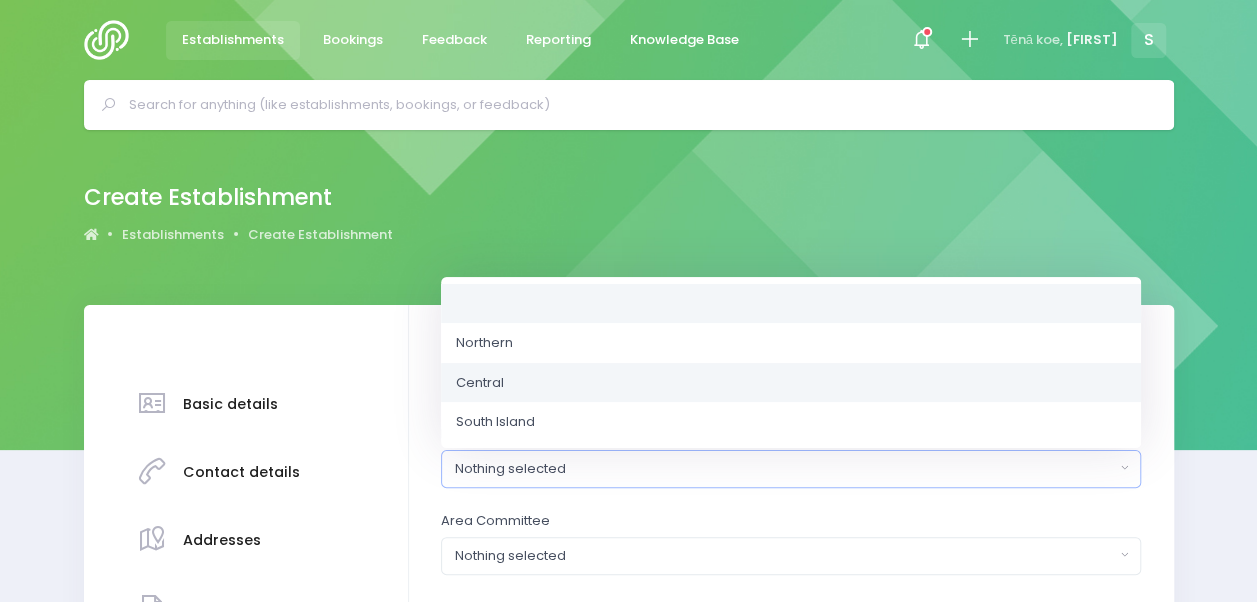 click on "Central" at bounding box center [791, 382] 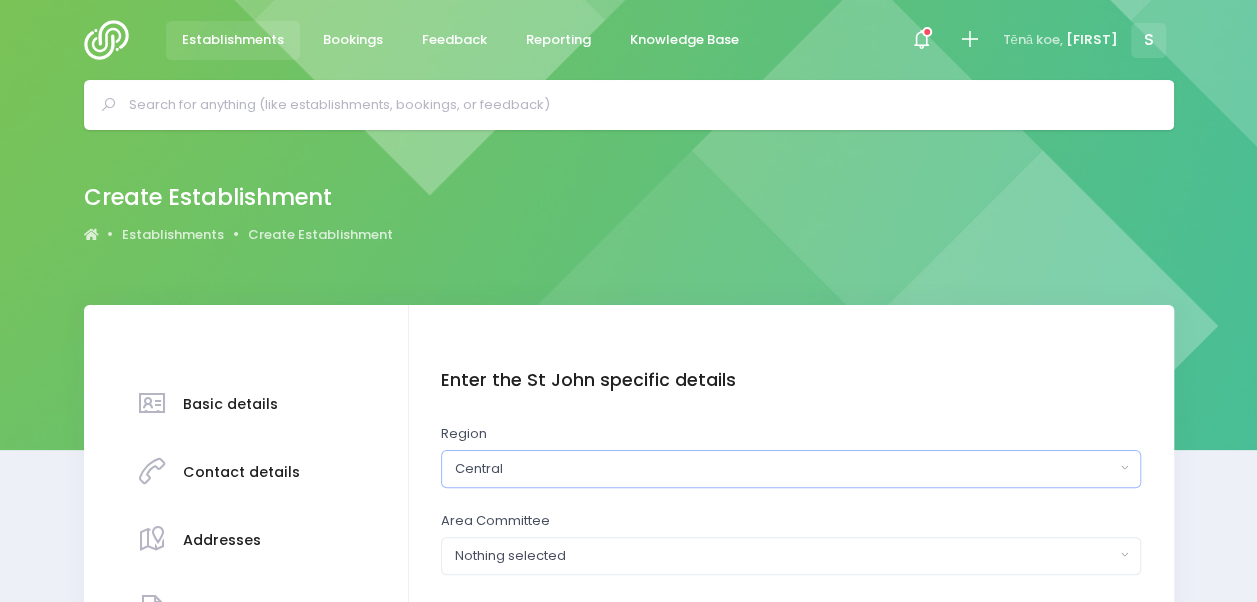 scroll, scrollTop: 4, scrollLeft: 0, axis: vertical 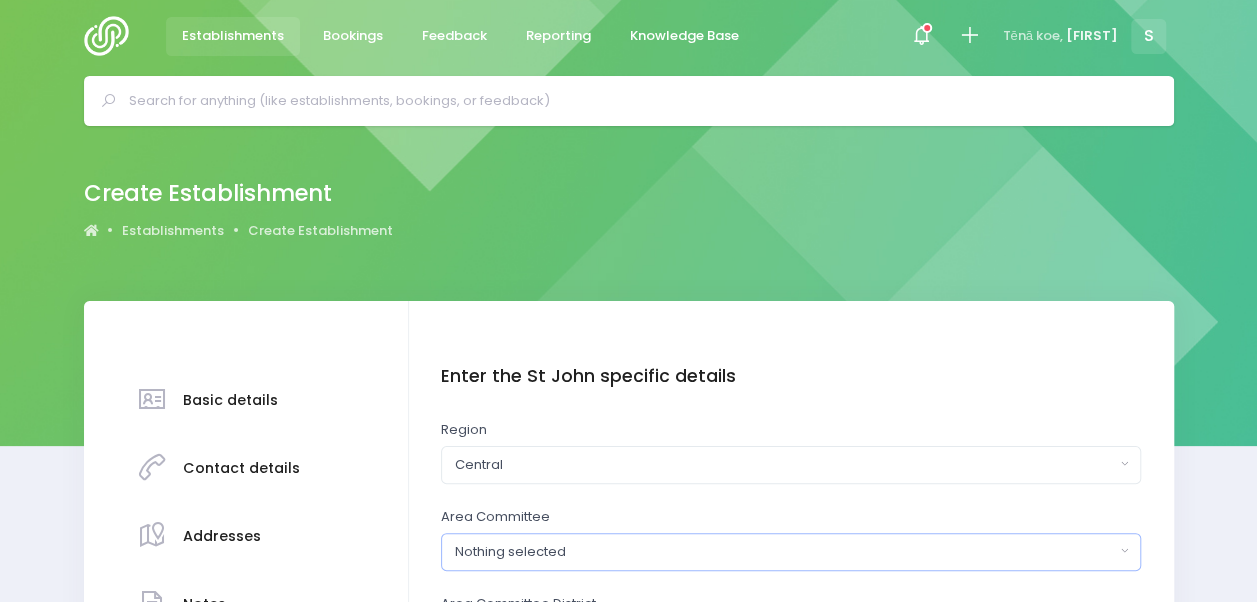 click on "Nothing selected" at bounding box center (785, 552) 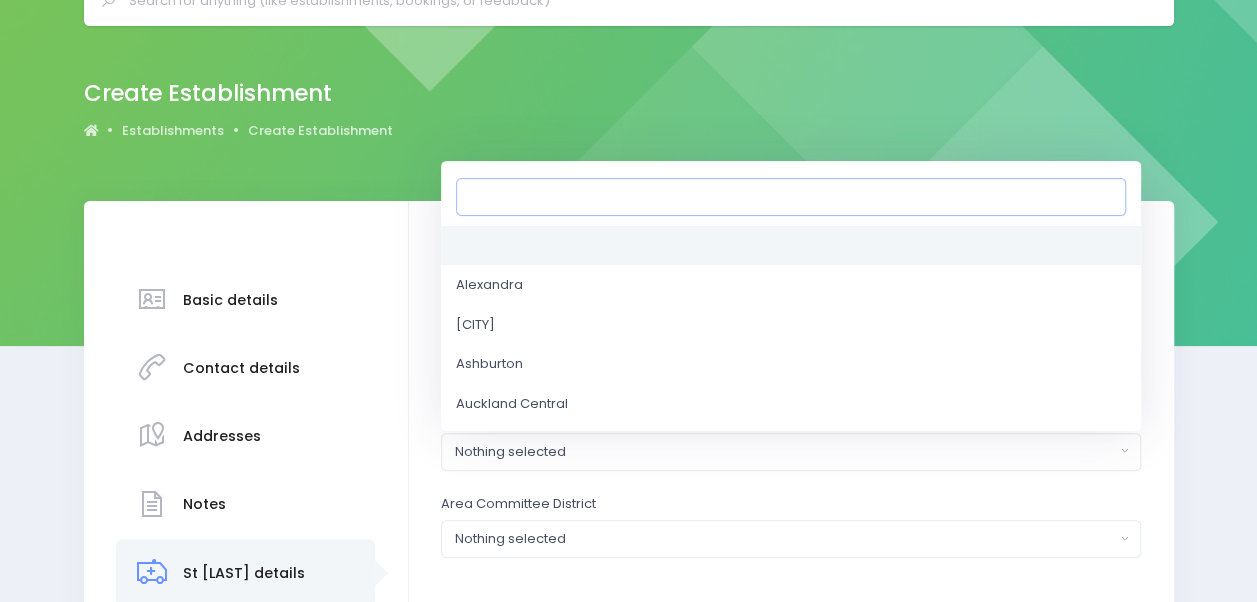 scroll, scrollTop: 105, scrollLeft: 0, axis: vertical 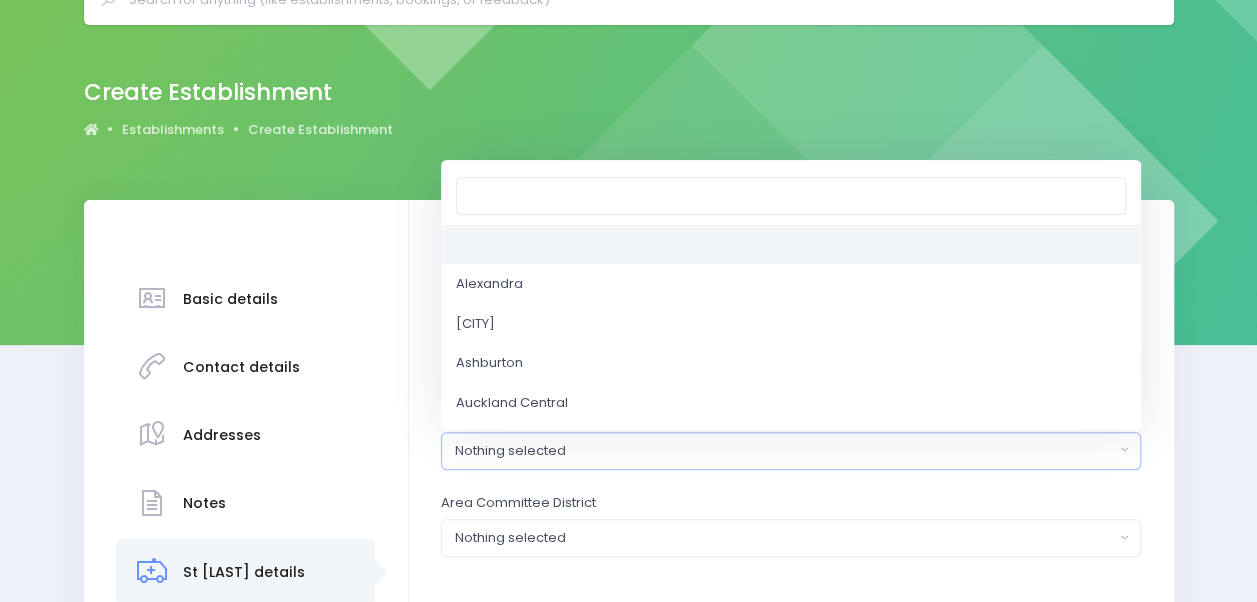 click on "Nothing selected" at bounding box center [785, 451] 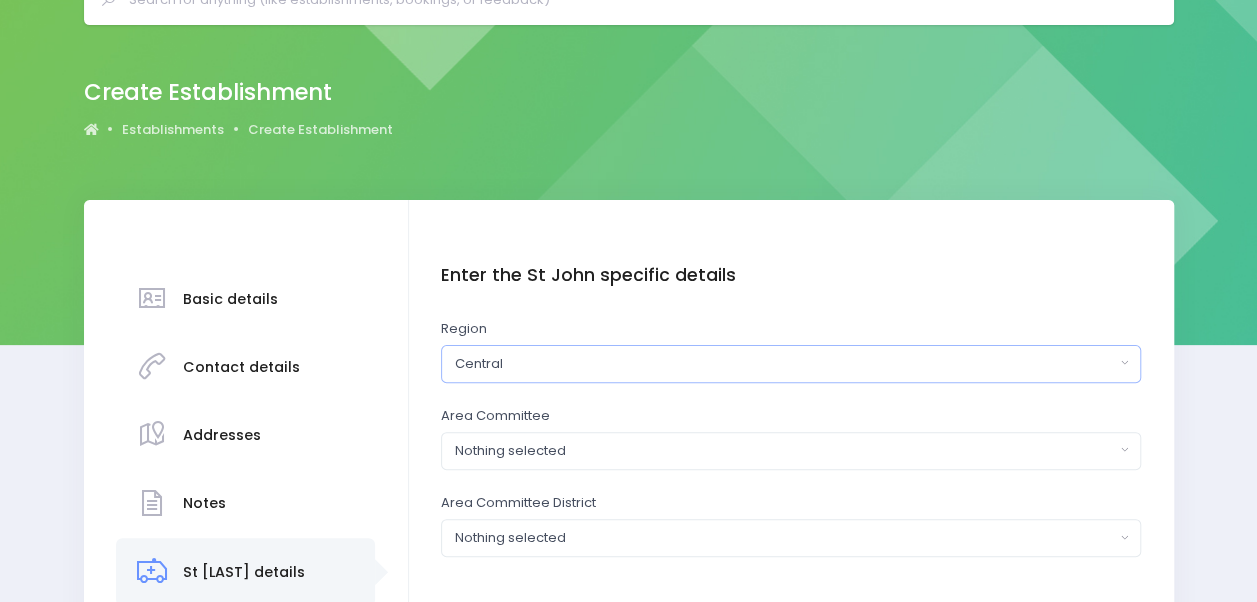 click on "Central" at bounding box center [785, 364] 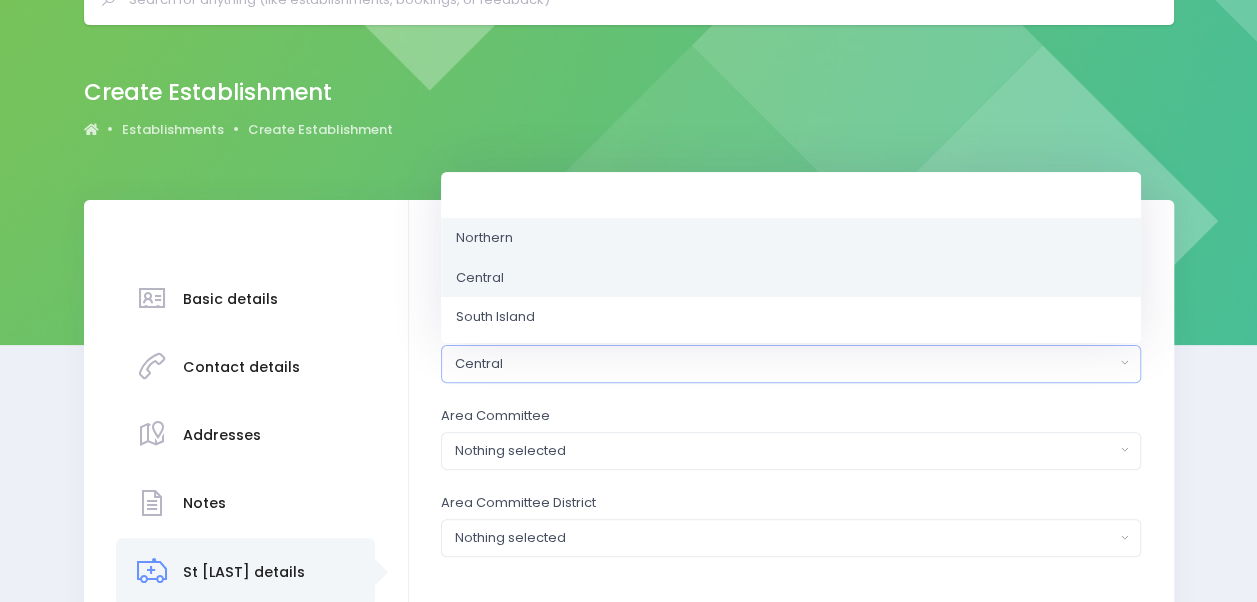 click on "Northern" at bounding box center [791, 238] 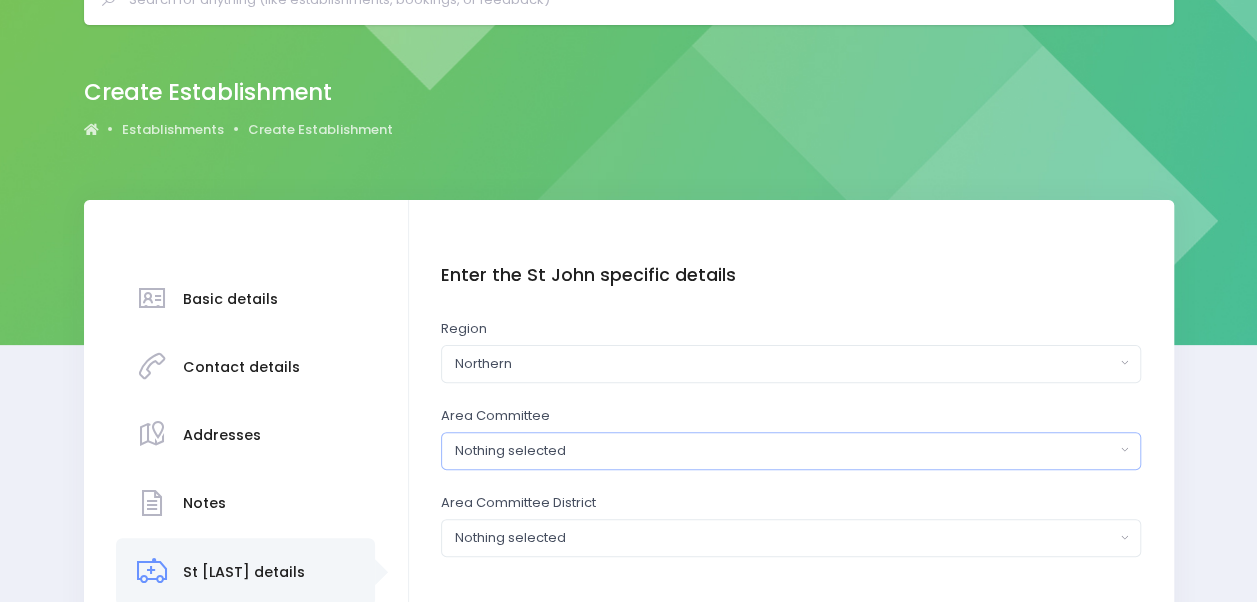 click on "Nothing selected" at bounding box center (791, 451) 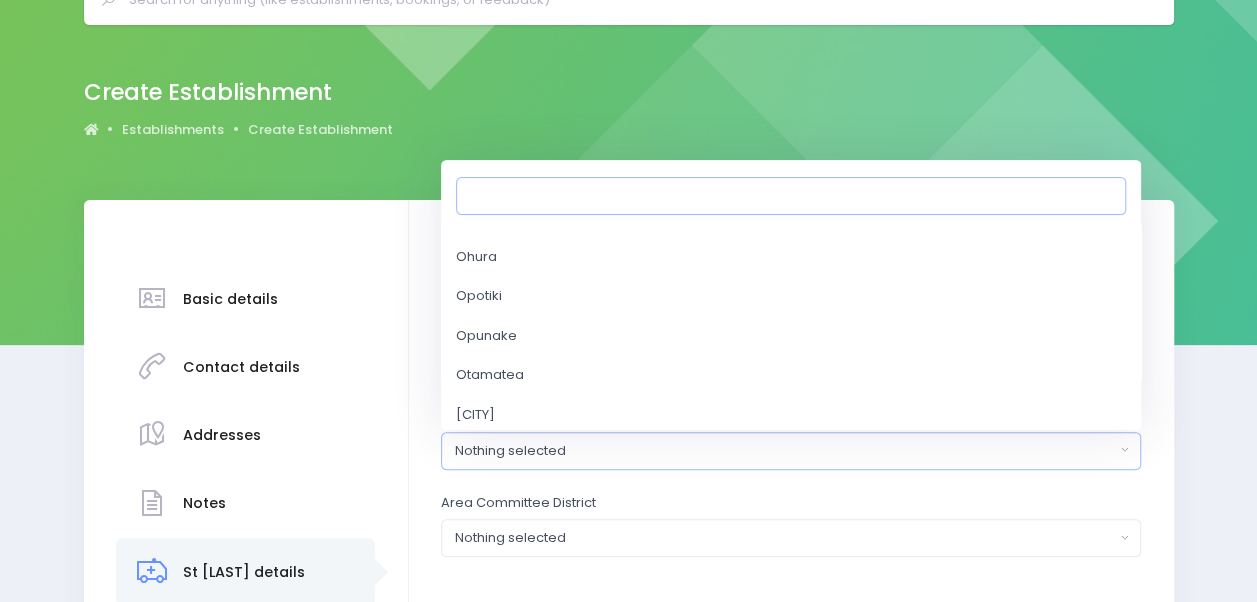 scroll, scrollTop: 3149, scrollLeft: 0, axis: vertical 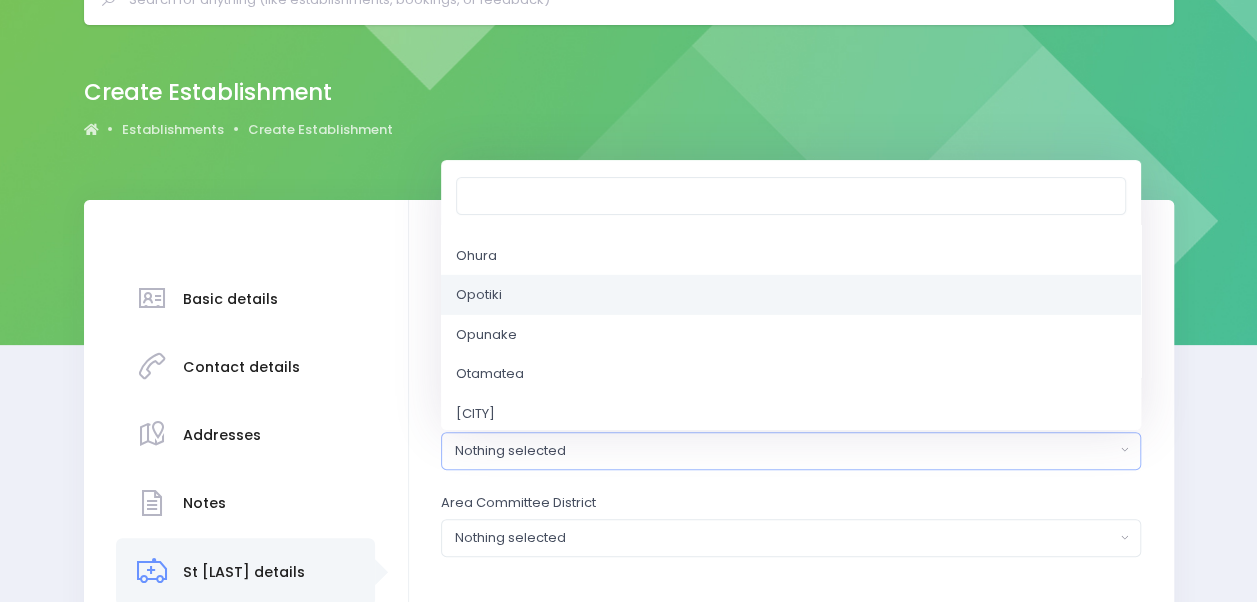 click on "Opotiki" at bounding box center (791, 295) 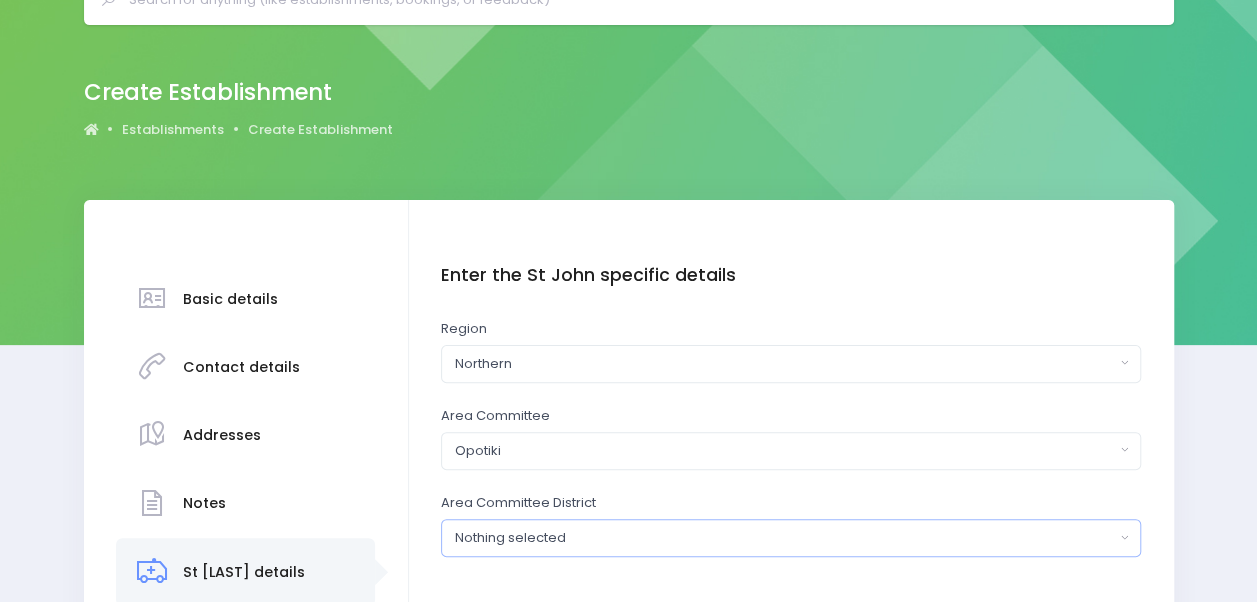 click on "Nothing selected" at bounding box center [785, 538] 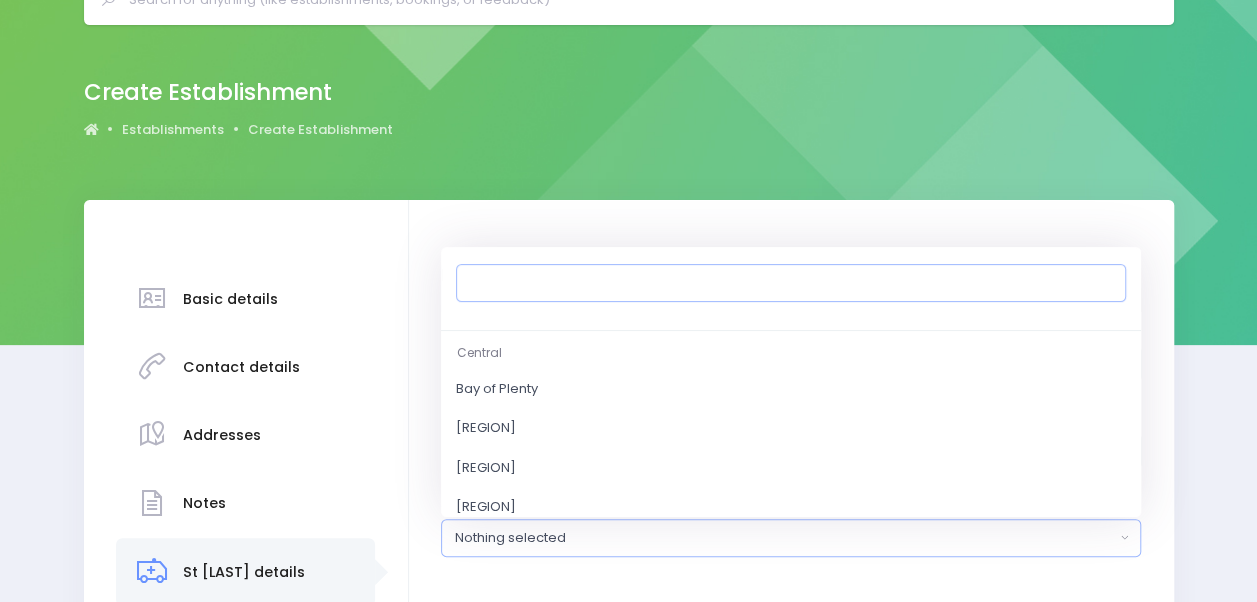 scroll, scrollTop: 288, scrollLeft: 0, axis: vertical 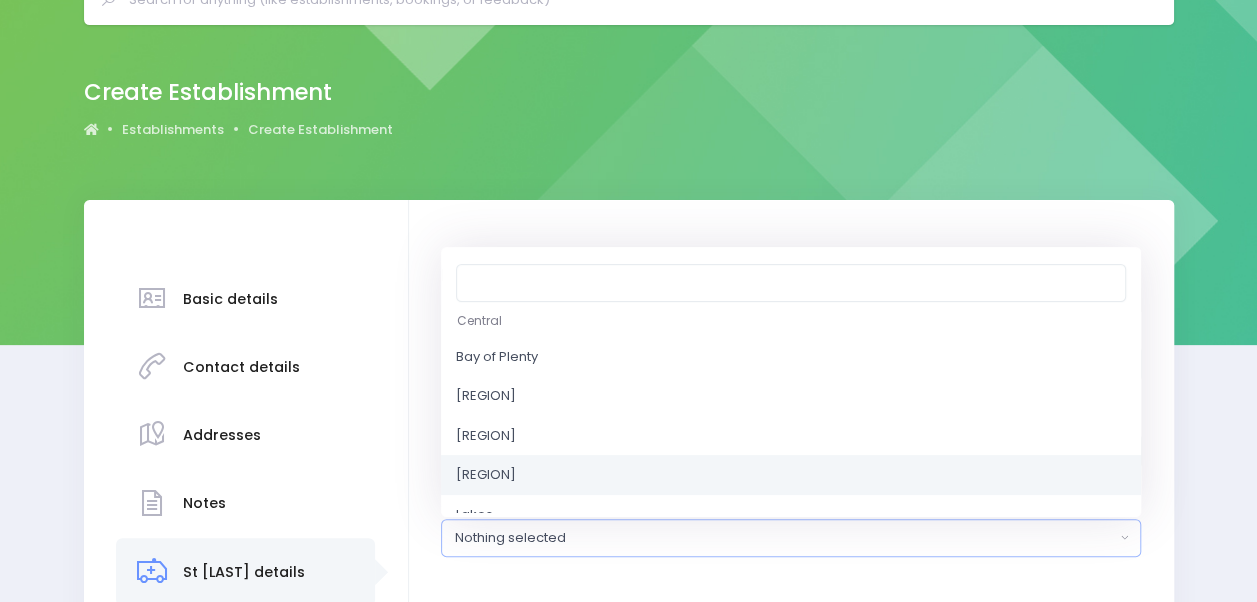 click on "East Coast / Bay of Plenty" at bounding box center (486, 475) 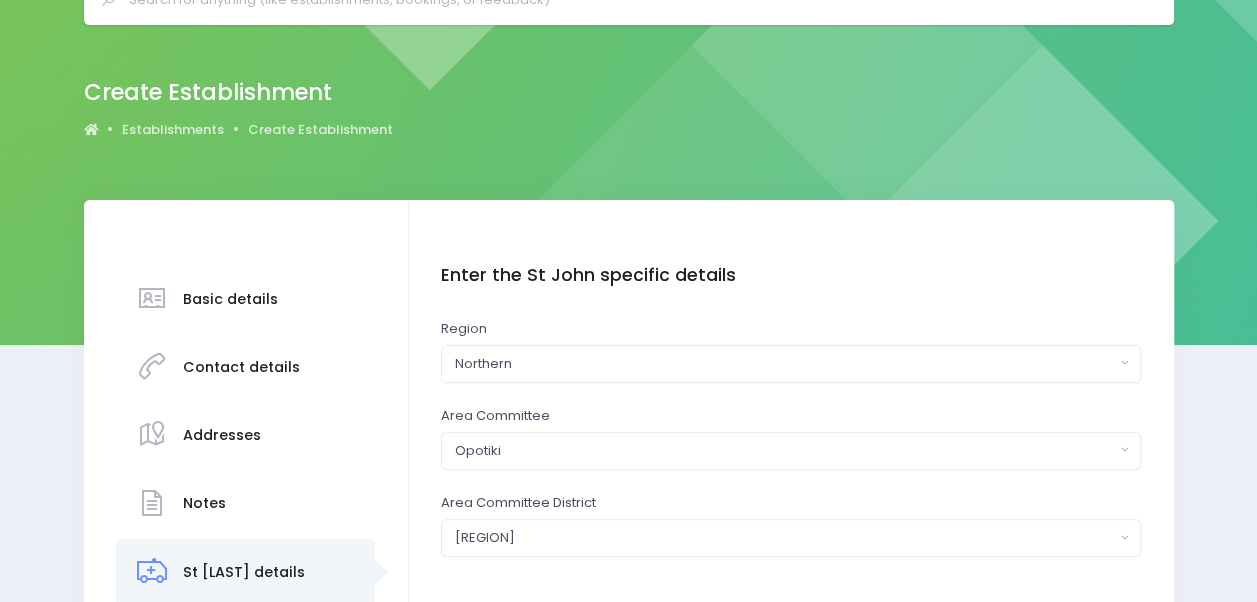 click on "Area Committee District
Auckland Northwest
Auckland Southeast
Hauraki Coromandel
Mid North
Top North
Bay of Plenty
Central District
East Coast
East Coast / Bay of Plenty Lakes Taranaki" at bounding box center [791, 525] 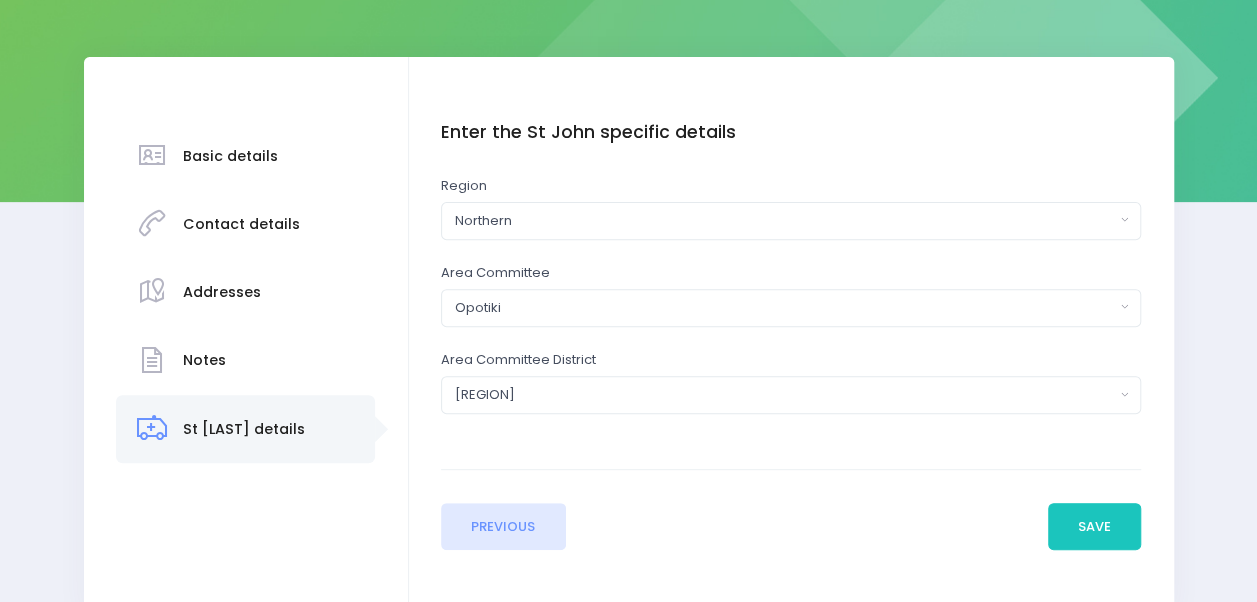 scroll, scrollTop: 258, scrollLeft: 0, axis: vertical 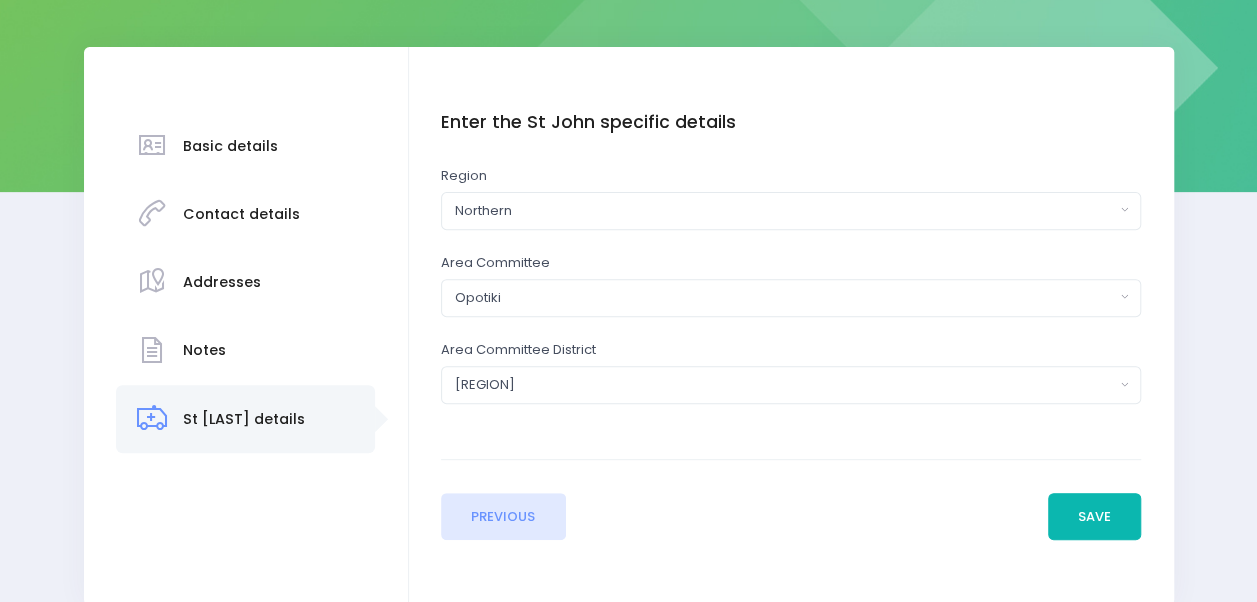 click on "Save" at bounding box center [1095, 517] 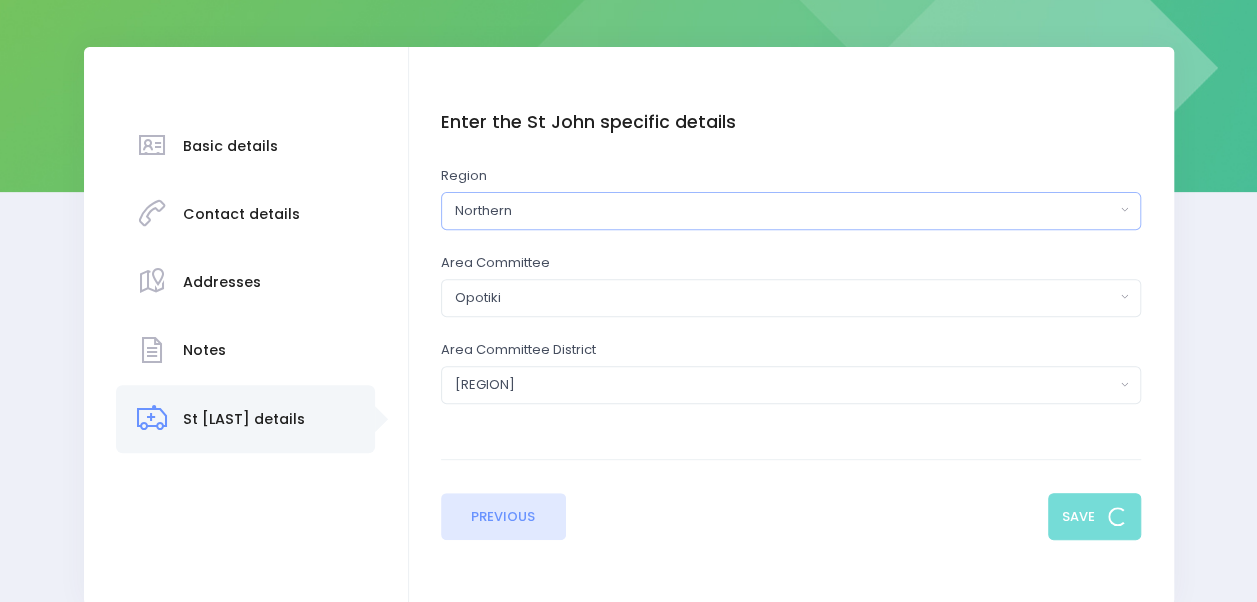 click on "Northern" at bounding box center [791, 211] 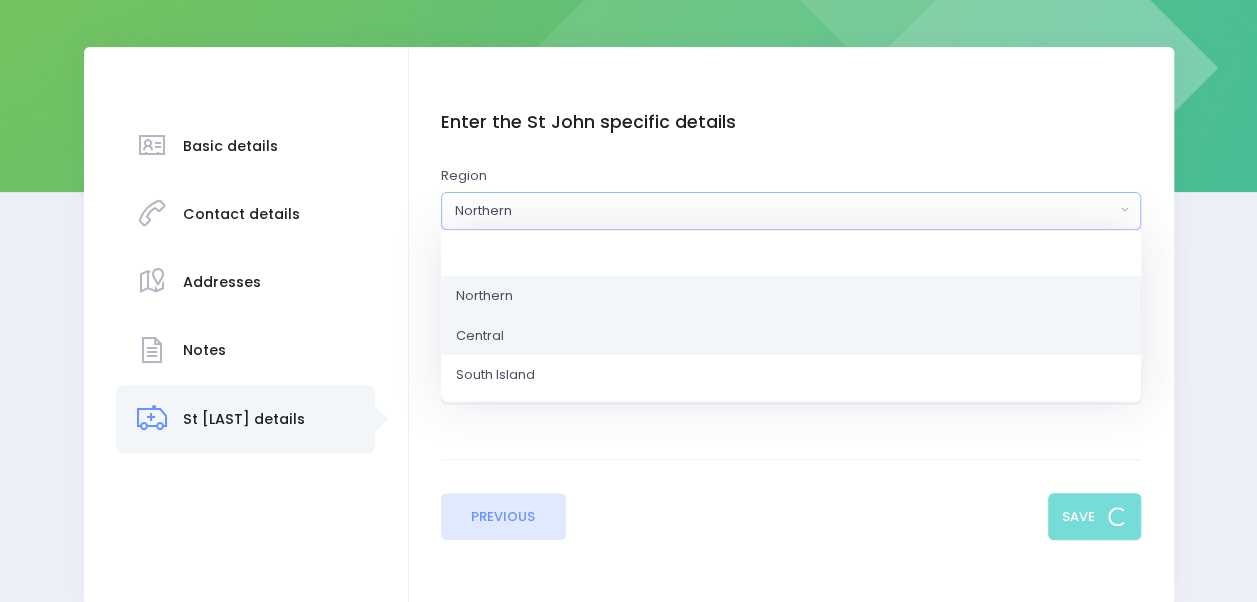 click on "Central" at bounding box center (791, 335) 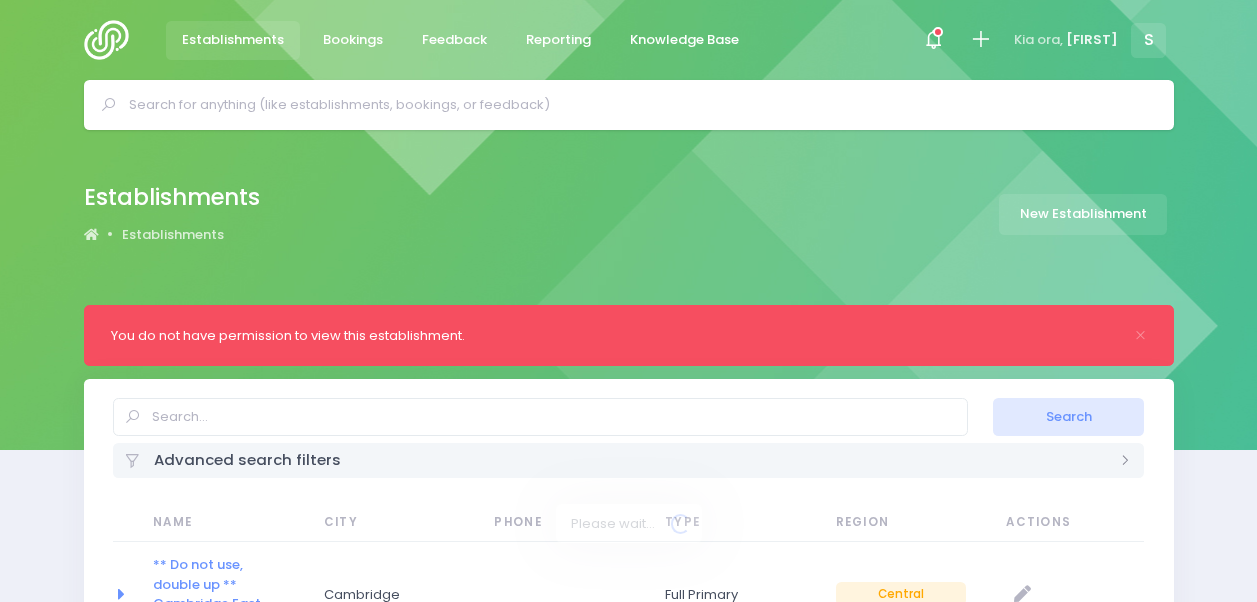 select on "20" 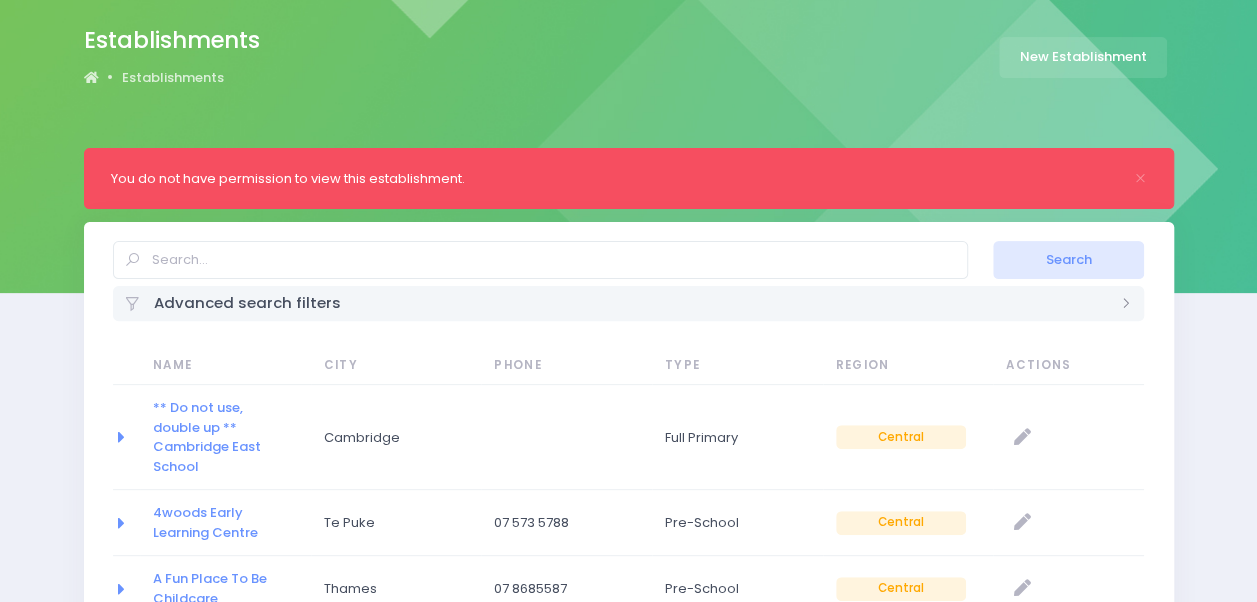 scroll, scrollTop: 166, scrollLeft: 0, axis: vertical 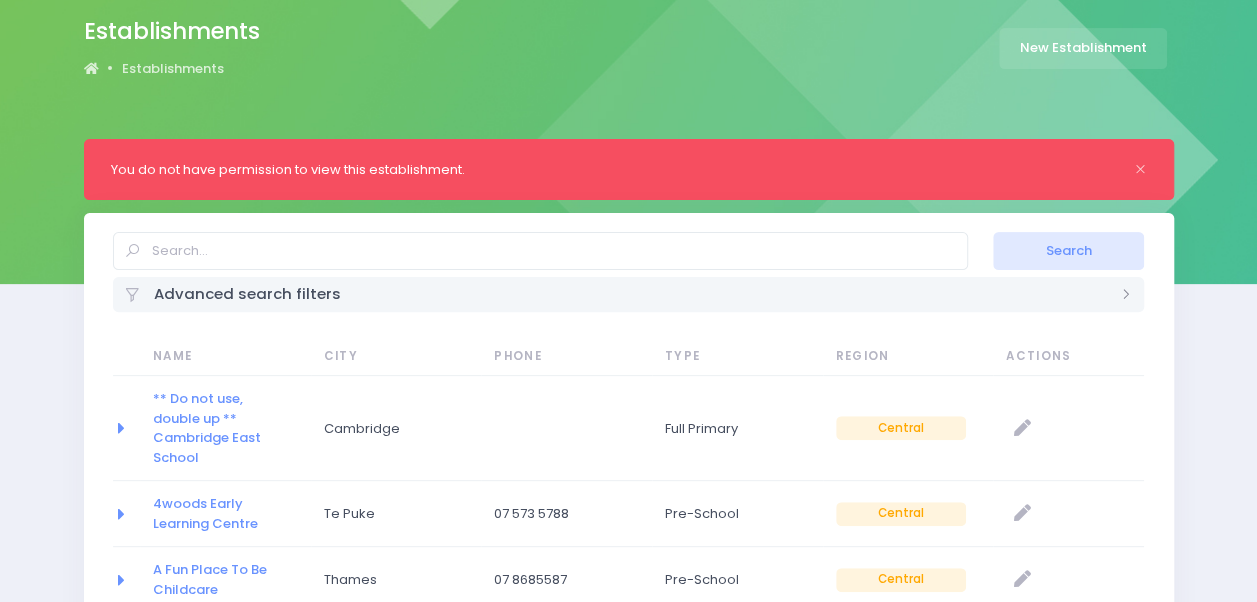 click at bounding box center (1140, 169) 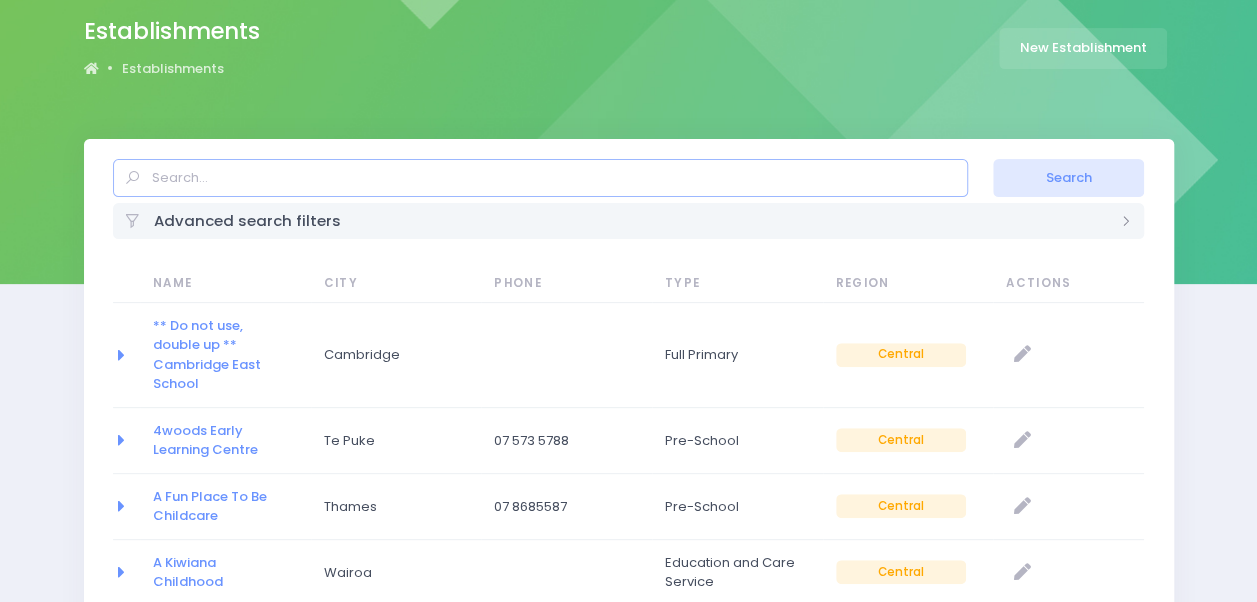 click at bounding box center [540, 178] 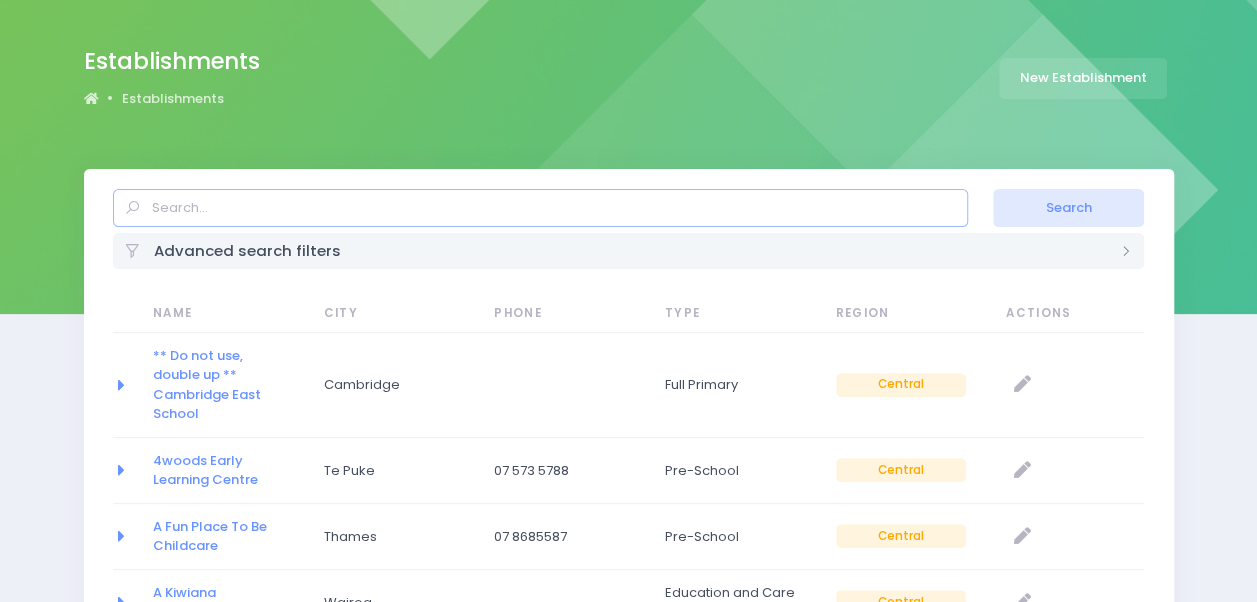 scroll, scrollTop: 134, scrollLeft: 0, axis: vertical 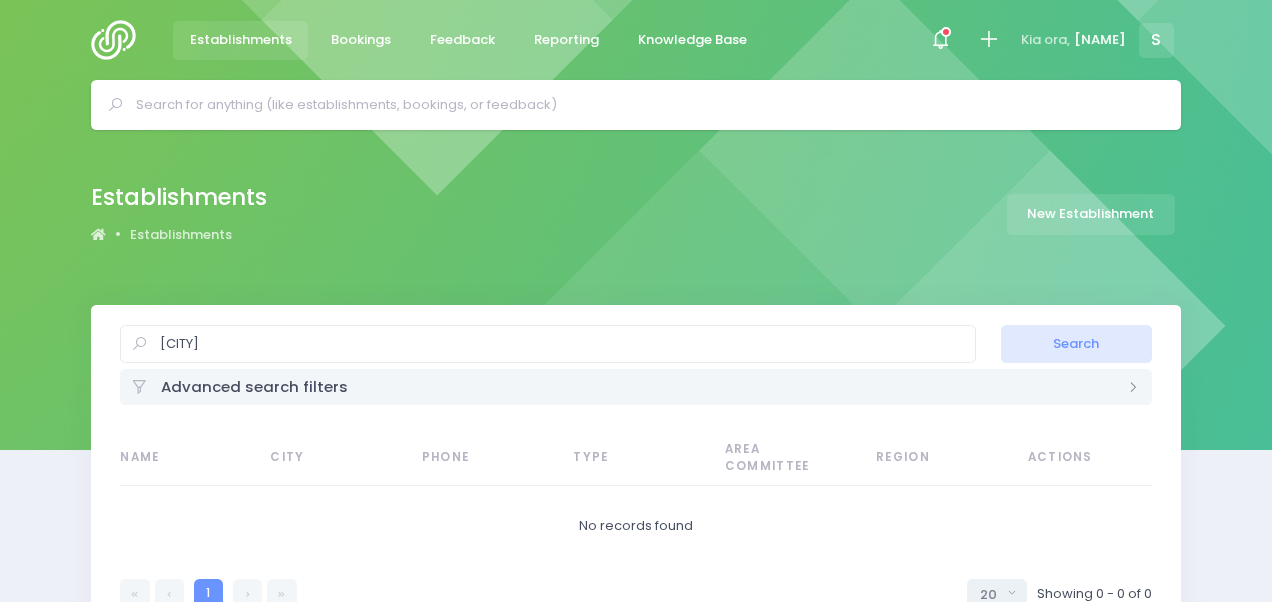 select on "20" 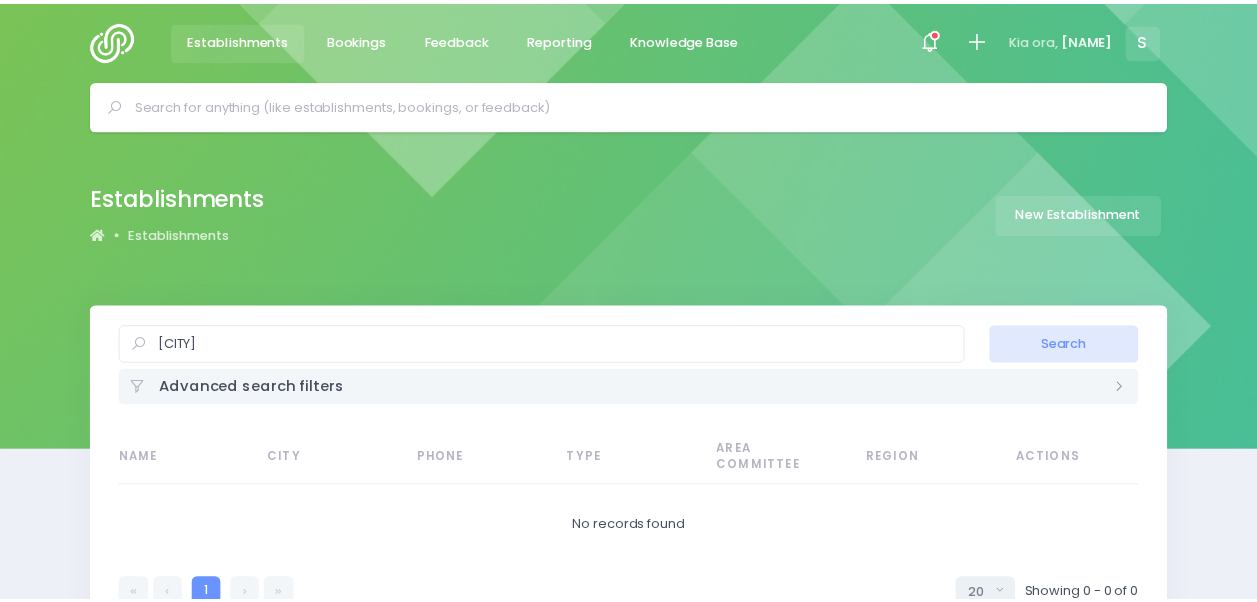 scroll, scrollTop: 0, scrollLeft: 0, axis: both 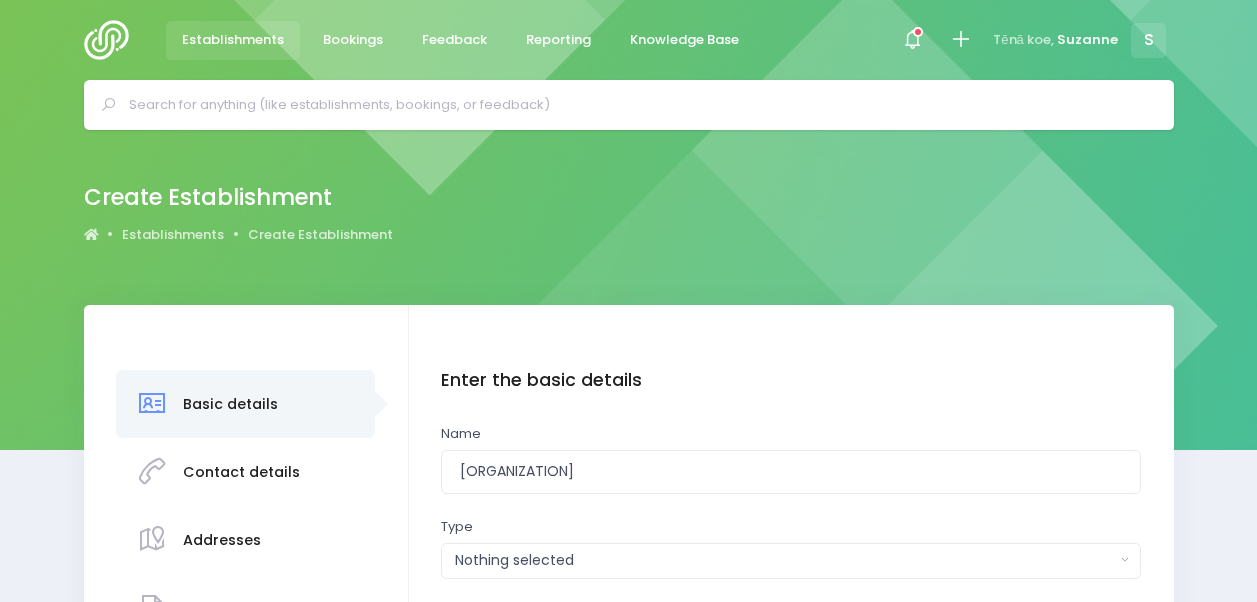 select on "Composite" 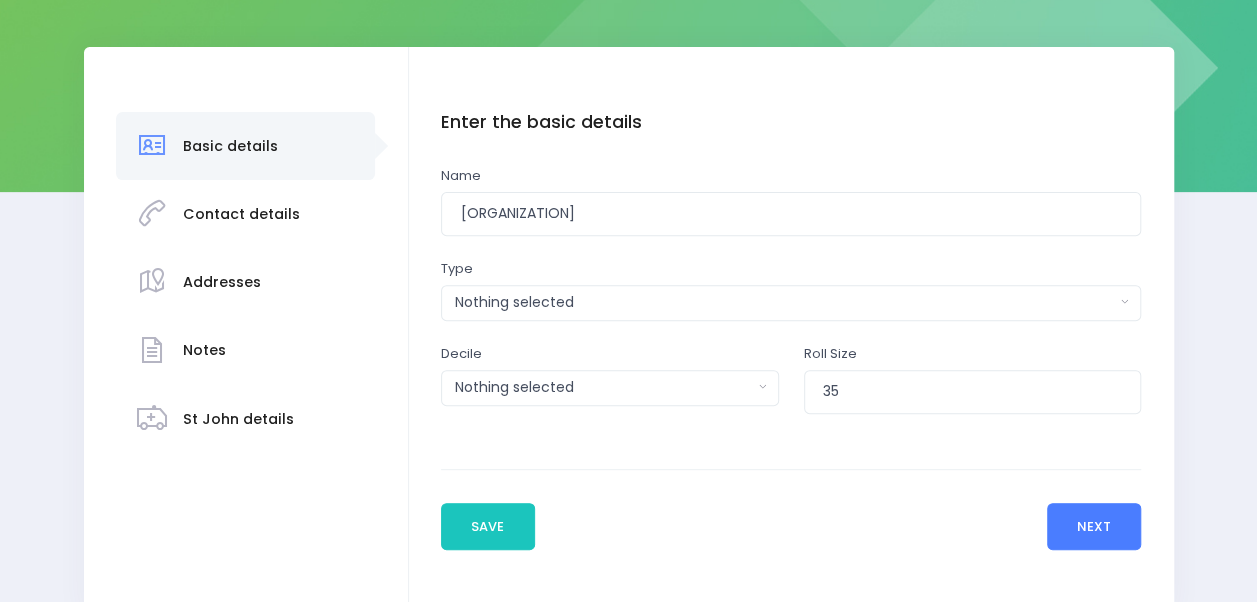 click on "Next" at bounding box center [1094, 527] 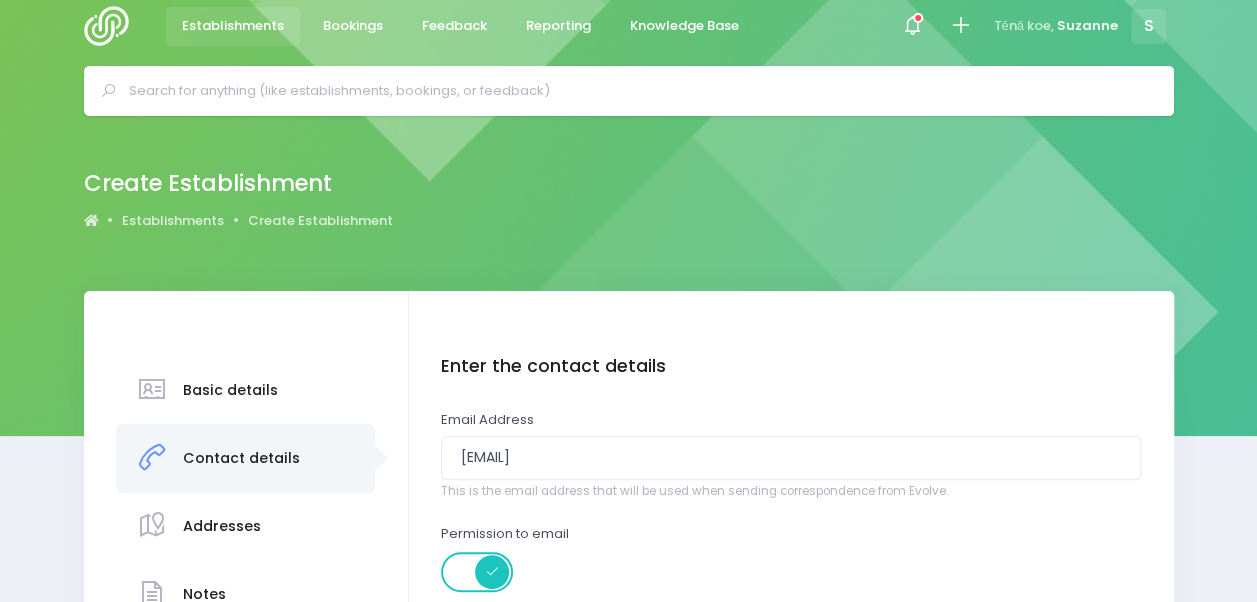 scroll, scrollTop: 0, scrollLeft: 0, axis: both 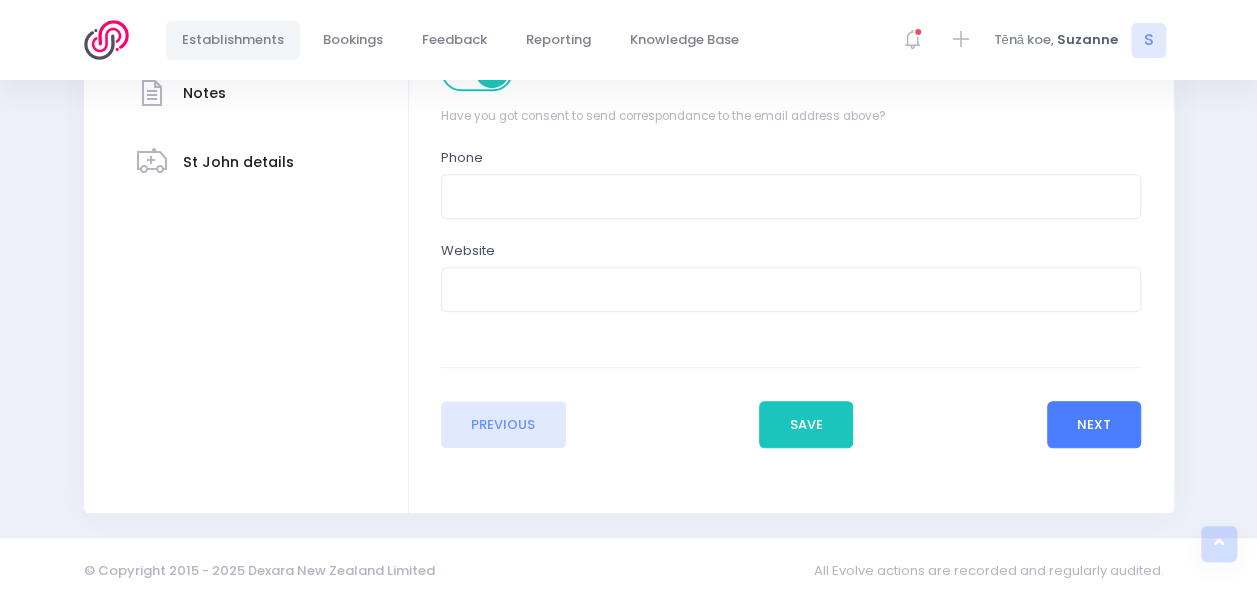 click on "Next" at bounding box center [1094, 425] 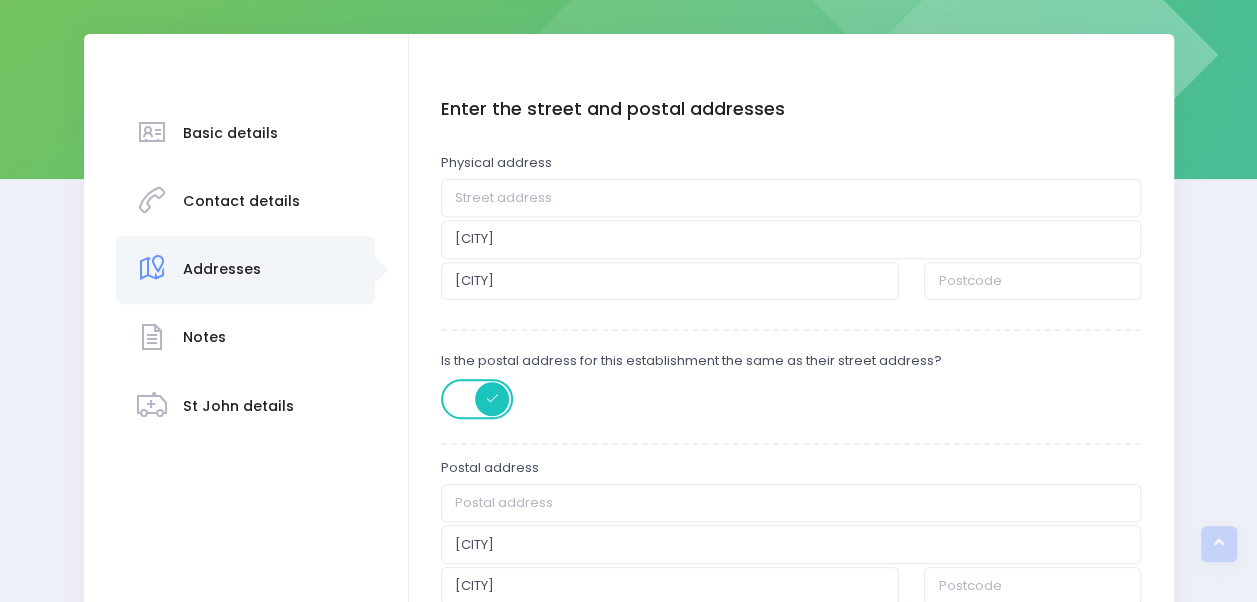 scroll, scrollTop: 270, scrollLeft: 0, axis: vertical 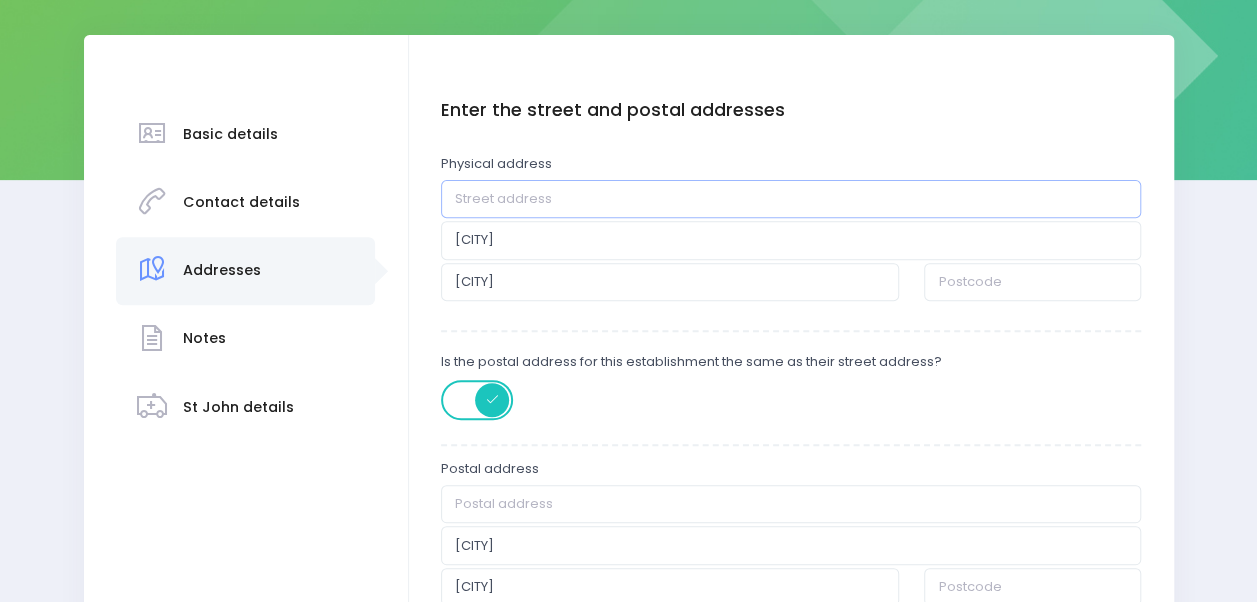 click at bounding box center [791, 199] 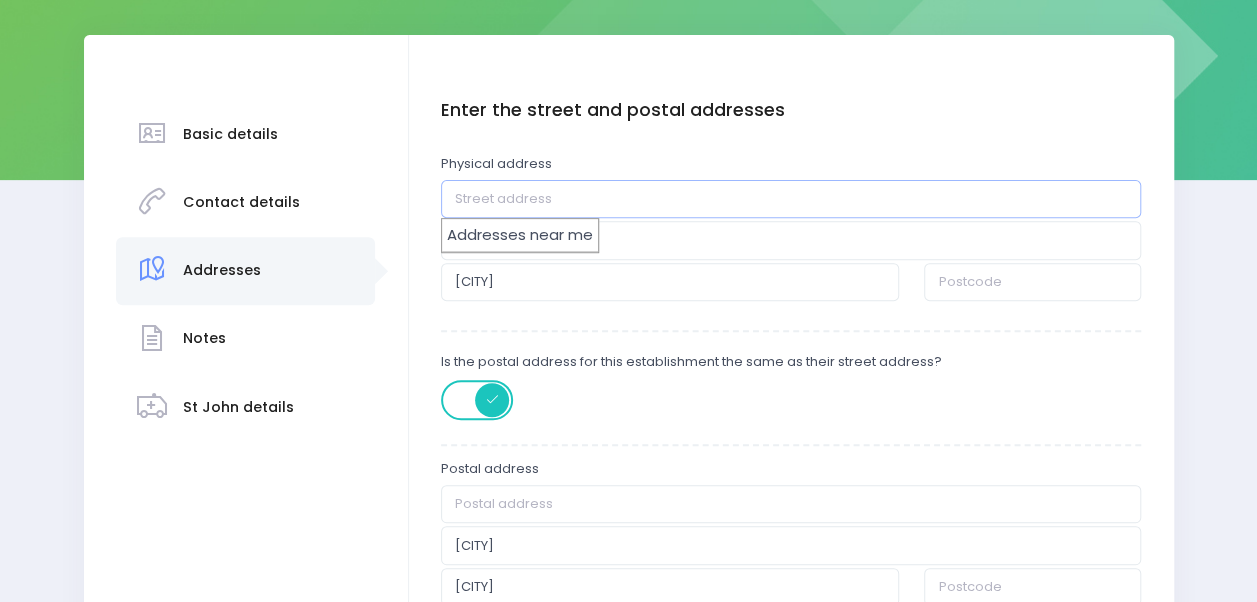 type on "9860 State Highway 35" 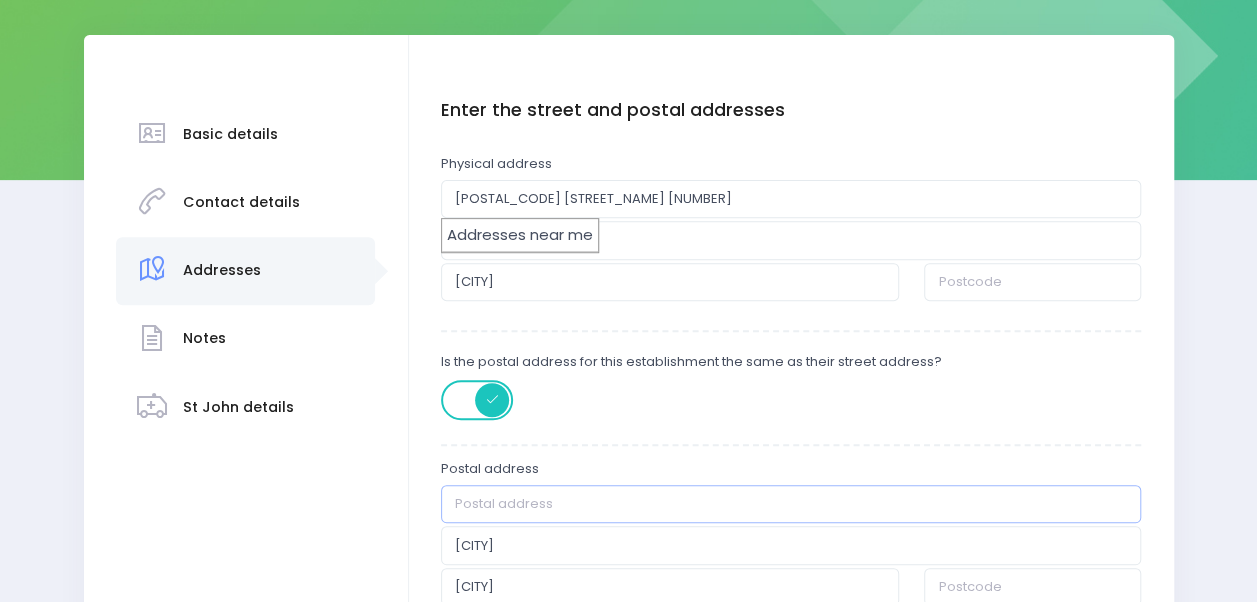 type on "9860 State Highway 35" 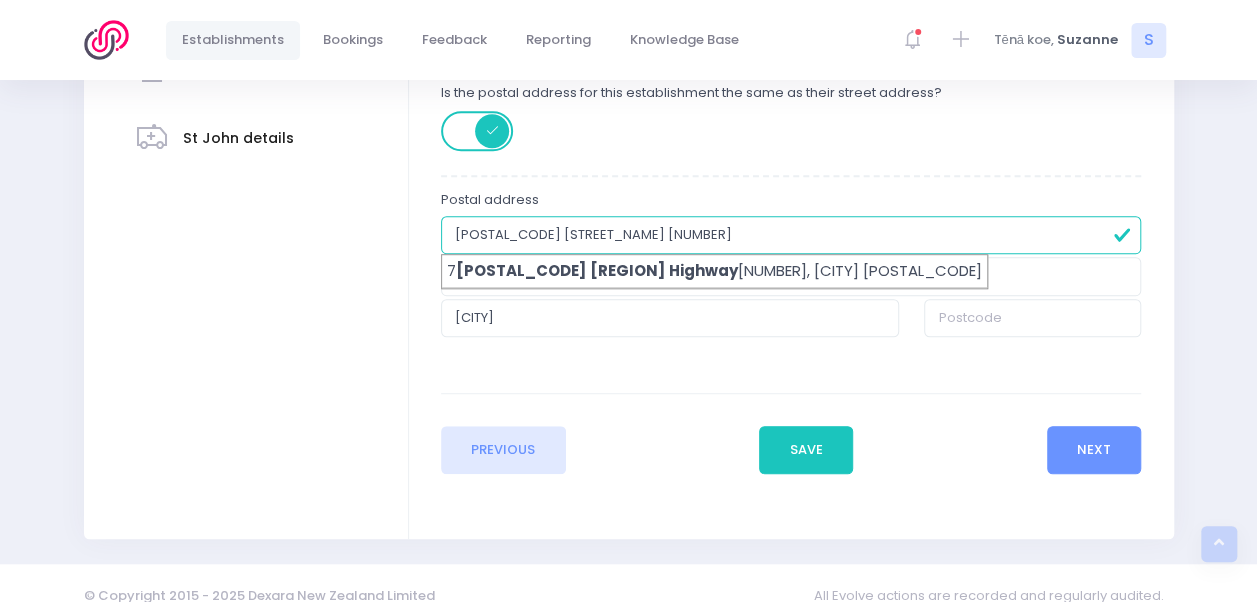 scroll, scrollTop: 564, scrollLeft: 0, axis: vertical 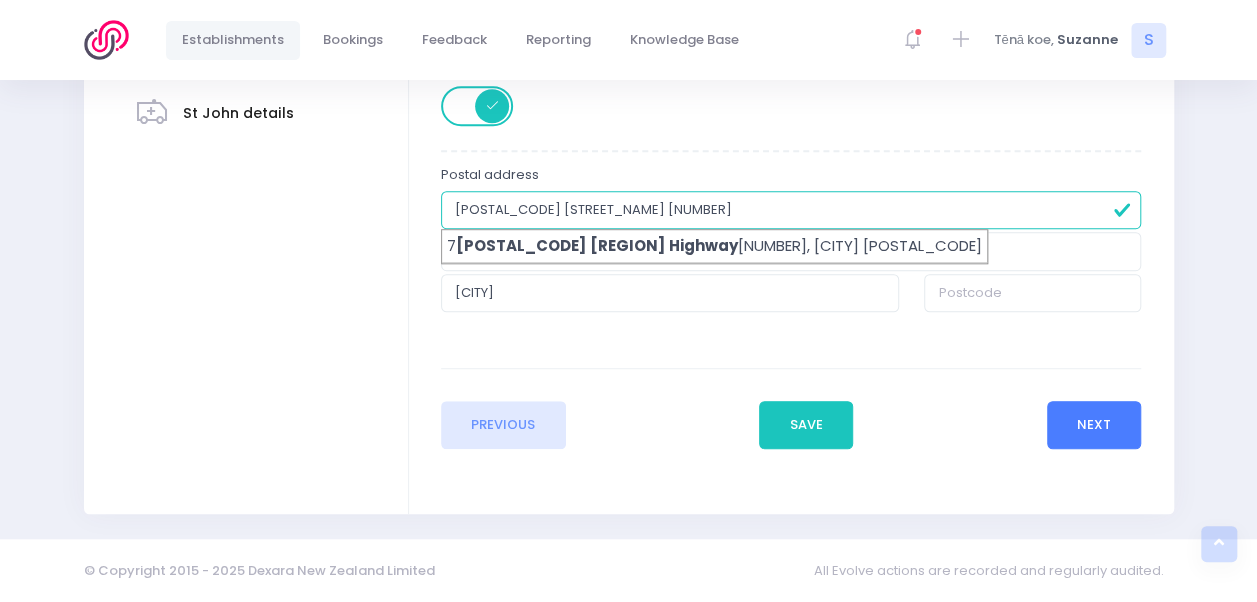 click on "Next" at bounding box center [1094, 425] 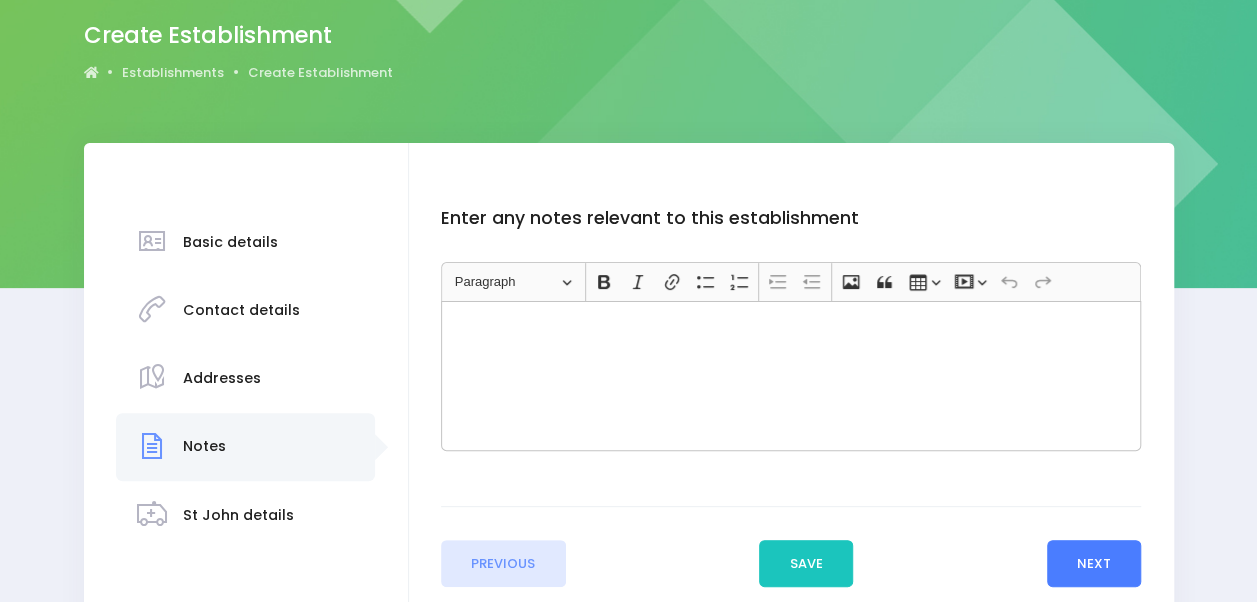 scroll, scrollTop: 300, scrollLeft: 0, axis: vertical 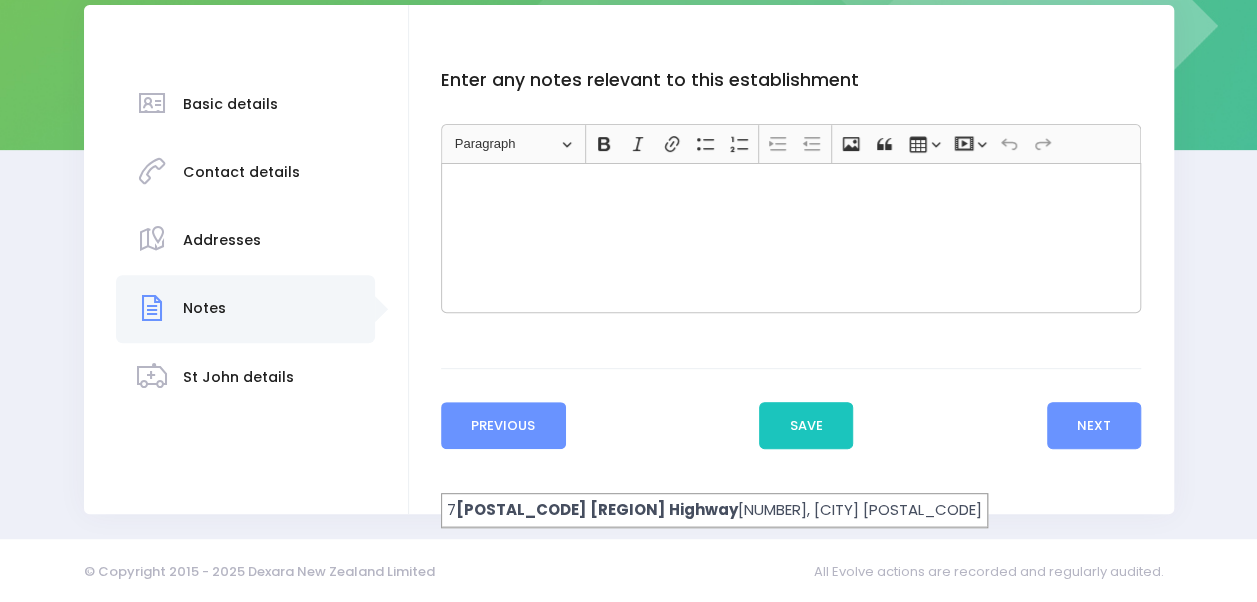 click on "Previous" at bounding box center (503, 426) 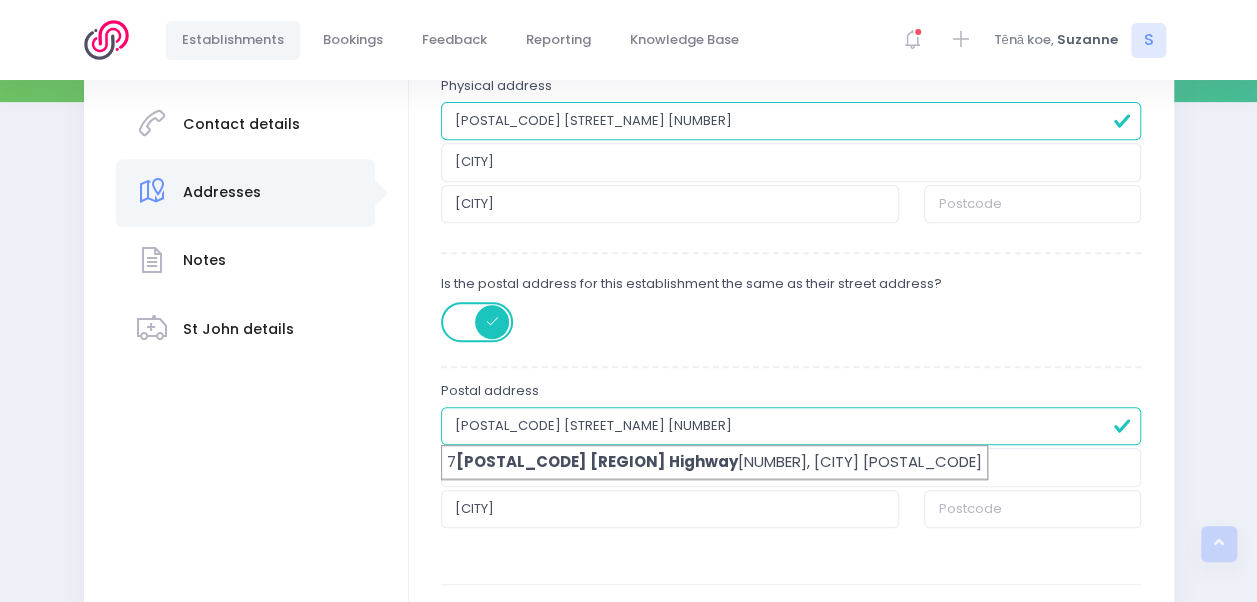 scroll, scrollTop: 356, scrollLeft: 0, axis: vertical 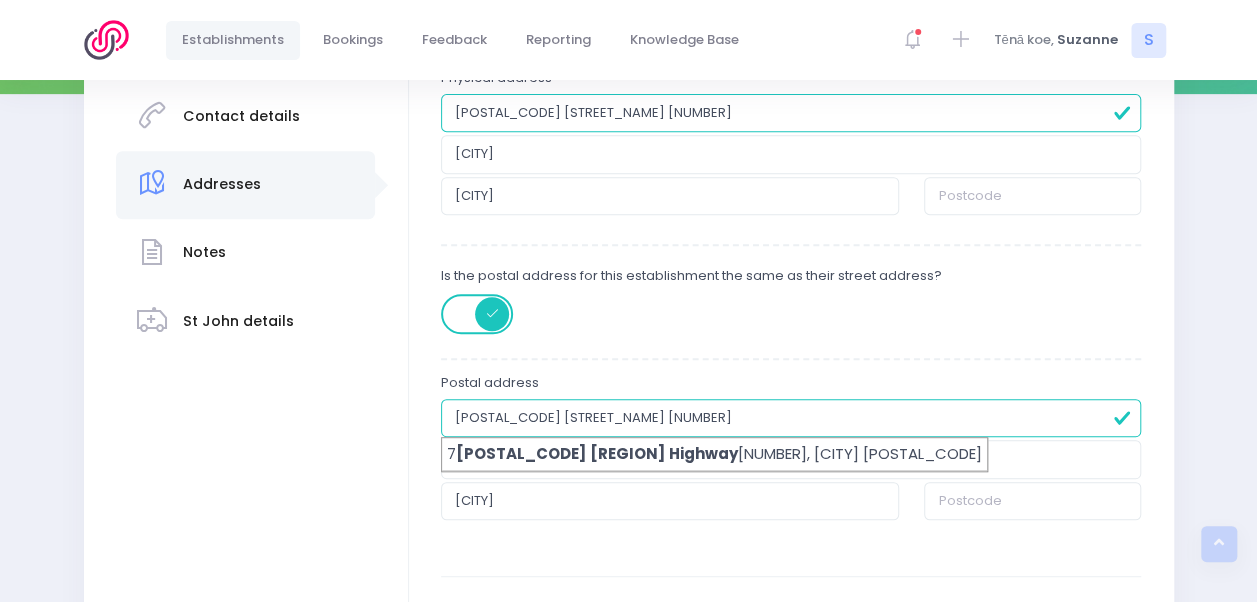 click on "9860 State Highway 35" at bounding box center [791, 113] 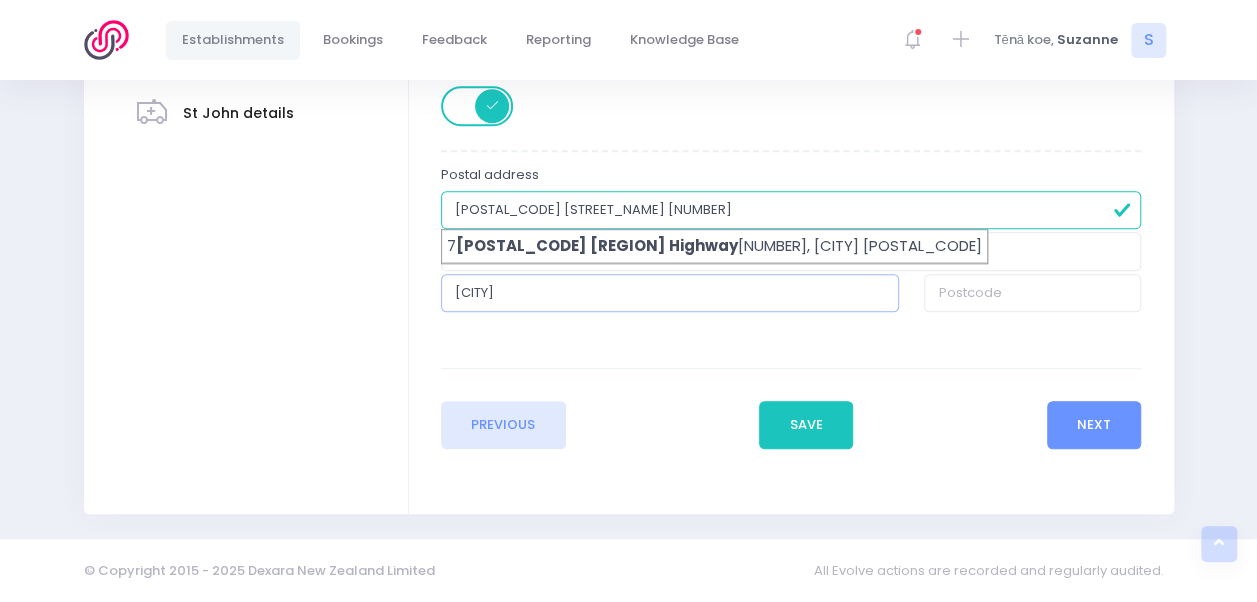 click on "Te Kaha" at bounding box center (670, 293) 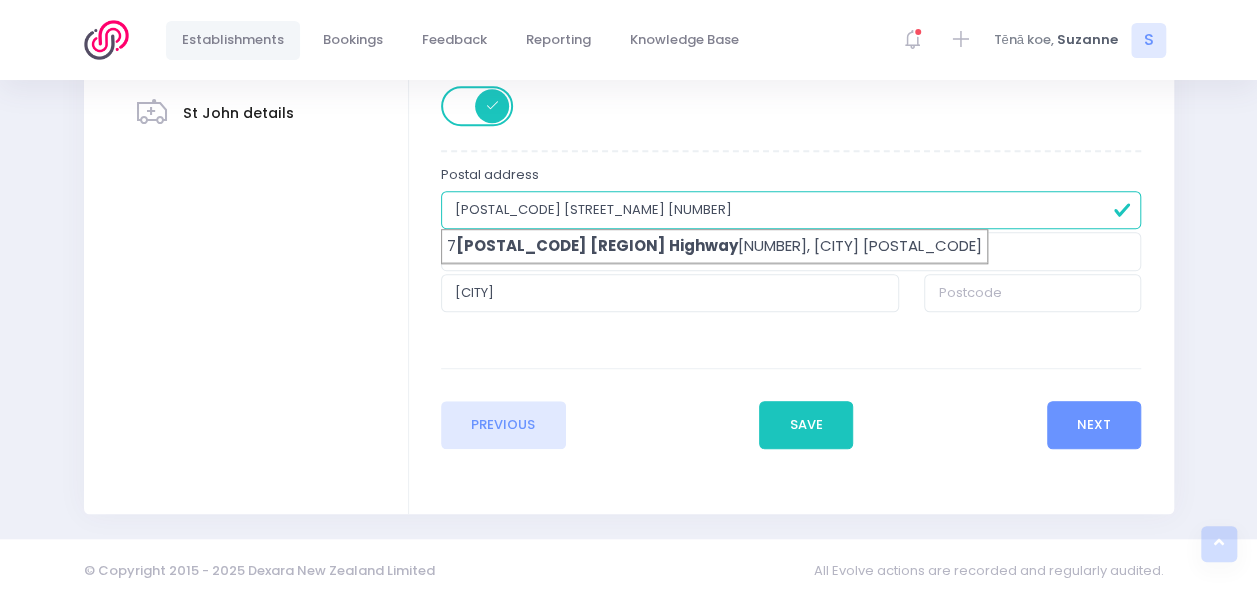 click on "Previous
Save
Next" at bounding box center (791, 408) 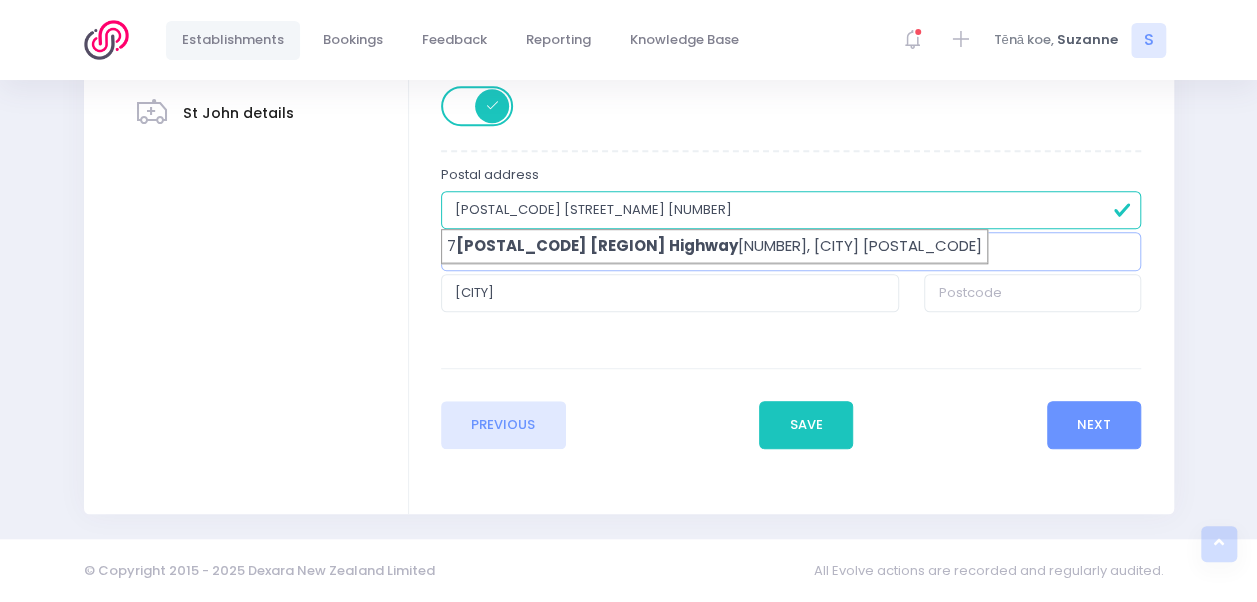 click on "Te Kaha" at bounding box center (791, 251) 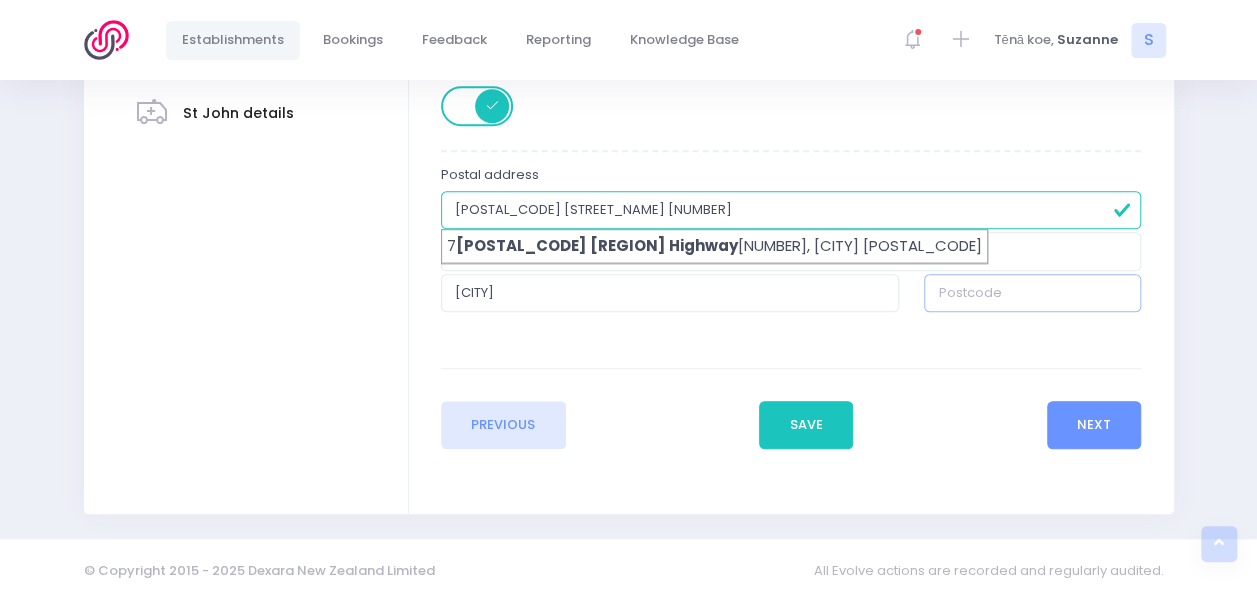 click at bounding box center (1032, 293) 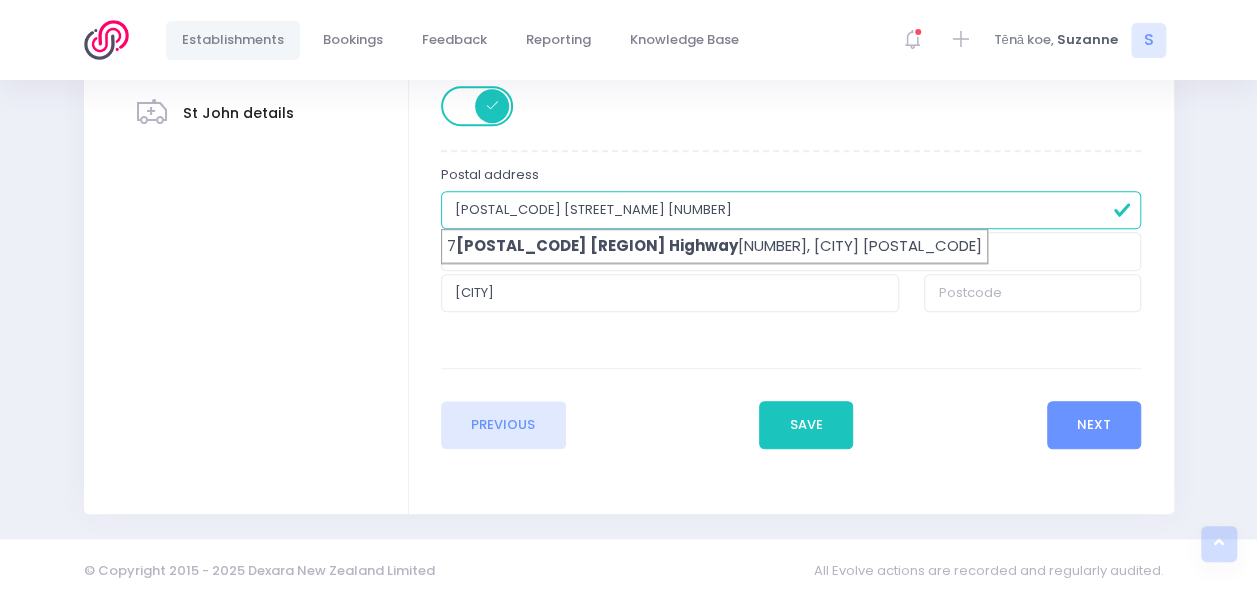 click on "Previous
Save
Next" at bounding box center [791, 408] 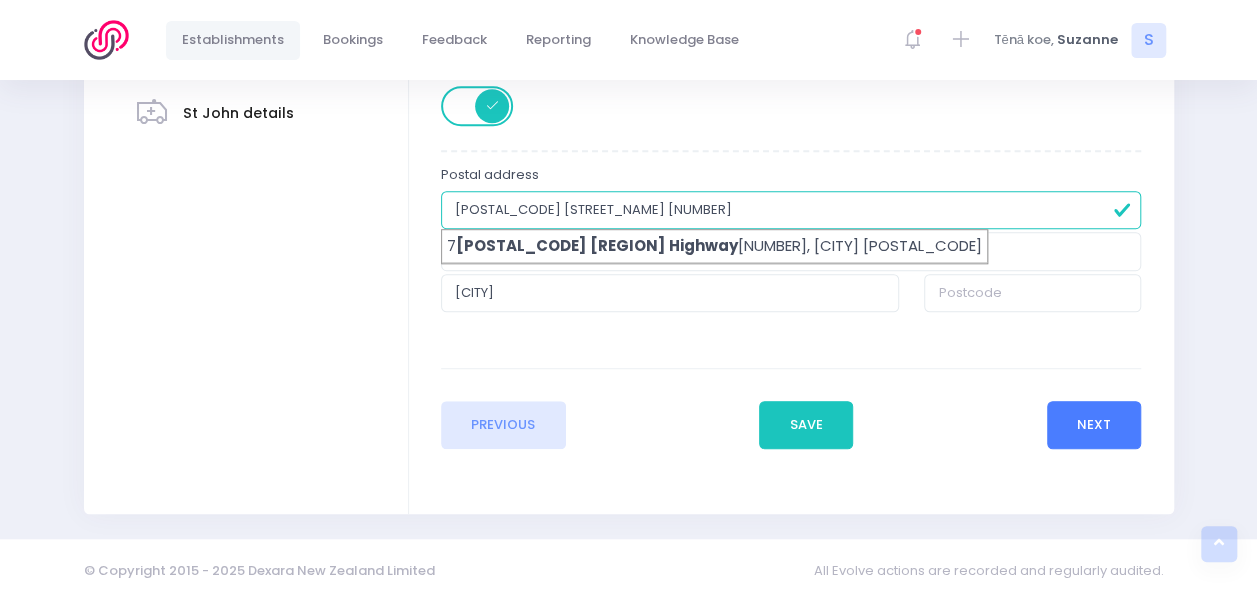 click on "Next" at bounding box center (1094, 425) 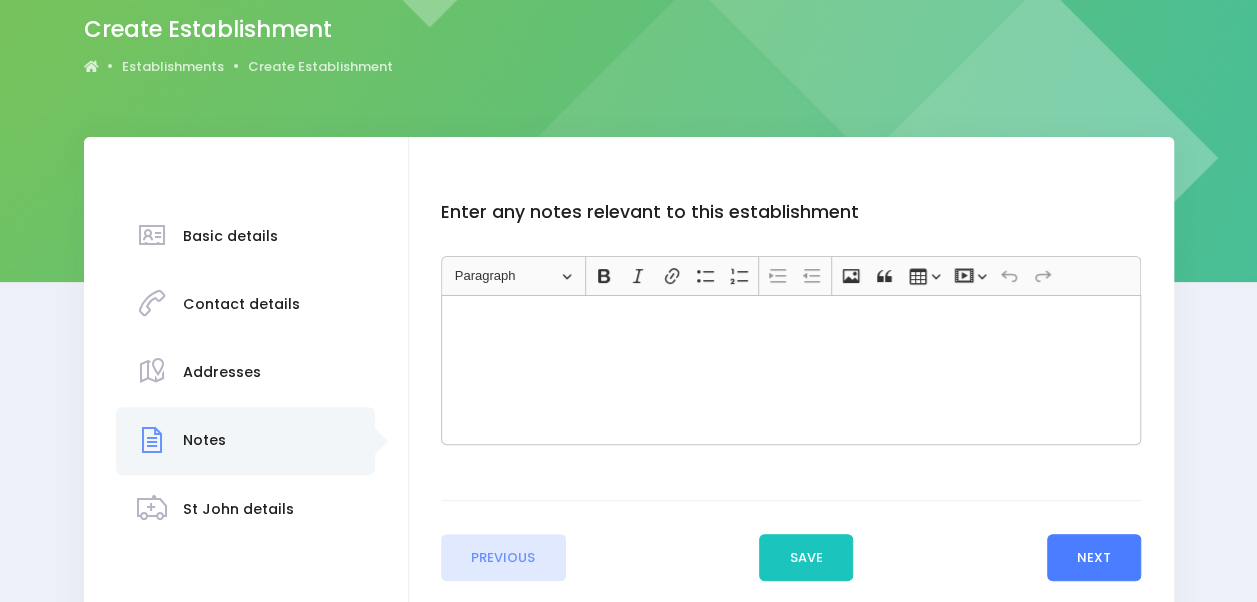 scroll, scrollTop: 169, scrollLeft: 0, axis: vertical 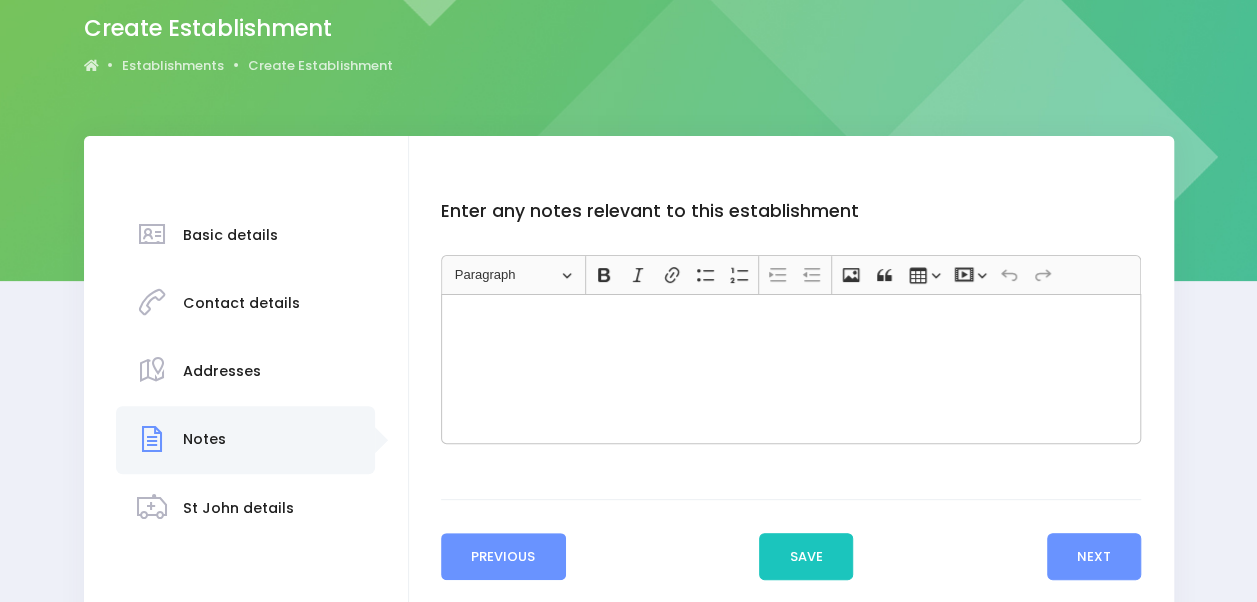 click on "Previous" at bounding box center [503, 557] 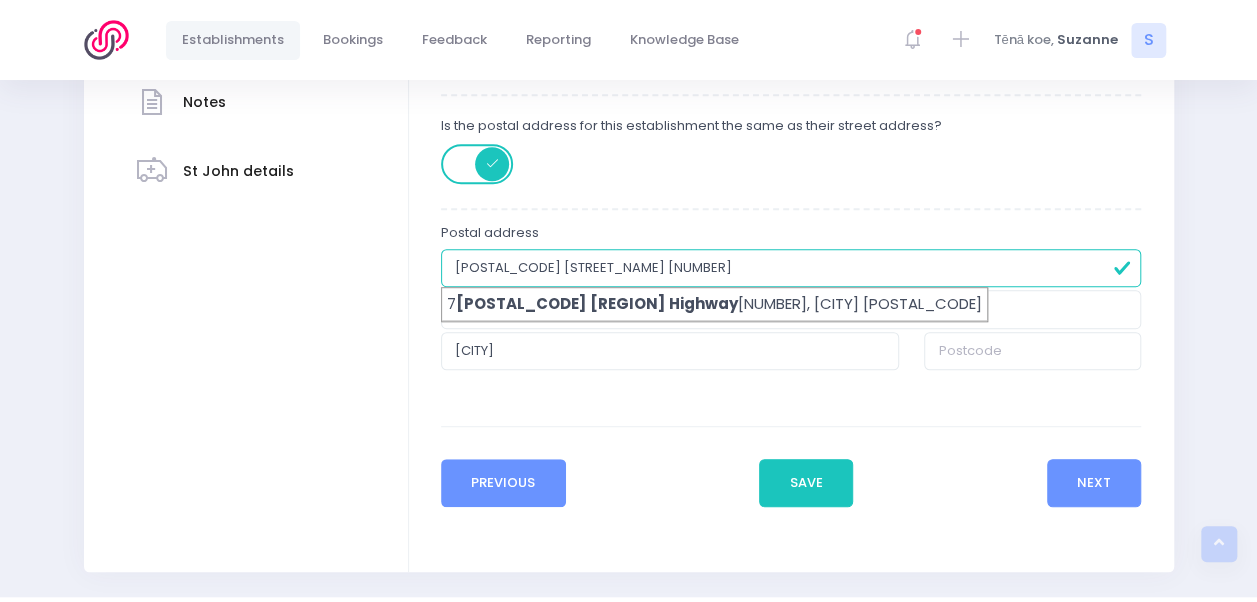scroll, scrollTop: 509, scrollLeft: 0, axis: vertical 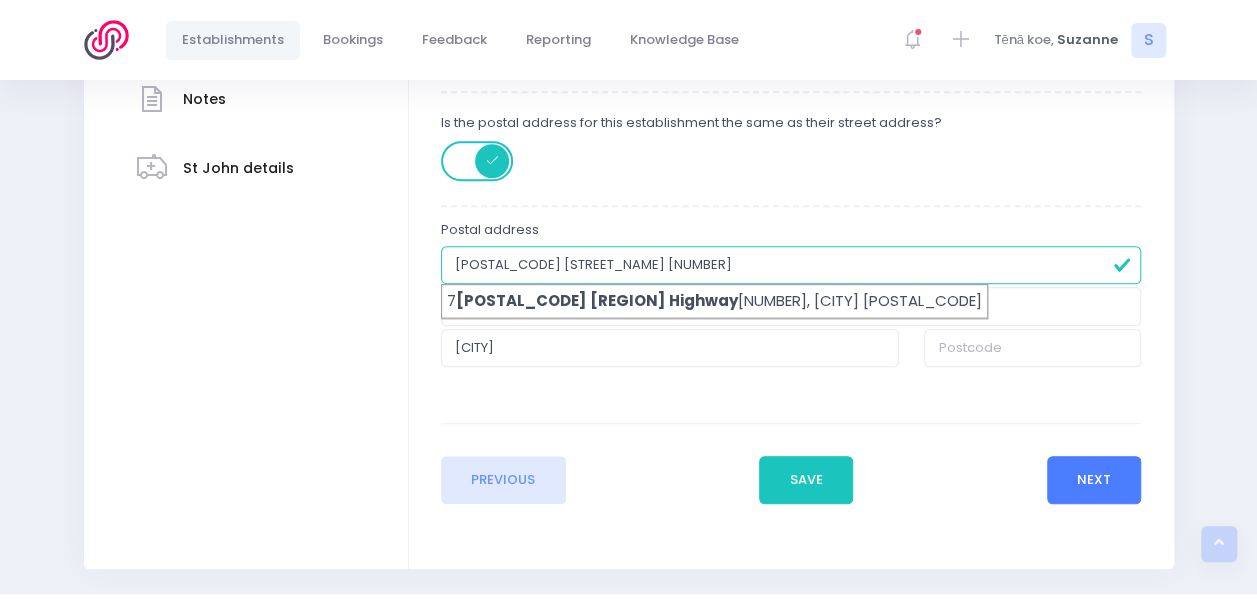 click on "Next" at bounding box center [1094, 480] 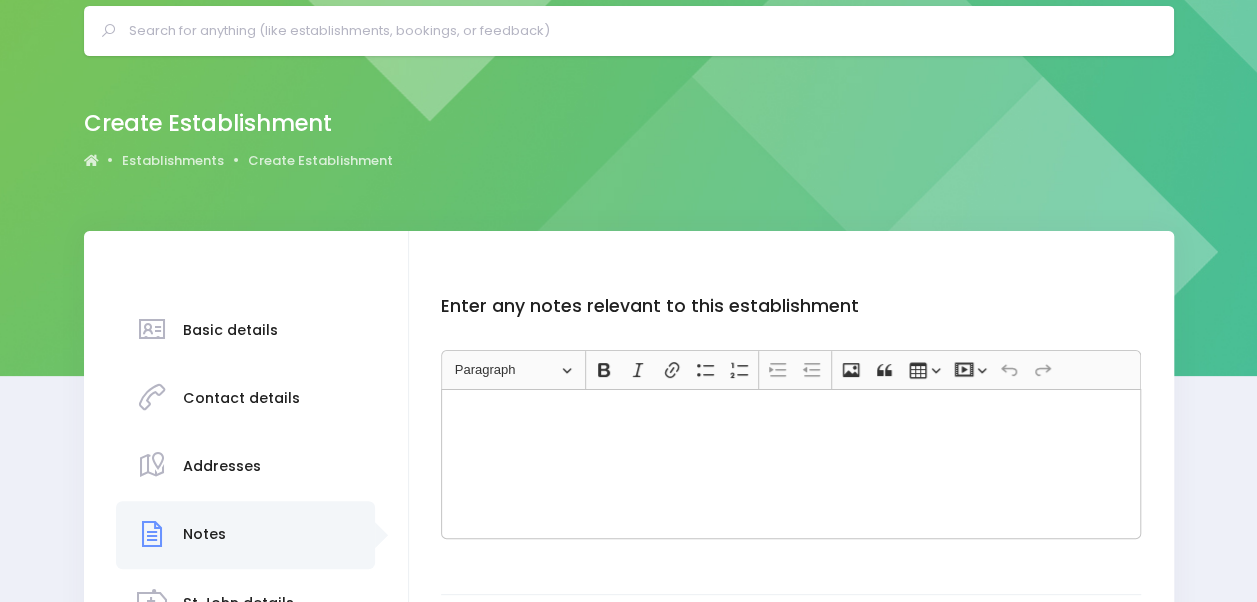 scroll, scrollTop: 0, scrollLeft: 0, axis: both 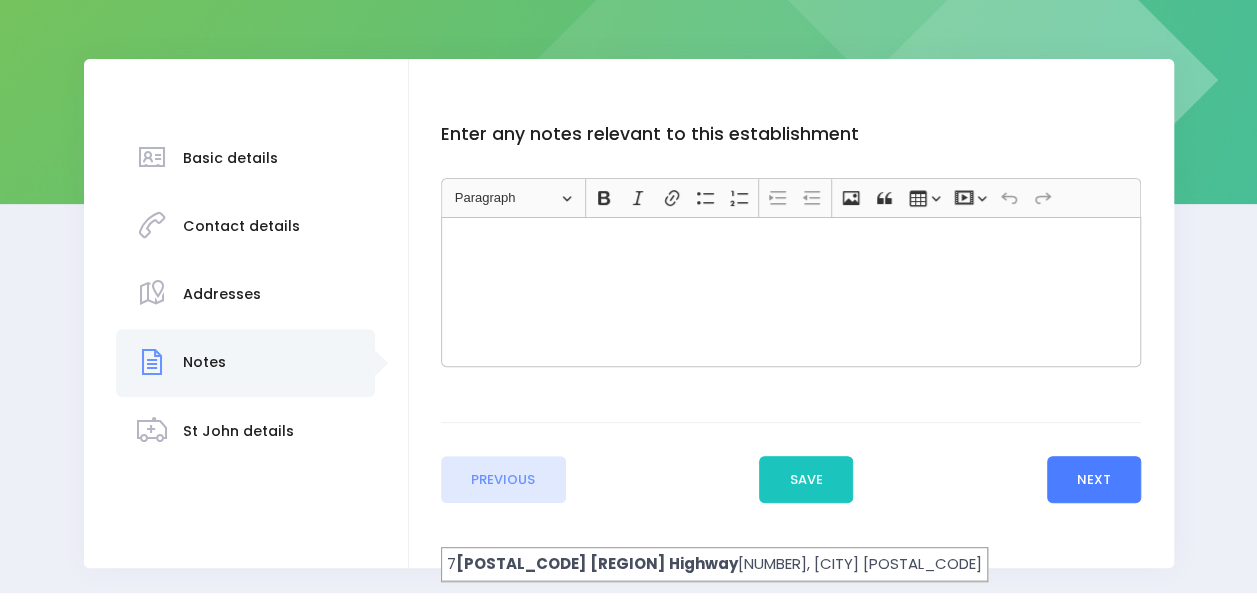 click on "Next" at bounding box center (1094, 480) 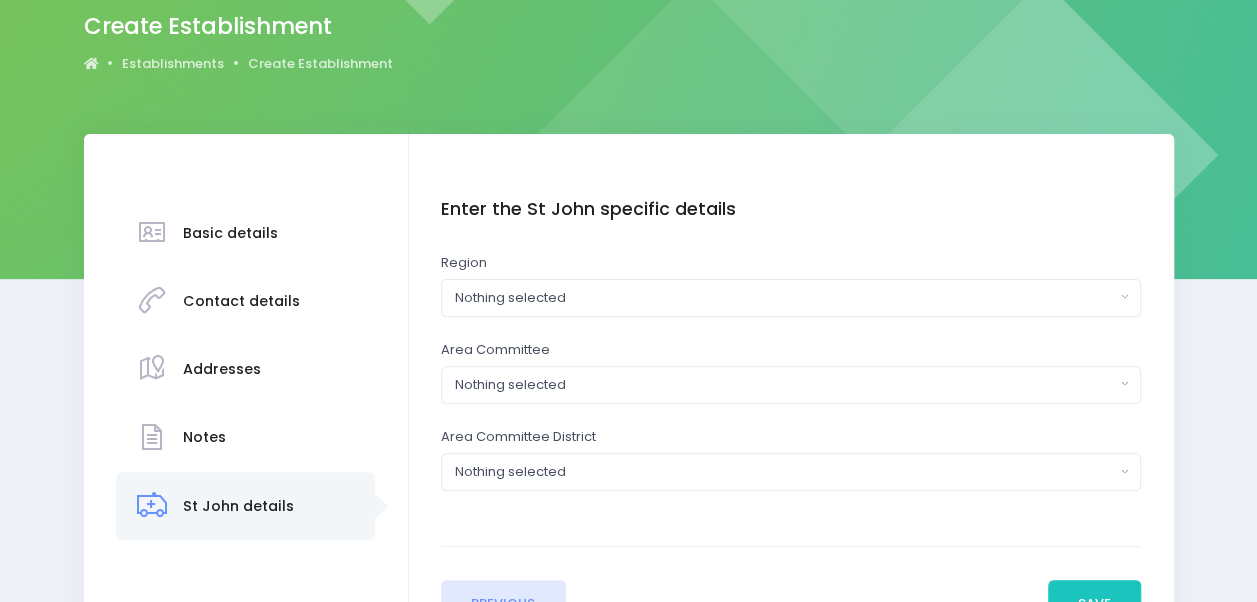 scroll, scrollTop: 172, scrollLeft: 0, axis: vertical 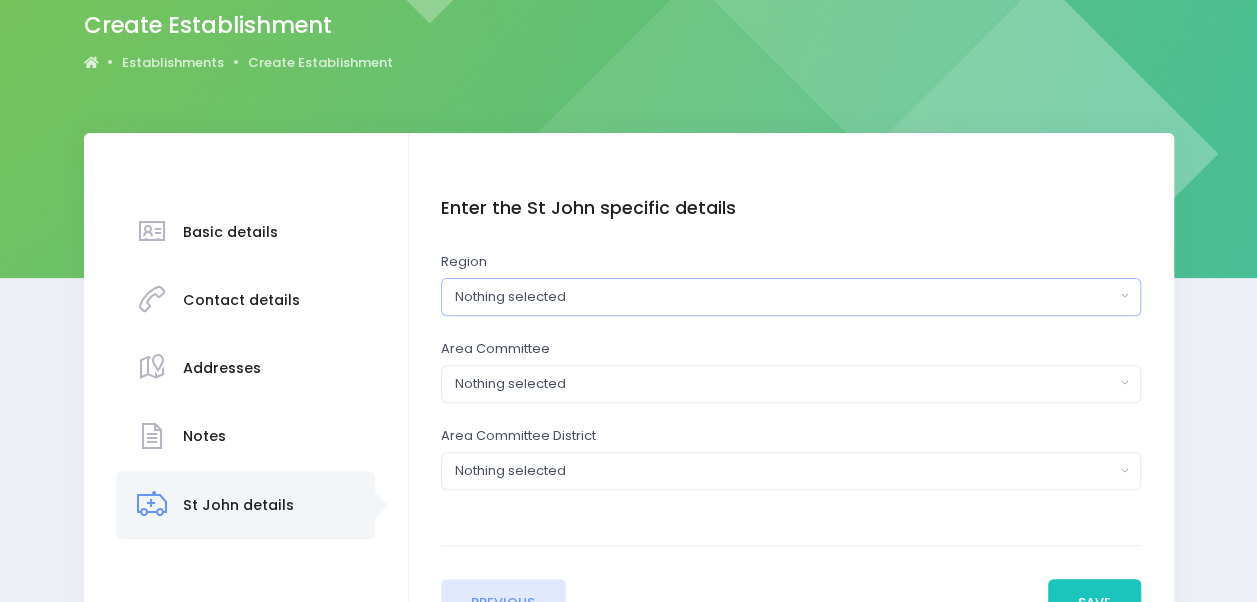 click on "Nothing selected" at bounding box center [785, 297] 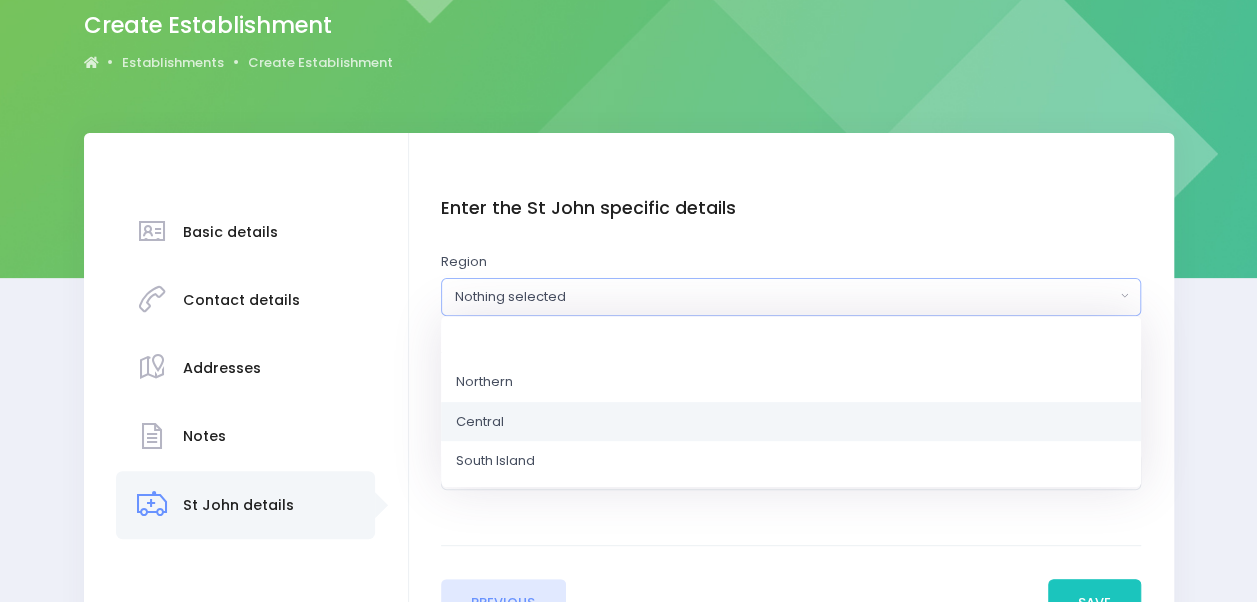 click on "Central" at bounding box center (791, 421) 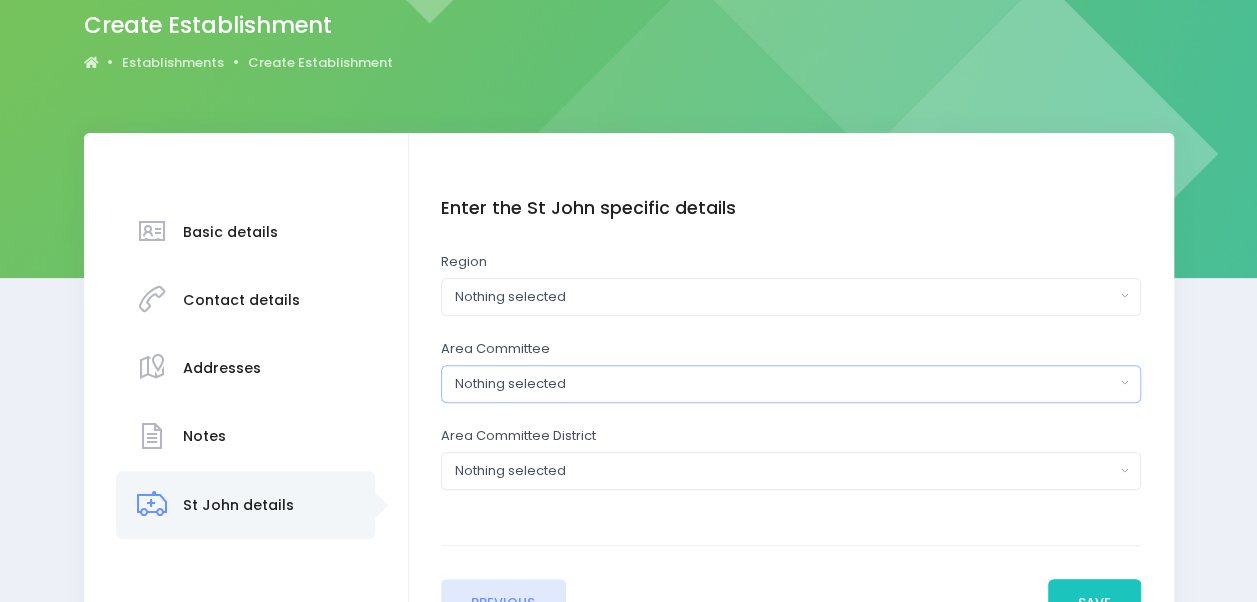 click on "Nothing selected" at bounding box center [785, 384] 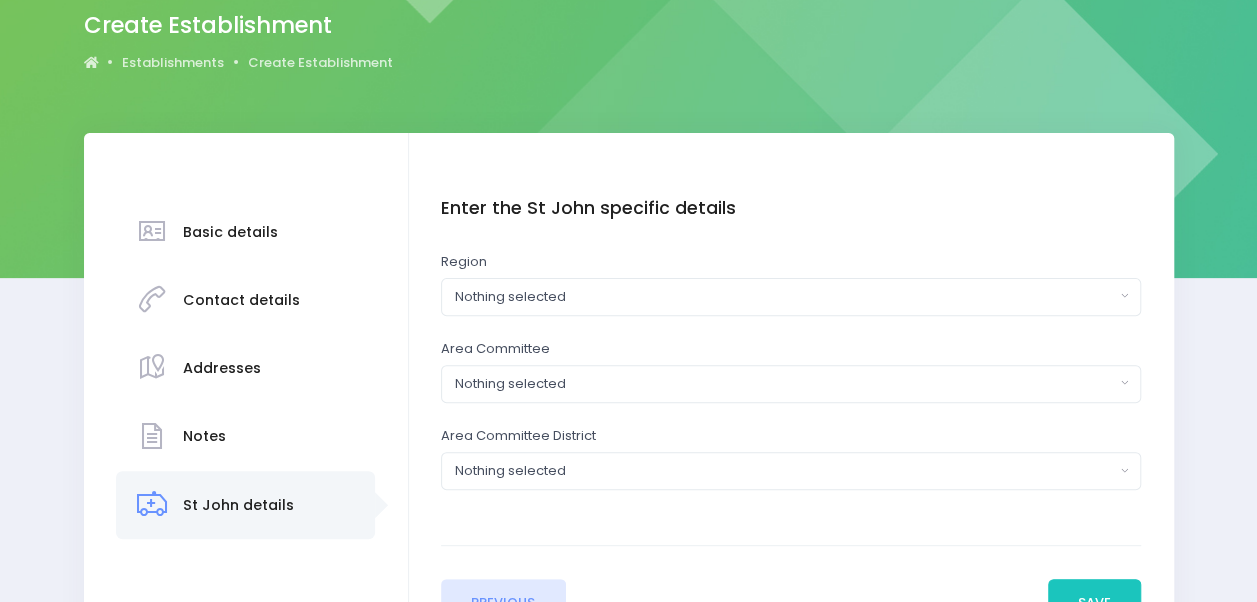 scroll, scrollTop: 3160, scrollLeft: 0, axis: vertical 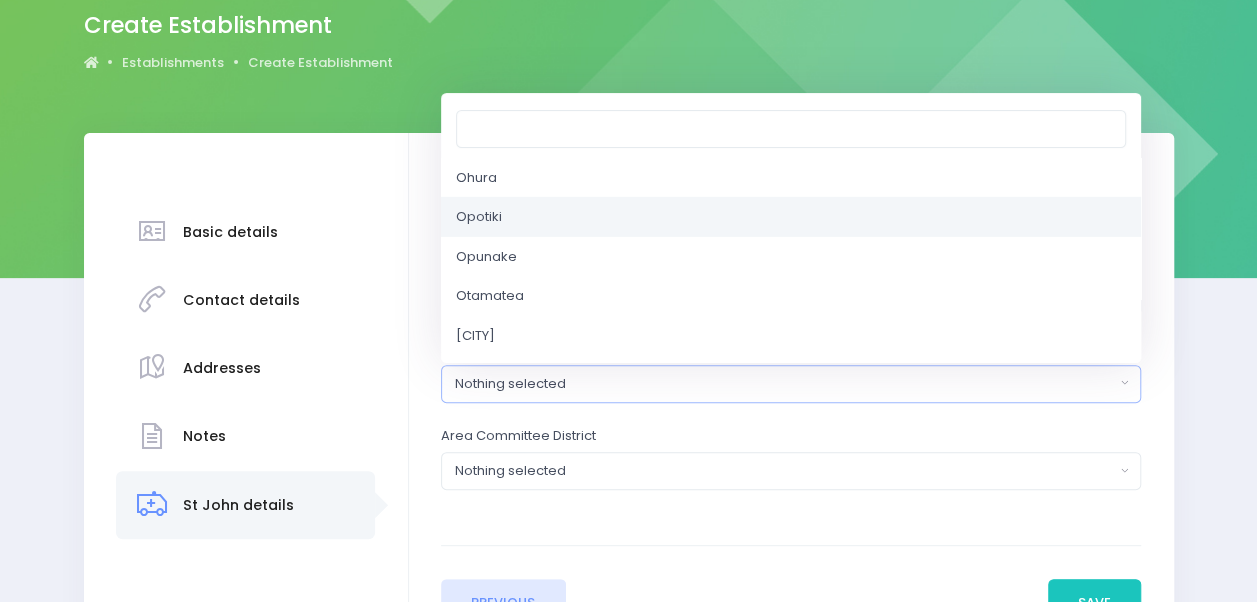 click on "Opotiki" at bounding box center [791, 217] 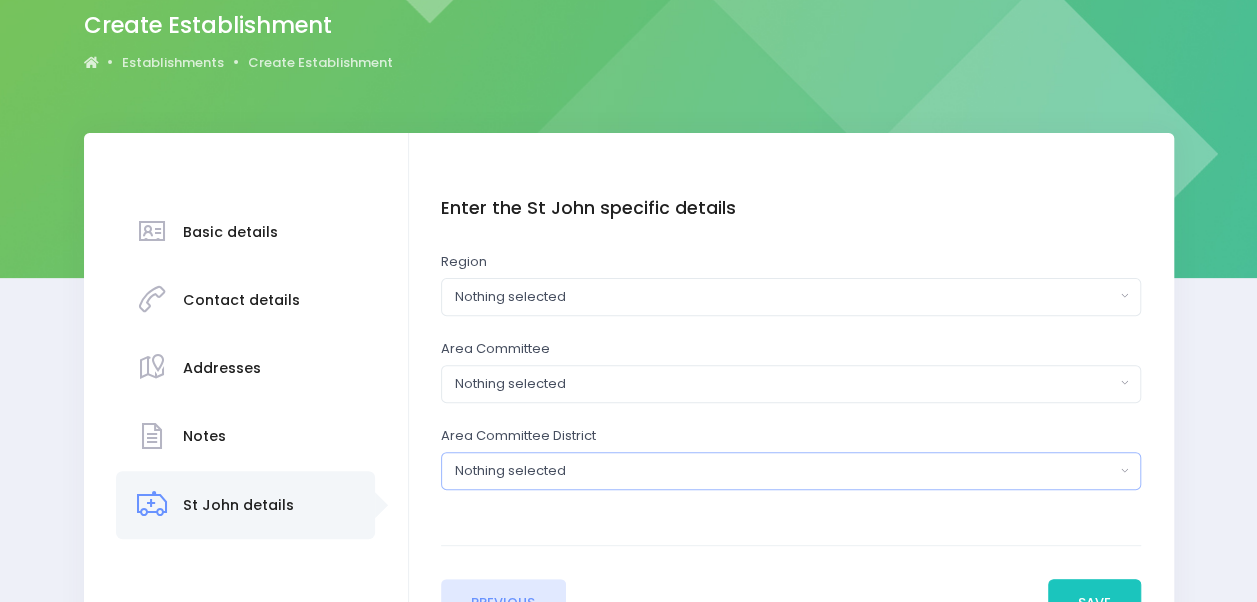 click on "Nothing selected" at bounding box center (785, 471) 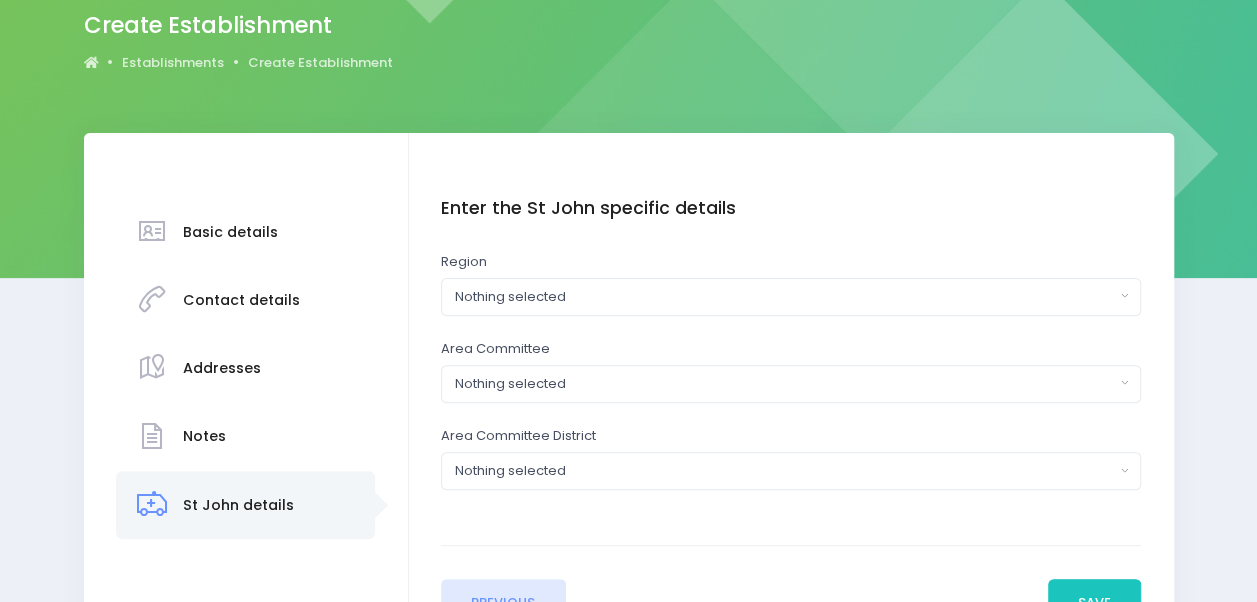 scroll, scrollTop: 356, scrollLeft: 0, axis: vertical 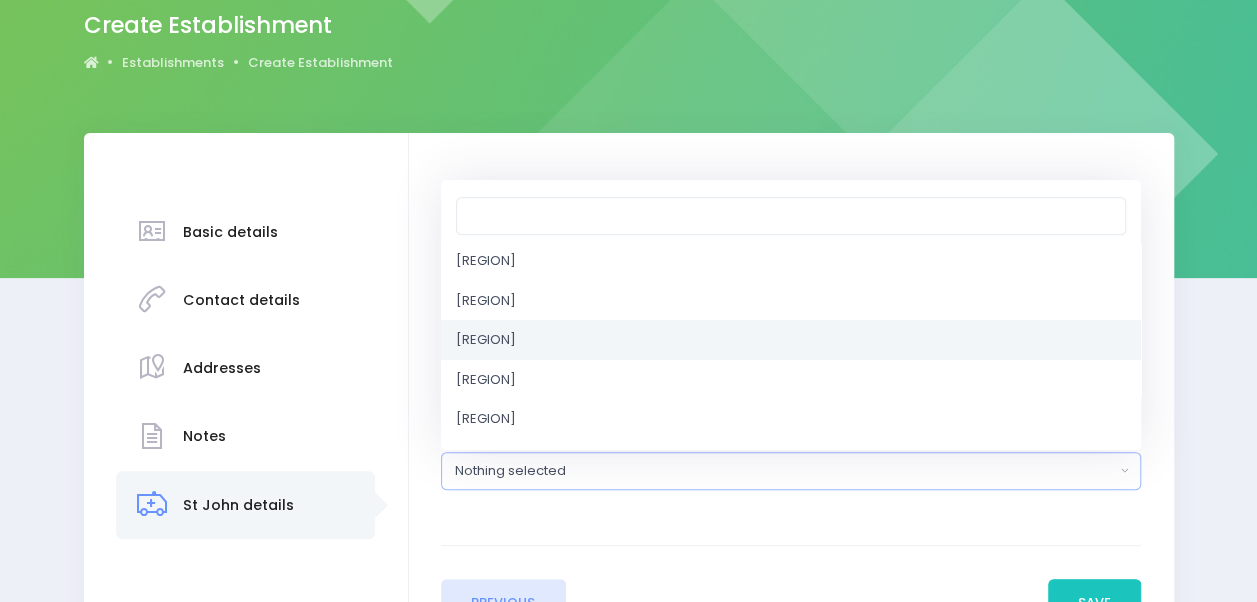 click on "East Coast / Bay of Plenty" at bounding box center (791, 340) 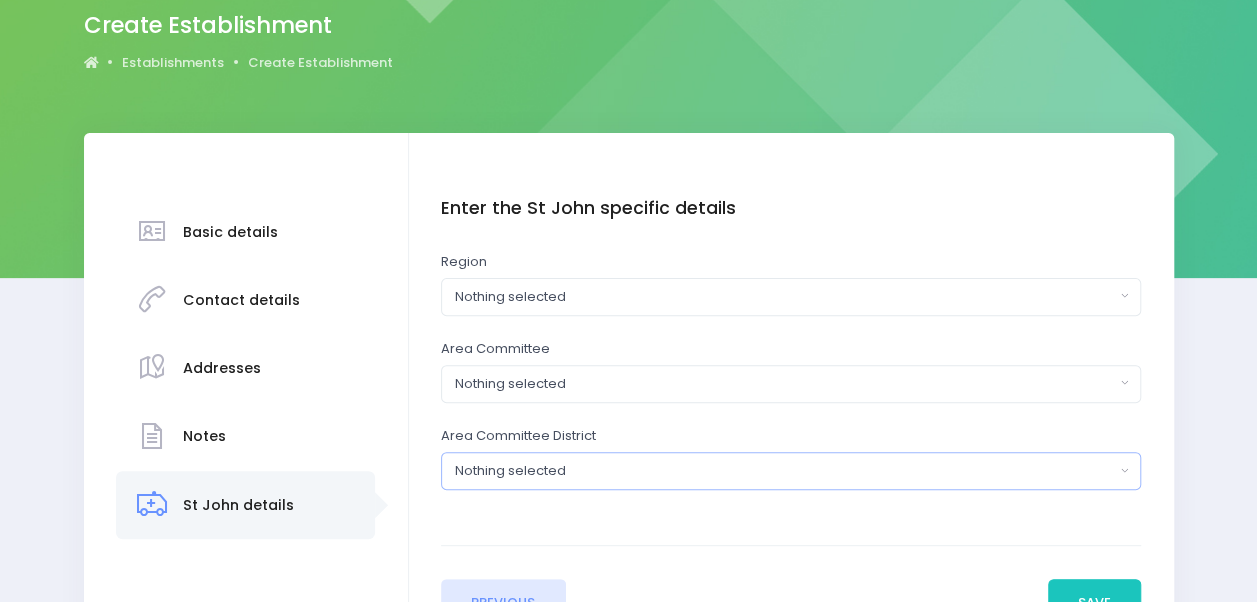 click on "Nothing selected" at bounding box center (785, 471) 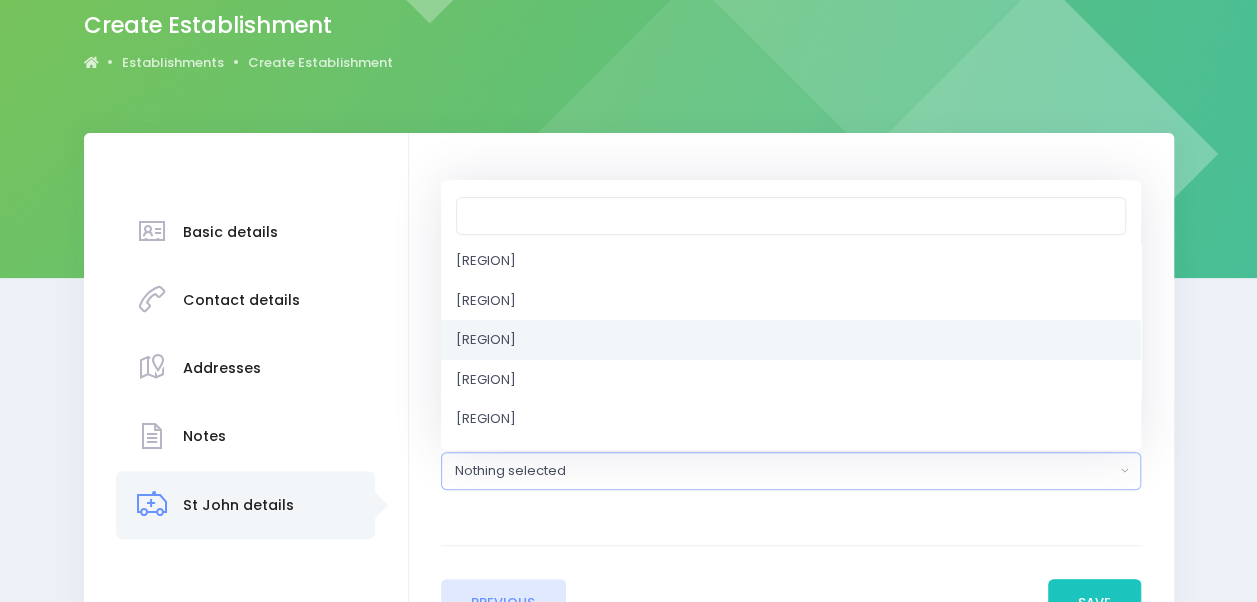 click on "East Coast / Bay of Plenty" at bounding box center [791, 340] 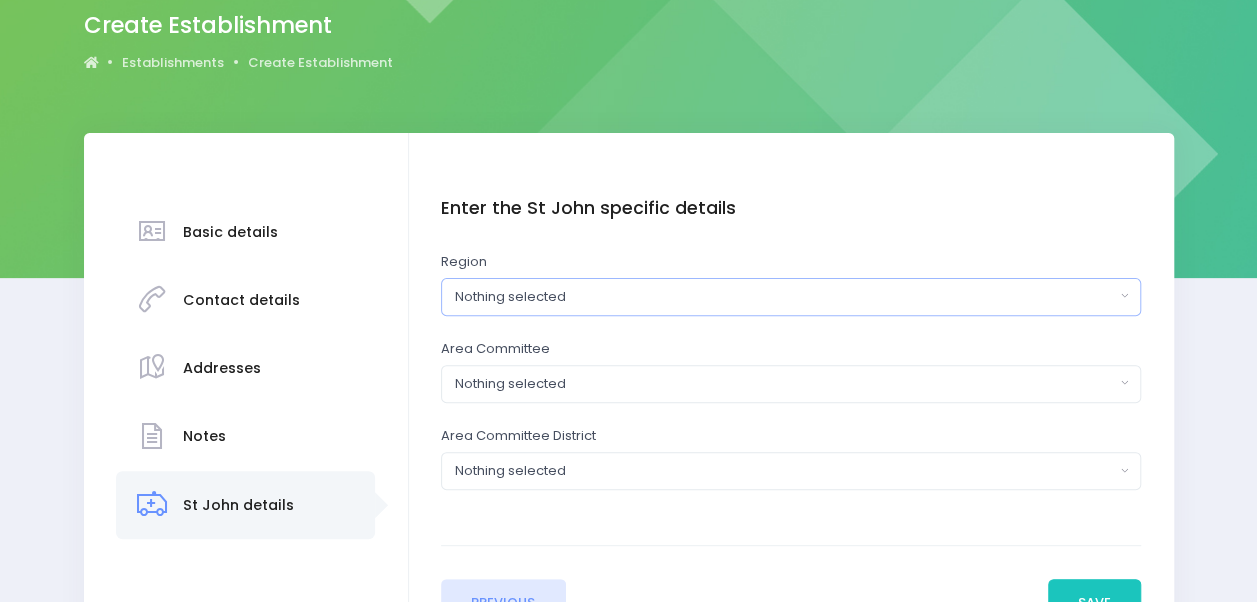 click on "Nothing selected" at bounding box center [785, 297] 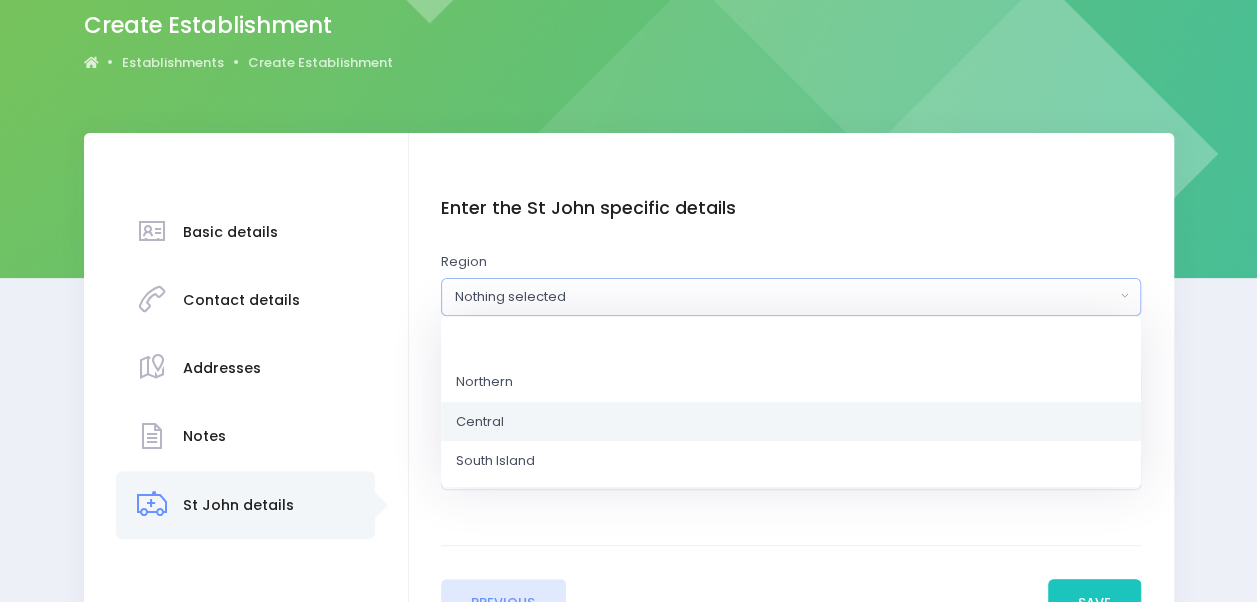 click on "Central" at bounding box center (791, 421) 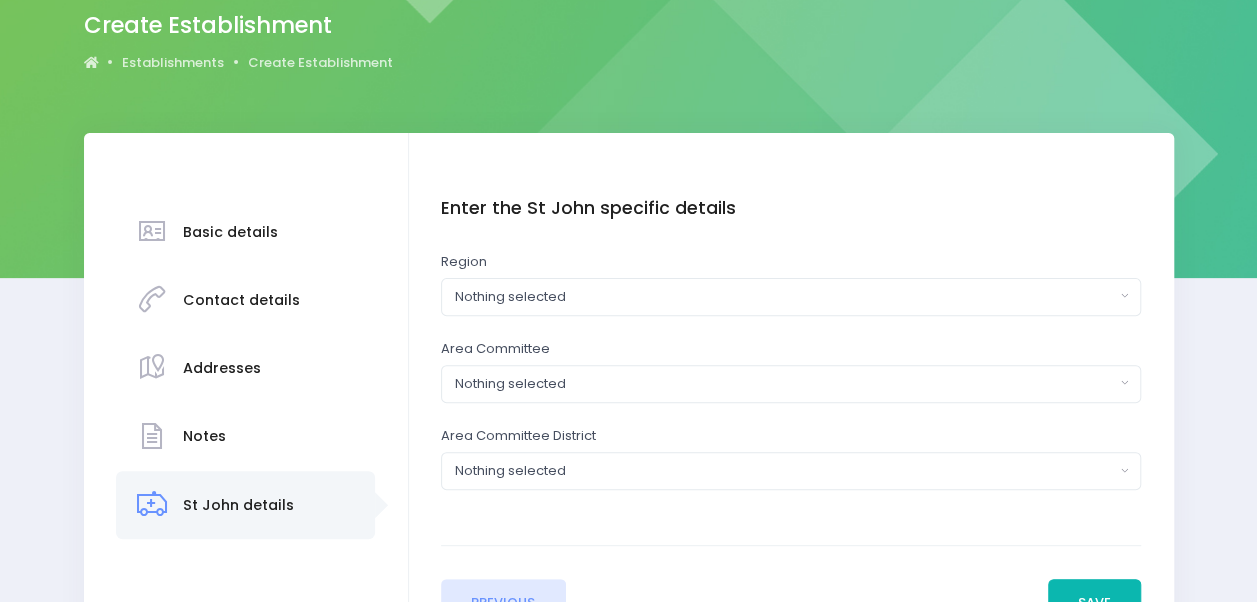 click on "Save" at bounding box center (1095, 603) 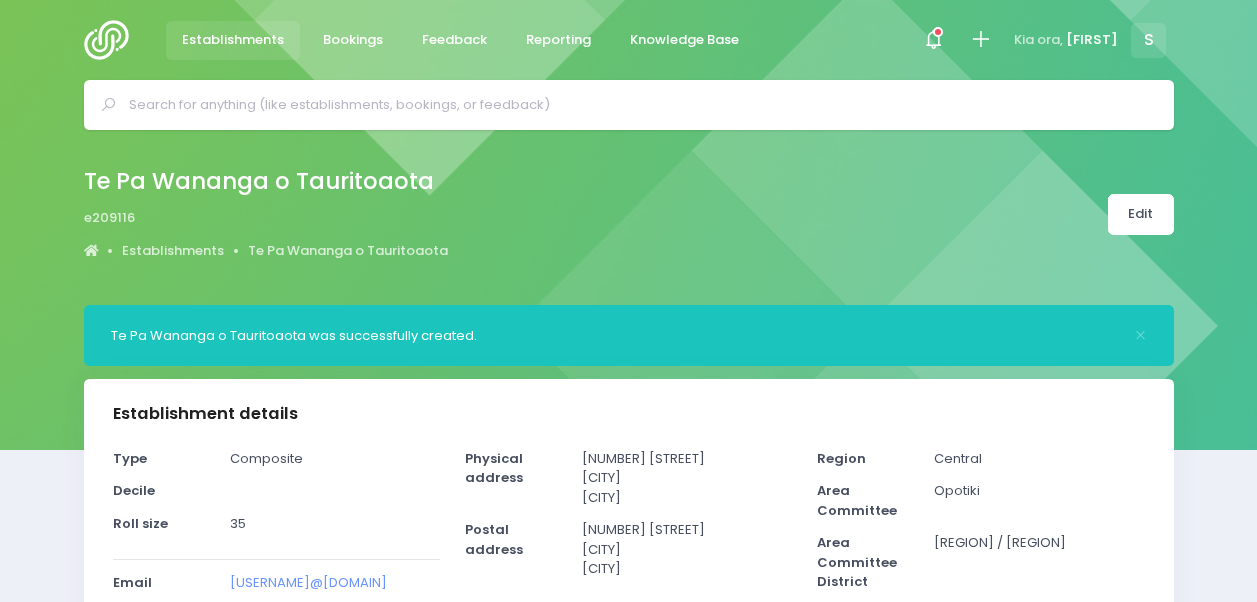 select on "5" 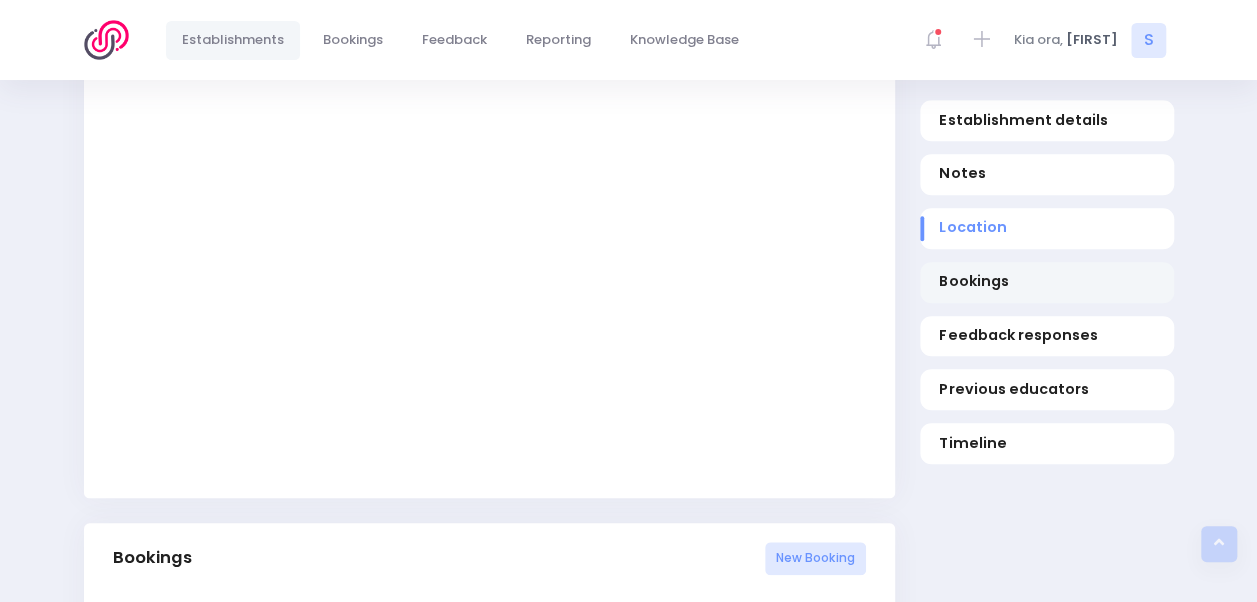 click on "Bookings" at bounding box center [1047, 282] 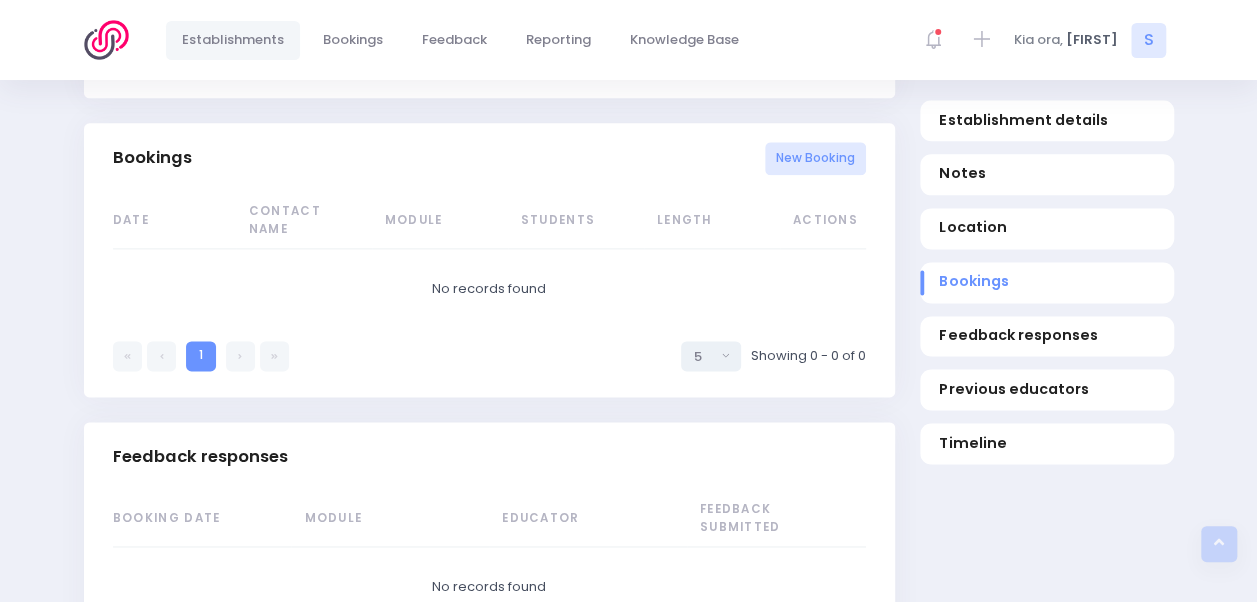 scroll, scrollTop: 1233, scrollLeft: 0, axis: vertical 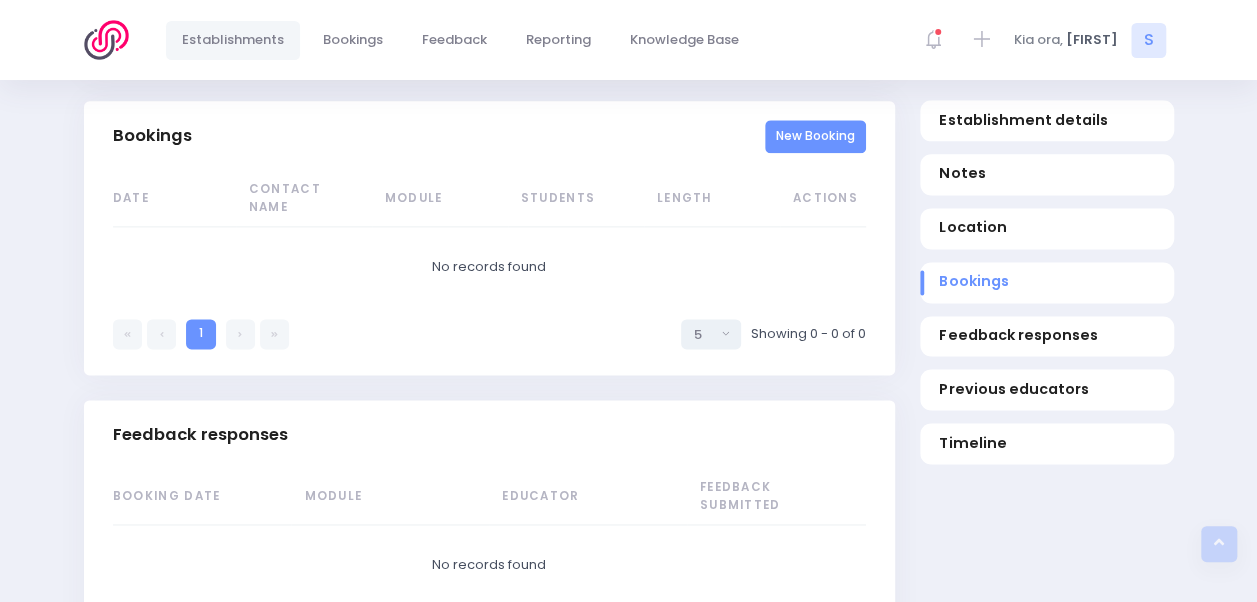 click on "New Booking" at bounding box center [815, 136] 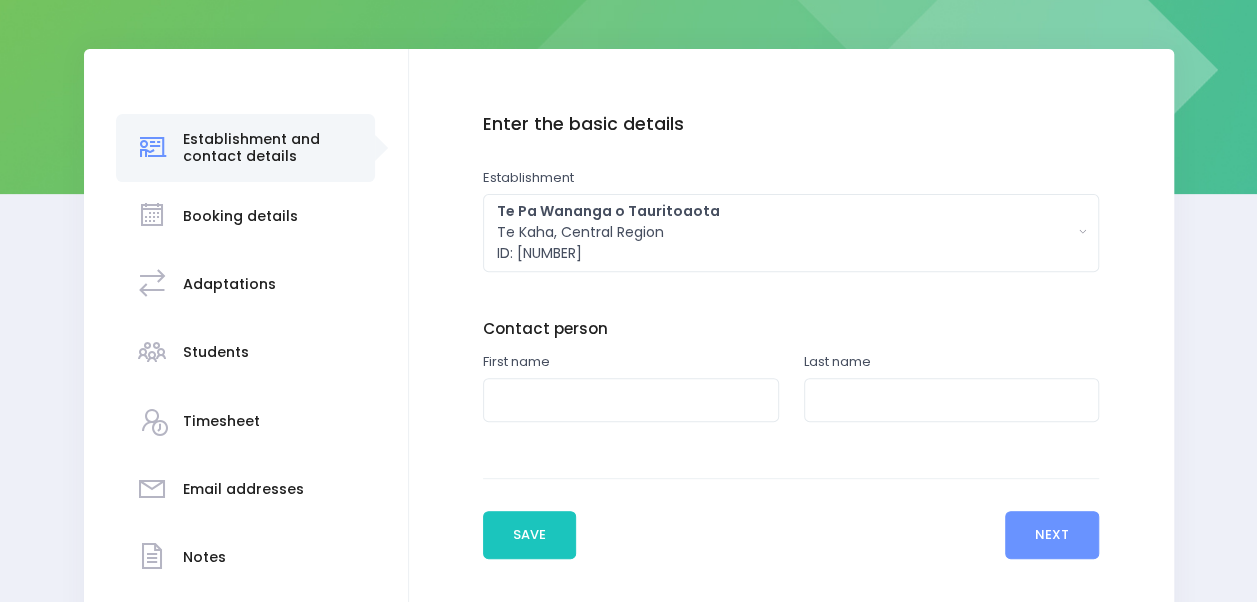 scroll, scrollTop: 256, scrollLeft: 0, axis: vertical 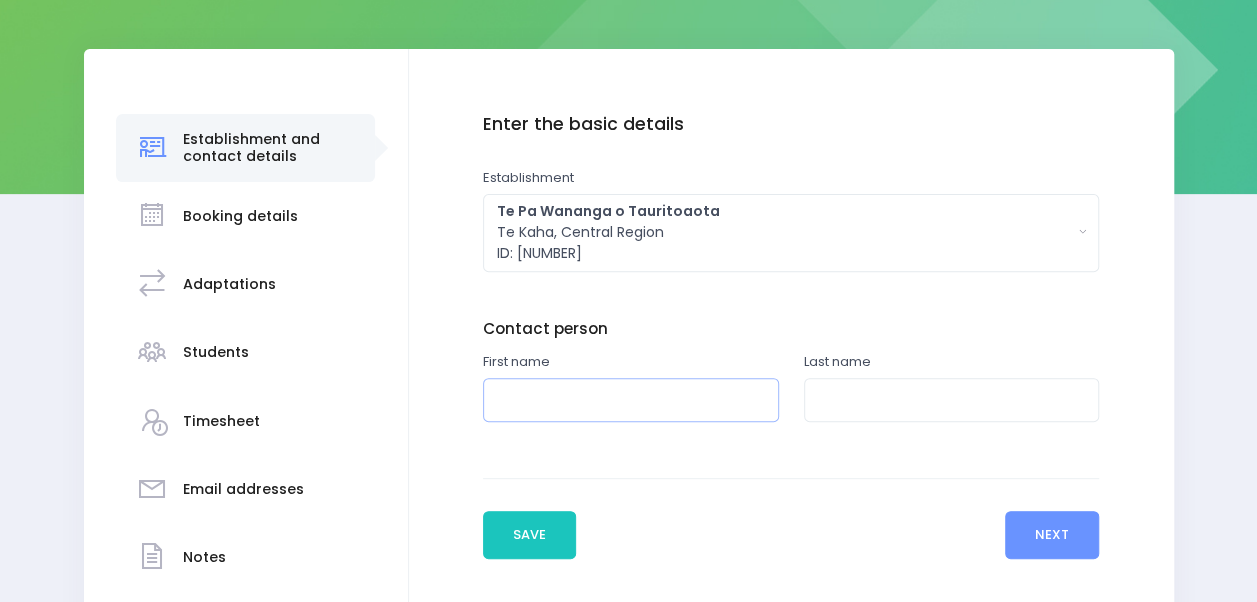 click at bounding box center [631, 400] 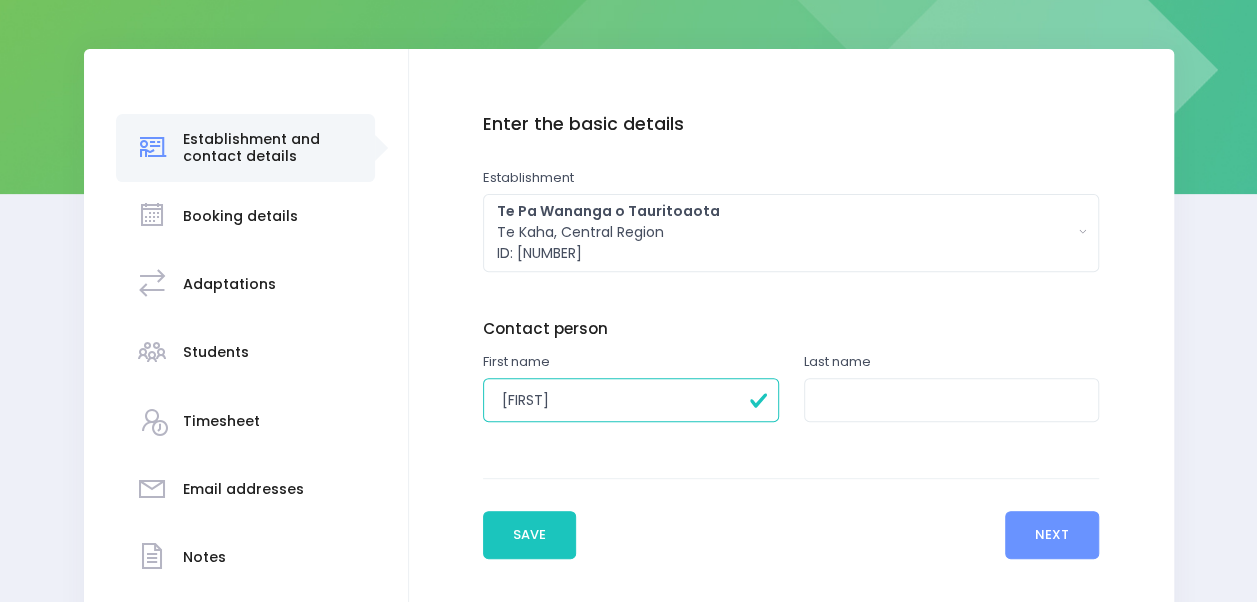 type on "[FIRST]" 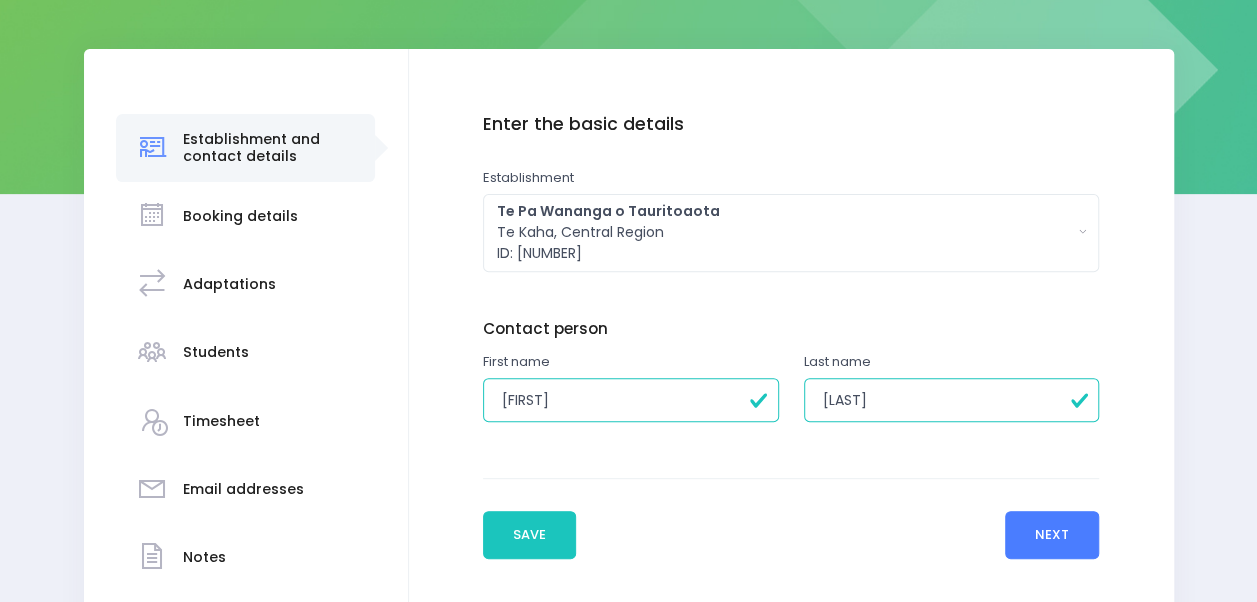 type on "[LAST]" 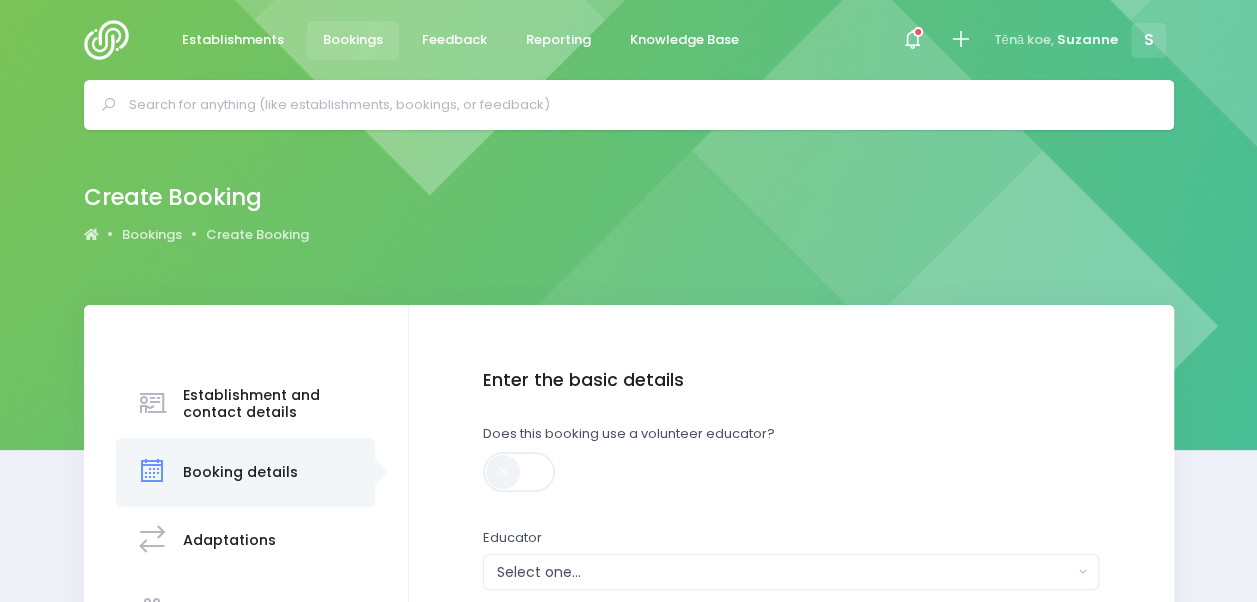 scroll, scrollTop: 181, scrollLeft: 0, axis: vertical 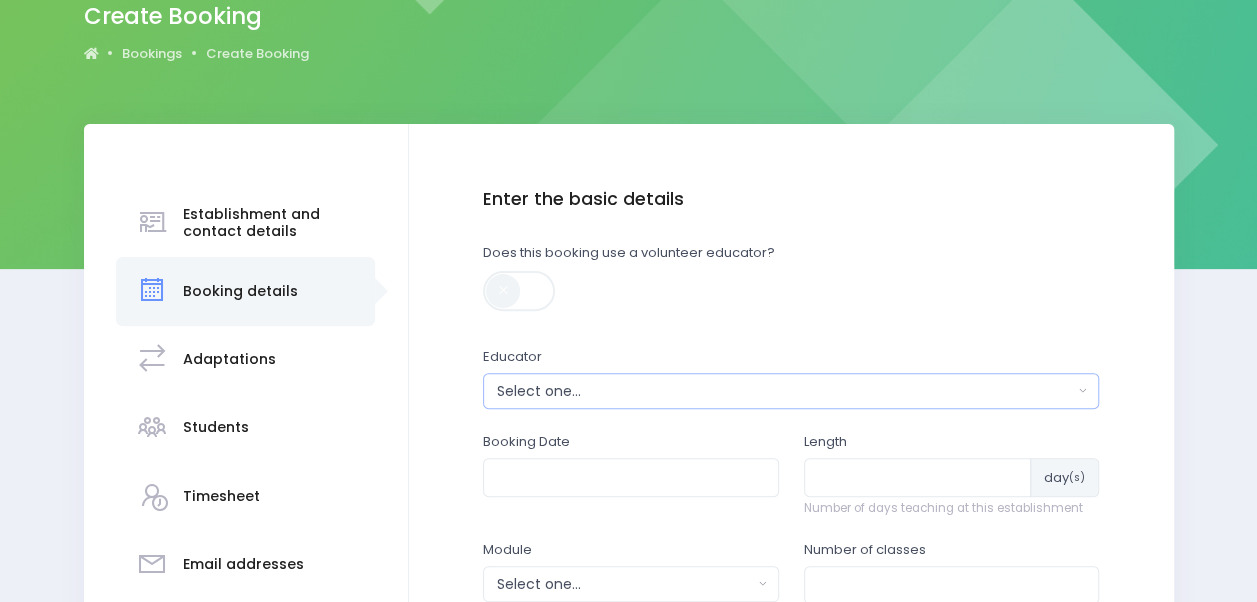 click on "Select one..." at bounding box center (785, 391) 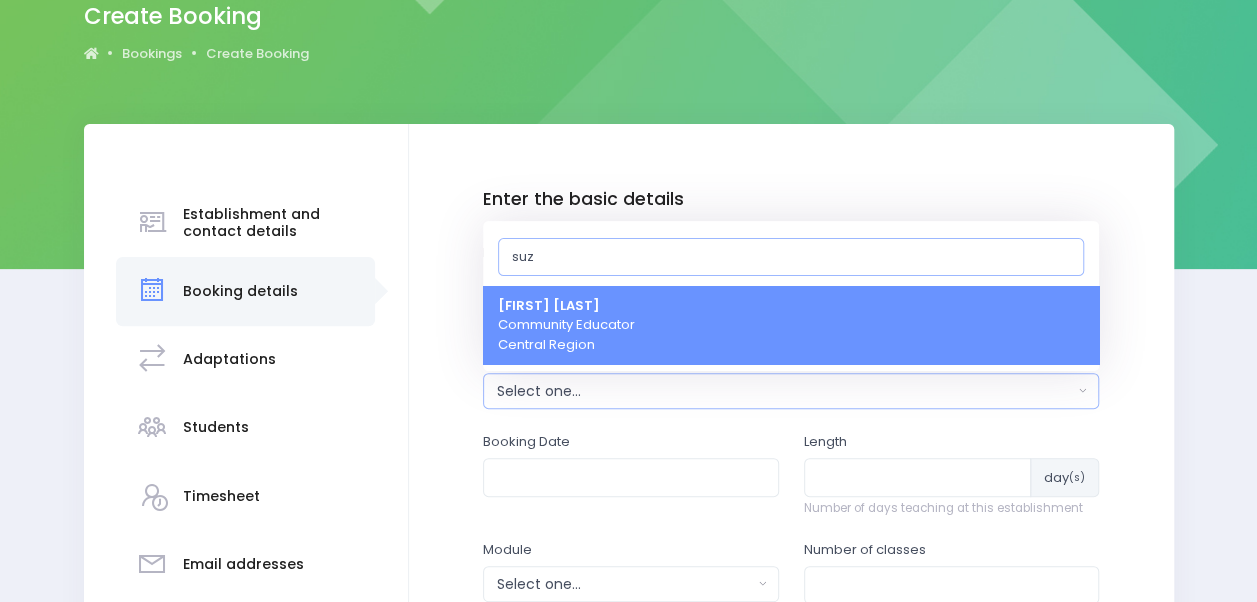 type on "suz" 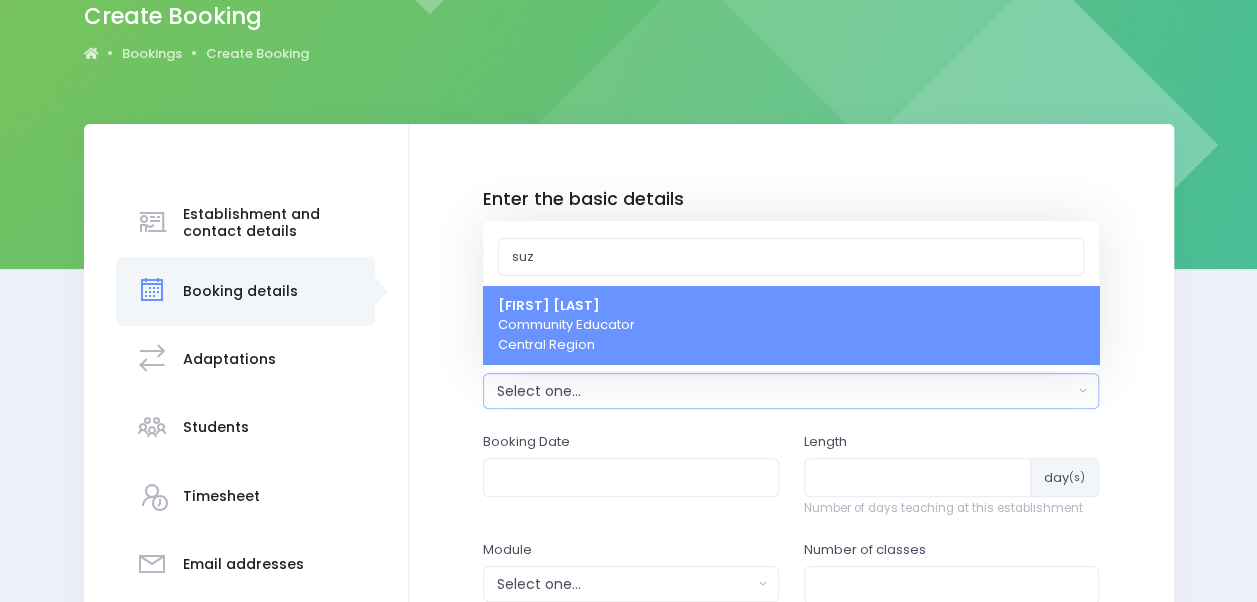click on "[FIRST] [LAST] Community Educator Central Region" at bounding box center [791, 325] 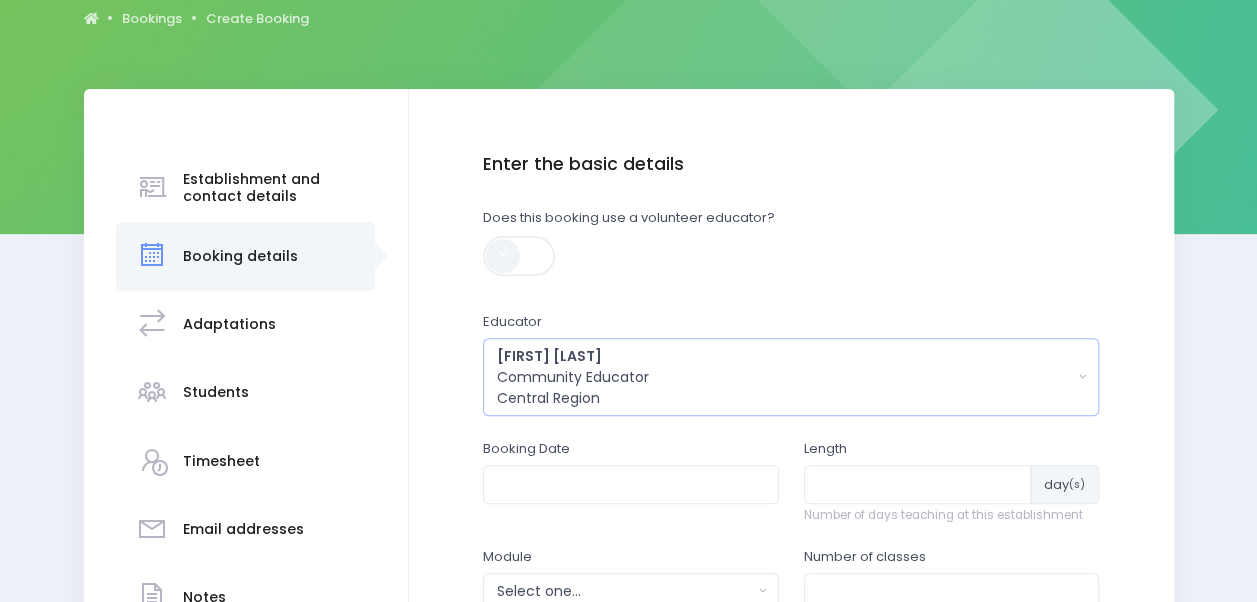 scroll, scrollTop: 217, scrollLeft: 0, axis: vertical 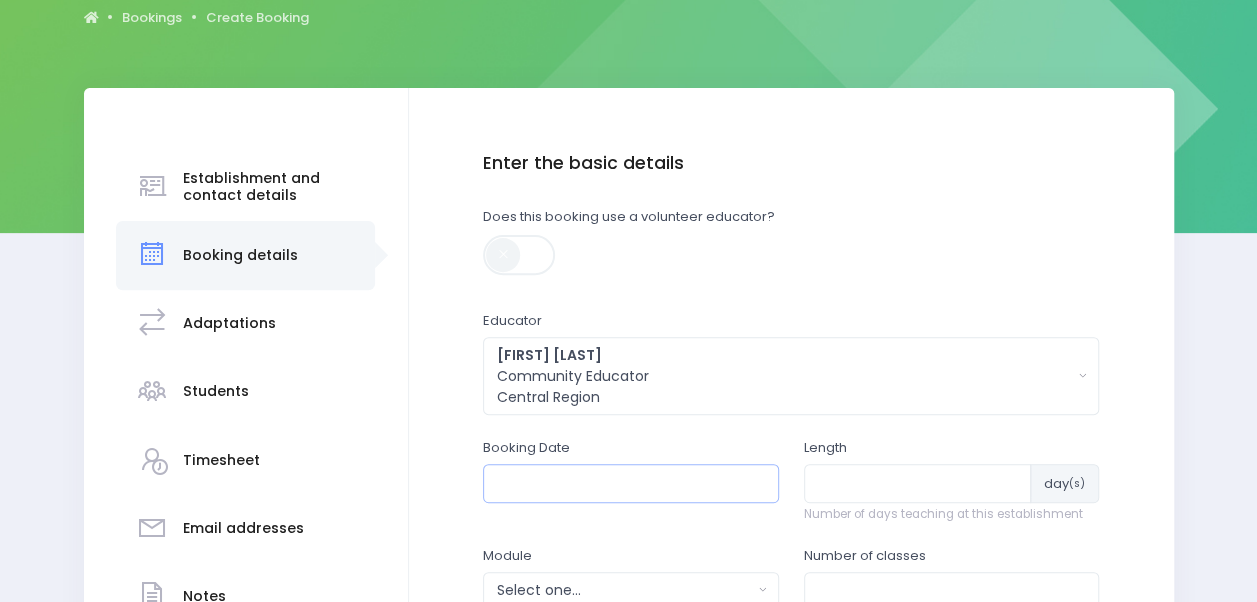 click at bounding box center (631, 483) 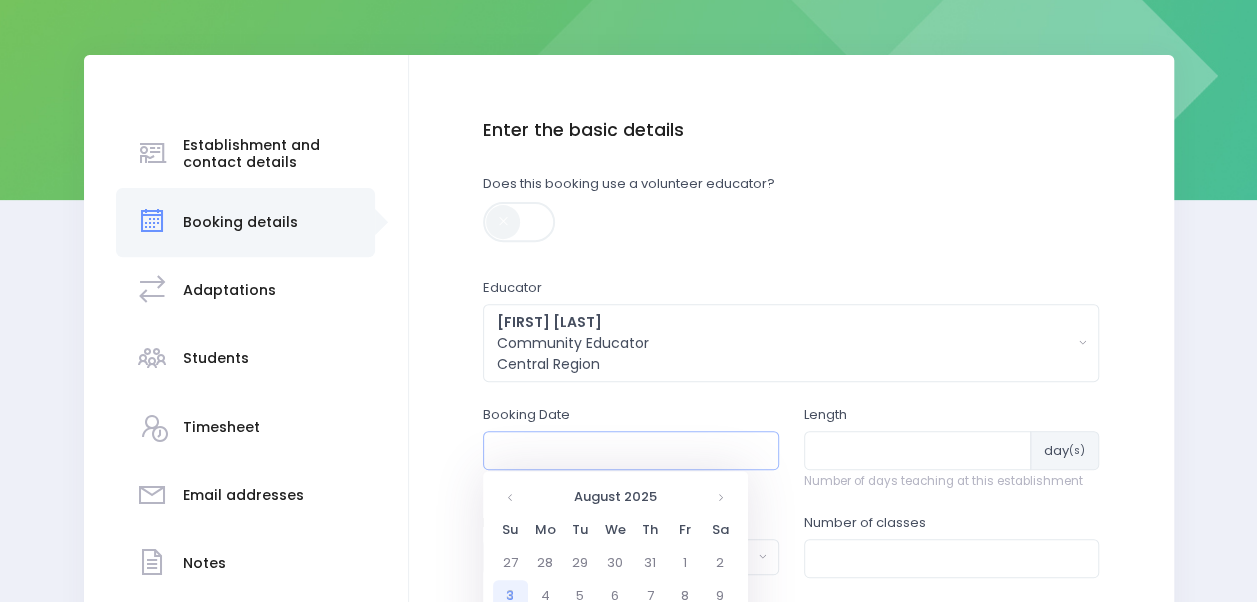 scroll, scrollTop: 269, scrollLeft: 0, axis: vertical 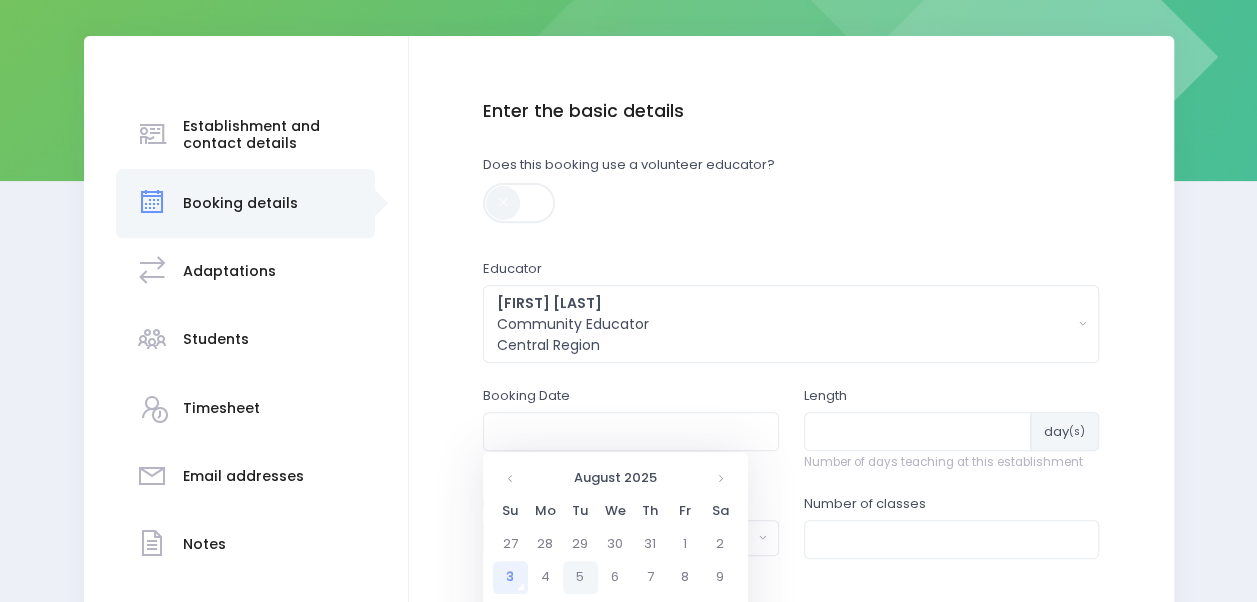 click on "5" at bounding box center (580, 577) 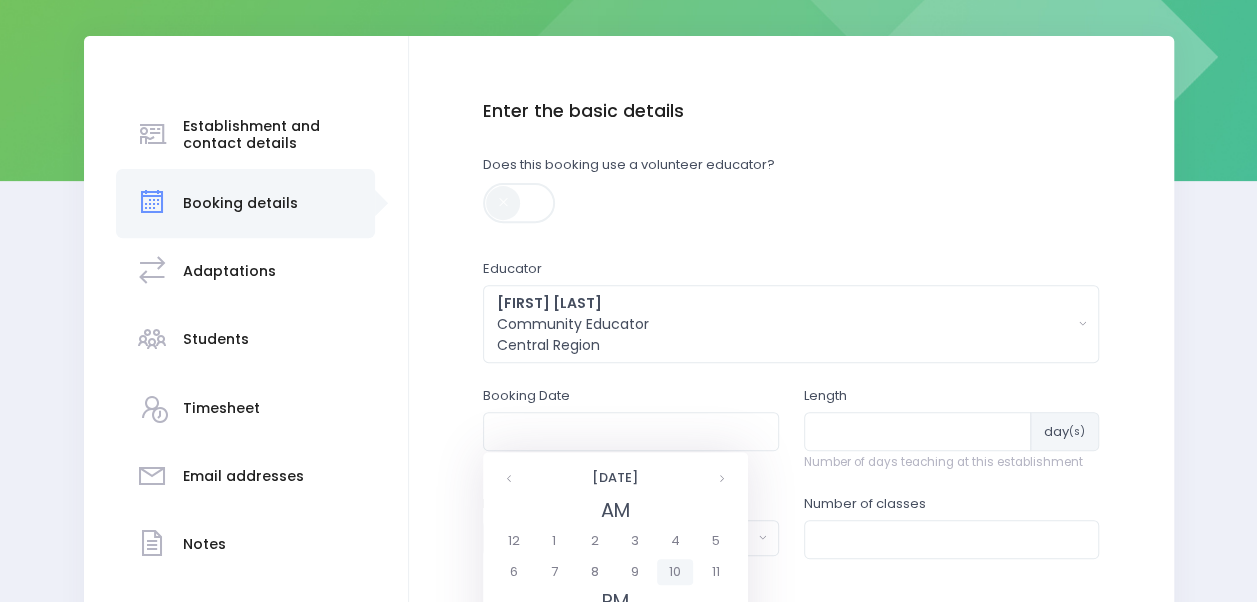 click on "10" at bounding box center [674, 572] 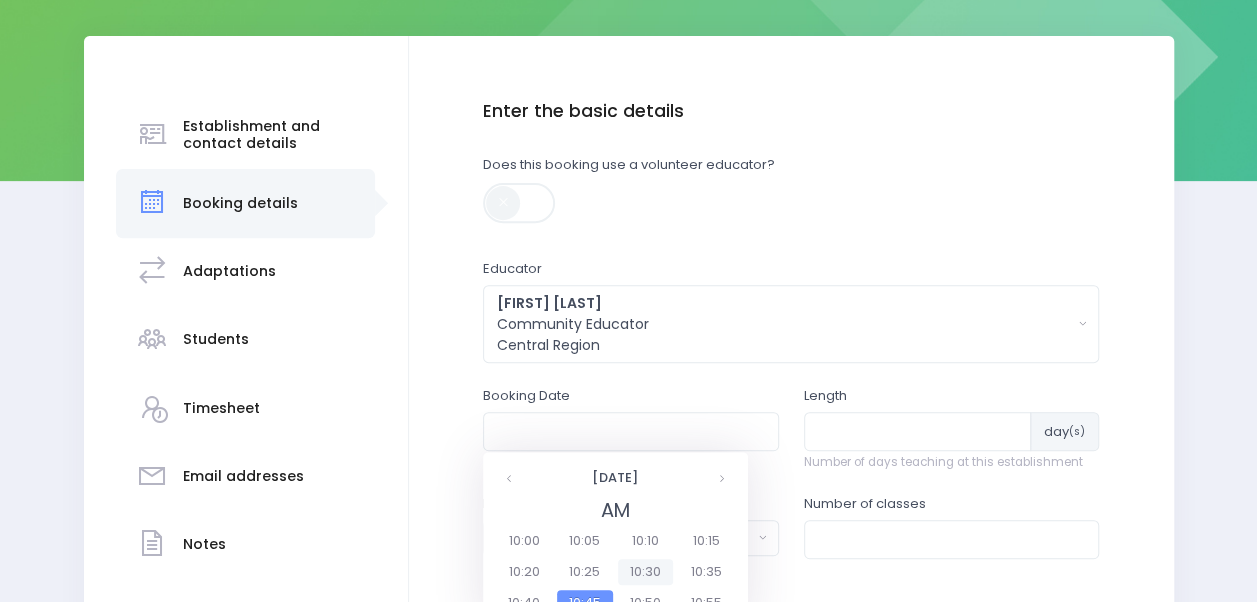 click on "10:30" at bounding box center [646, 572] 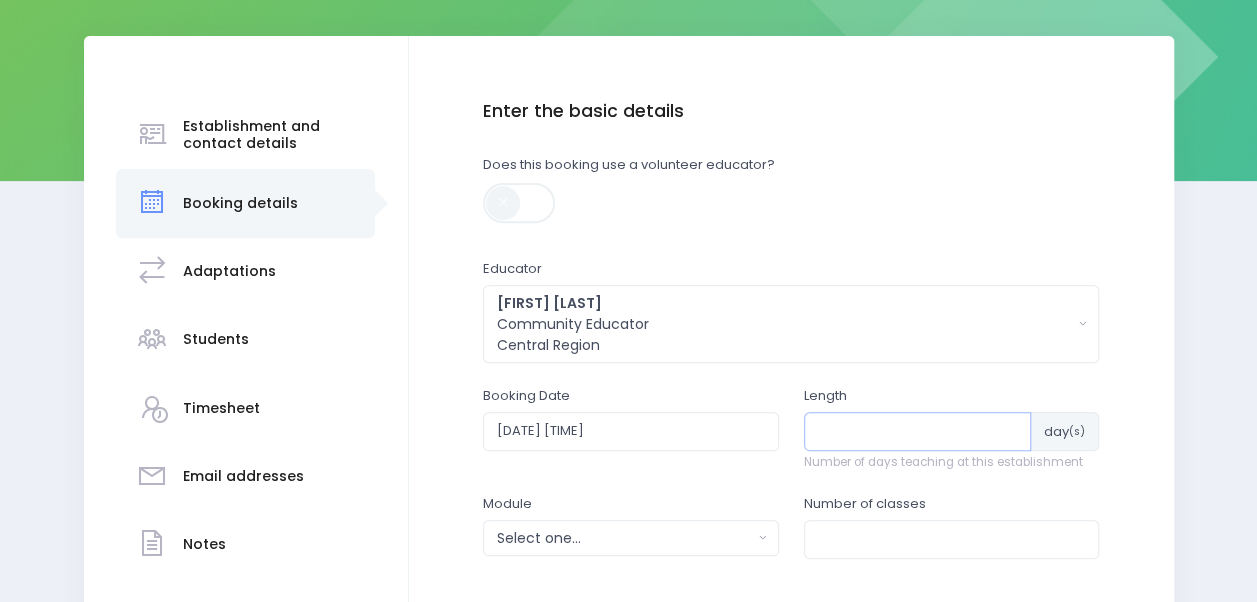 click at bounding box center (918, 431) 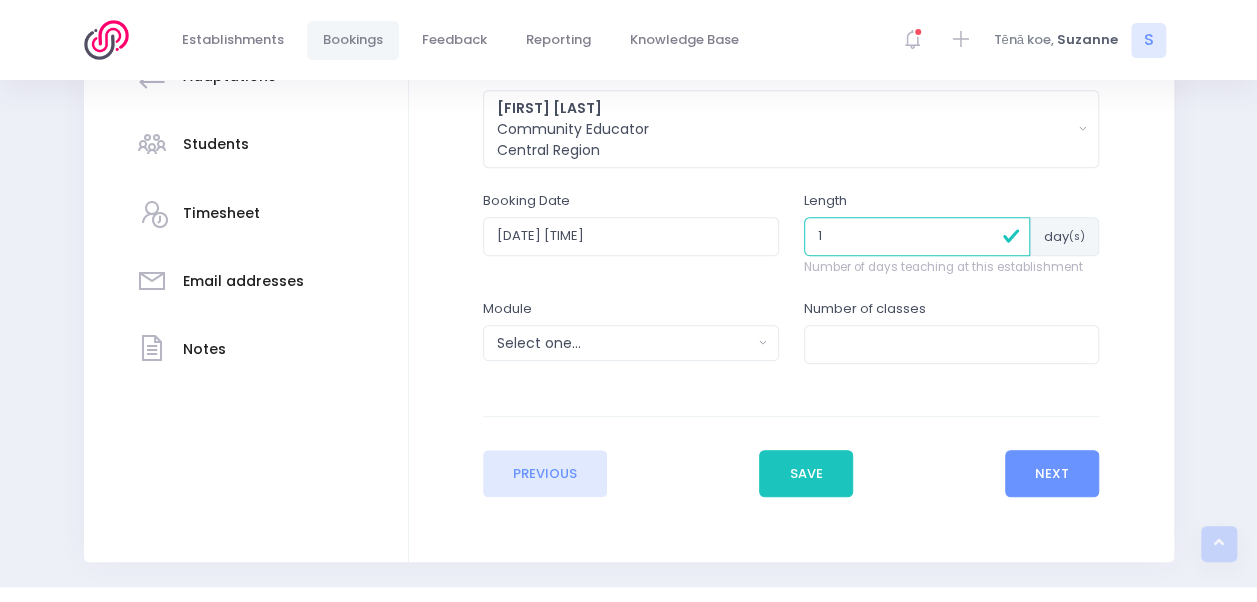 scroll, scrollTop: 466, scrollLeft: 0, axis: vertical 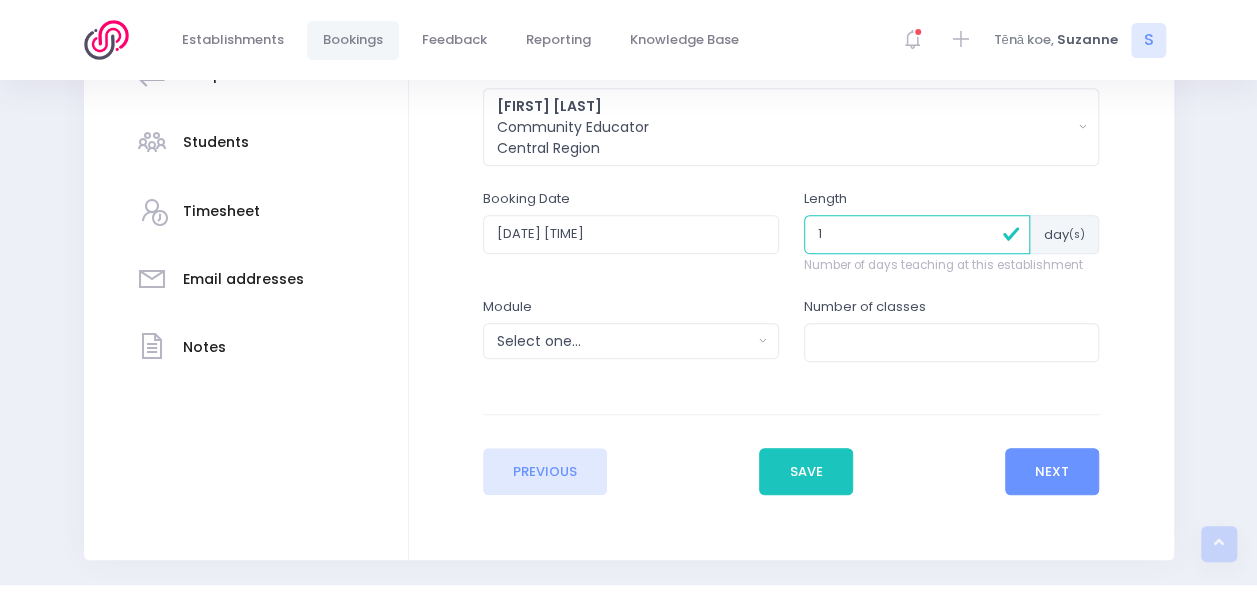 type on "1" 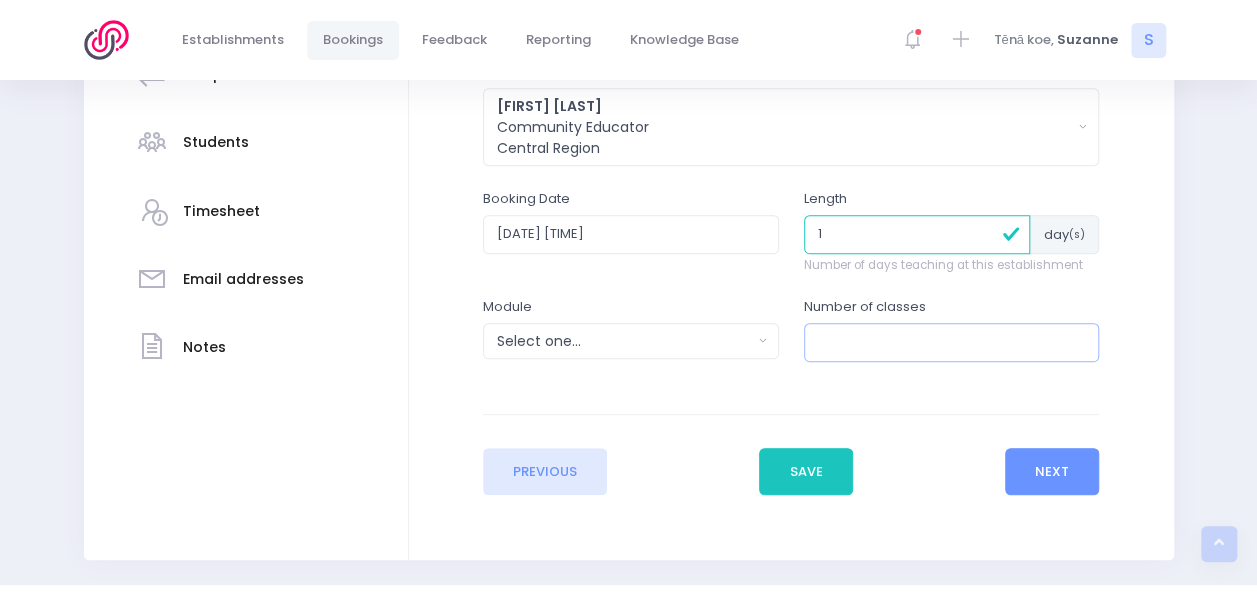 click at bounding box center [952, 342] 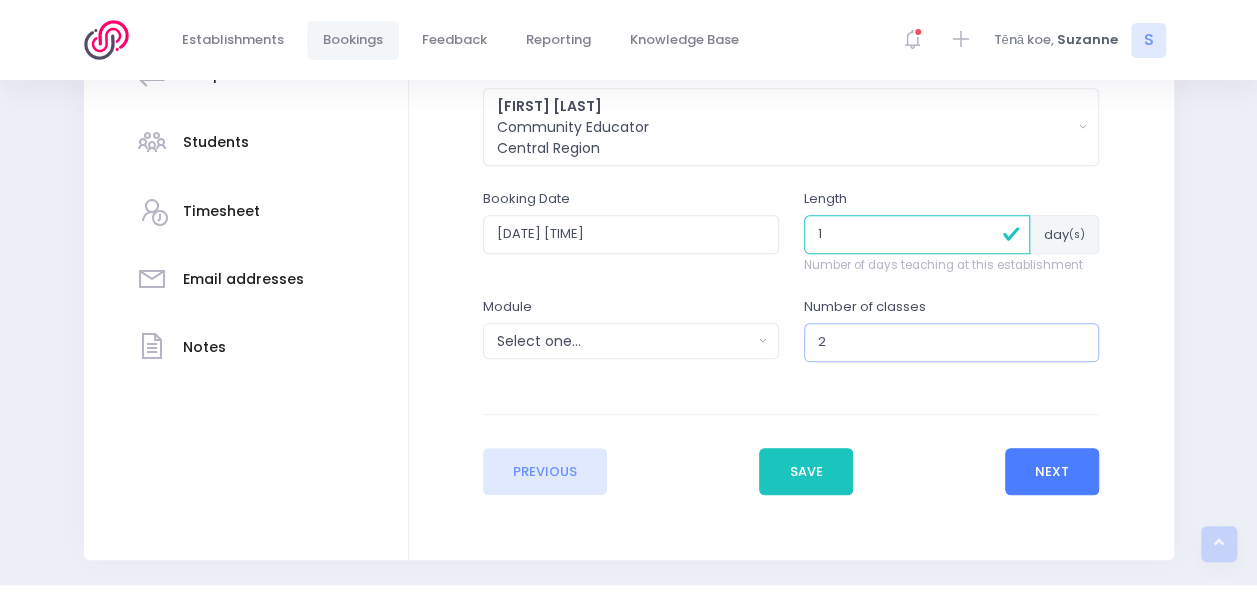 type on "2" 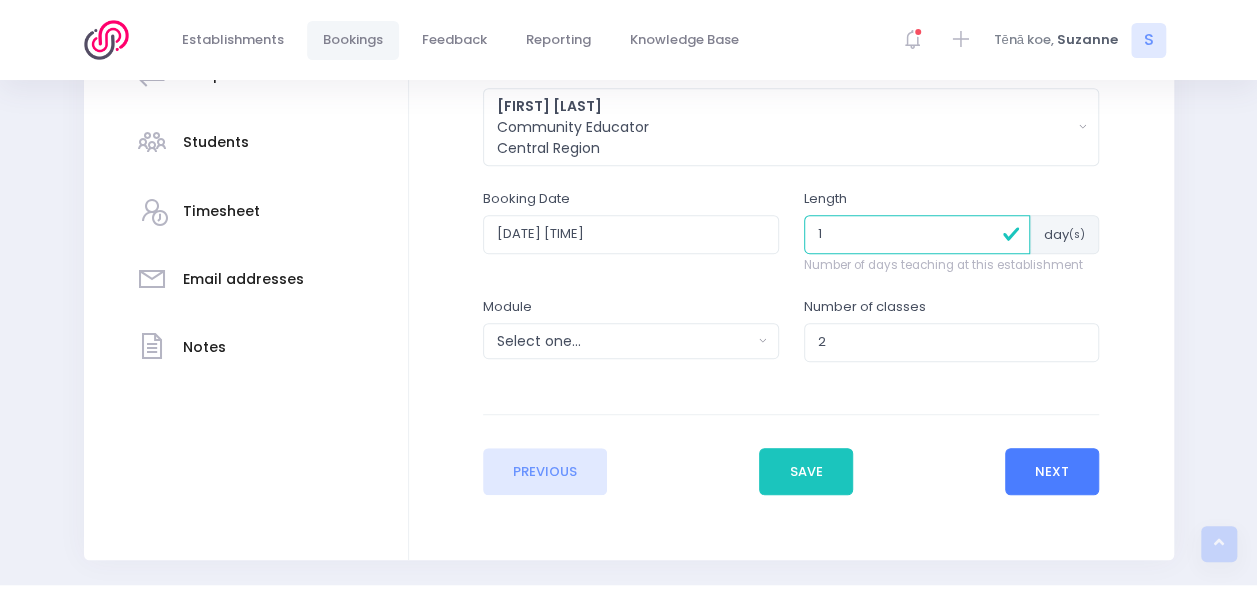 click on "Next" at bounding box center (1052, 472) 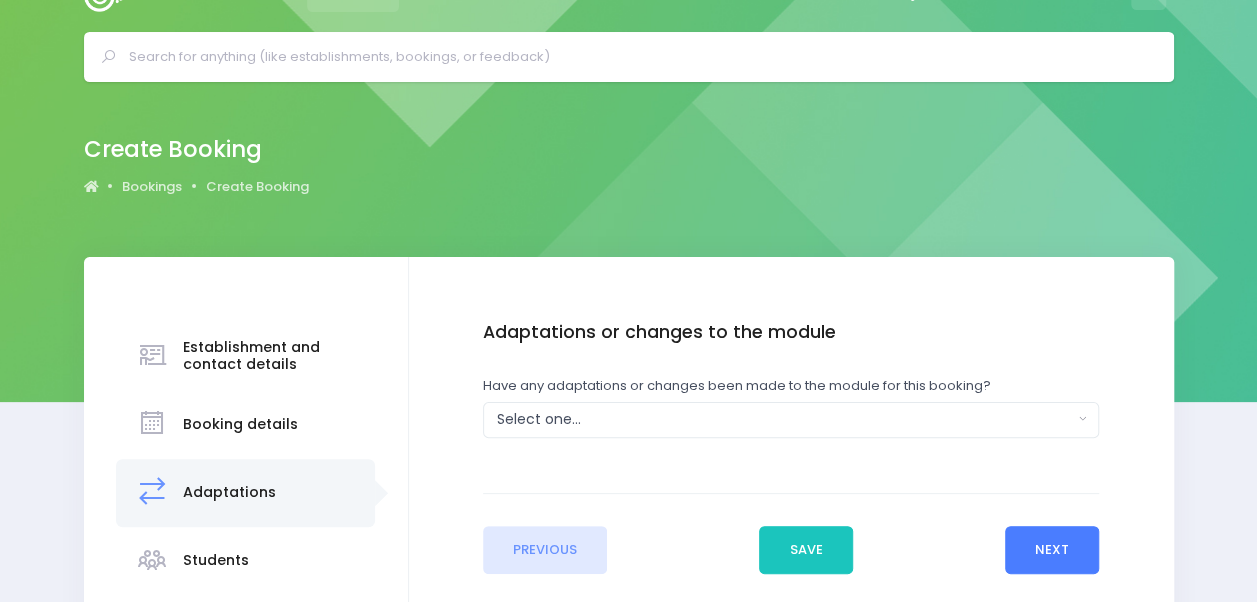 scroll, scrollTop: 0, scrollLeft: 0, axis: both 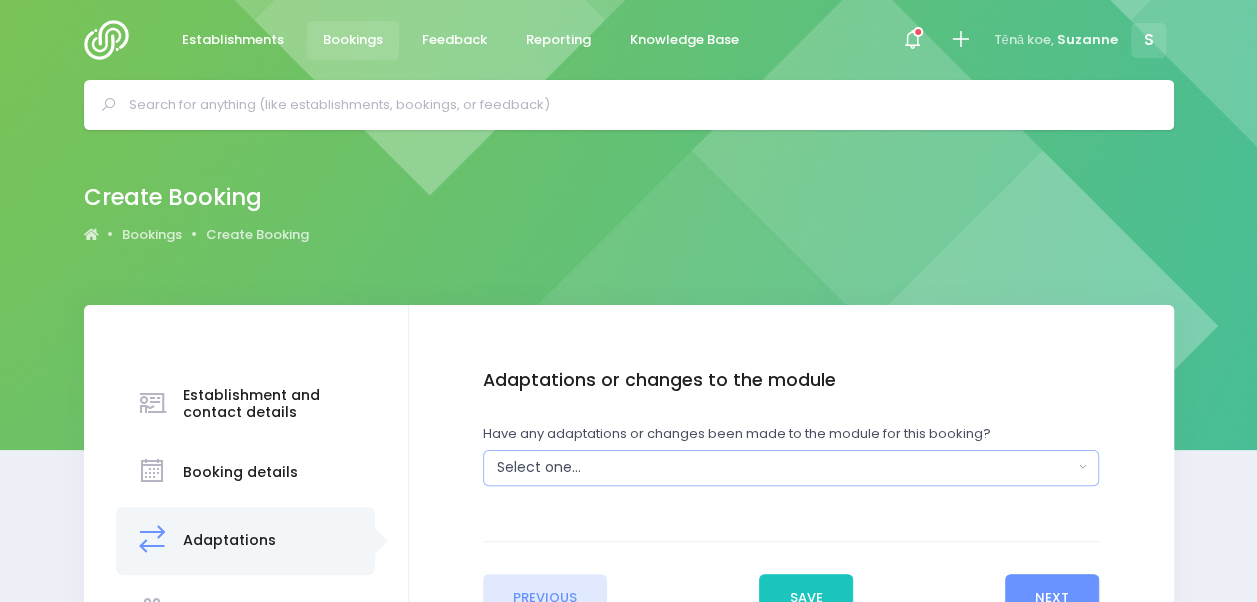 click on "Select one..." at bounding box center [785, 467] 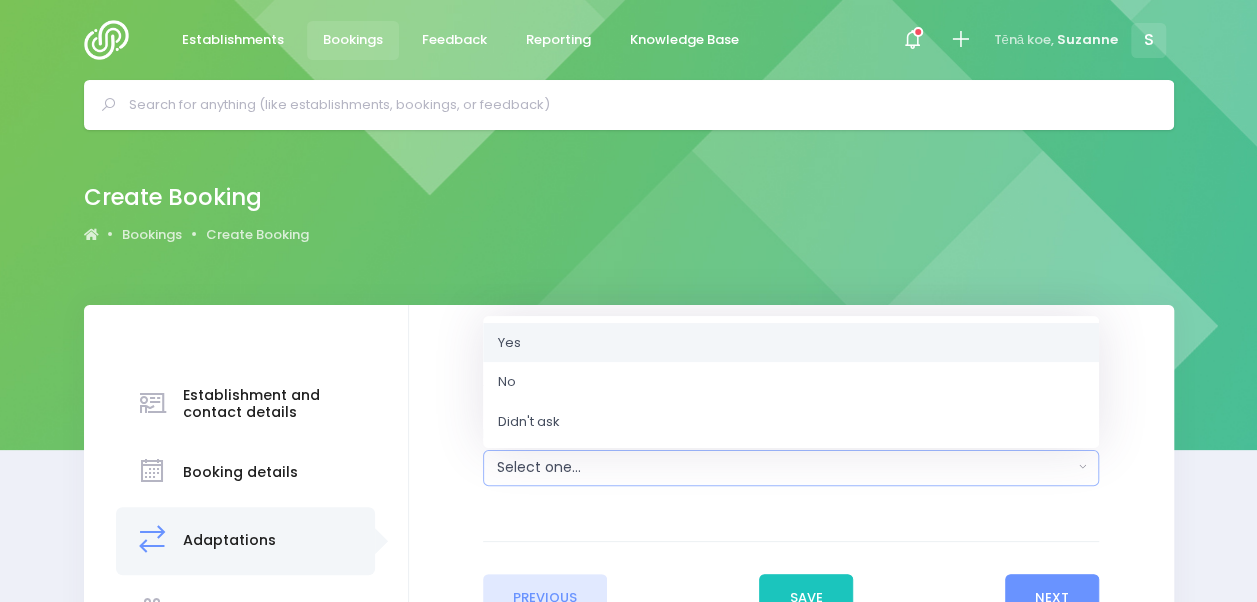 click on "Yes" at bounding box center [791, 342] 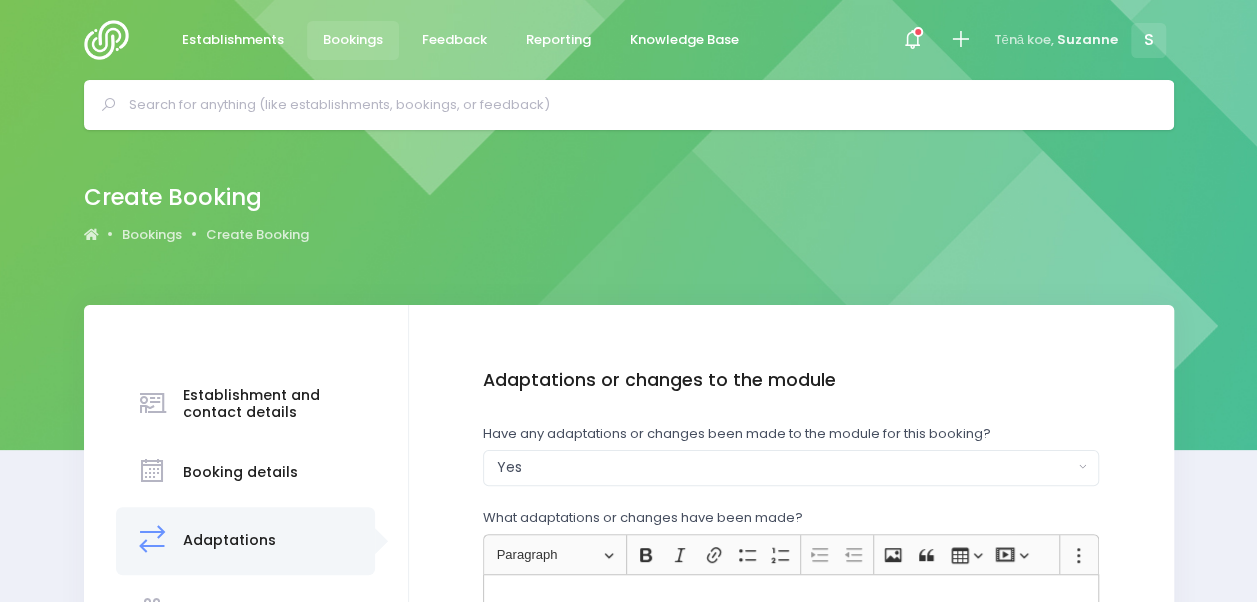 click at bounding box center [791, 649] 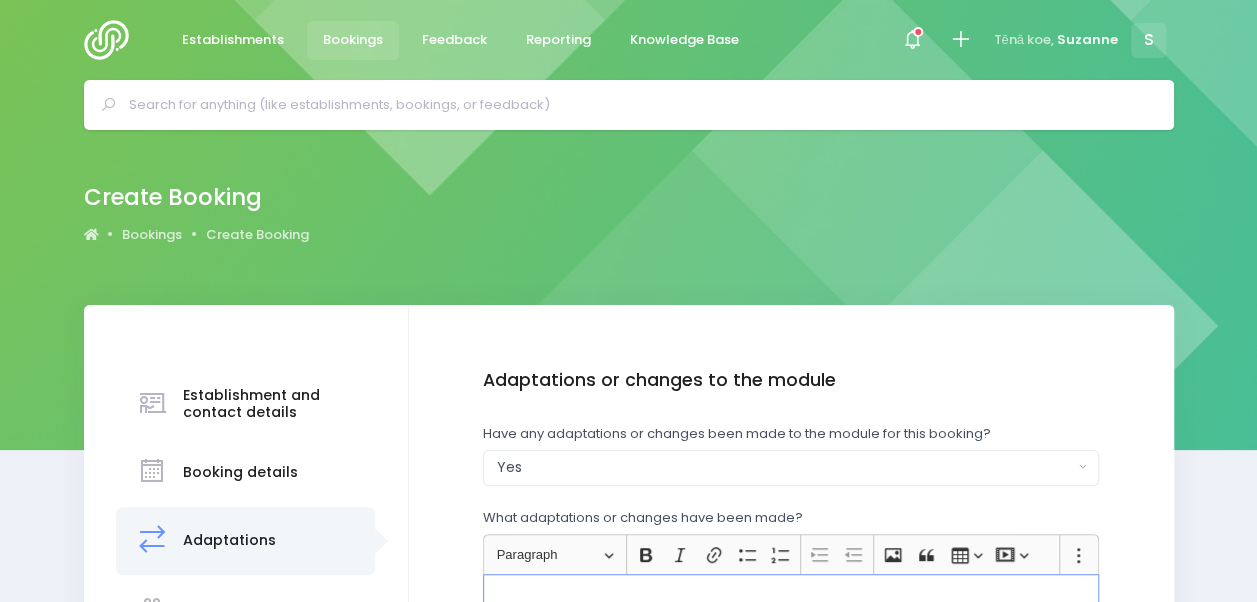 type 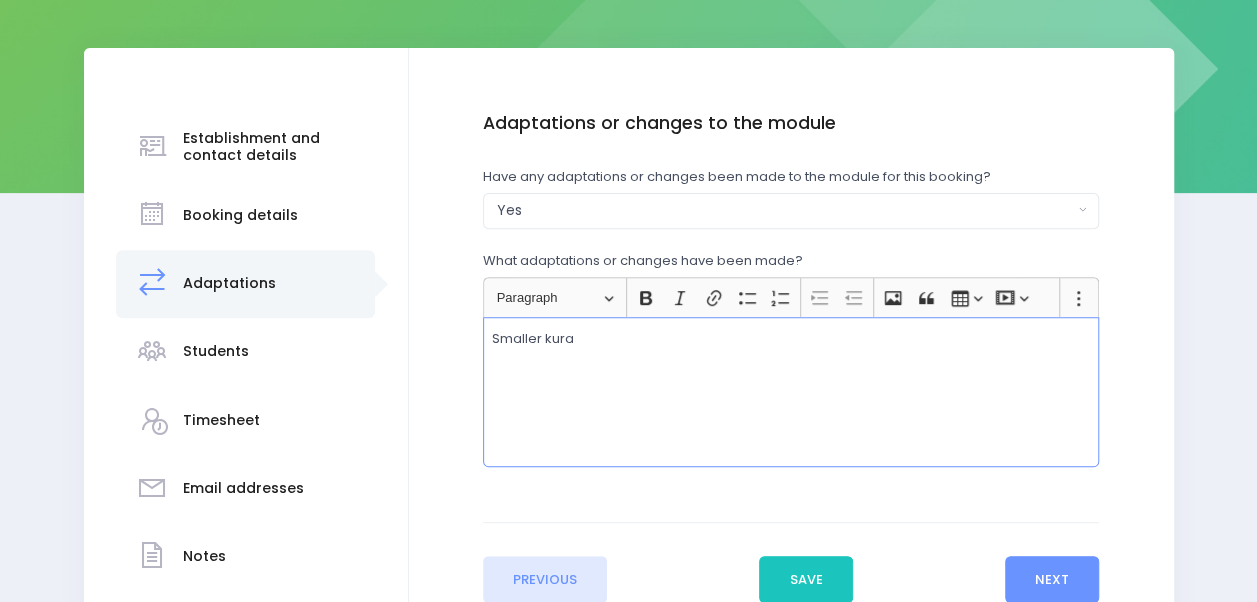 scroll, scrollTop: 261, scrollLeft: 0, axis: vertical 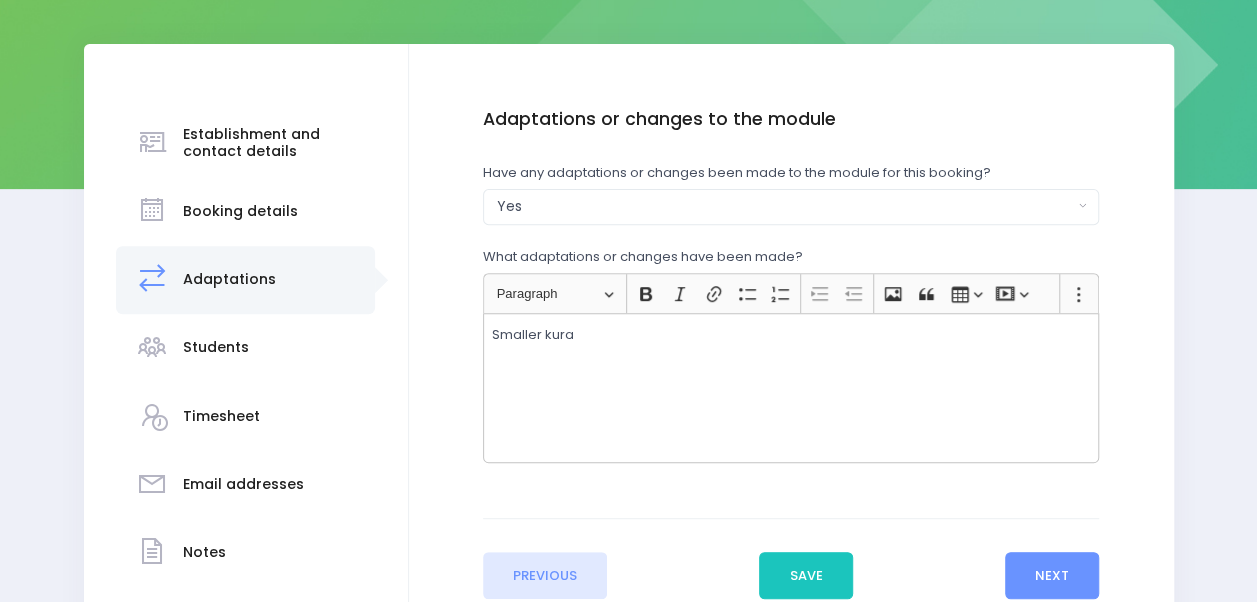 click on "Previous
Save
Next" at bounding box center (791, 558) 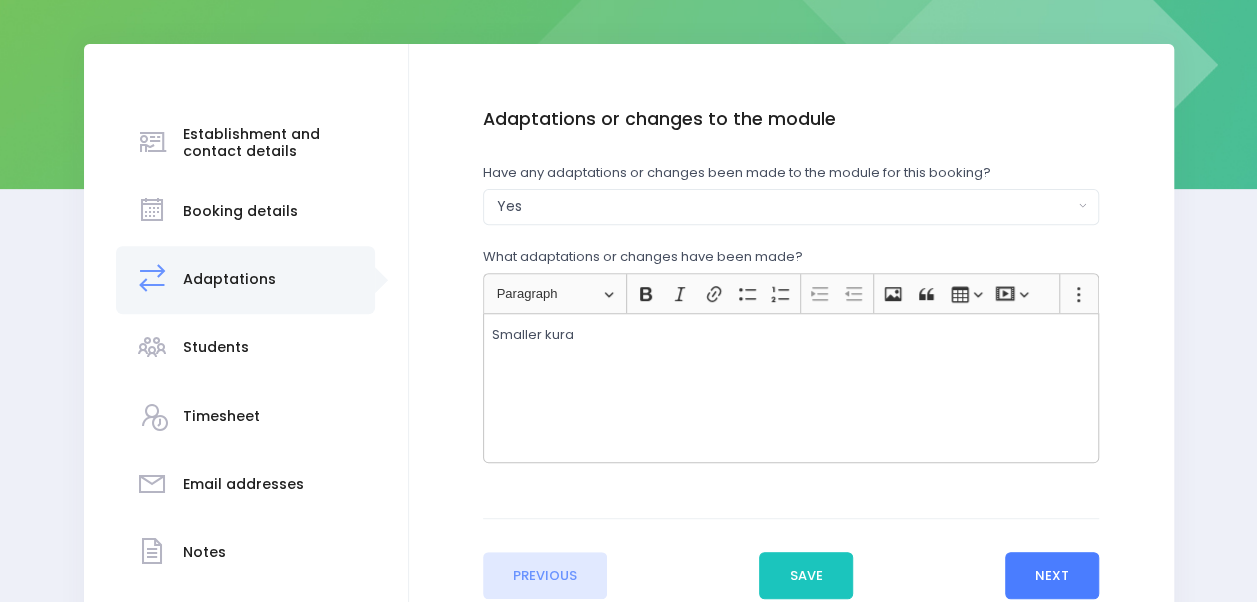 click on "Next" at bounding box center [1052, 576] 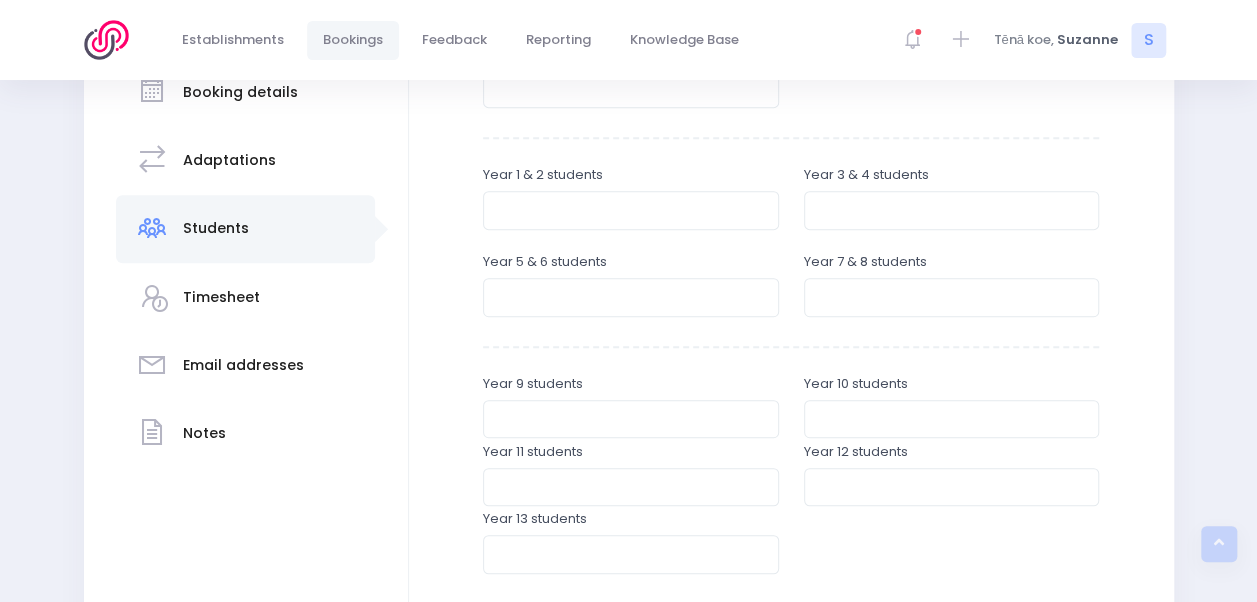 scroll, scrollTop: 379, scrollLeft: 0, axis: vertical 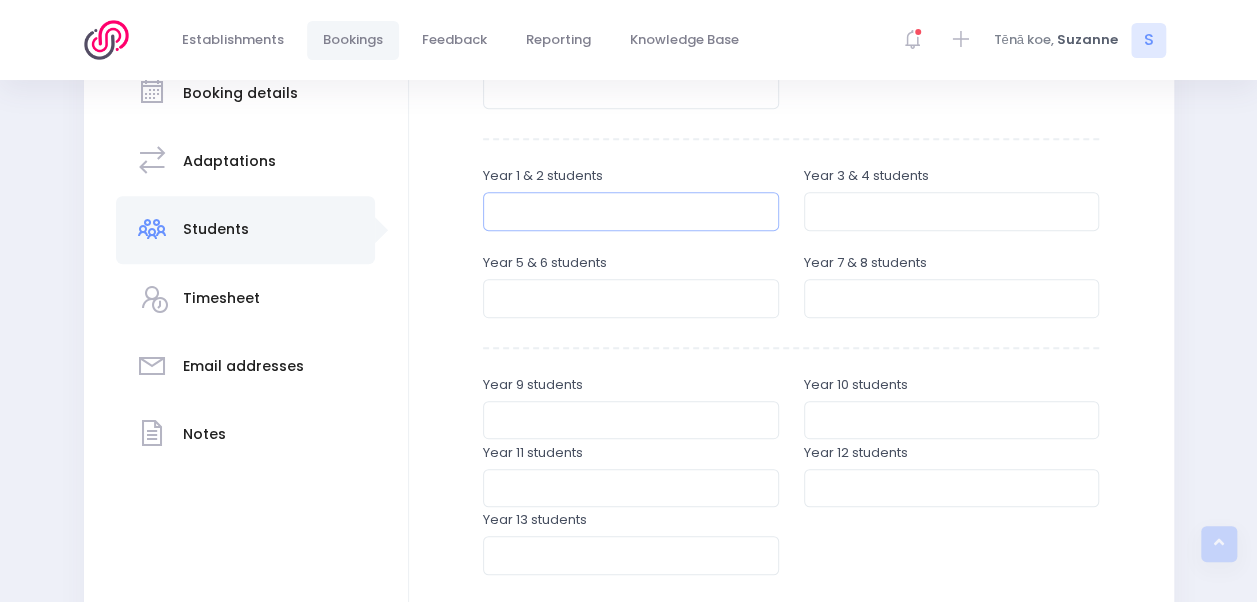 click at bounding box center (631, 211) 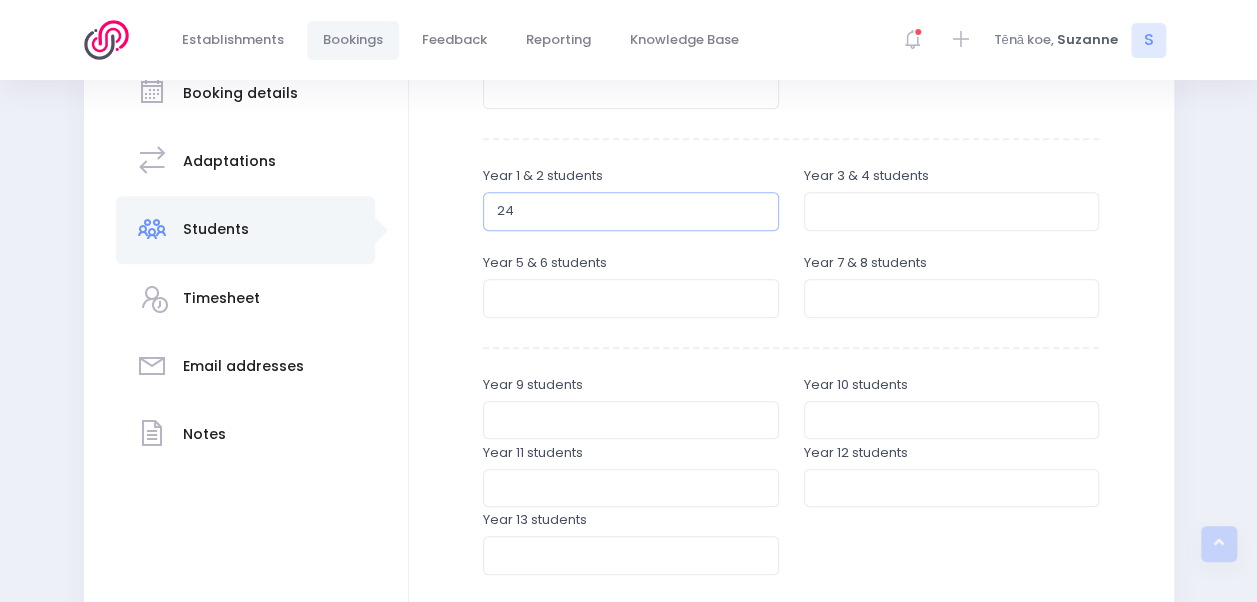 type on "2" 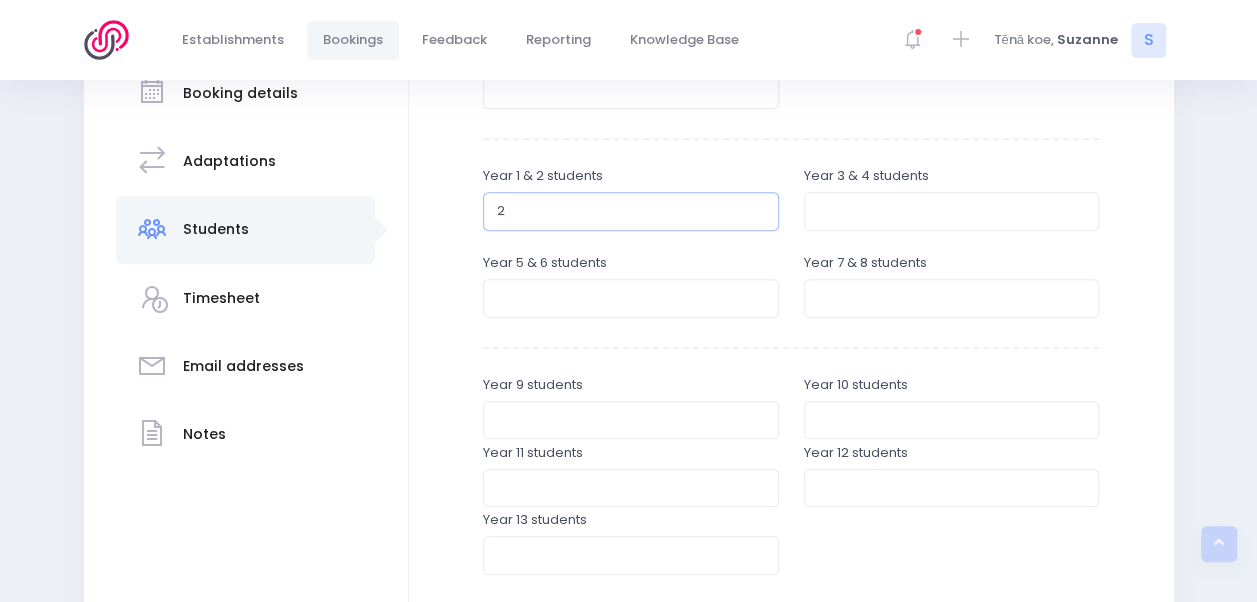 type on "2" 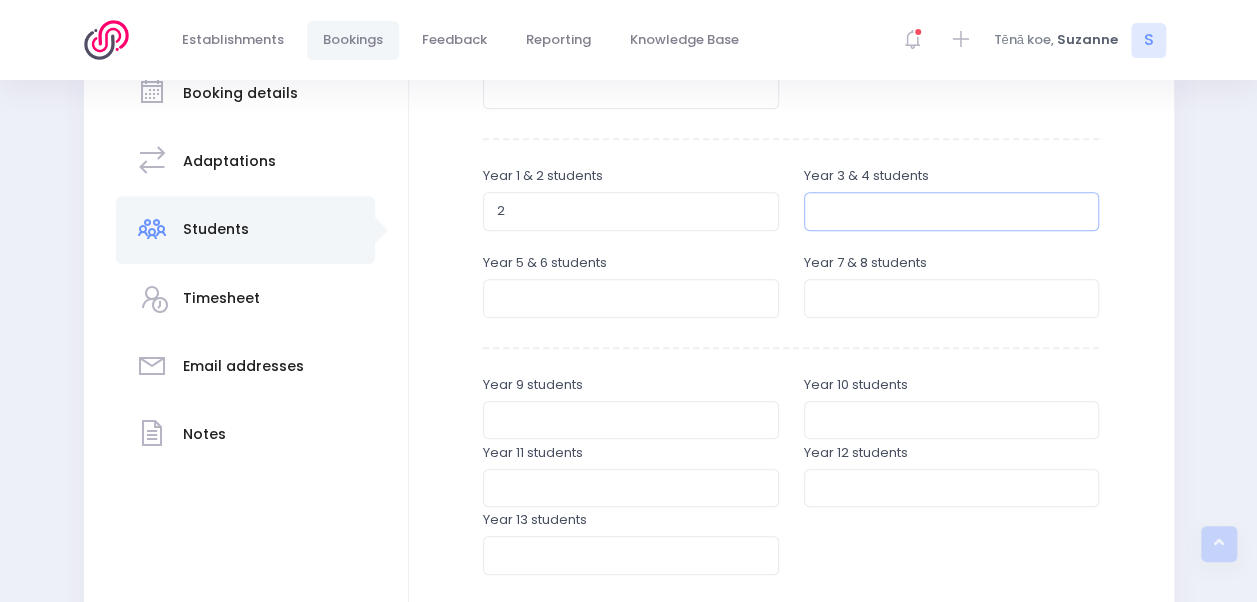 click at bounding box center (952, 211) 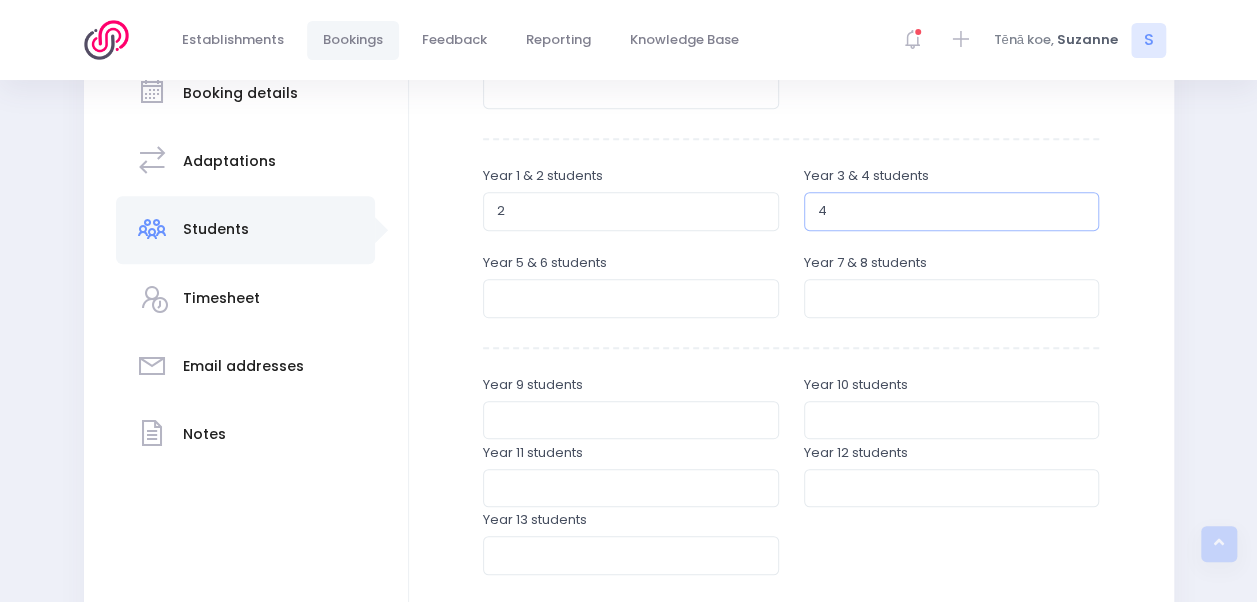 type on "4" 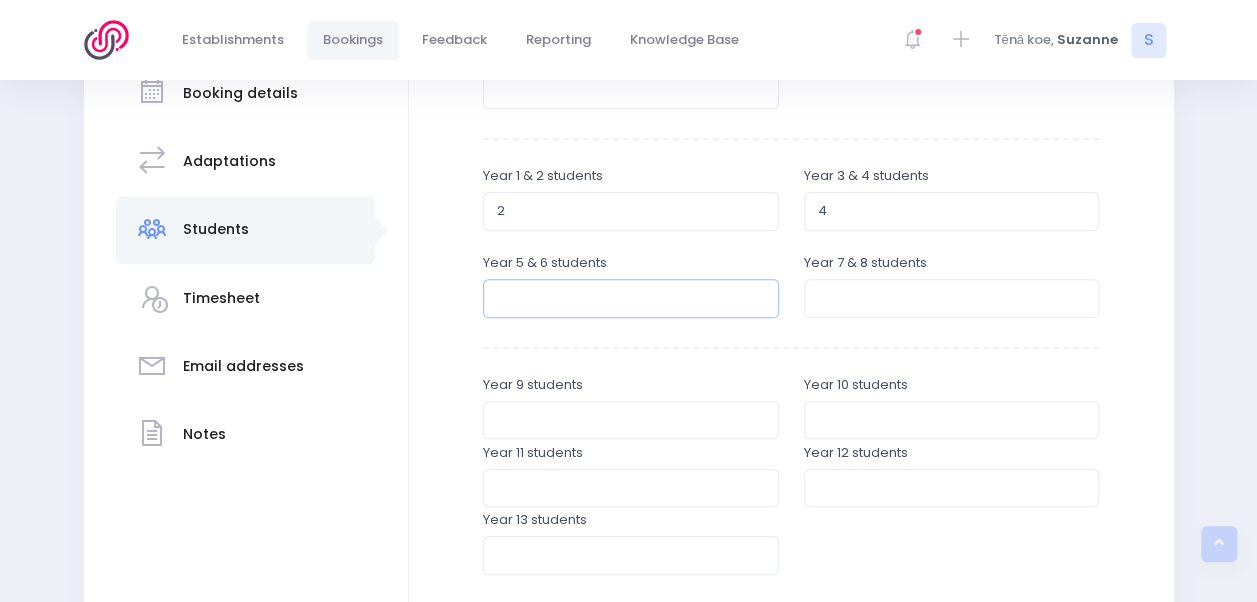 click at bounding box center (631, 298) 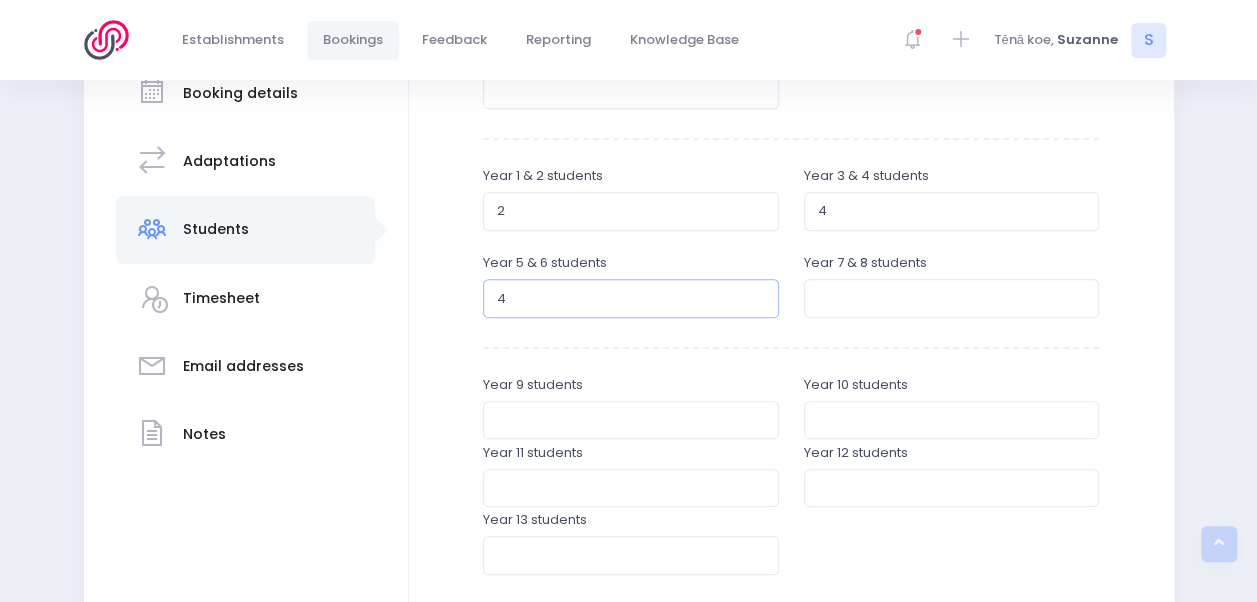 type on "4" 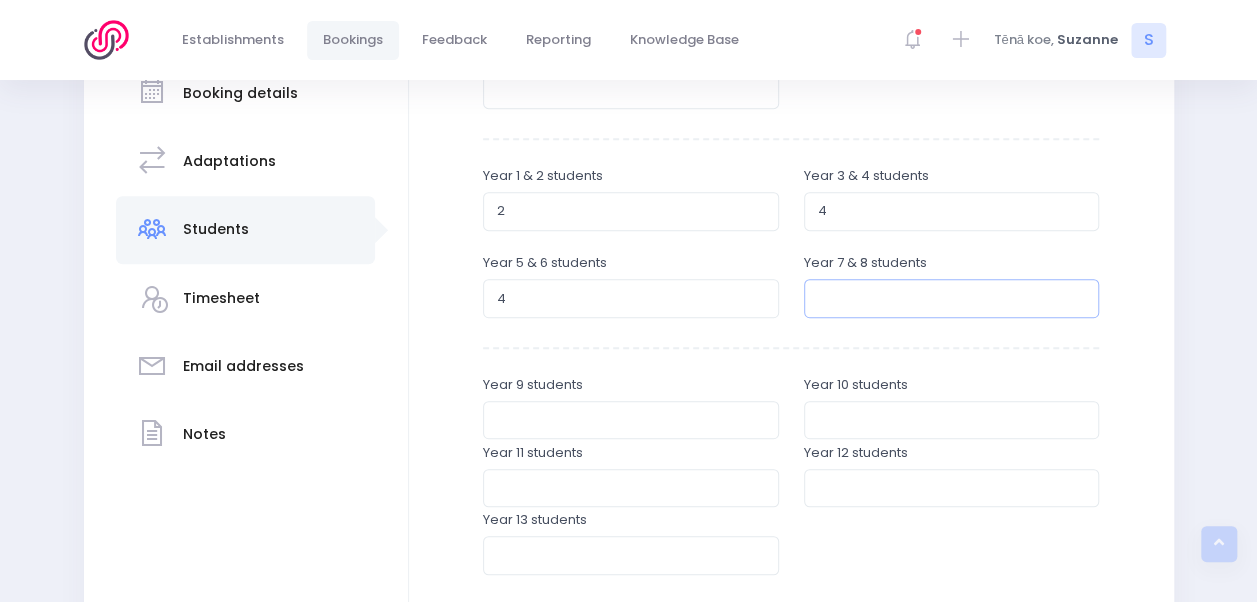 click at bounding box center (952, 298) 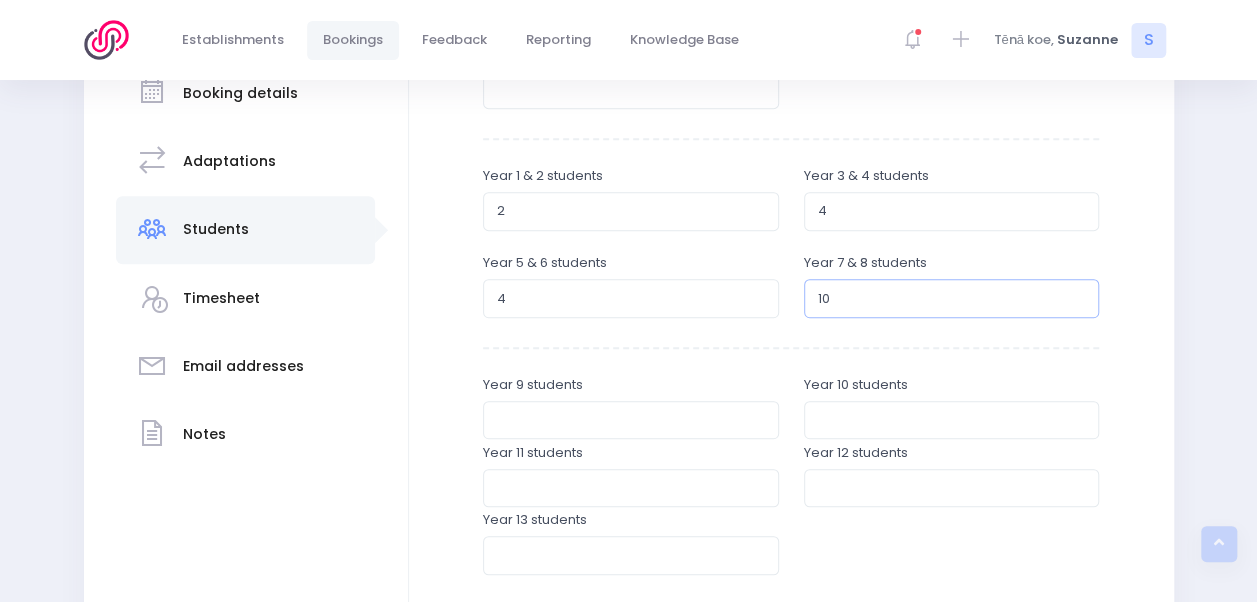 type on "10" 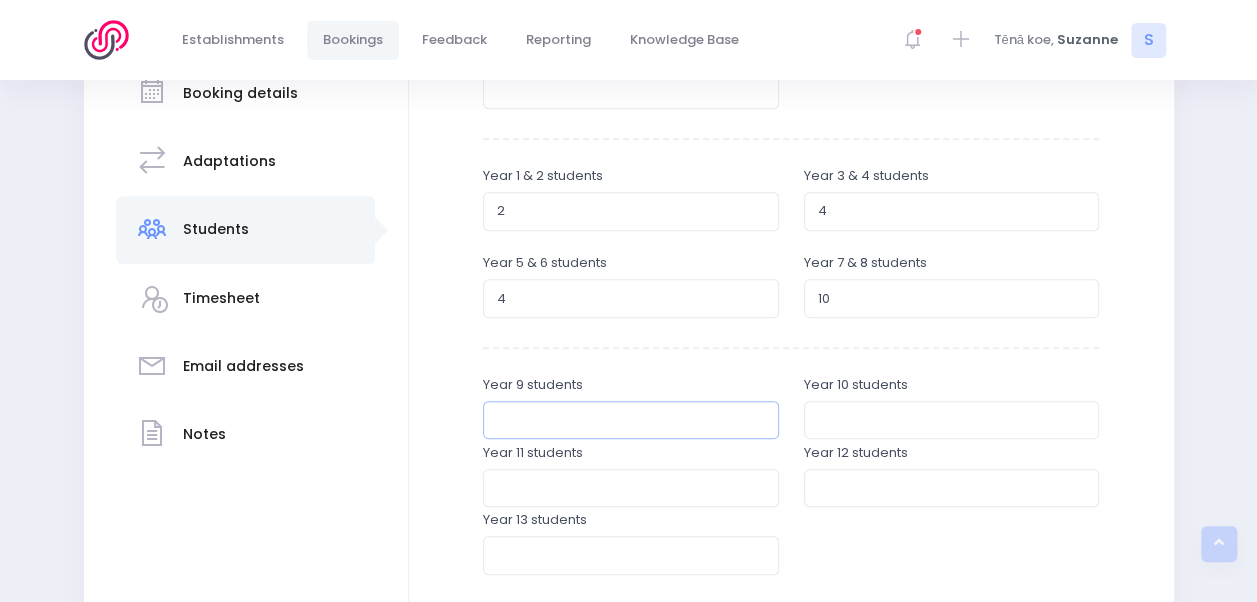 click at bounding box center [631, 420] 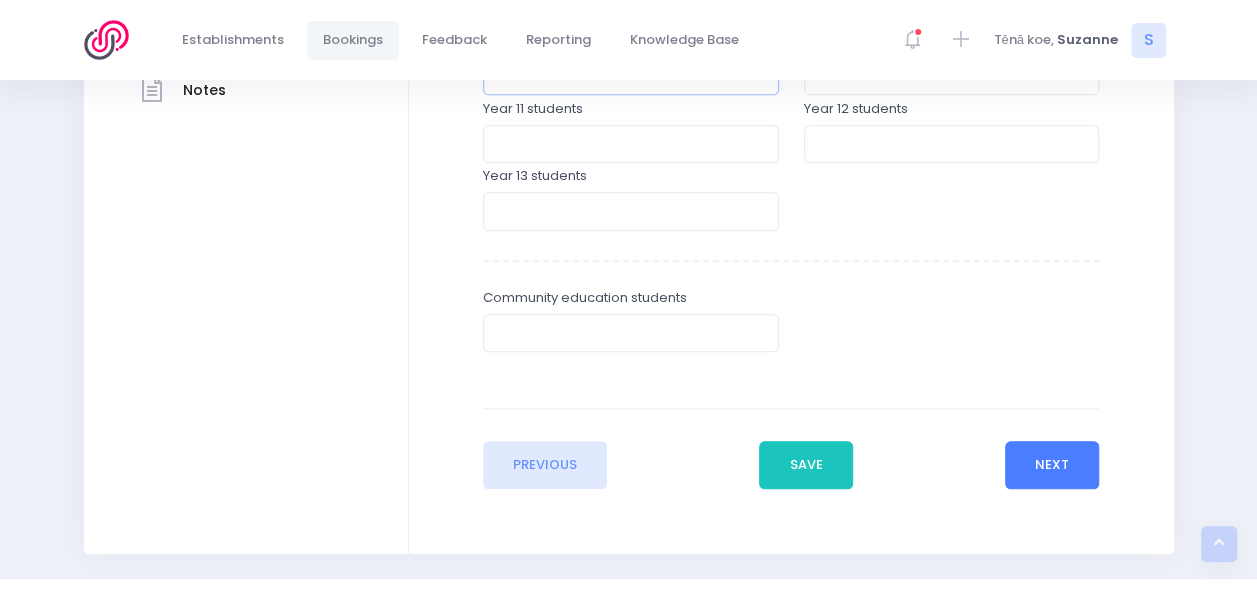 type on "2" 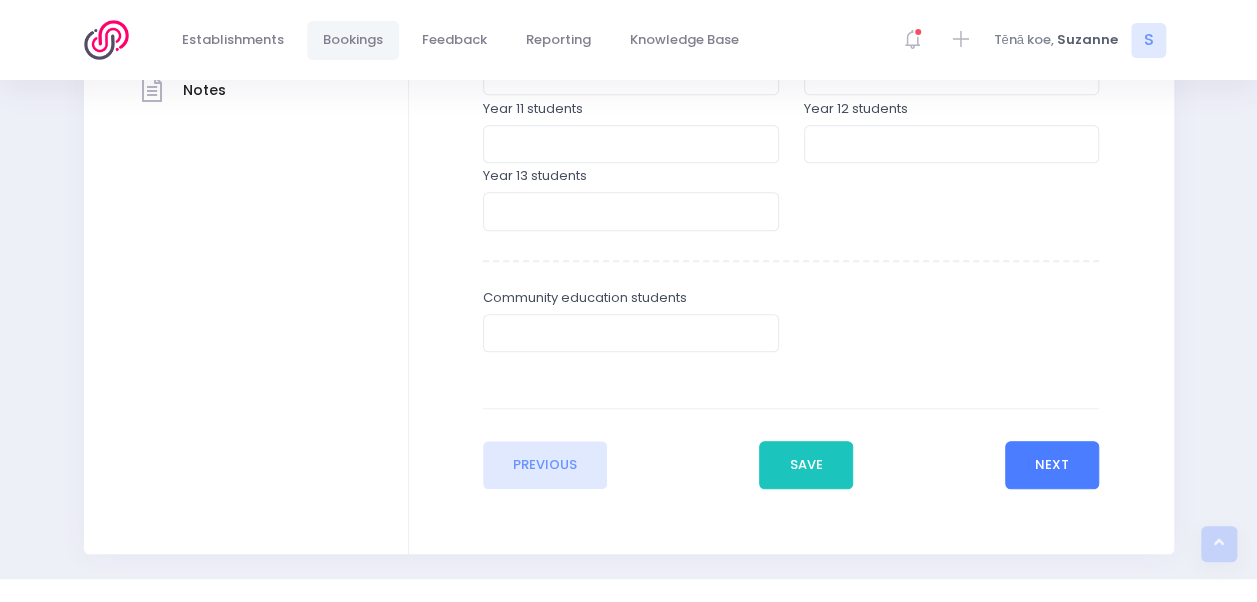 click on "Next" at bounding box center (1052, 465) 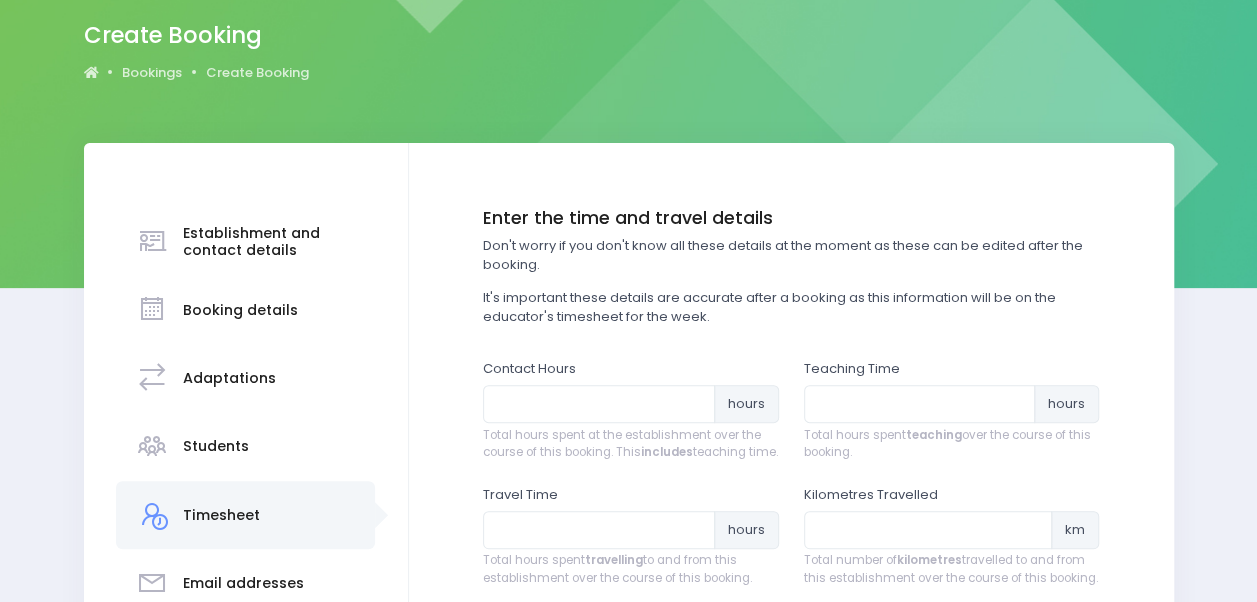 scroll, scrollTop: 164, scrollLeft: 0, axis: vertical 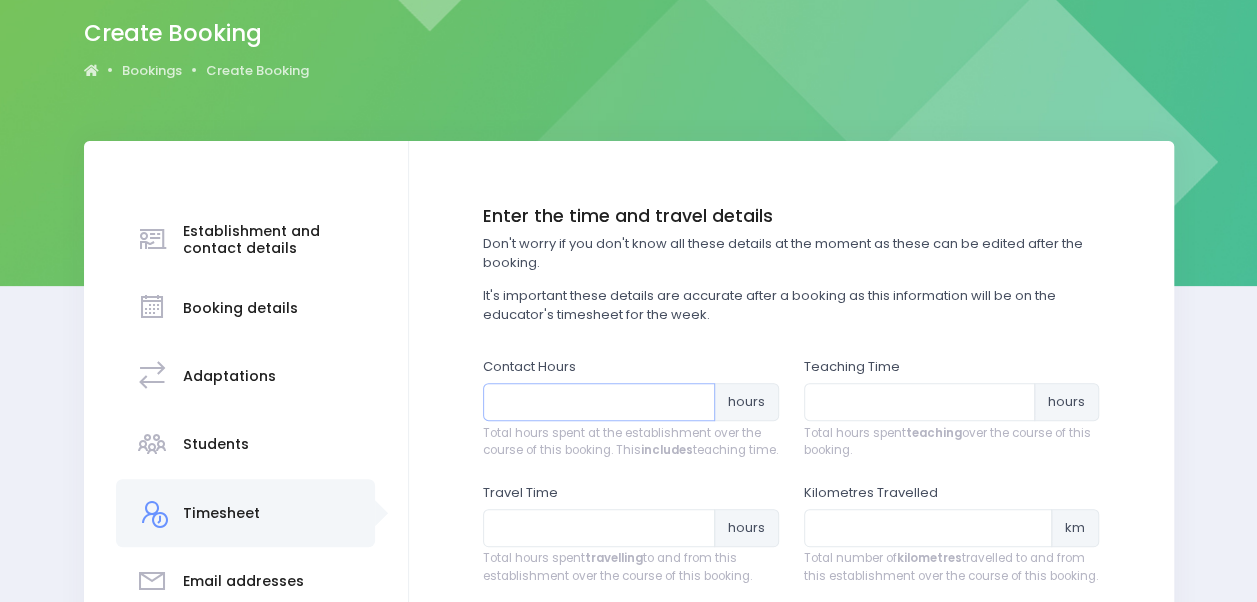 click at bounding box center [599, 402] 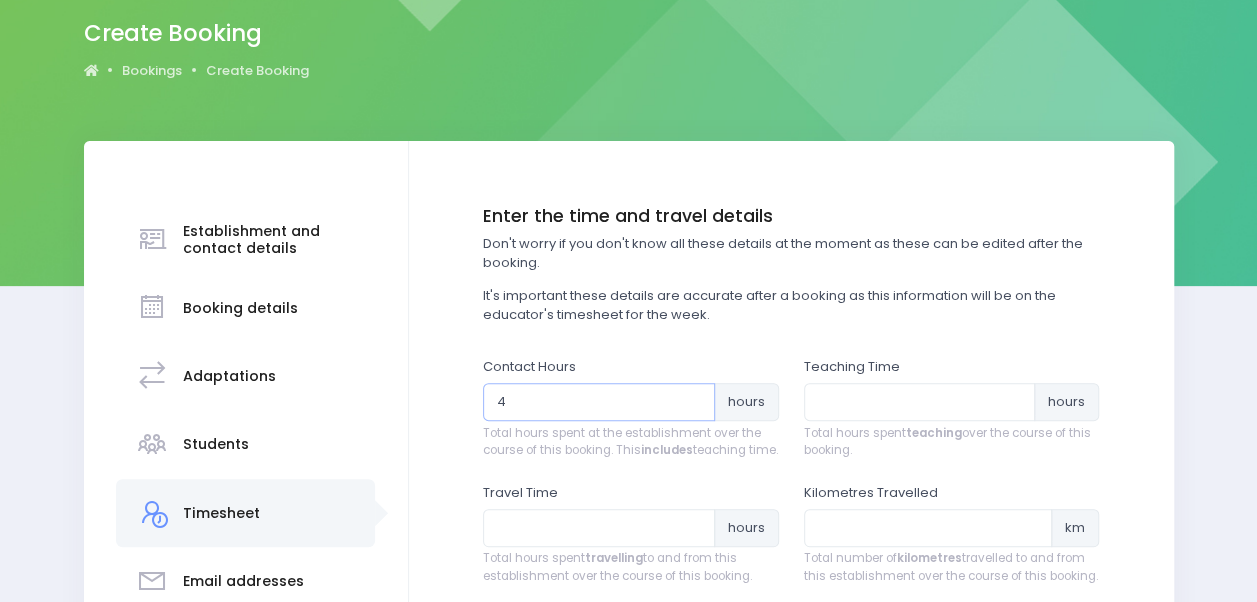 type on "4" 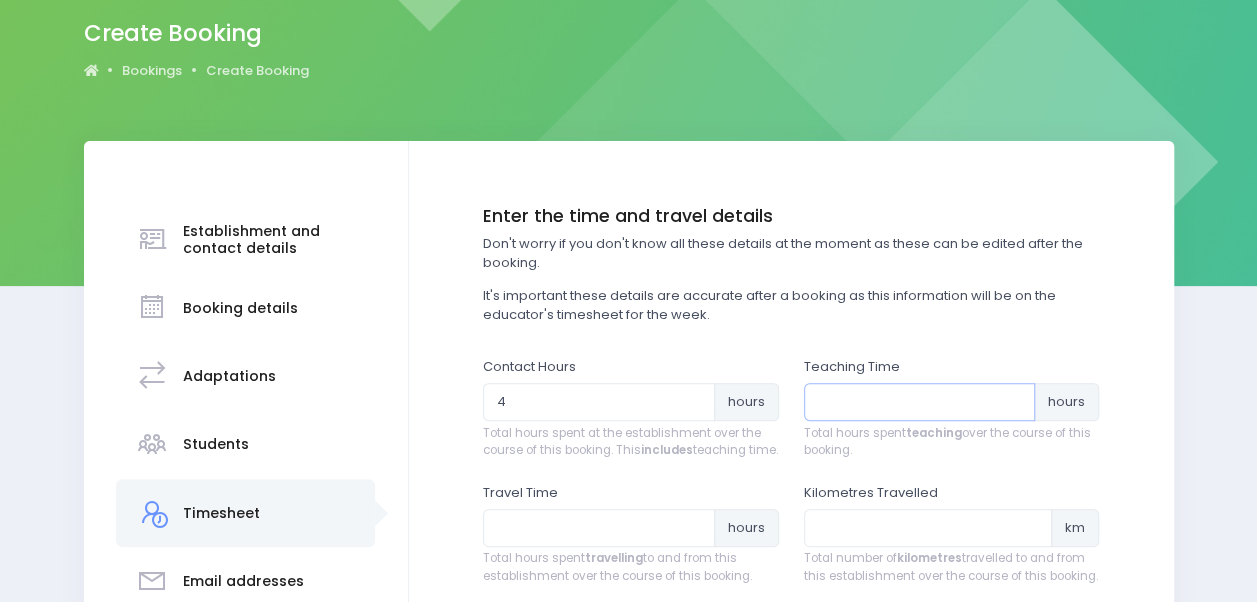 click at bounding box center (920, 402) 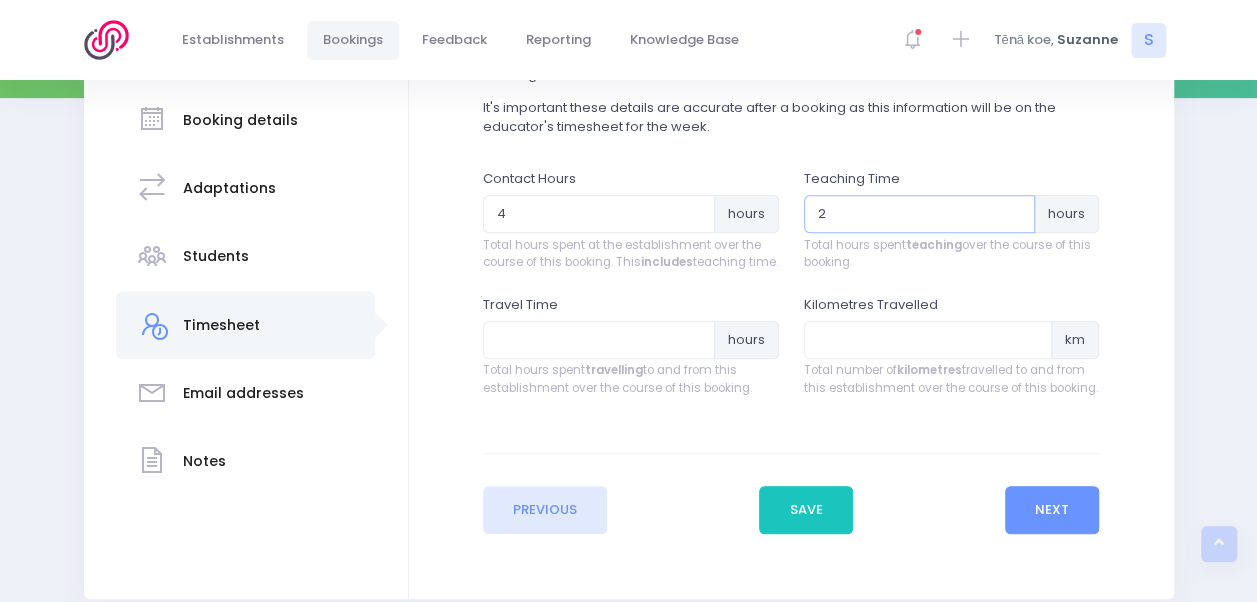 scroll, scrollTop: 357, scrollLeft: 0, axis: vertical 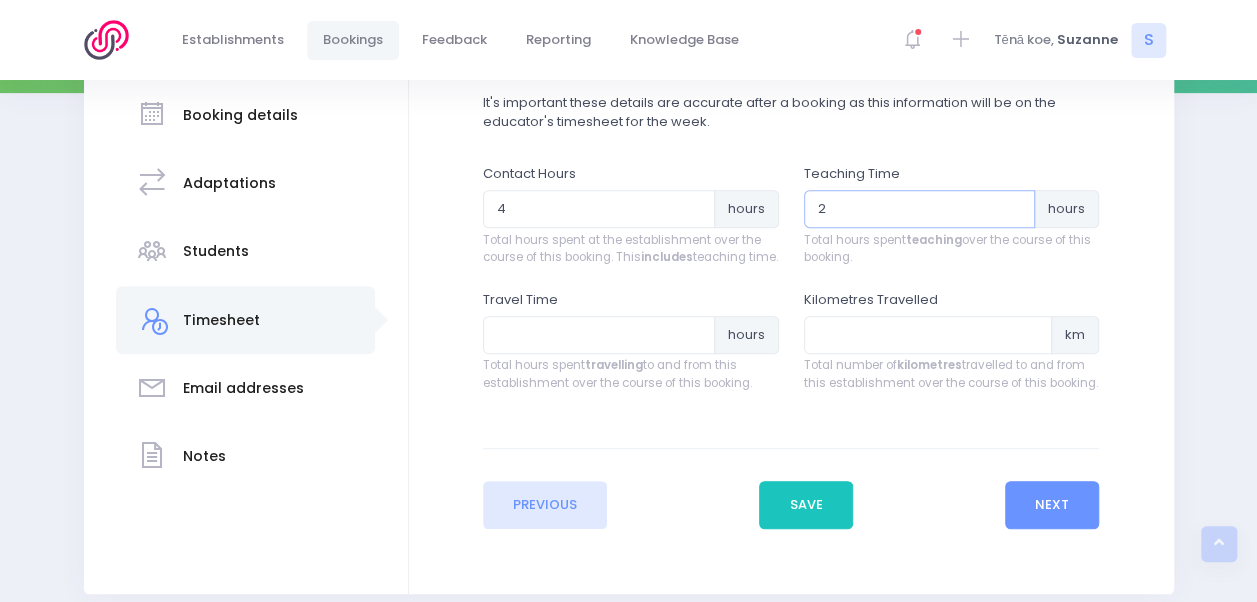 type on "2" 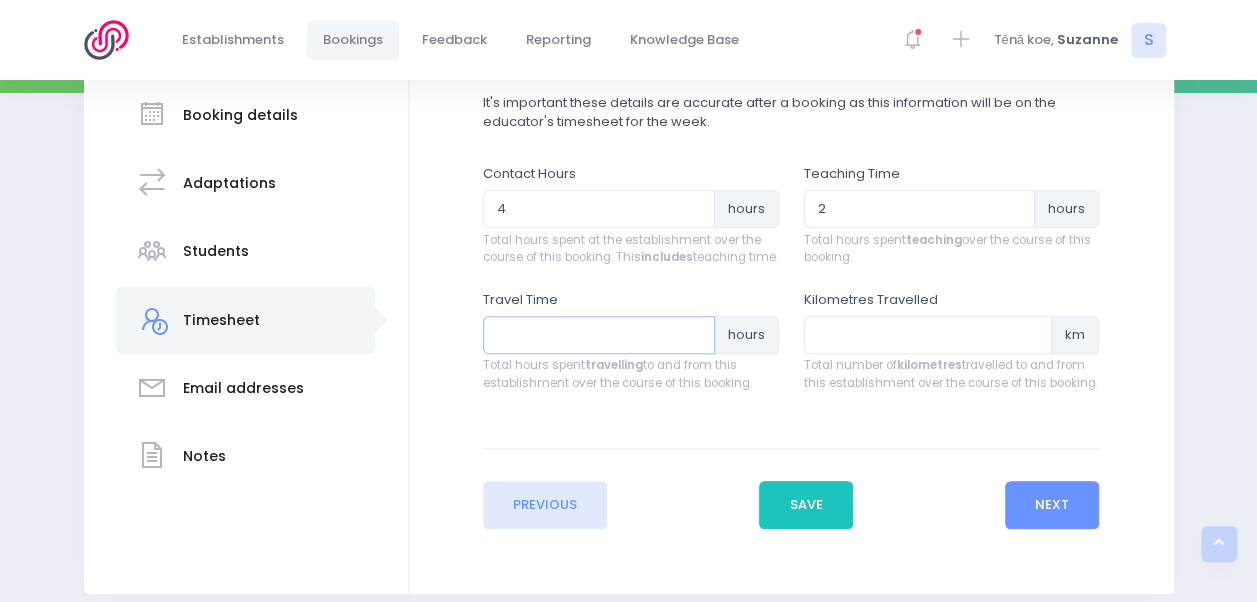 click at bounding box center (599, 335) 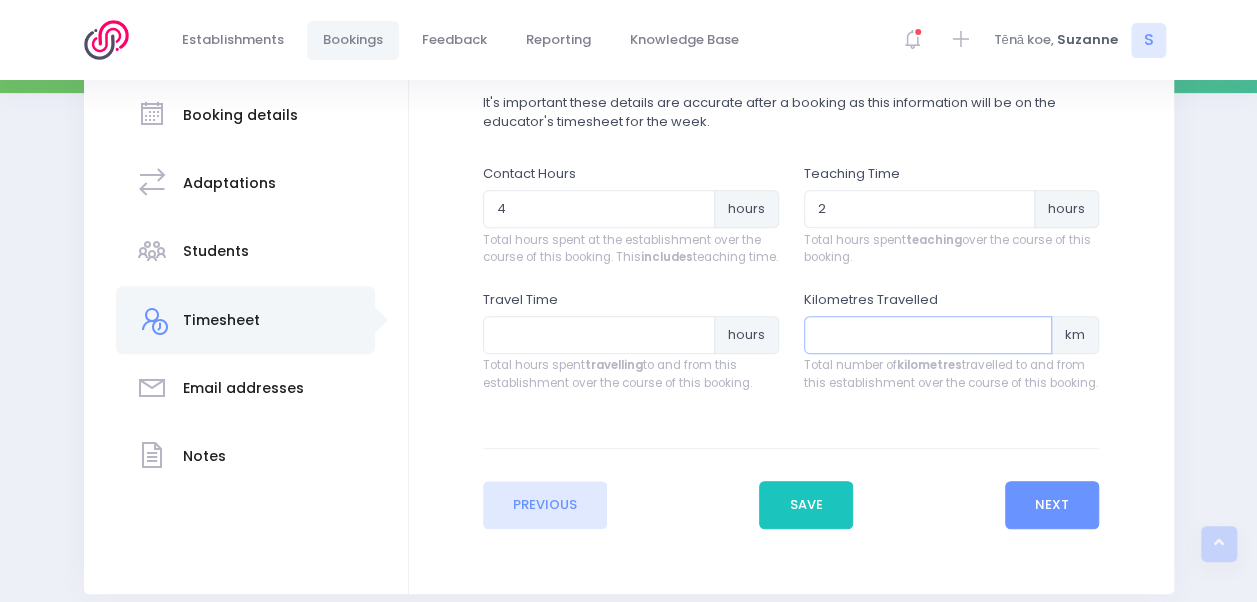 click at bounding box center [928, 335] 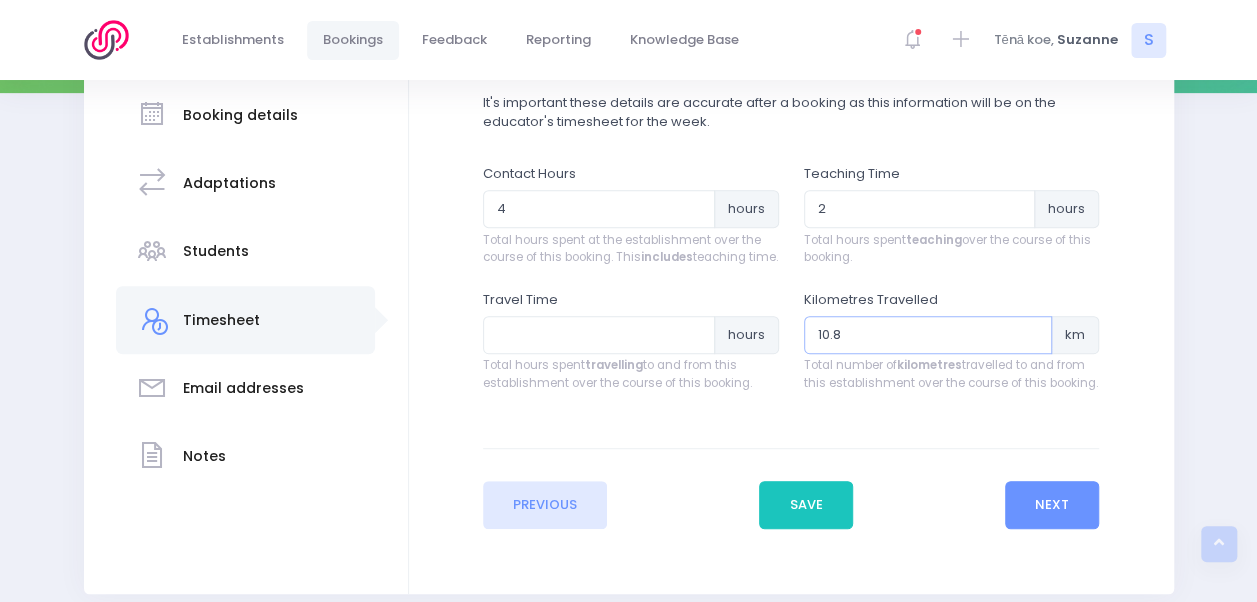 type on "10.8" 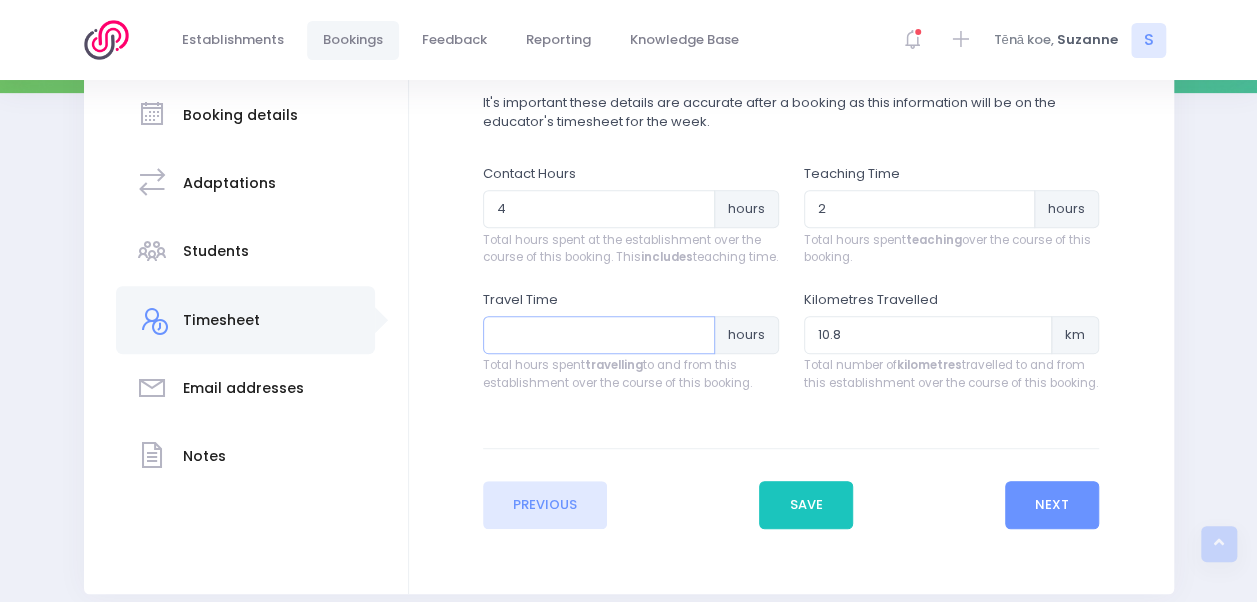 click at bounding box center (599, 335) 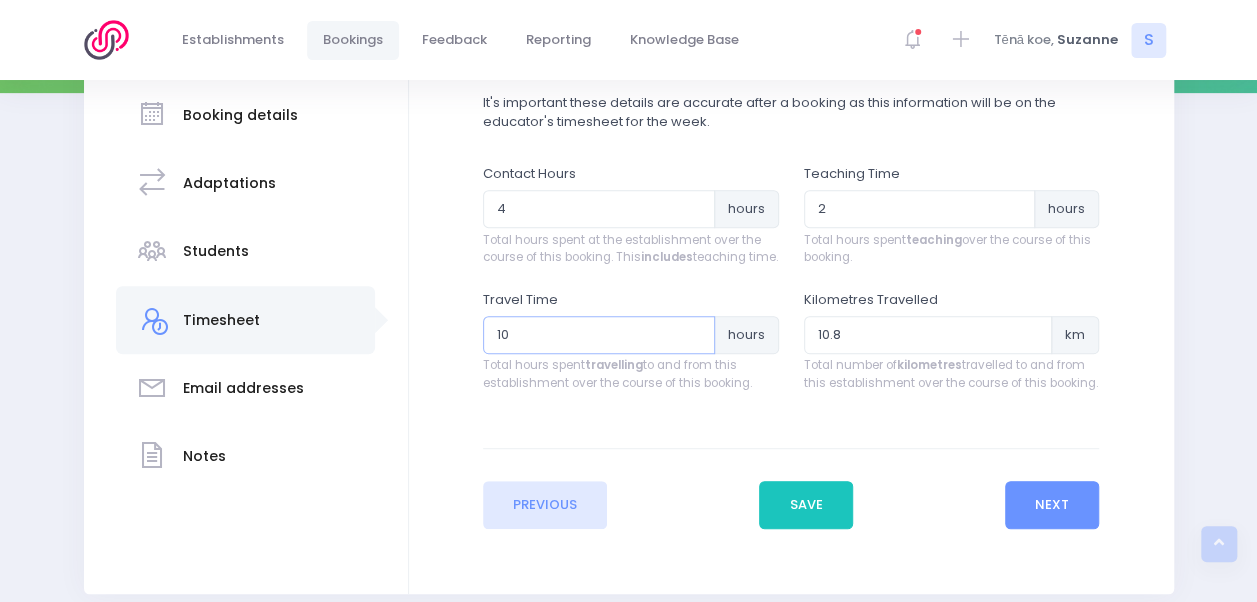 type on "1" 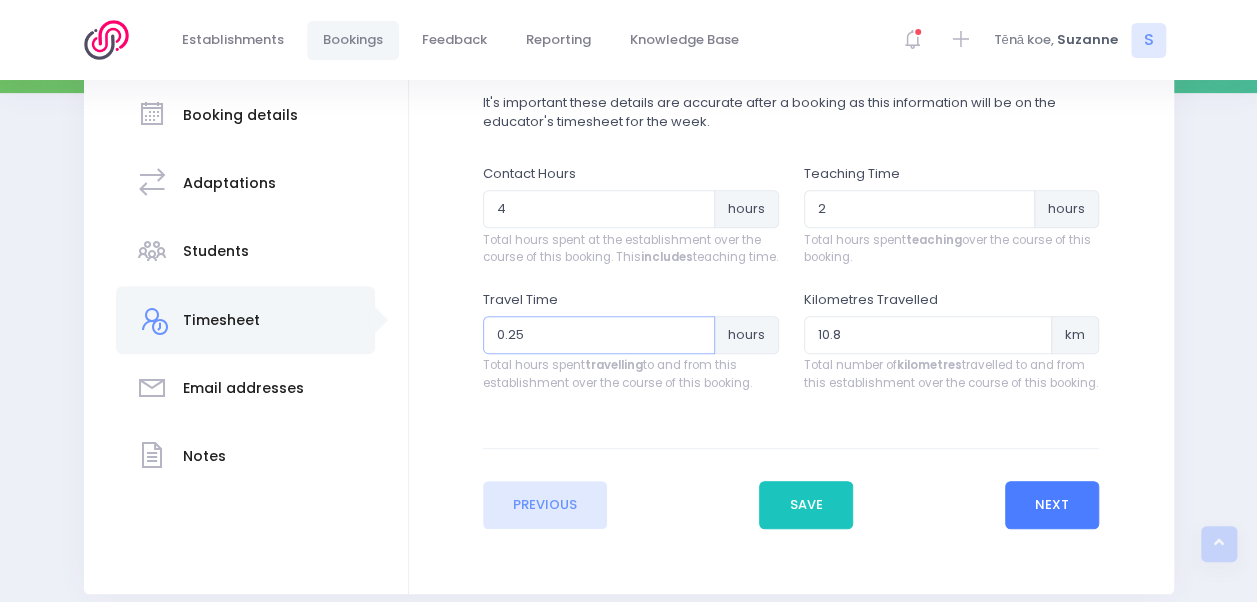 type on "0.25" 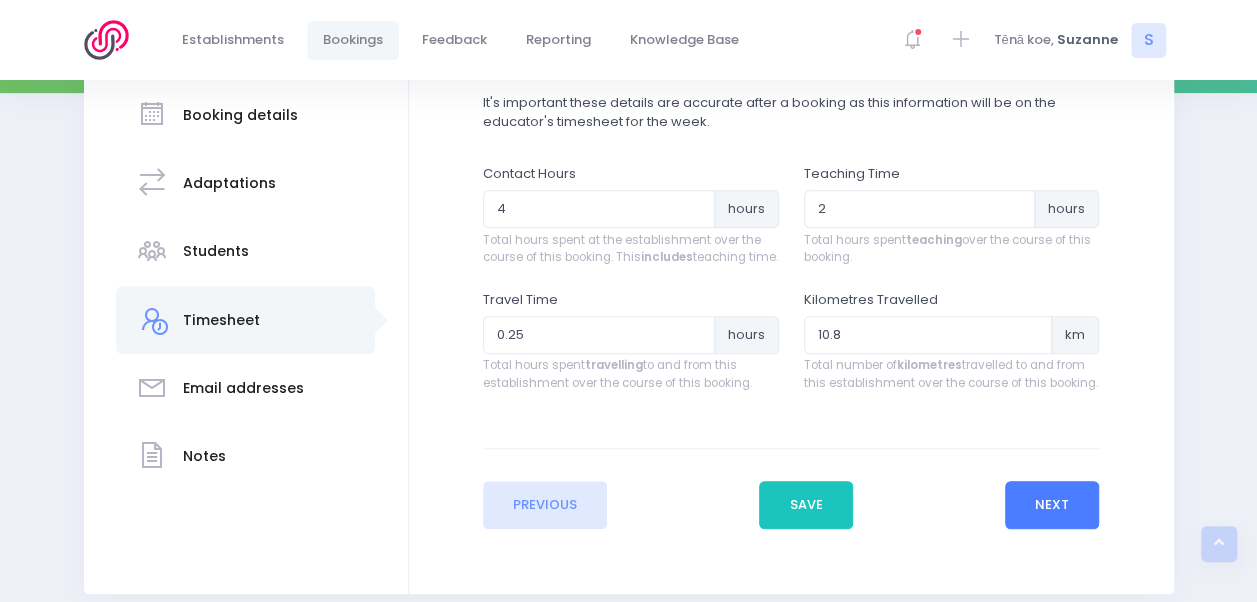 click on "Next" at bounding box center [1052, 505] 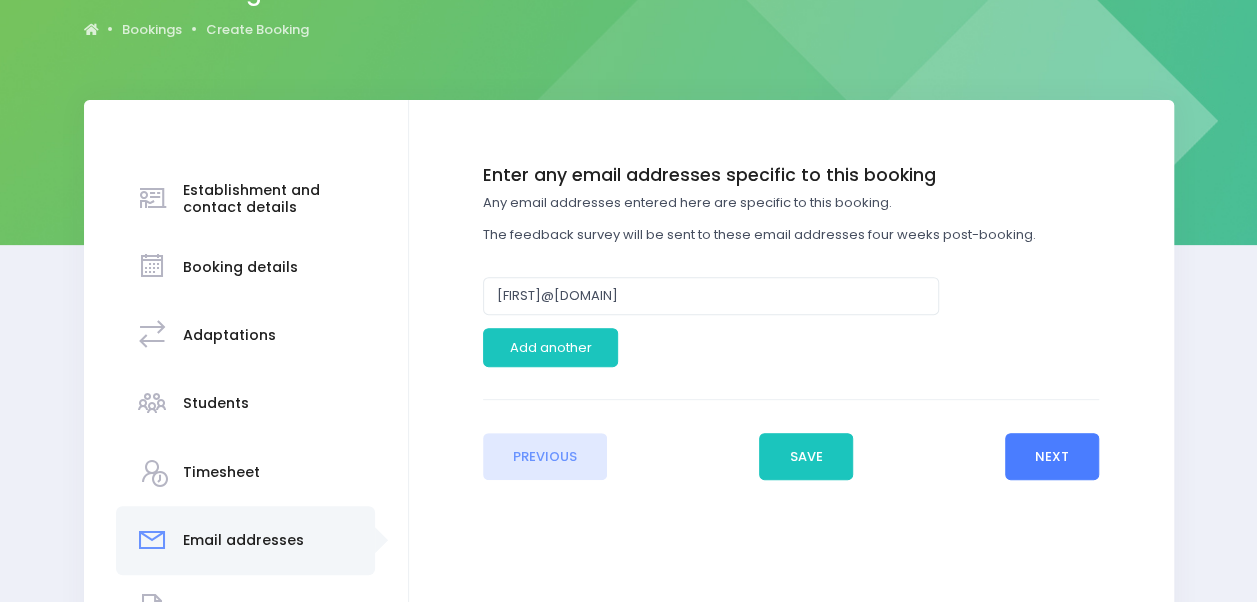 scroll, scrollTop: 208, scrollLeft: 0, axis: vertical 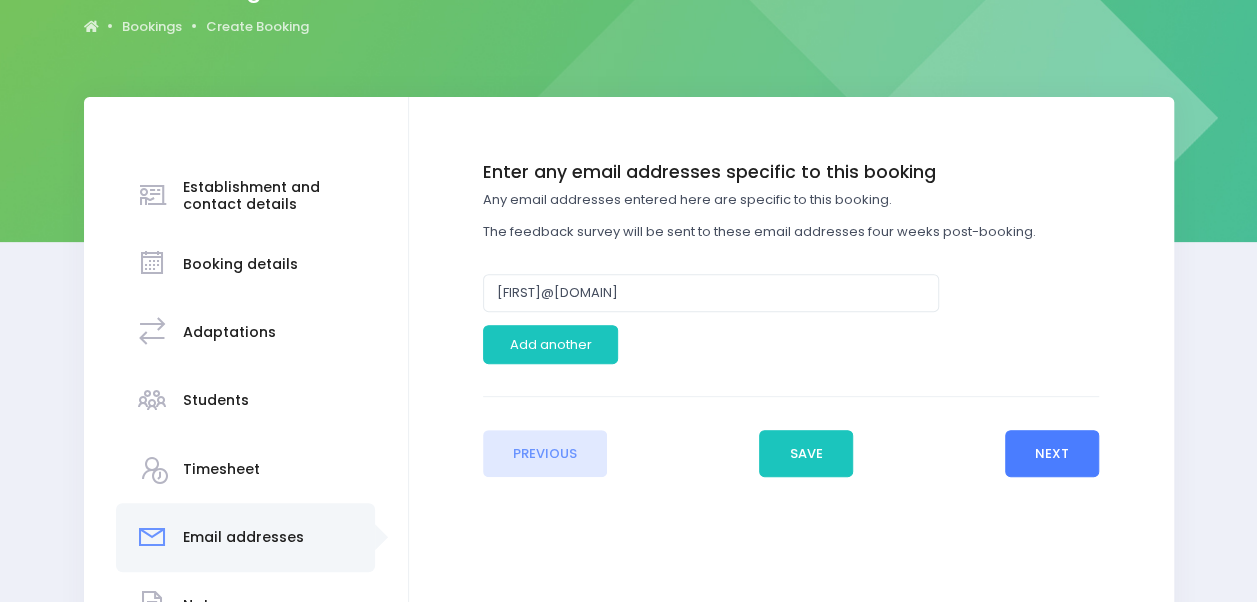 click on "Next" at bounding box center (1052, 454) 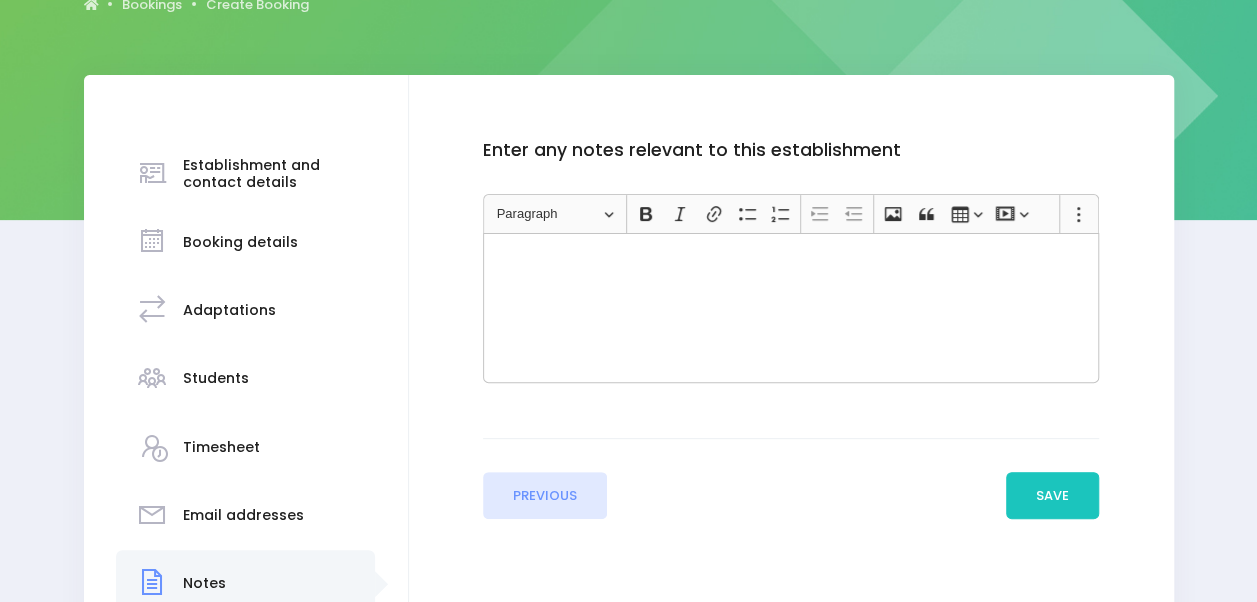 scroll, scrollTop: 242, scrollLeft: 0, axis: vertical 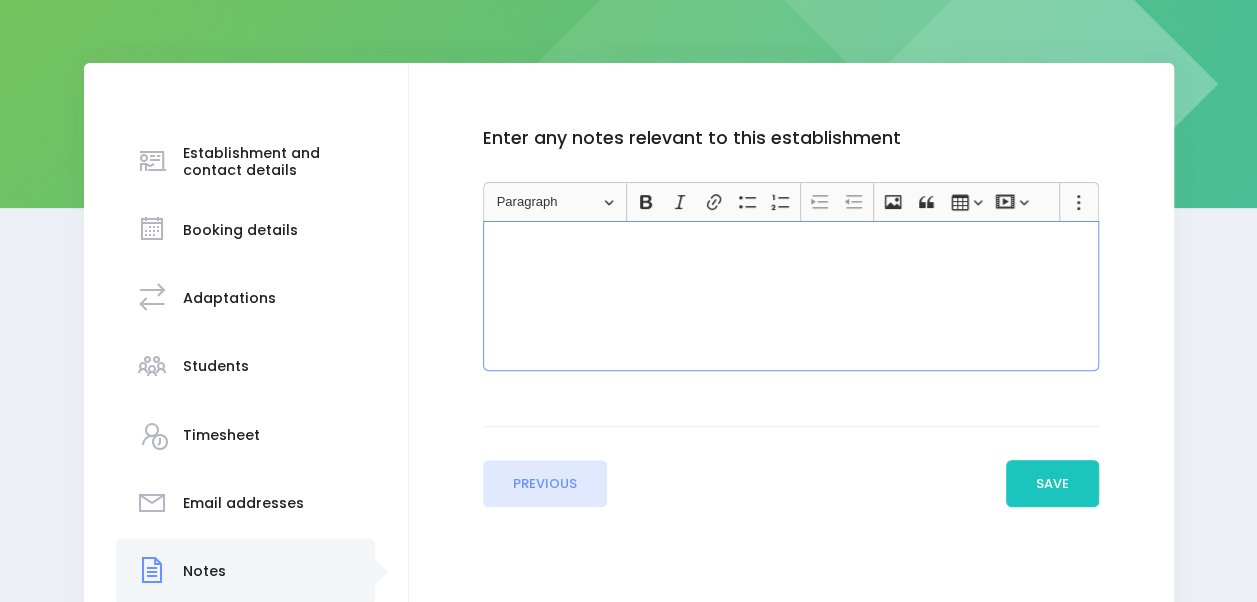 click at bounding box center [791, 296] 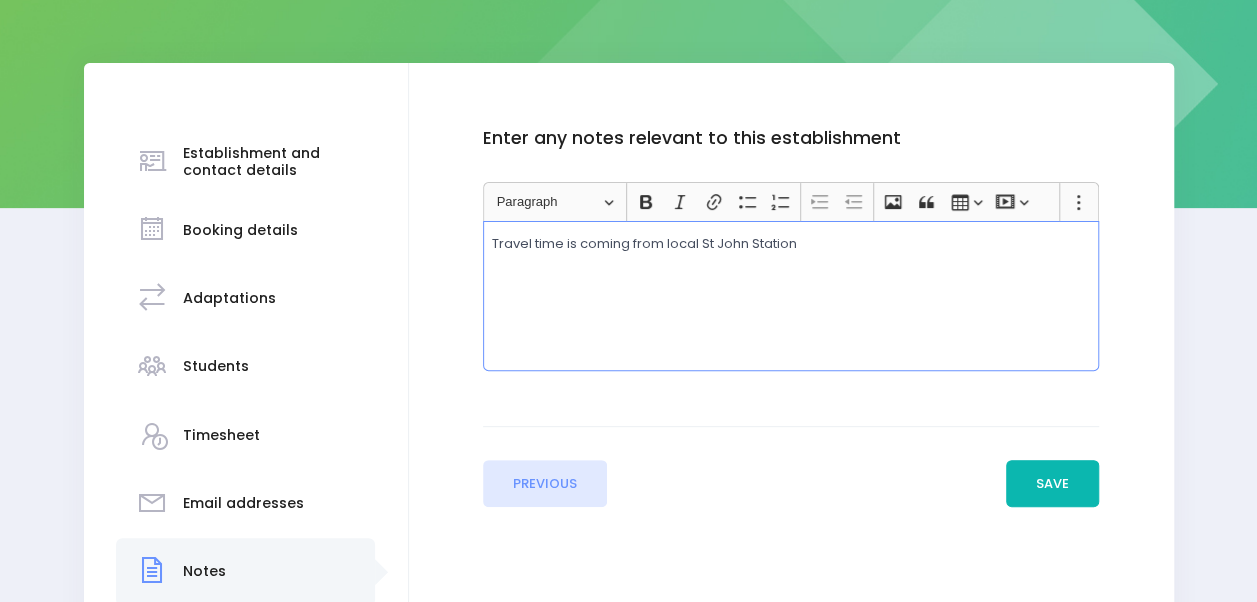 click on "Save" at bounding box center [1053, 484] 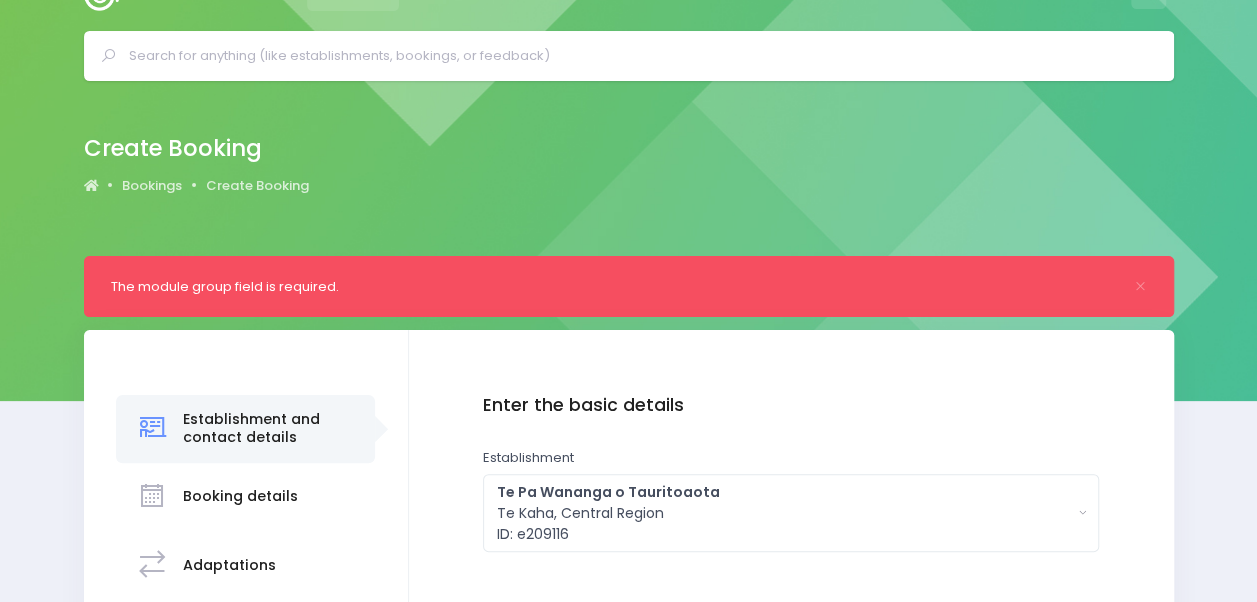 scroll, scrollTop: 272, scrollLeft: 0, axis: vertical 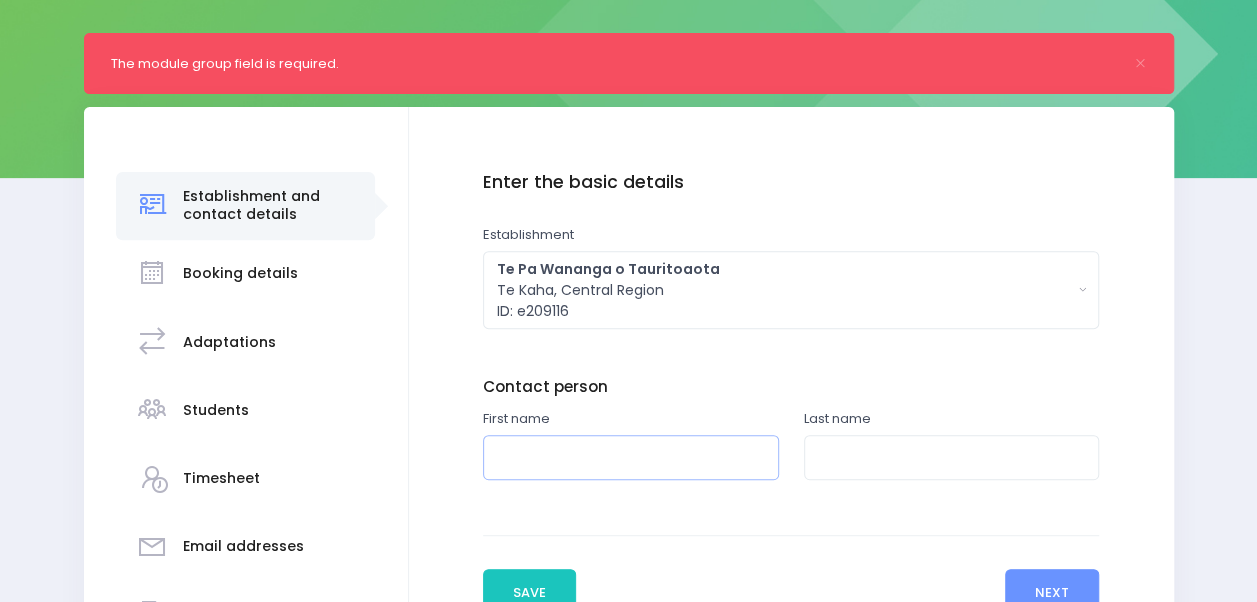 click at bounding box center (631, 457) 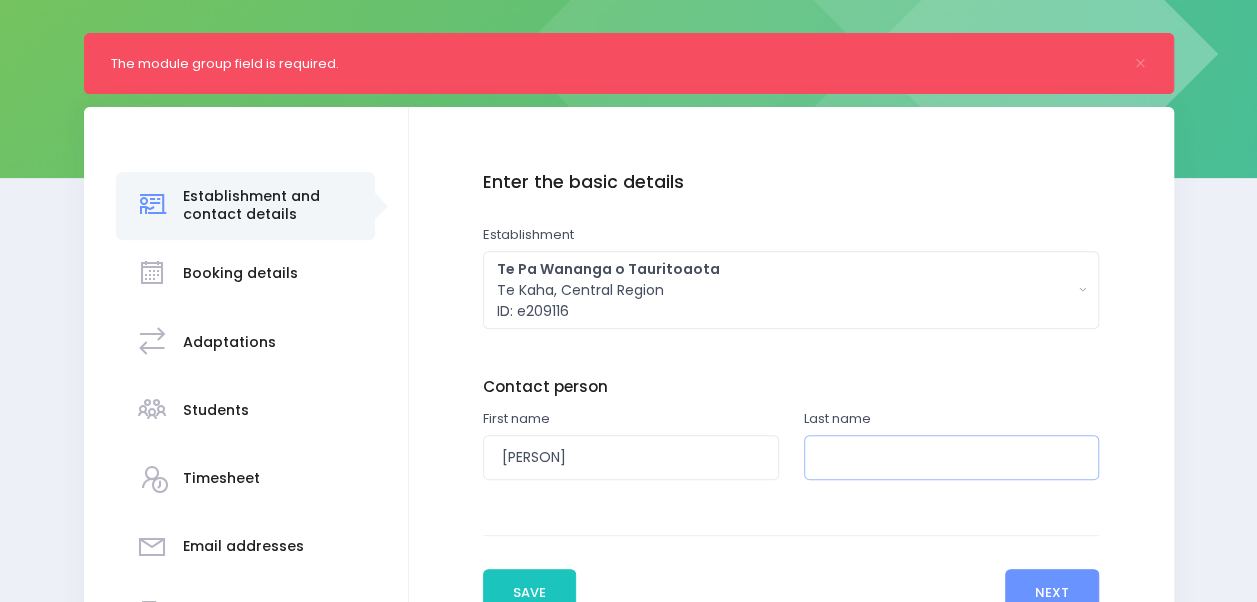 type on "[CITY]" 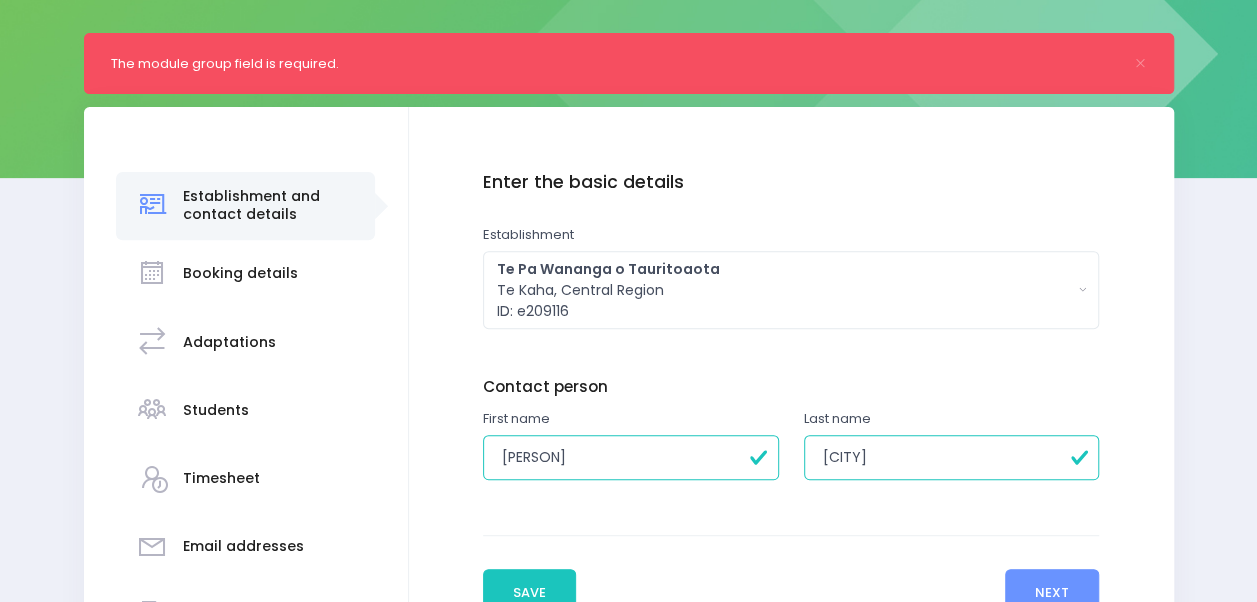 type on "Suzanne" 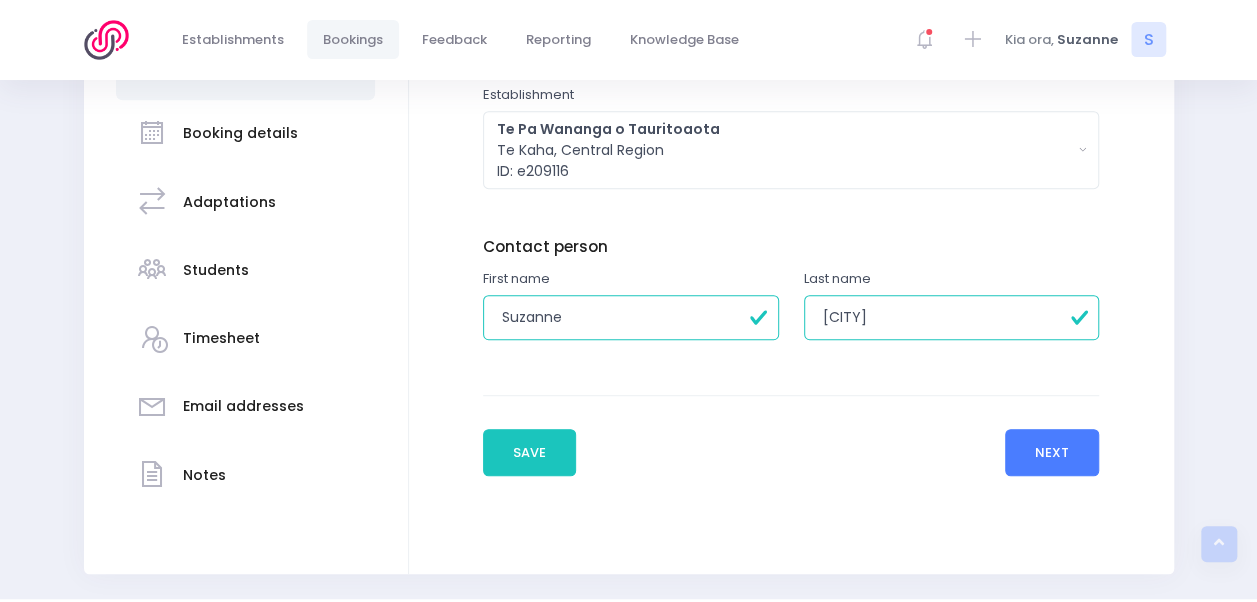 click on "Next" at bounding box center [1052, 453] 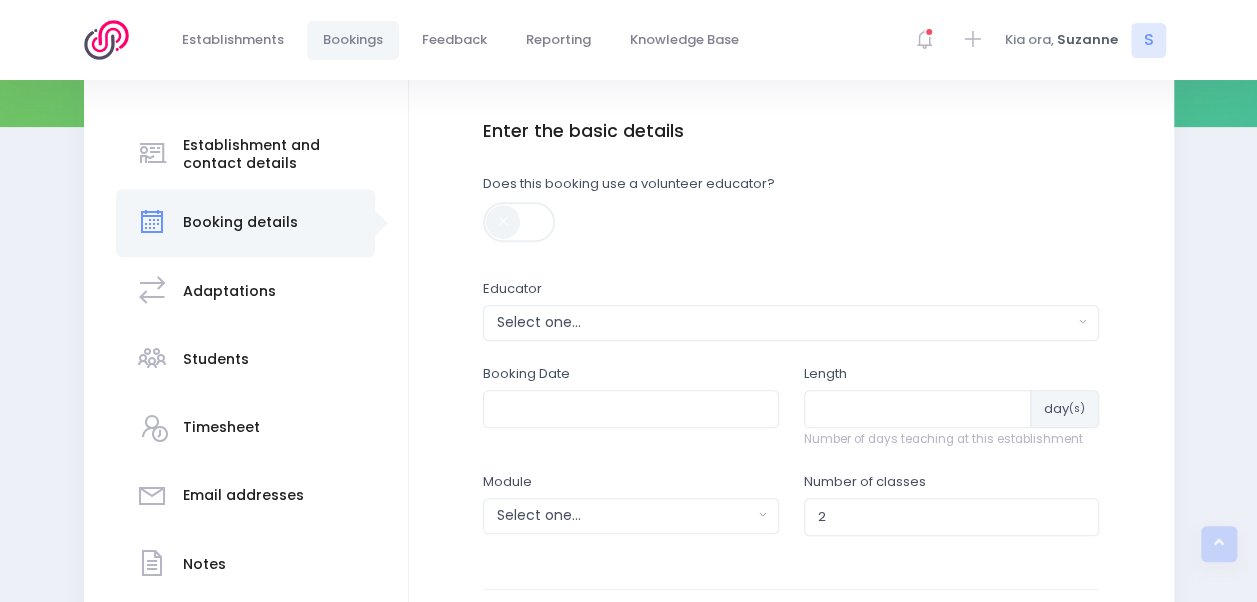 scroll, scrollTop: 324, scrollLeft: 0, axis: vertical 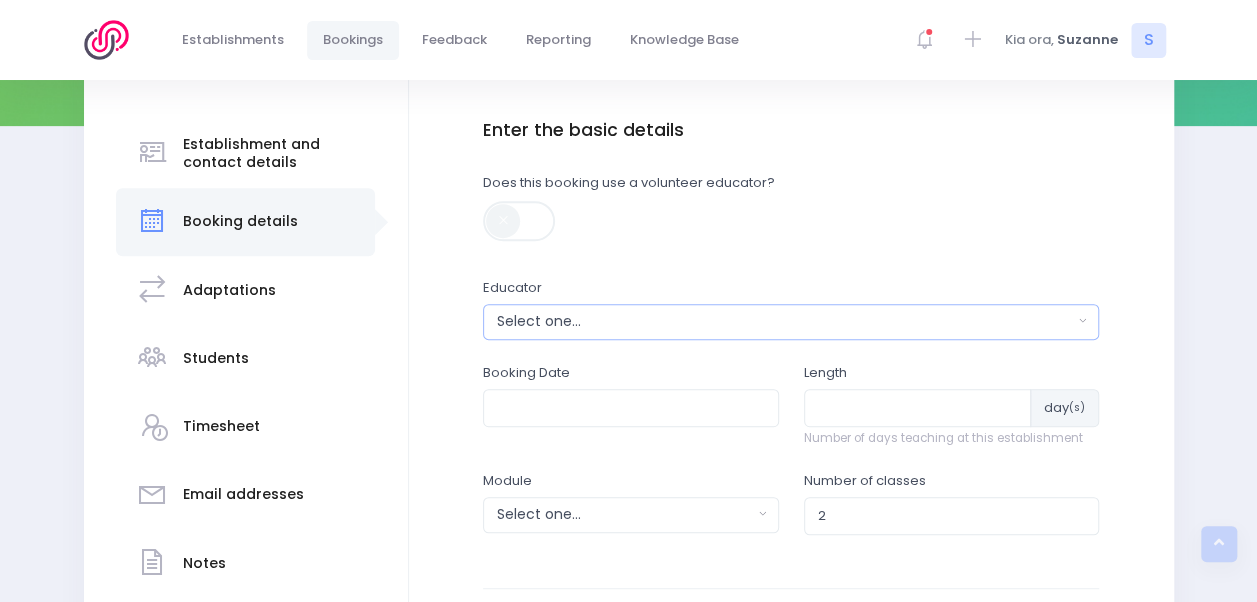 click on "Select one..." at bounding box center (785, 321) 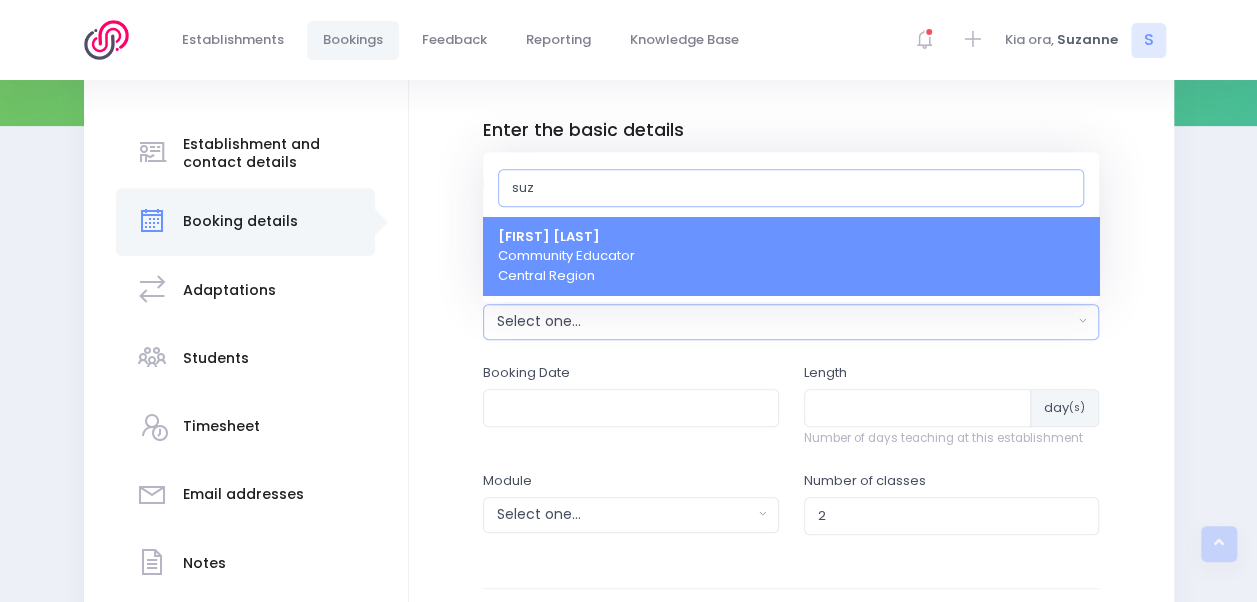 type on "suz" 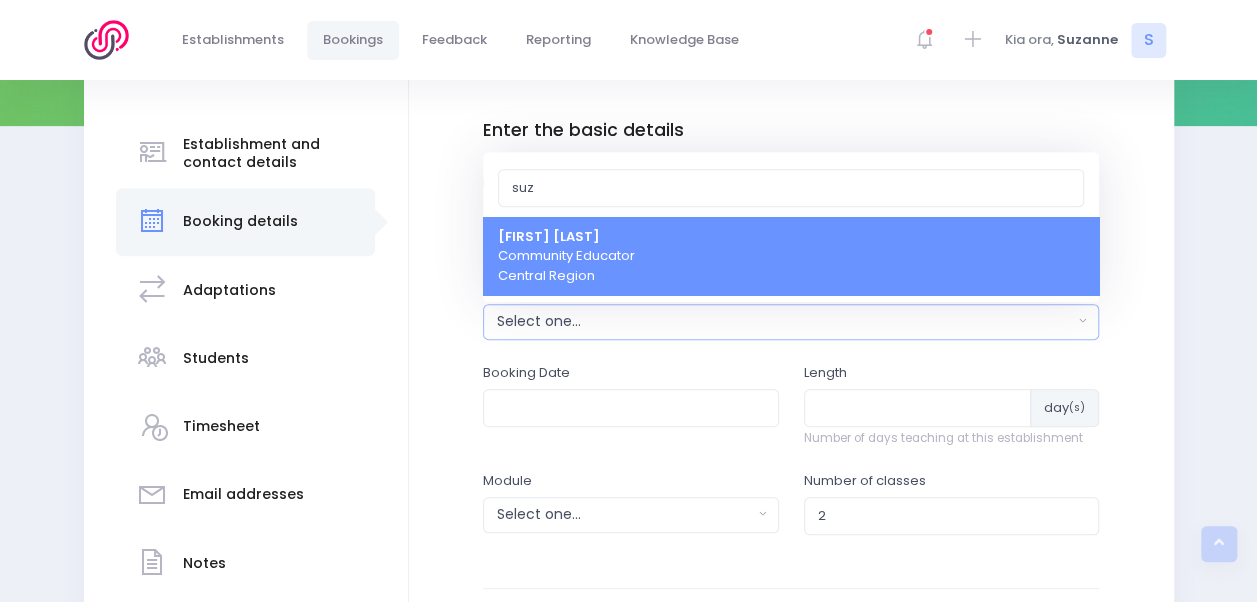click on "[PERSON] Community Educator Central Region" at bounding box center (791, 256) 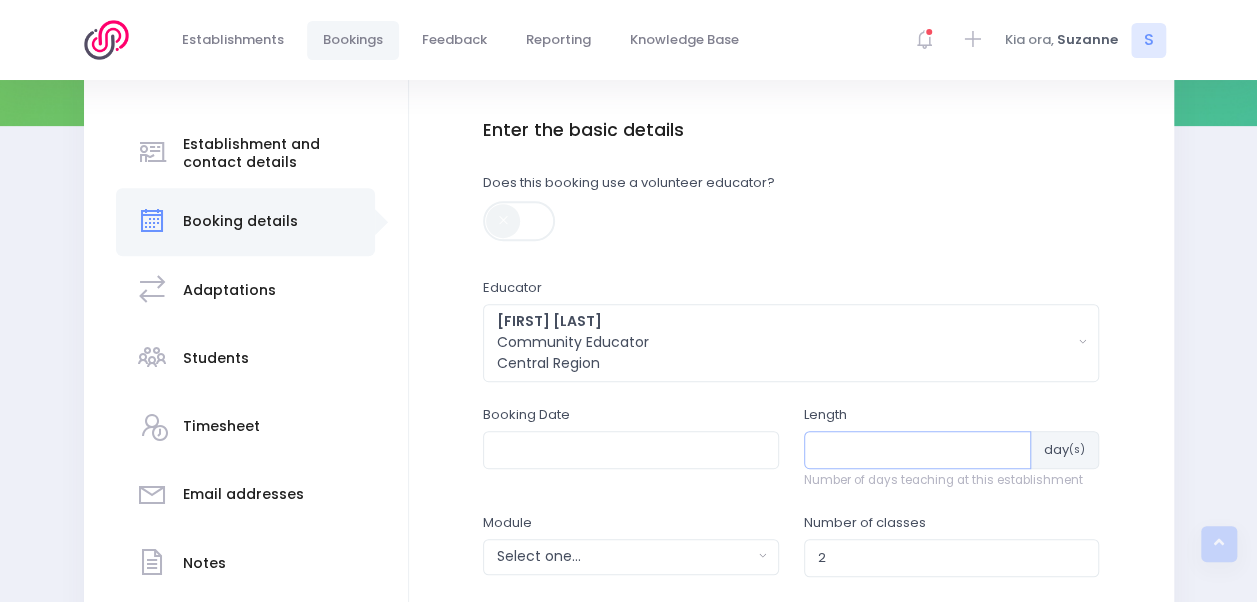 click at bounding box center [918, 450] 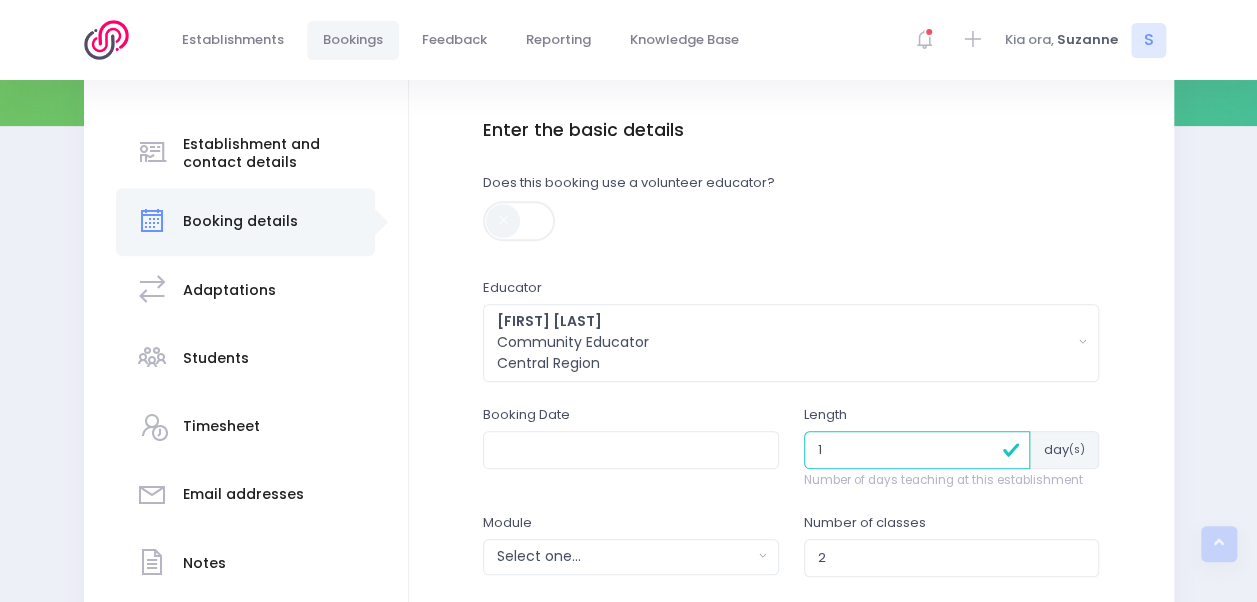 type on "1" 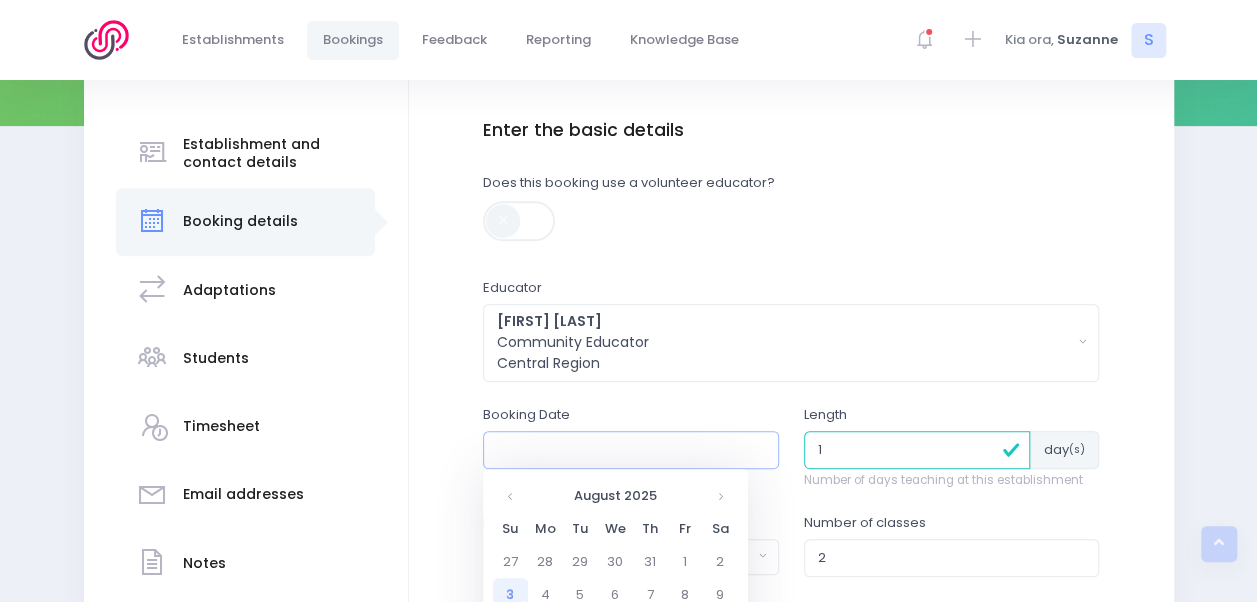 click at bounding box center [631, 450] 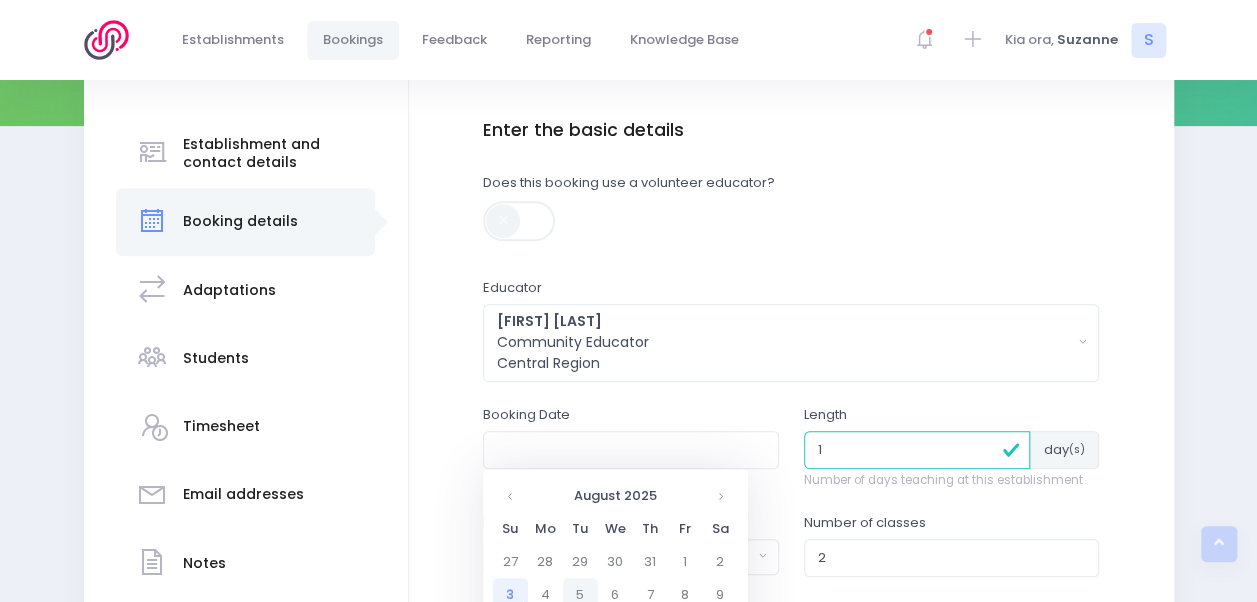 click on "5" at bounding box center (580, 594) 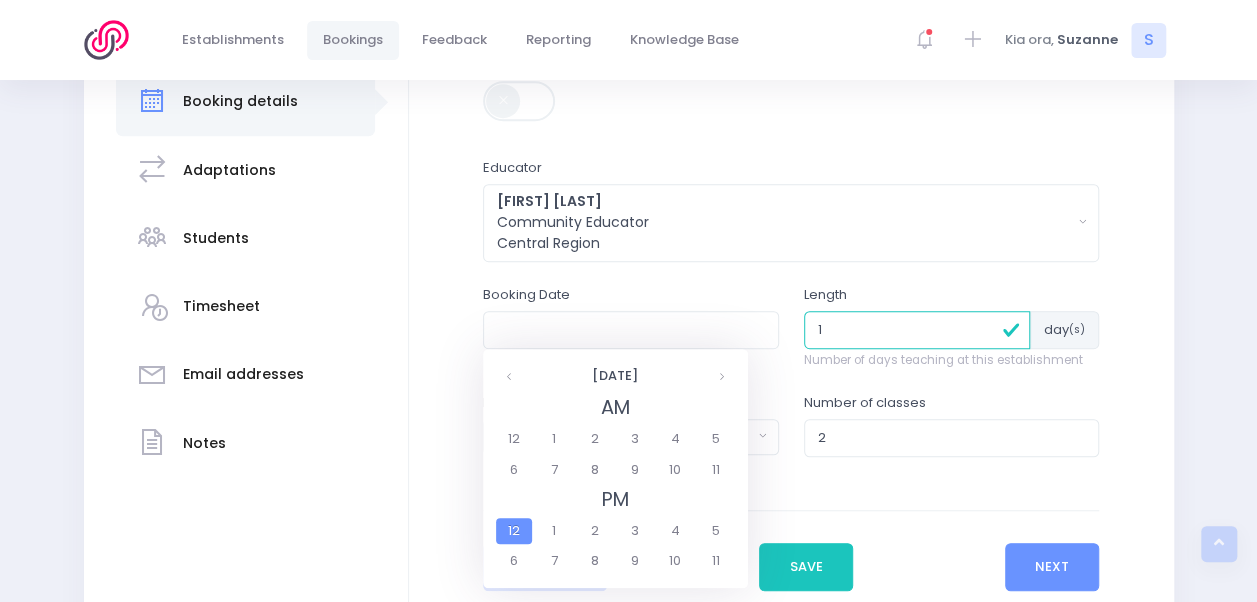 scroll, scrollTop: 456, scrollLeft: 0, axis: vertical 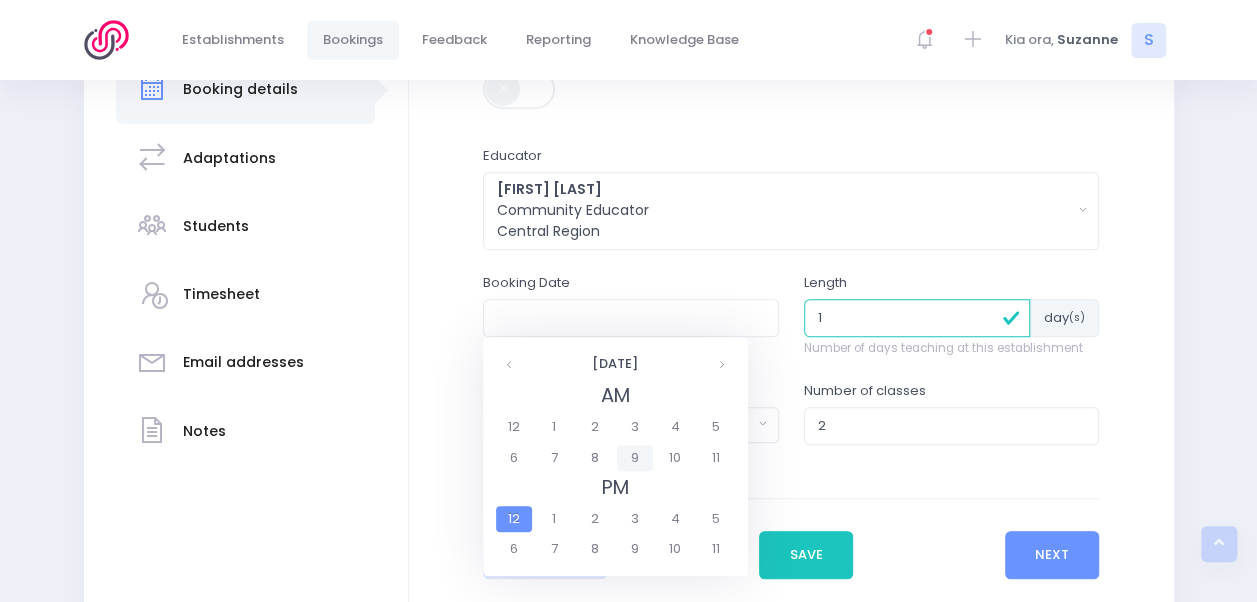 click on "9" at bounding box center (634, 458) 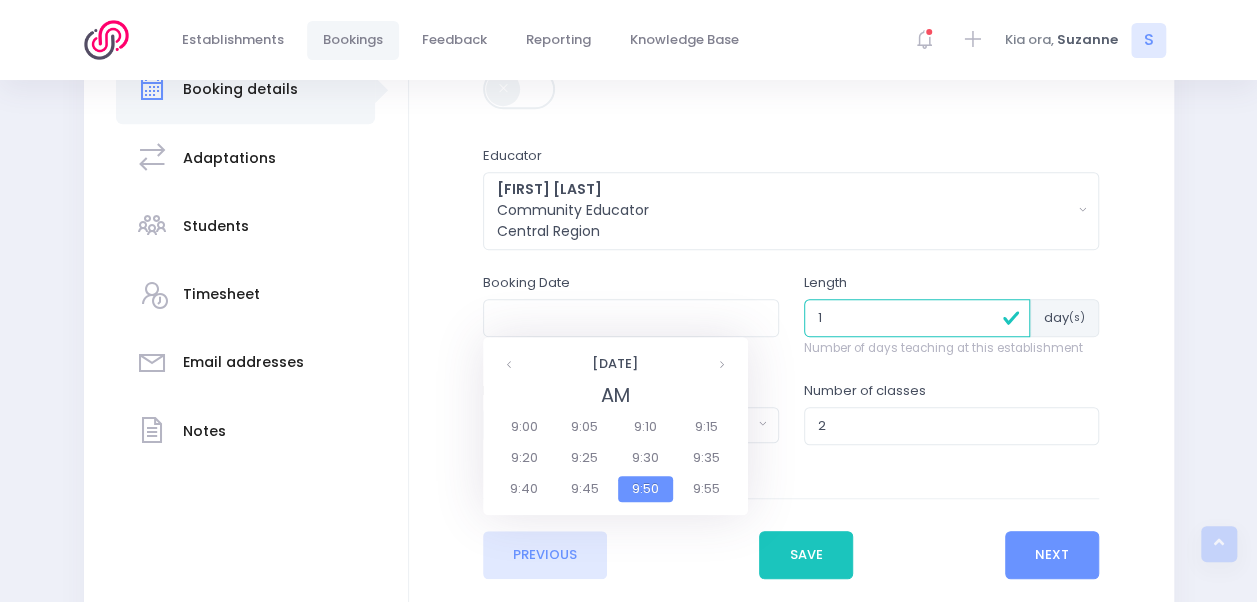 click on "9:30" at bounding box center (646, 458) 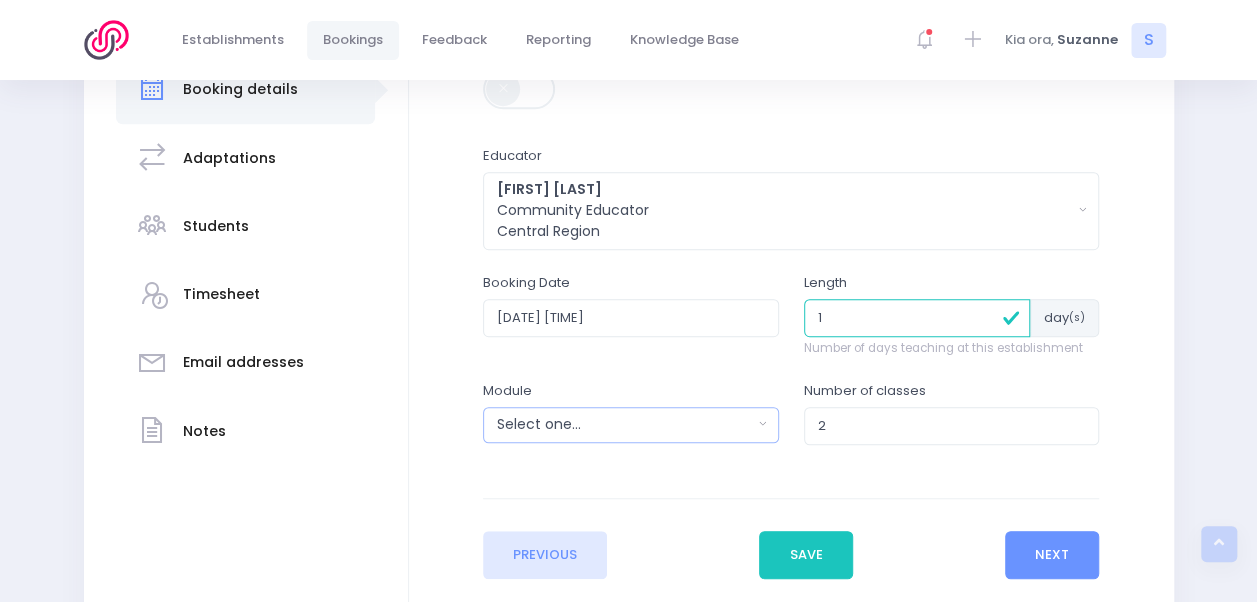 click on "Select one..." at bounding box center [631, 425] 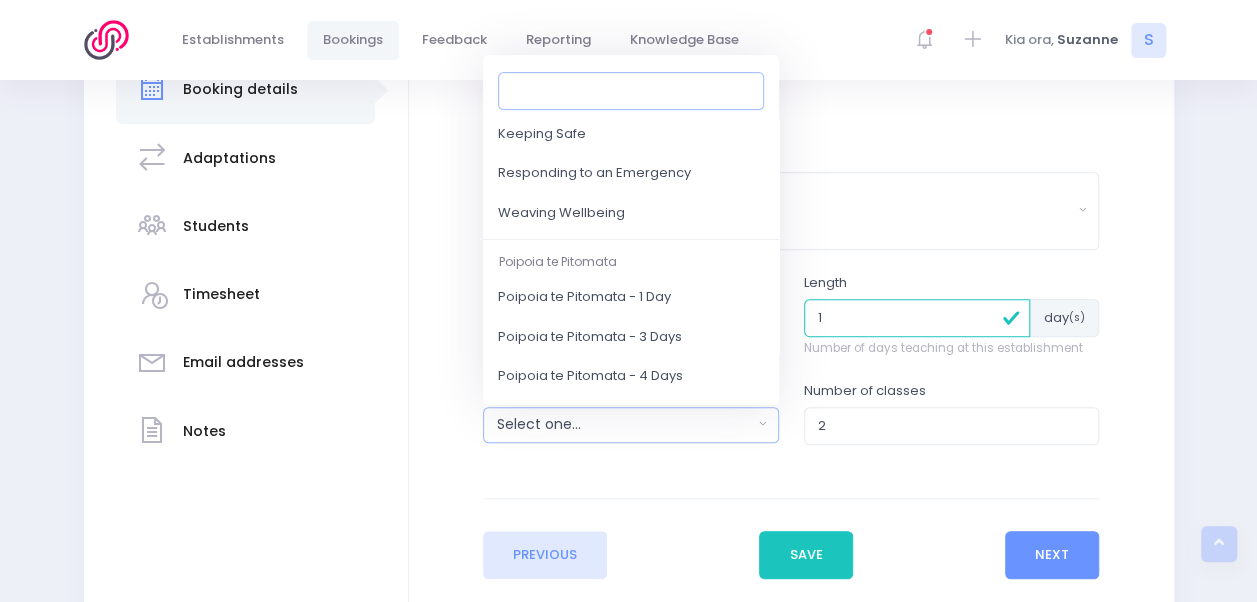 scroll, scrollTop: 276, scrollLeft: 0, axis: vertical 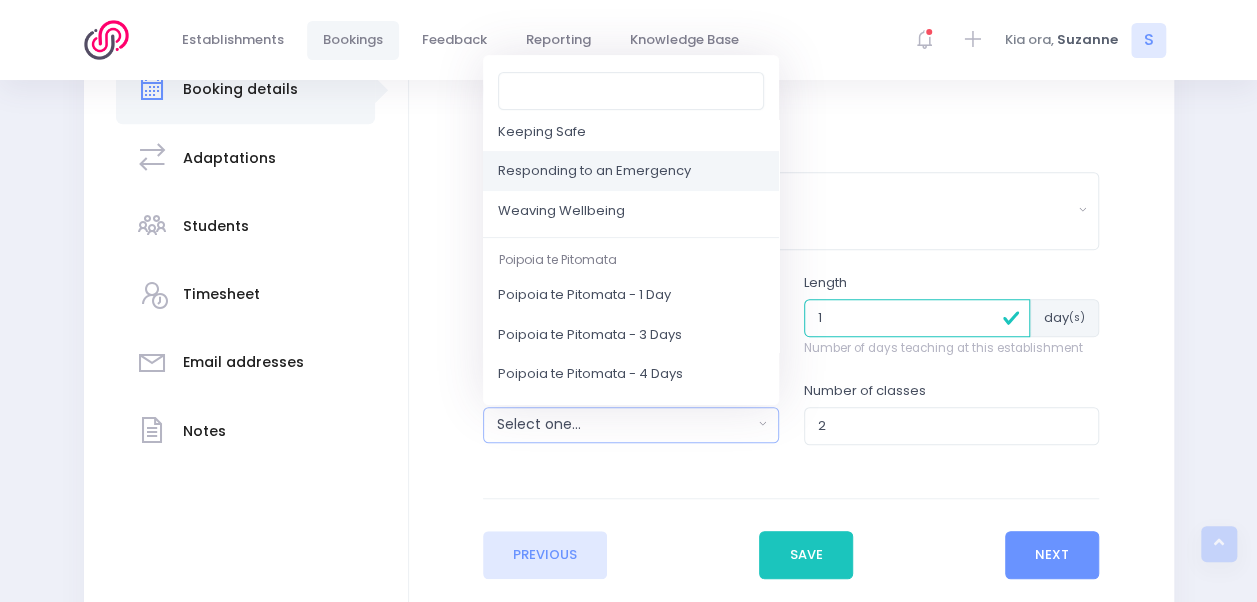 click on "Responding to an Emergency" at bounding box center [594, 171] 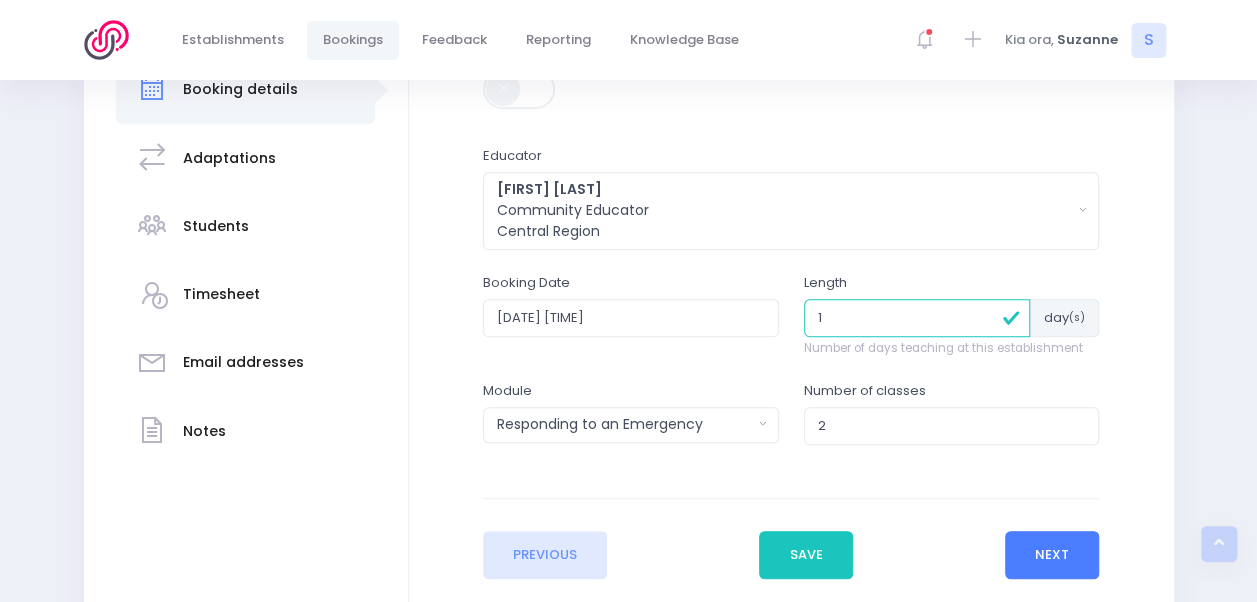 click on "Next" at bounding box center [1052, 555] 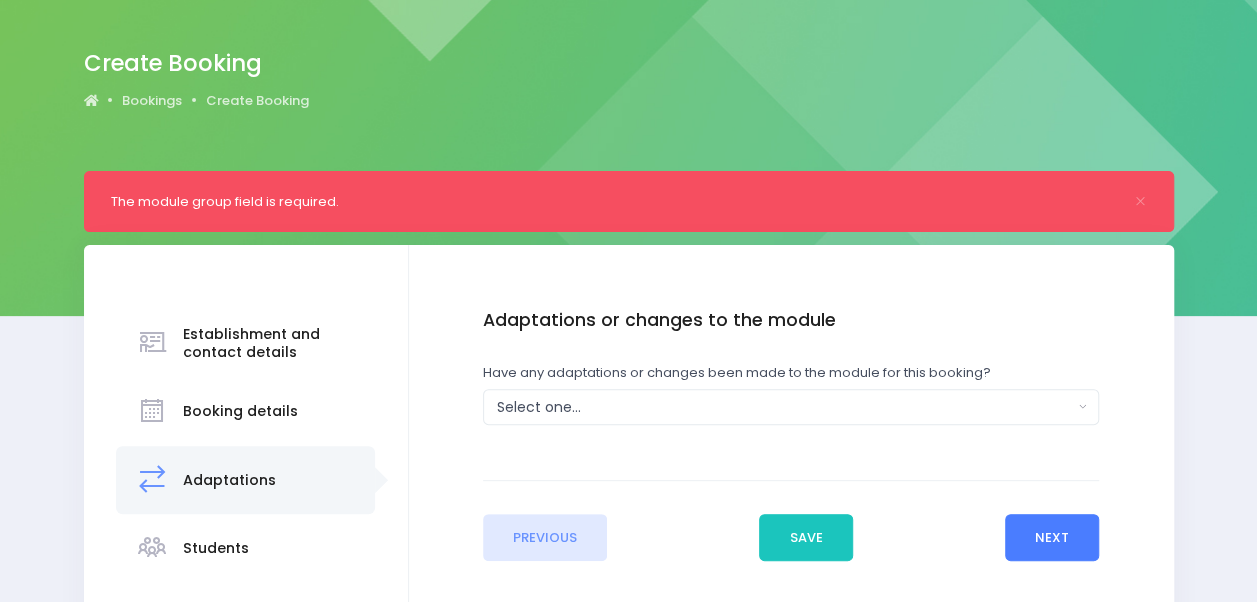 scroll, scrollTop: 141, scrollLeft: 0, axis: vertical 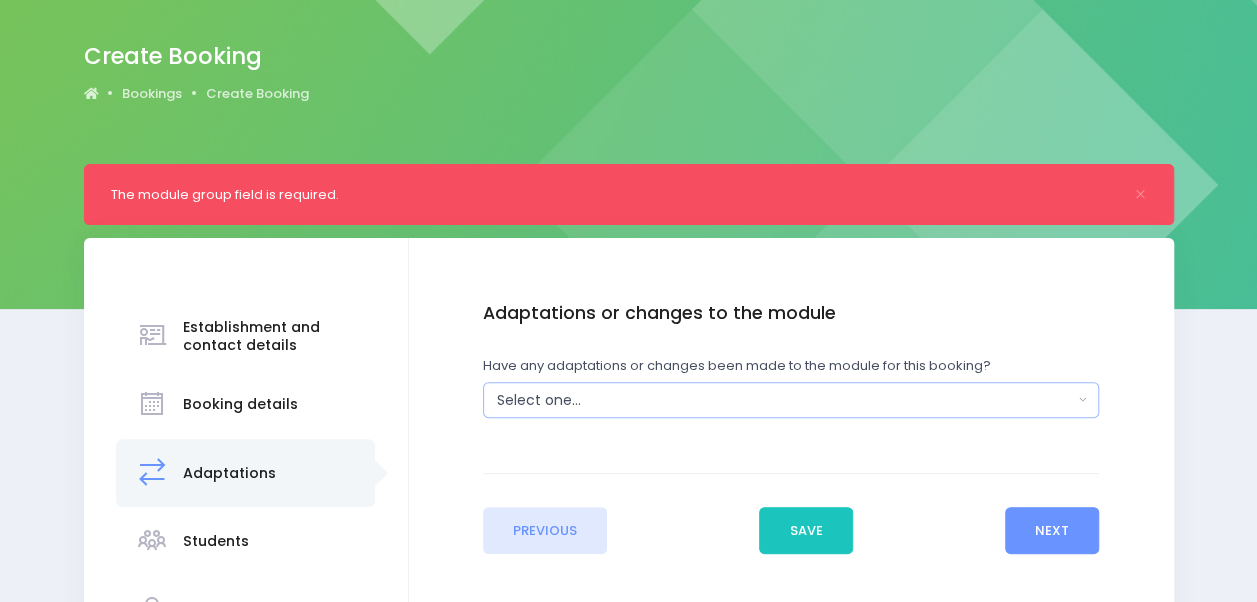 click on "Select one..." at bounding box center (785, 400) 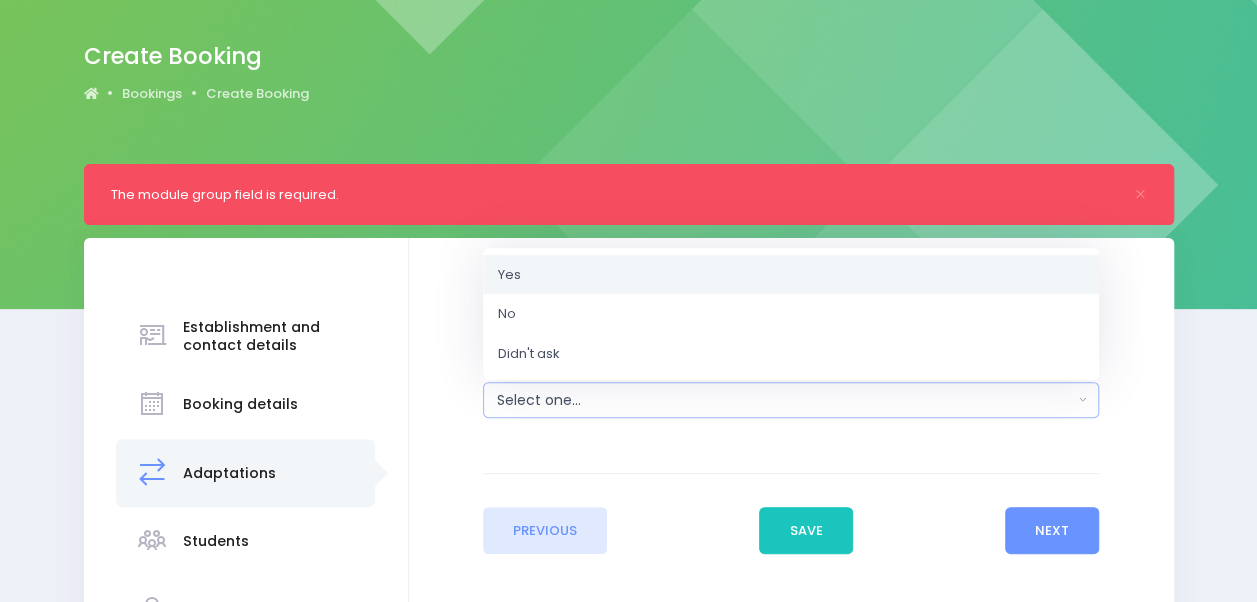 click on "Yes" at bounding box center (791, 275) 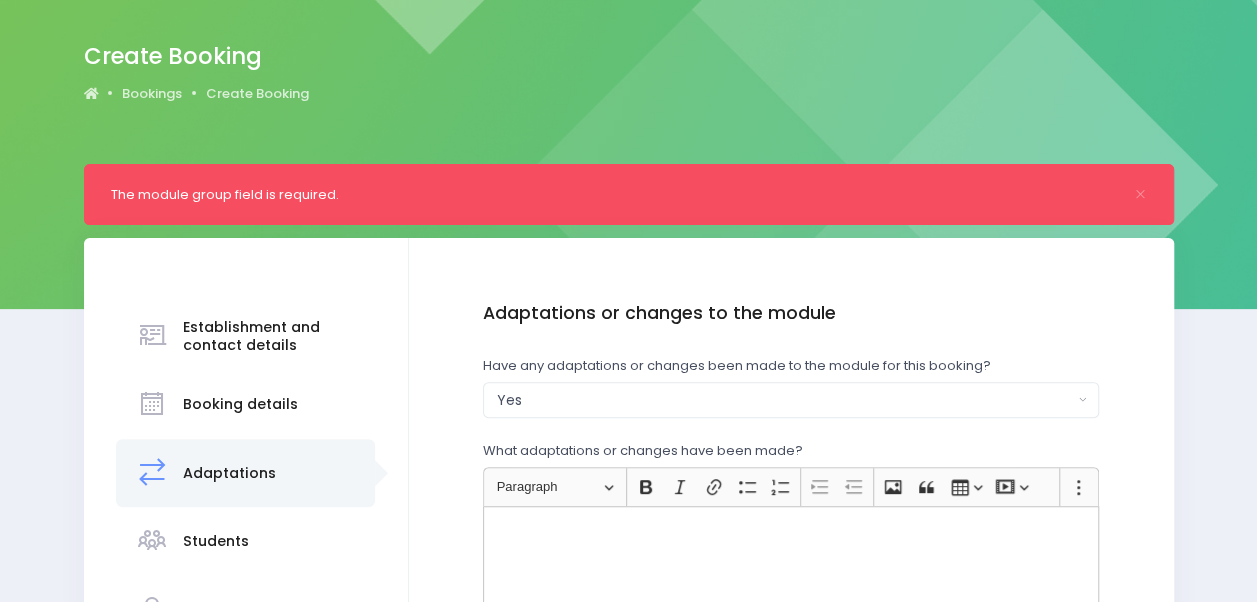 click at bounding box center (791, 581) 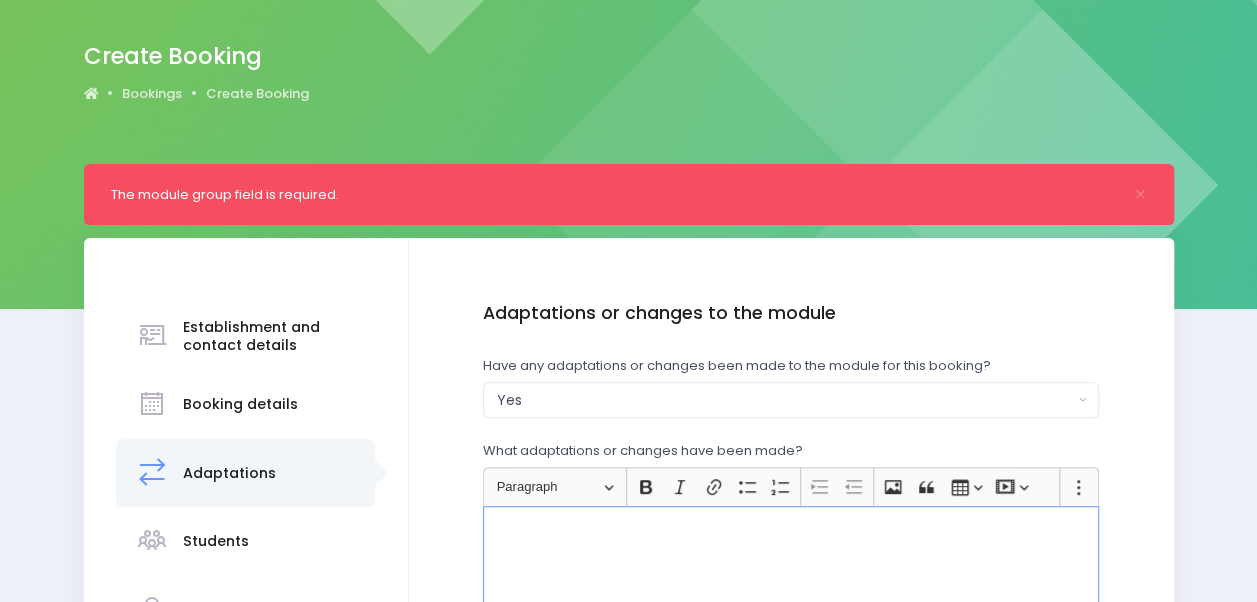 type 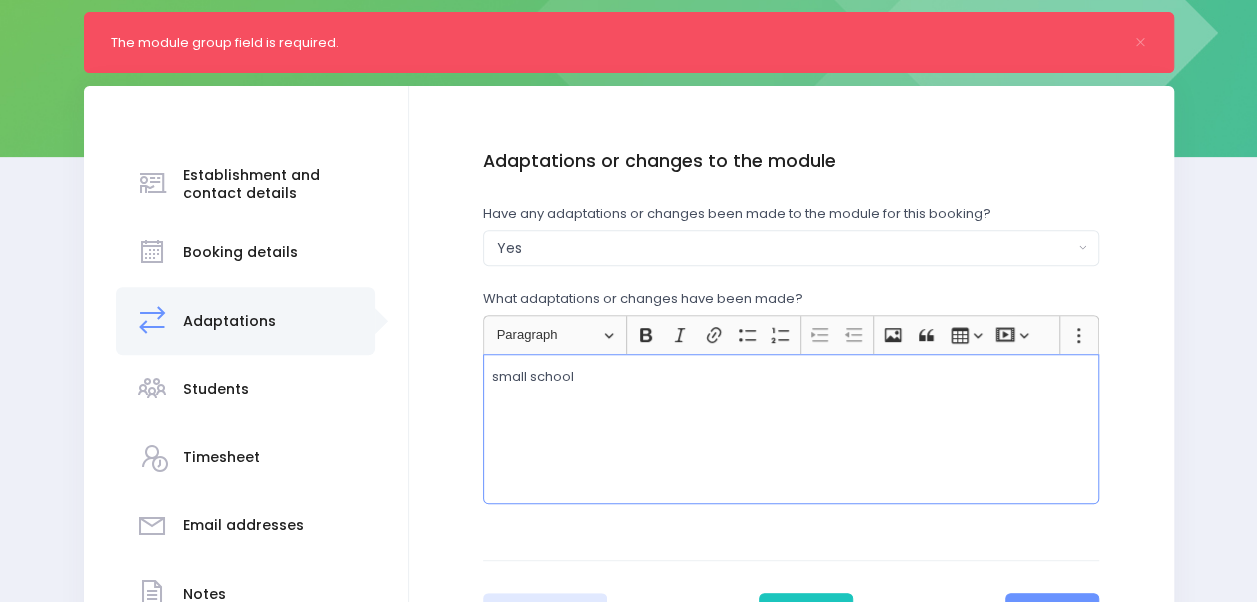 scroll, scrollTop: 296, scrollLeft: 0, axis: vertical 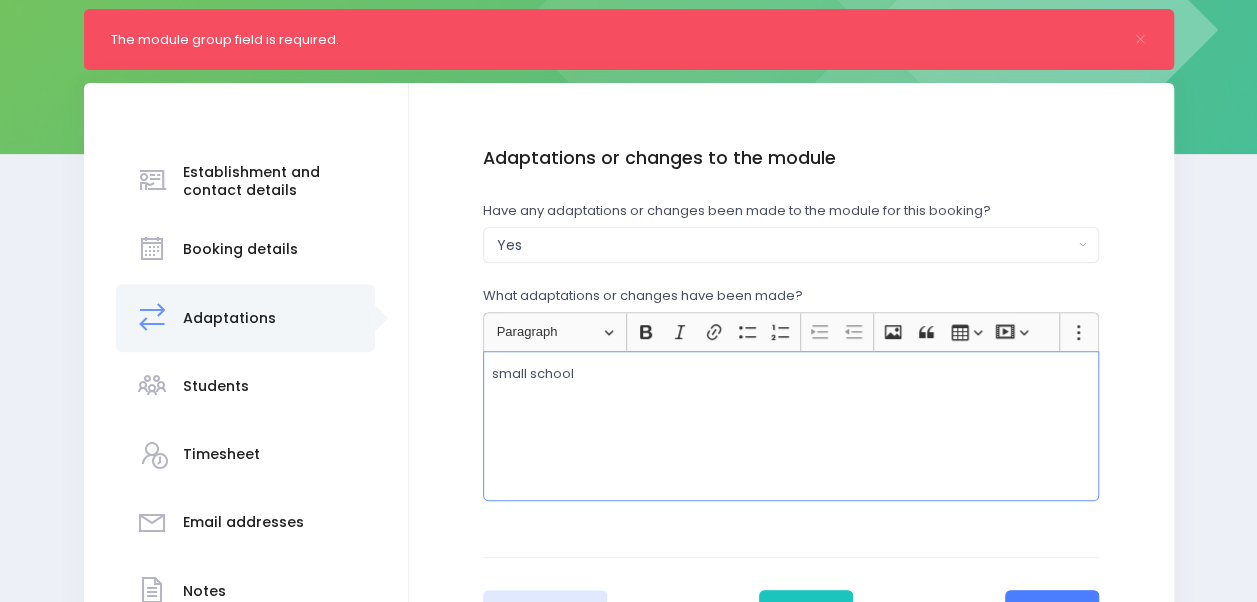 click on "Next" at bounding box center [1052, 614] 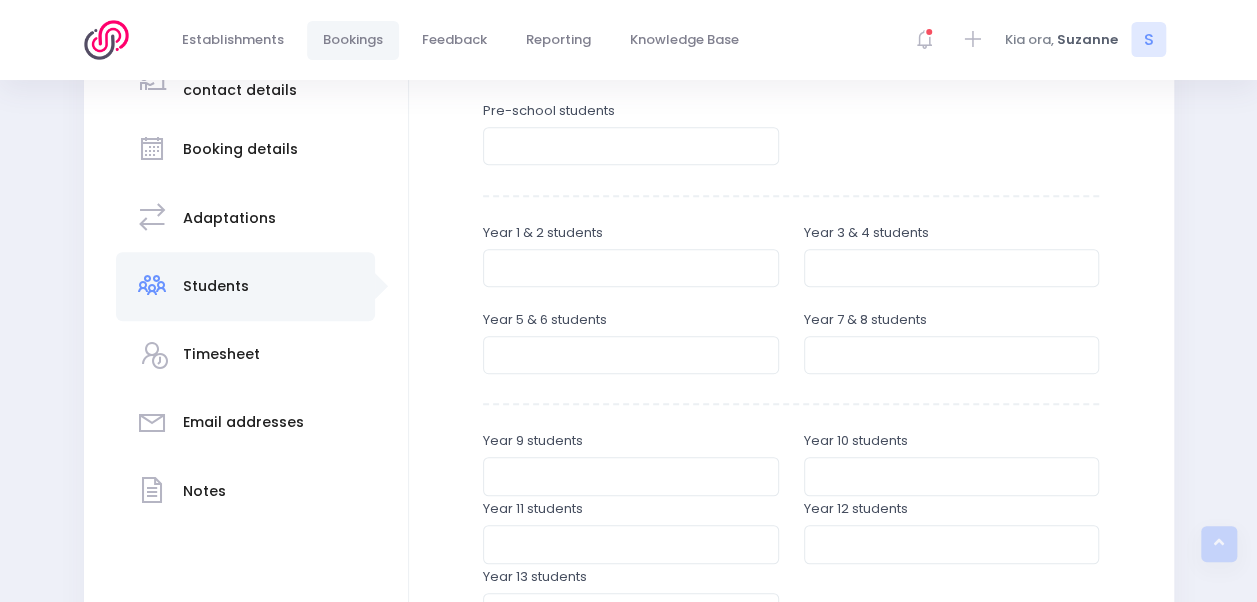 scroll, scrollTop: 398, scrollLeft: 0, axis: vertical 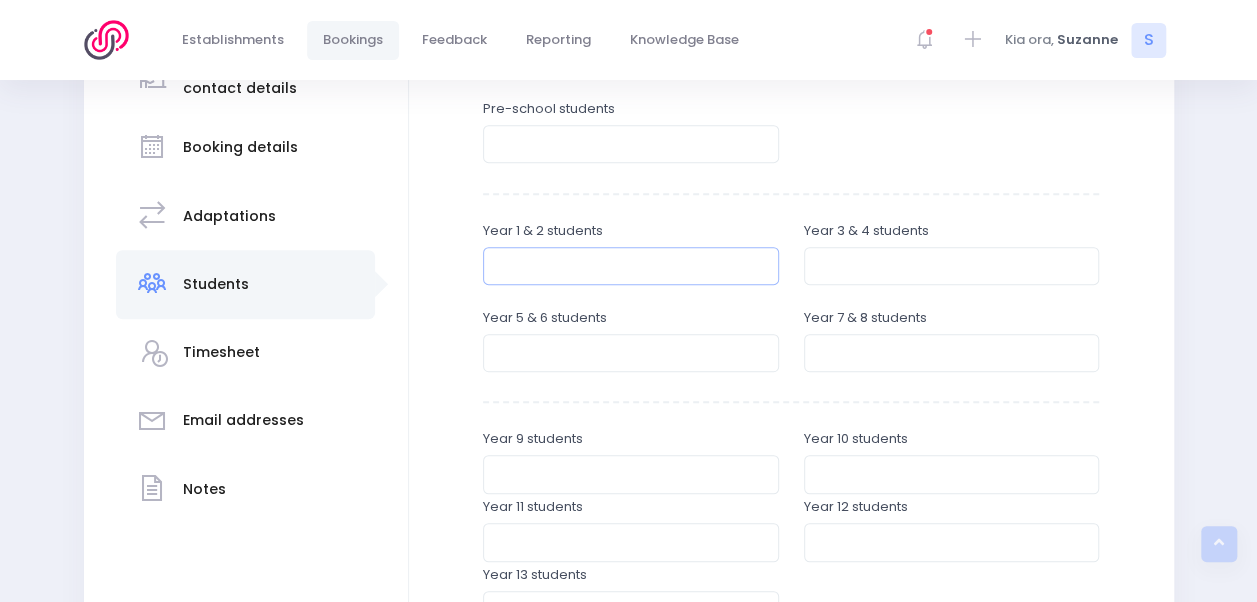 click at bounding box center [631, 266] 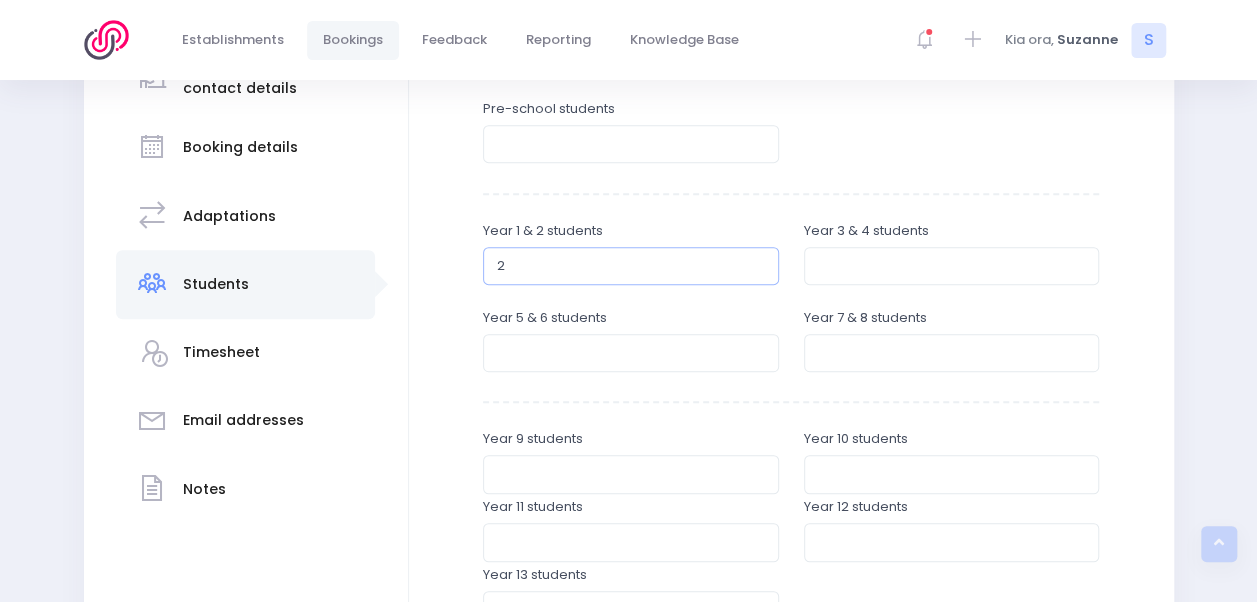 type on "2" 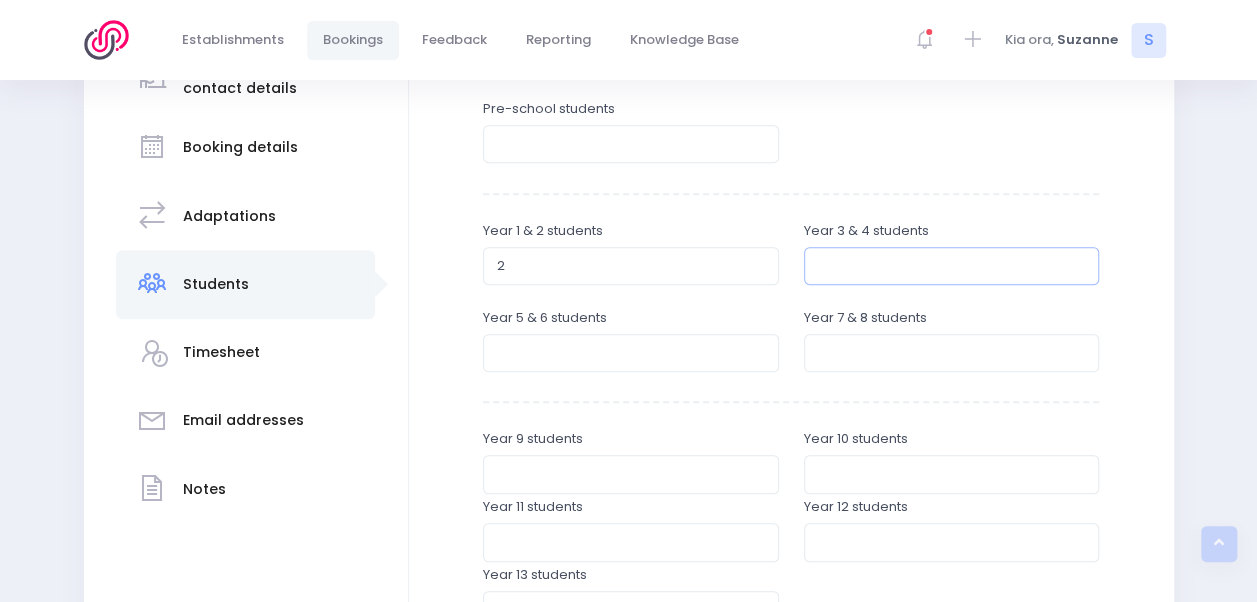 click at bounding box center [952, 266] 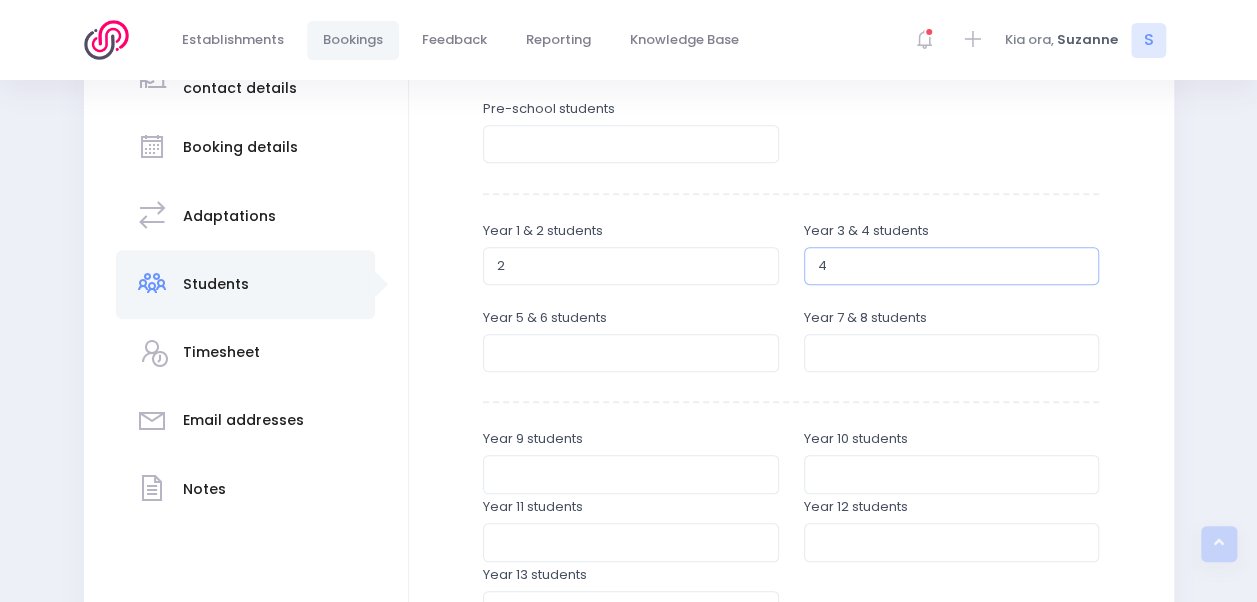 type on "4" 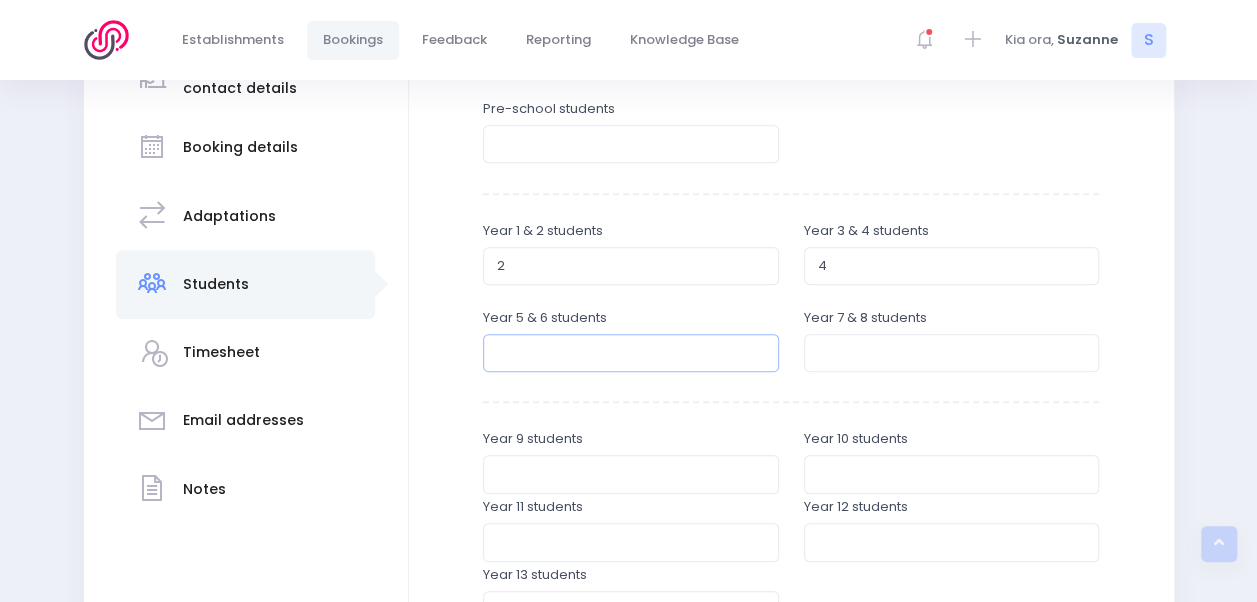 click at bounding box center (631, 353) 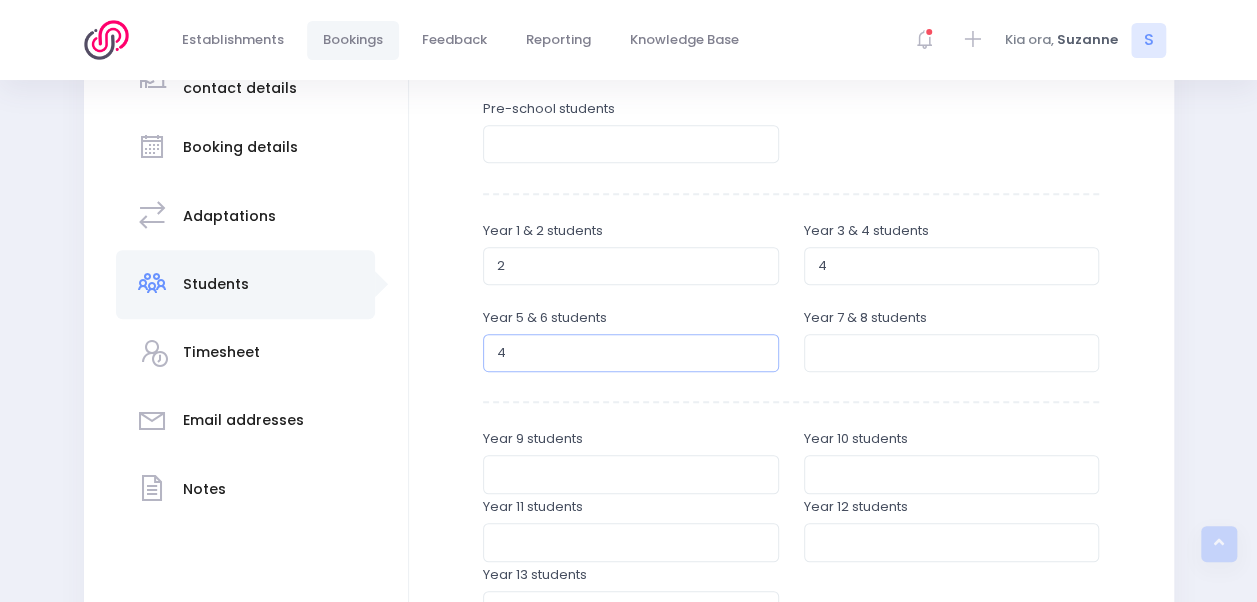 type on "4" 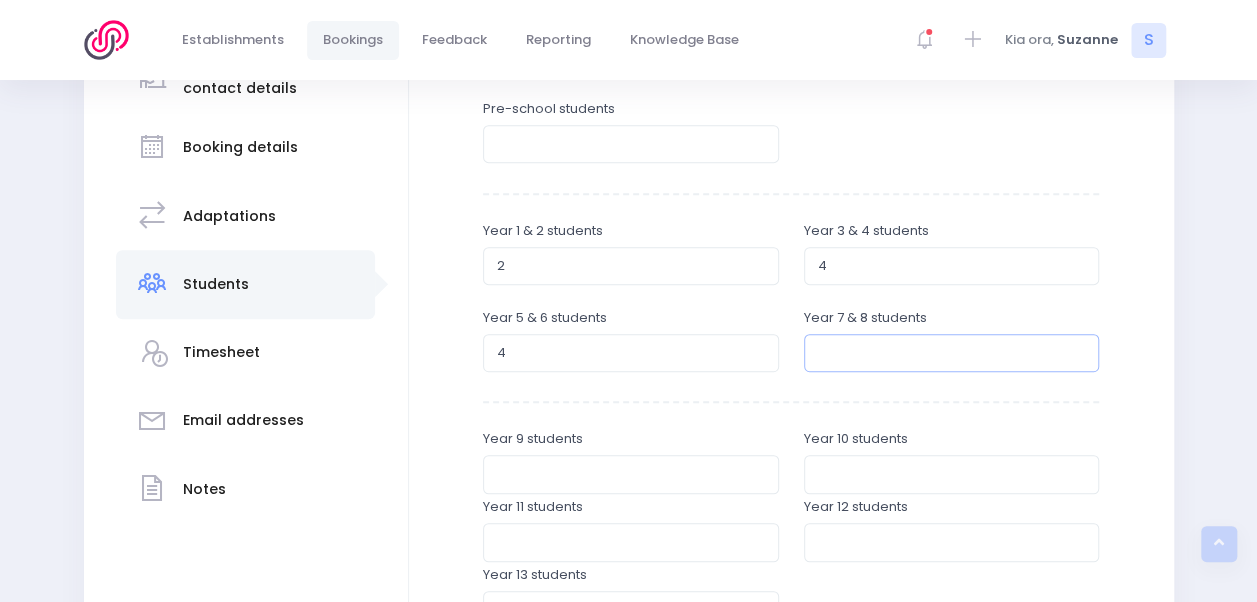 click at bounding box center [952, 353] 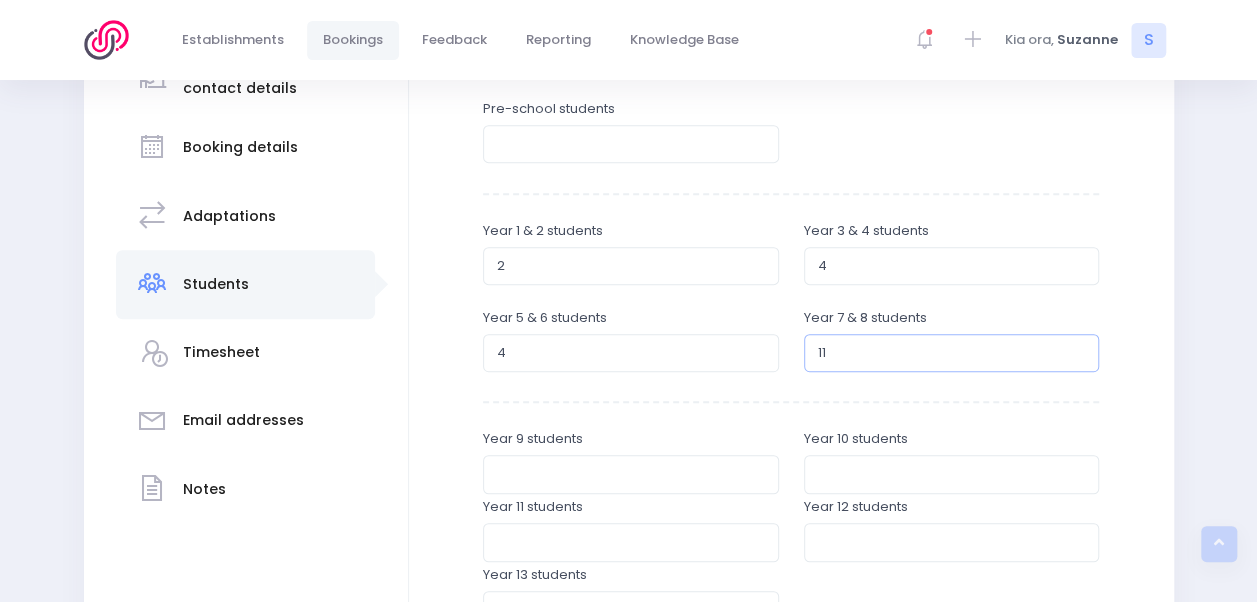 type on "11" 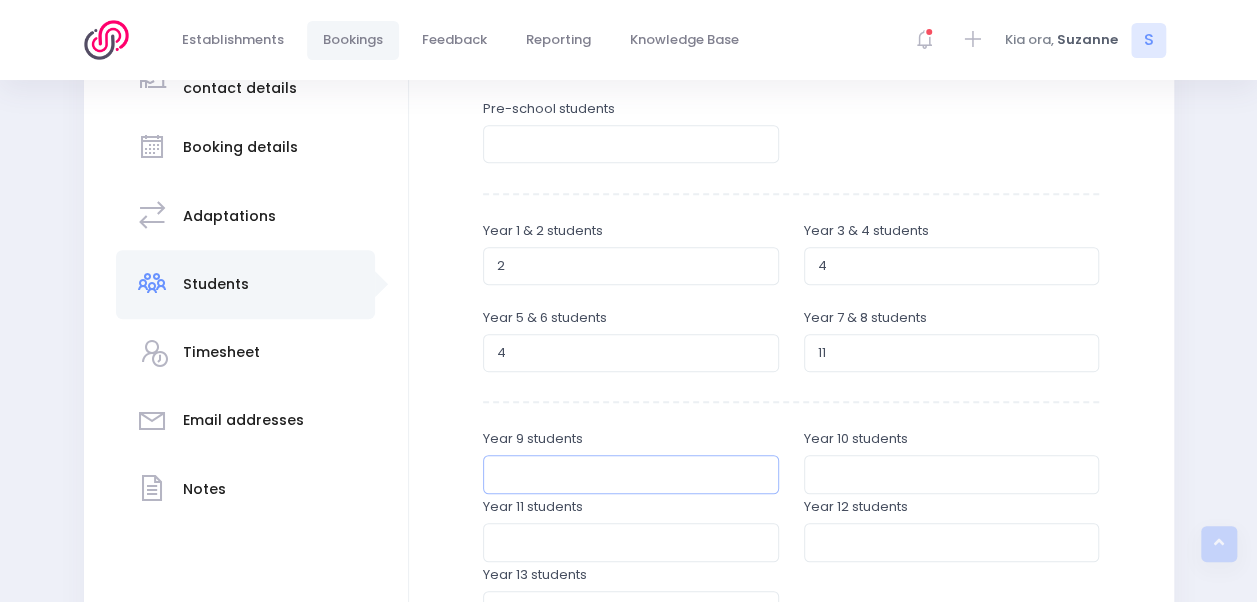 click at bounding box center (631, 474) 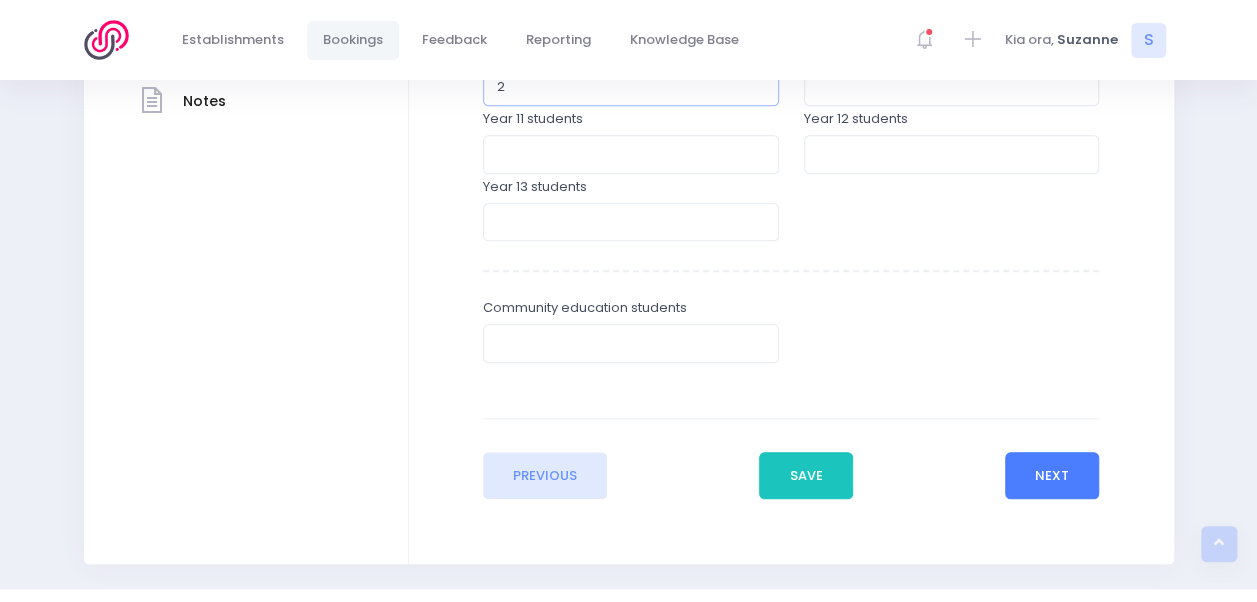 type on "2" 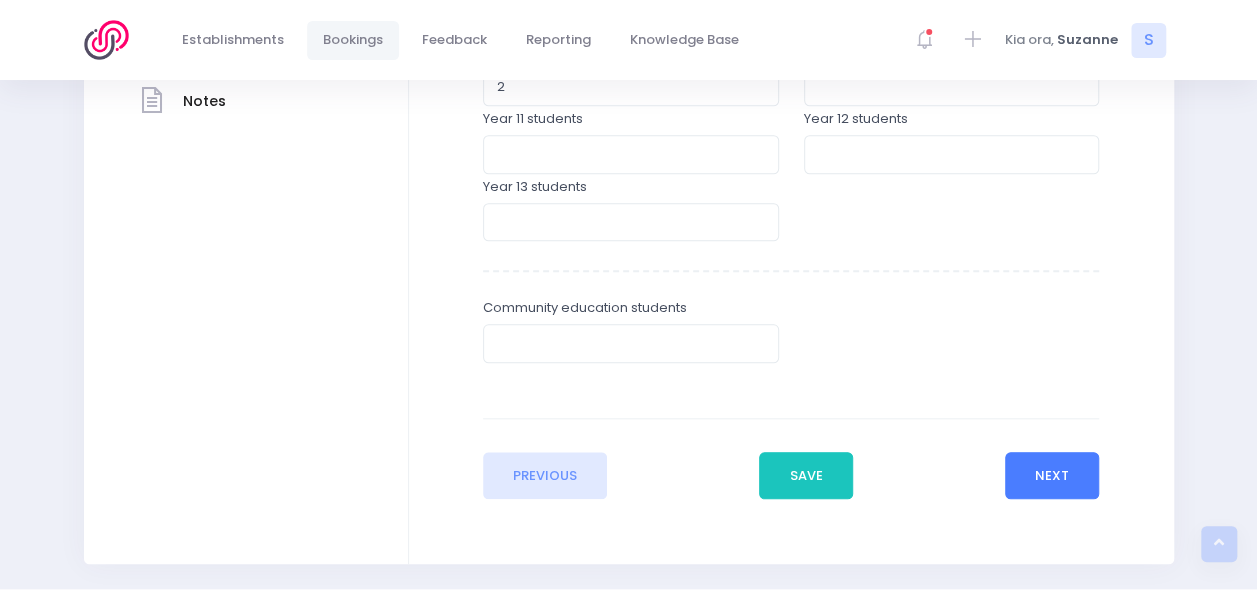 click on "Next" at bounding box center (1052, 476) 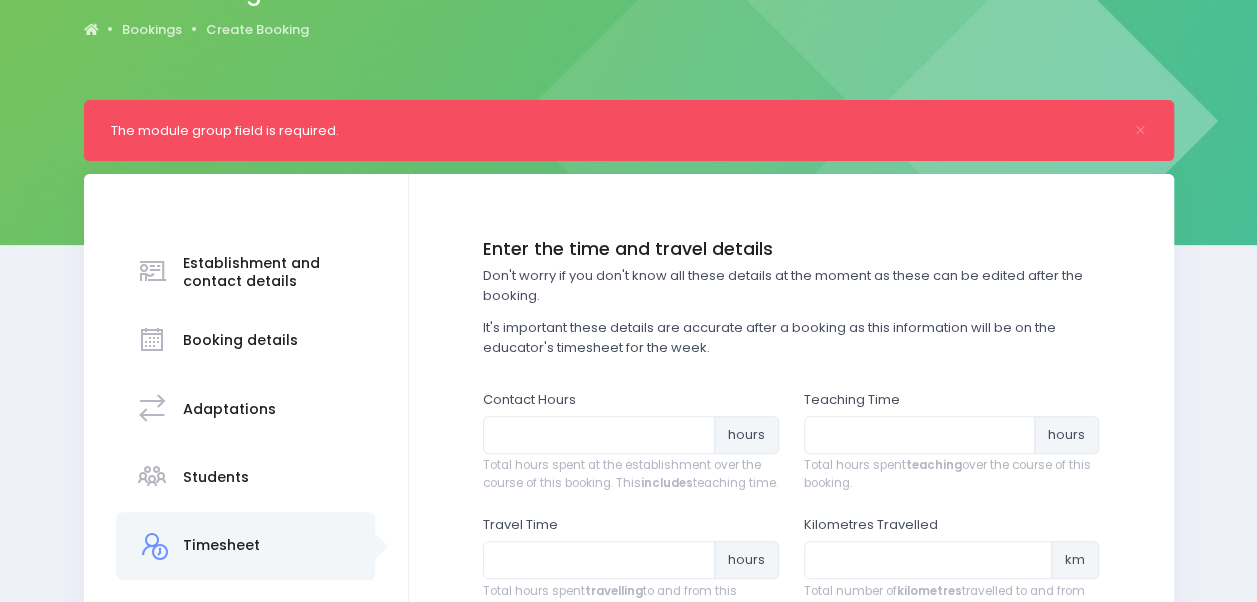 scroll, scrollTop: 206, scrollLeft: 0, axis: vertical 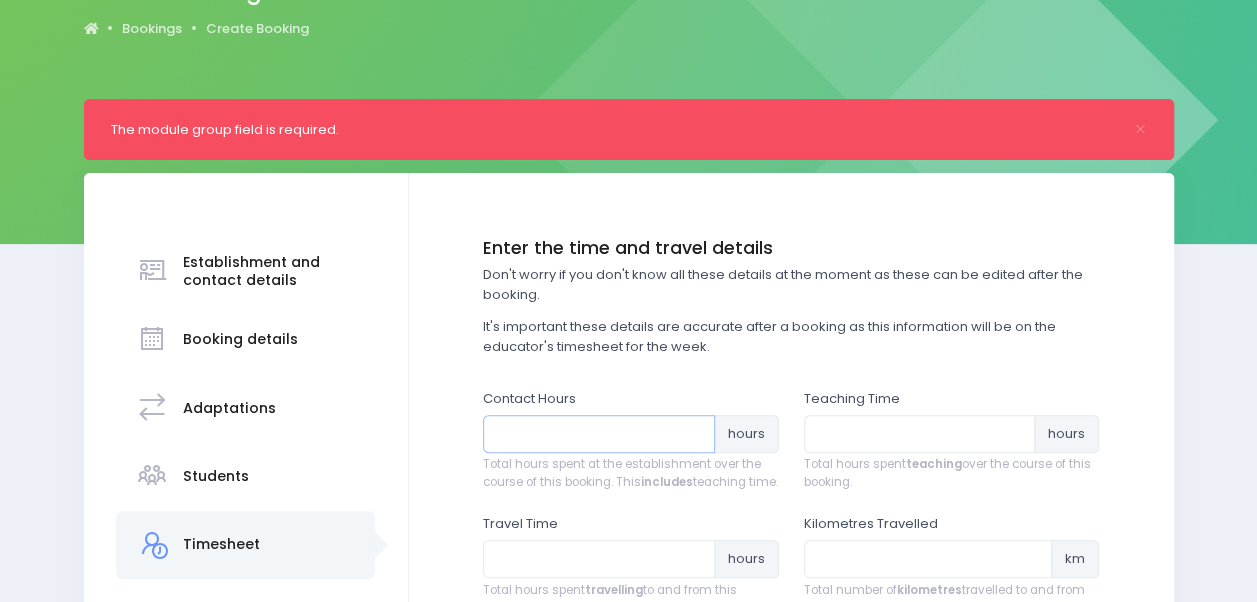 click at bounding box center [599, 434] 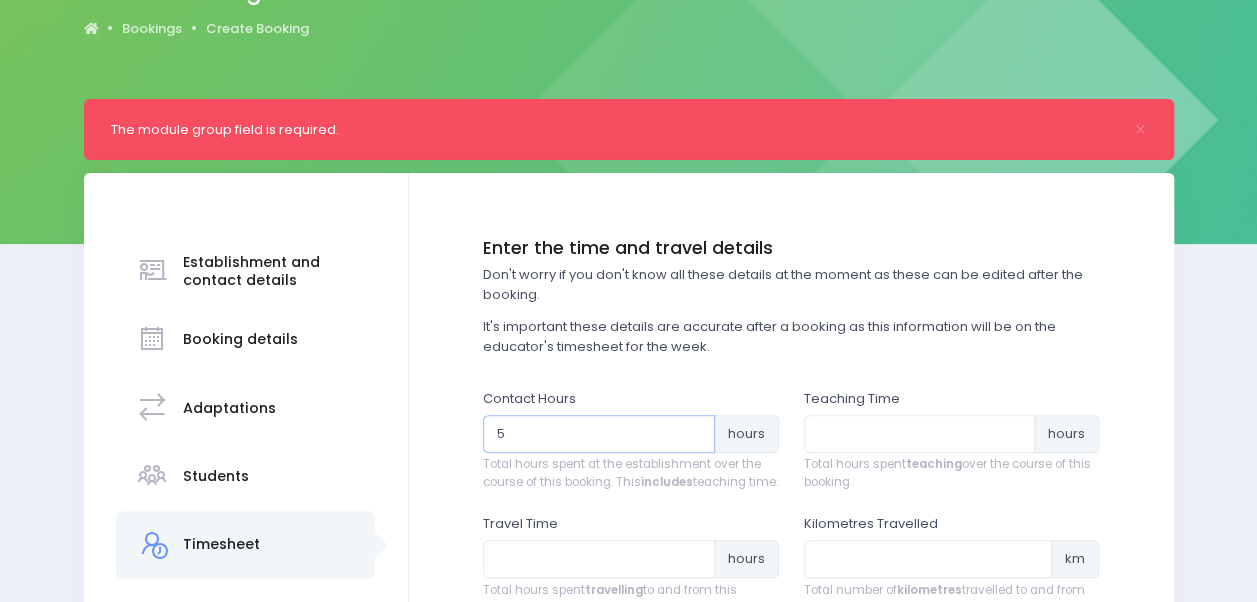 type on "5" 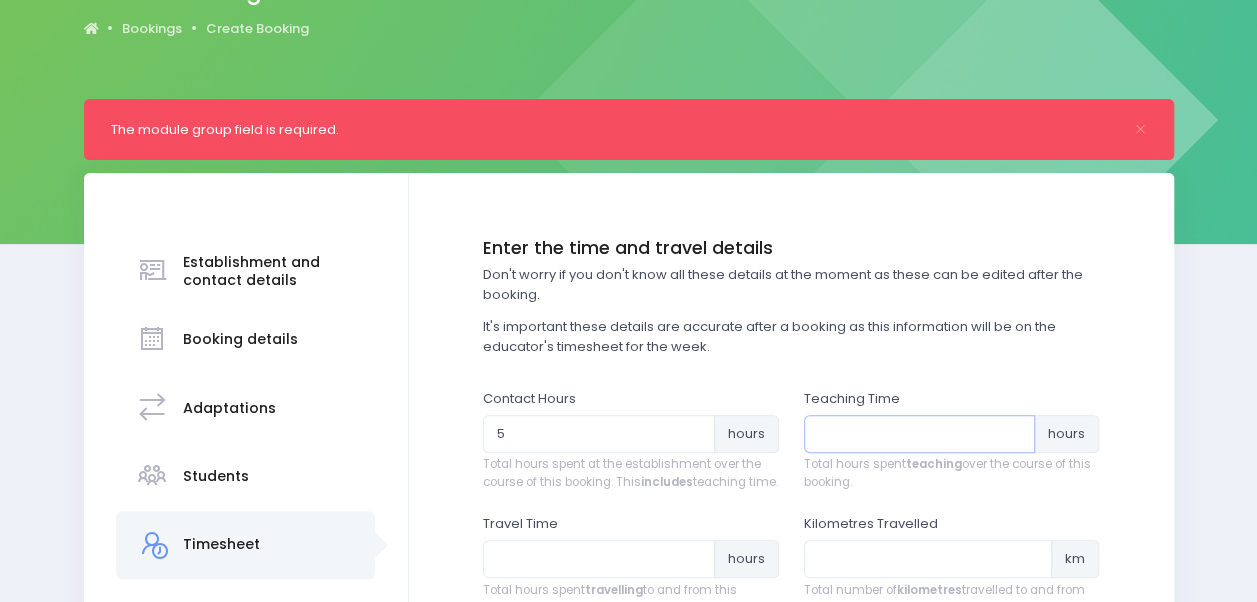 click at bounding box center [920, 434] 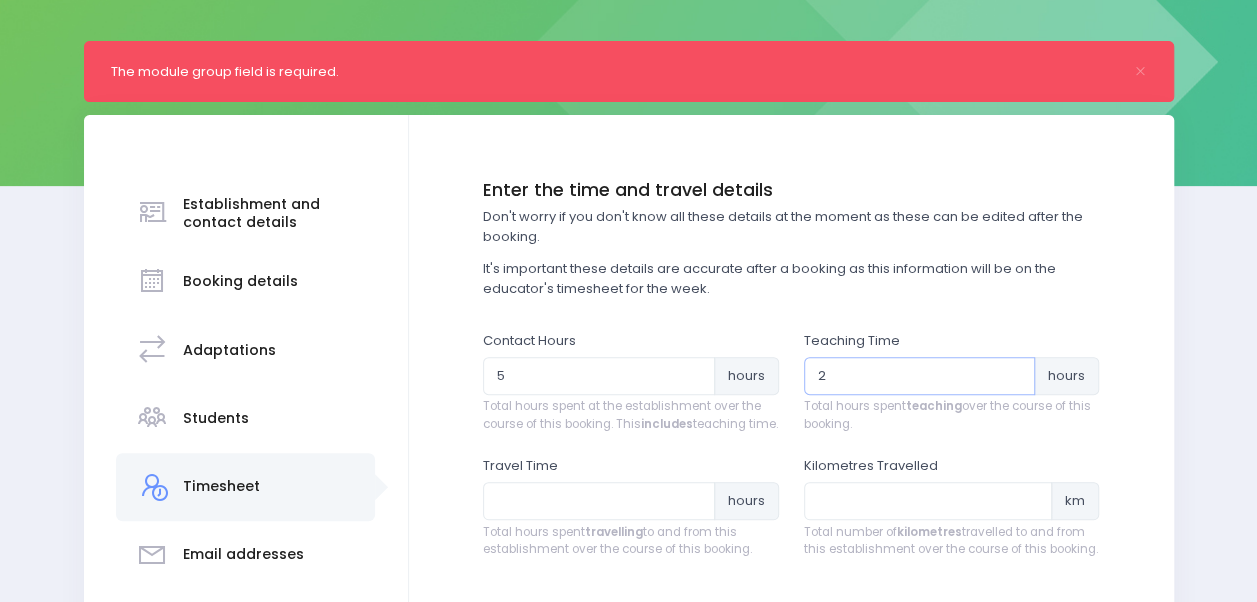 scroll, scrollTop: 265, scrollLeft: 0, axis: vertical 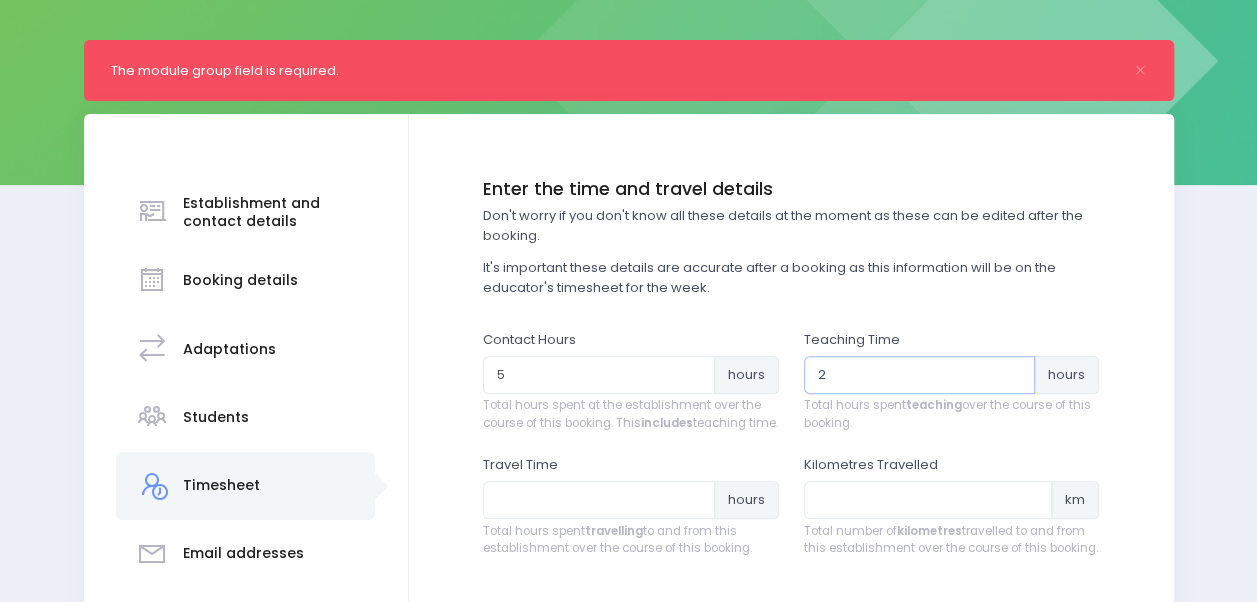 type on "2" 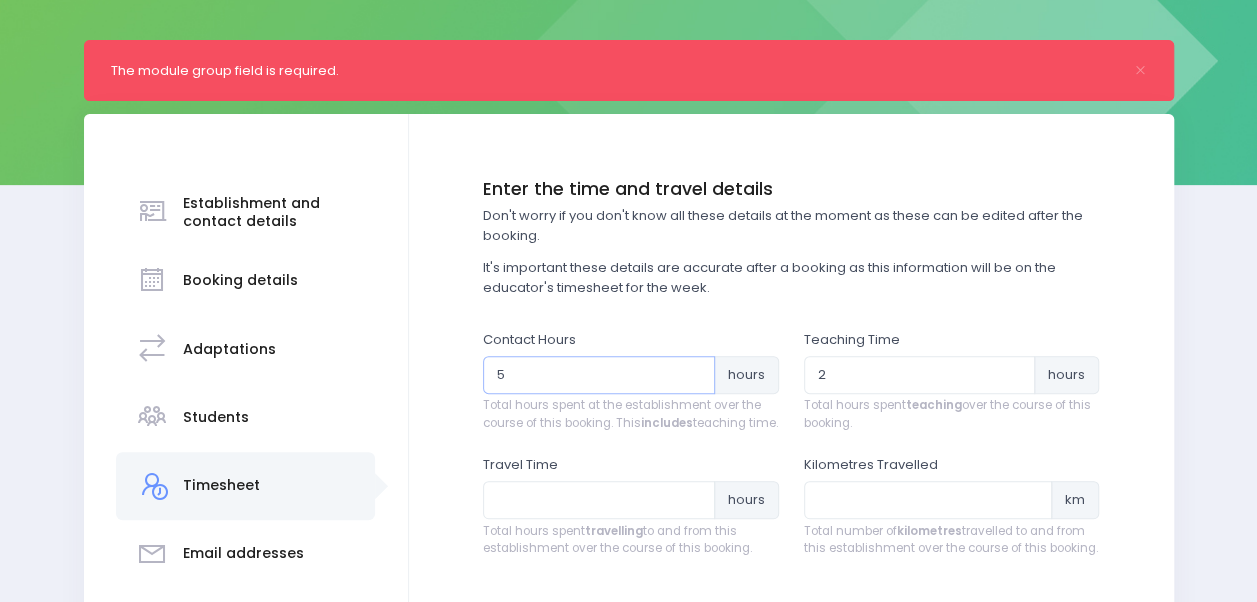 click on "5" at bounding box center (599, 375) 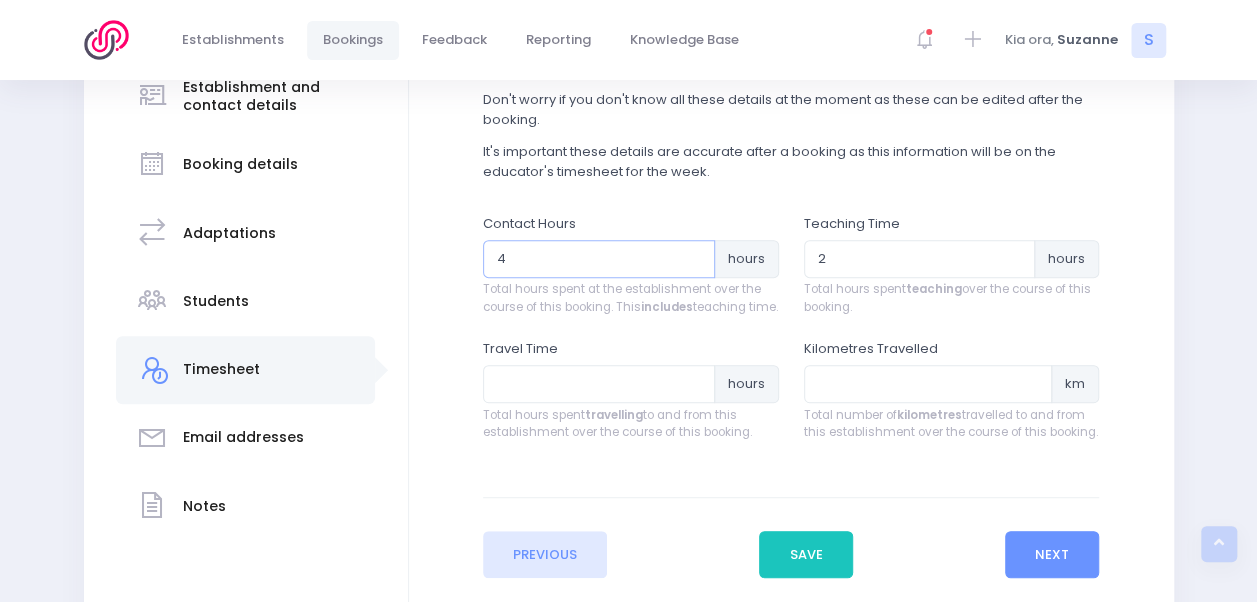 scroll, scrollTop: 387, scrollLeft: 0, axis: vertical 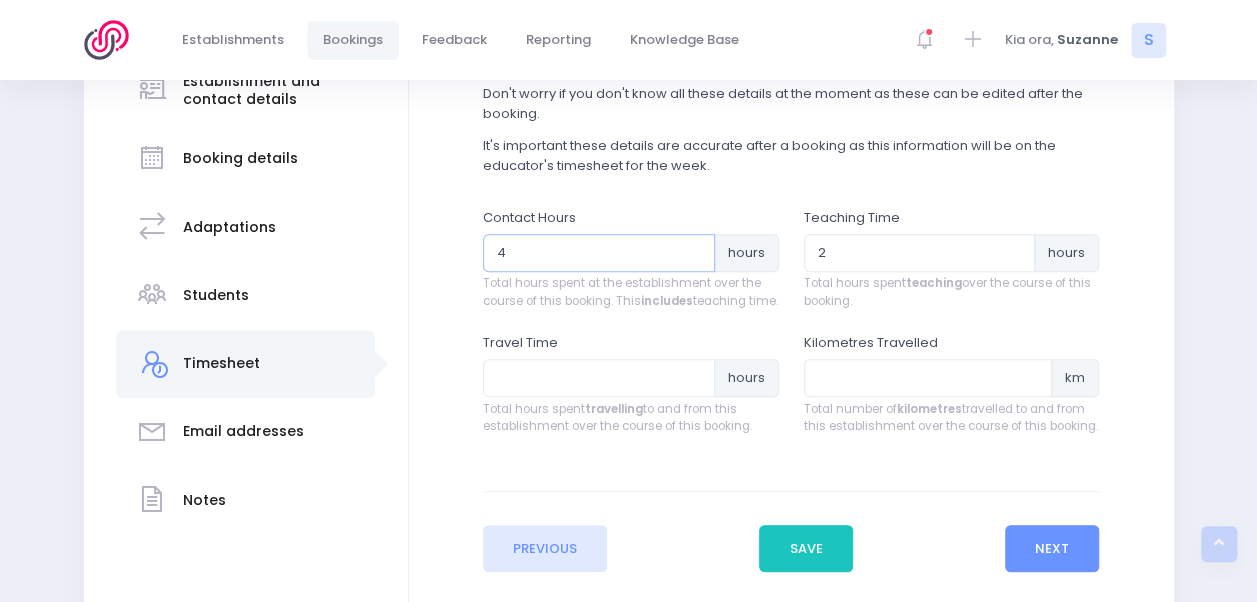 type on "4" 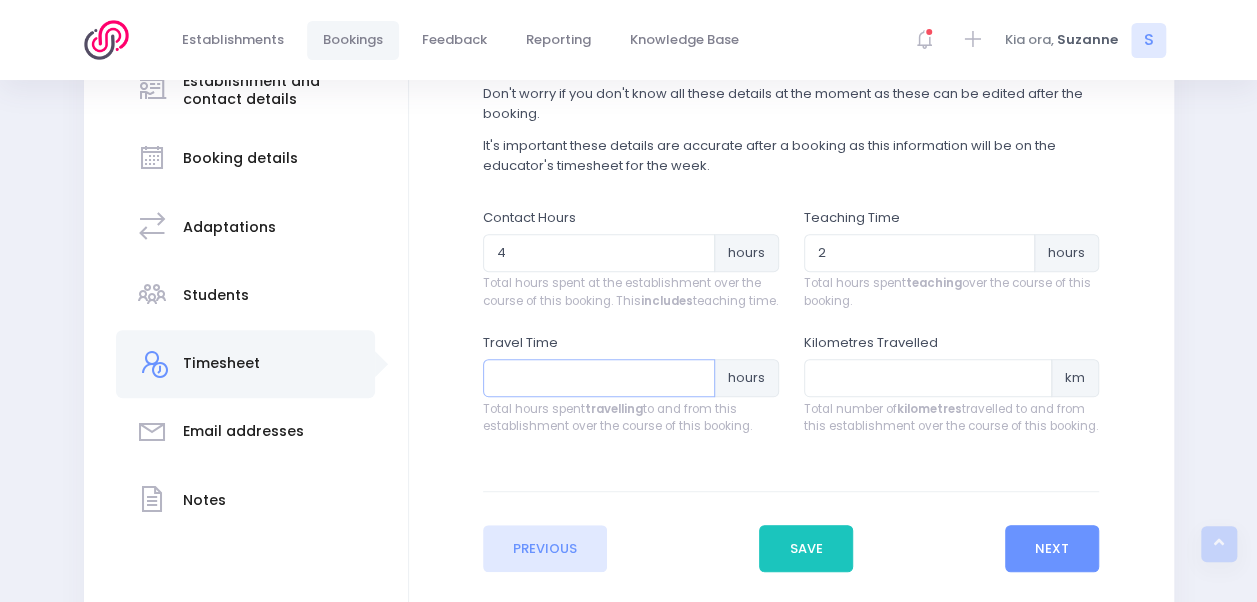 click at bounding box center [599, 378] 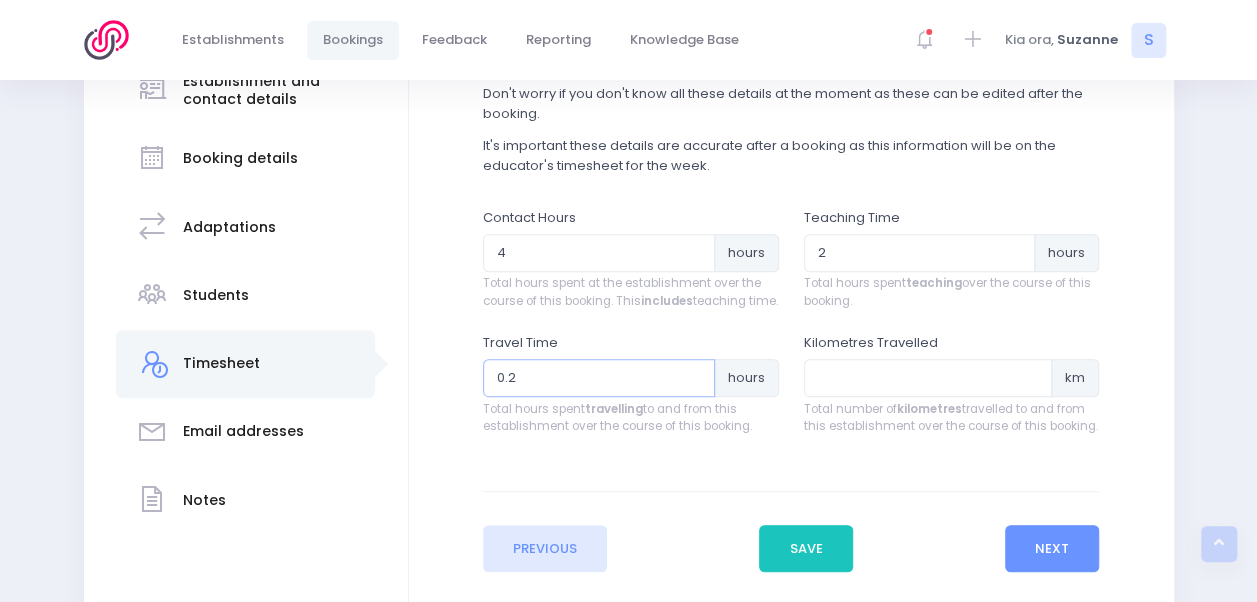 type on "0.2" 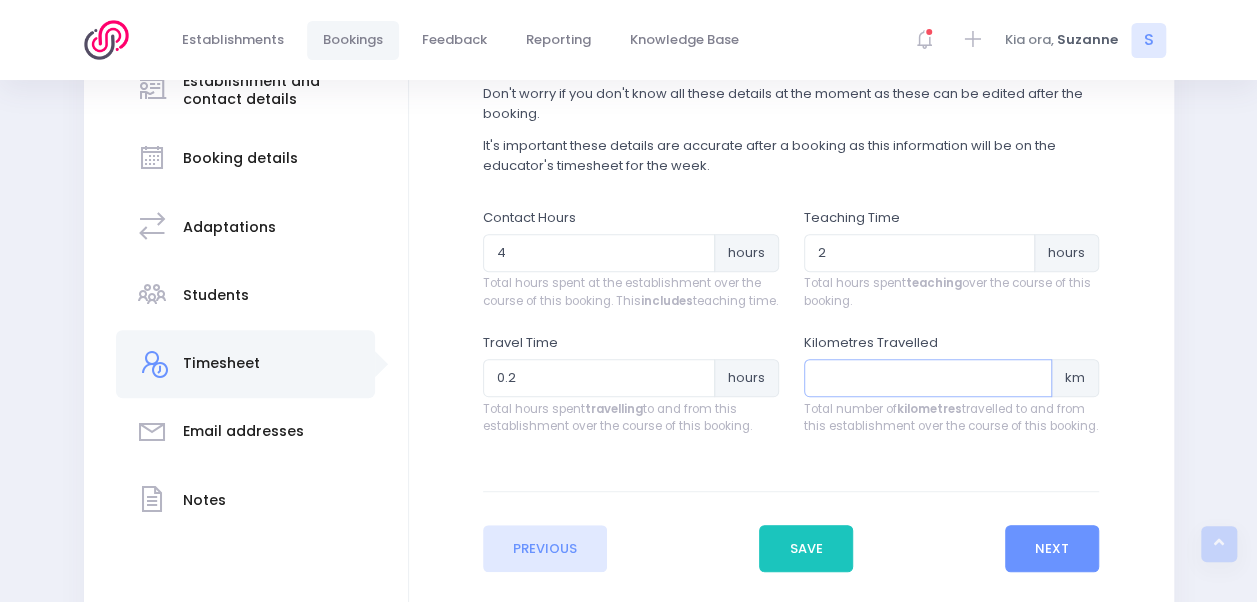 click at bounding box center [928, 378] 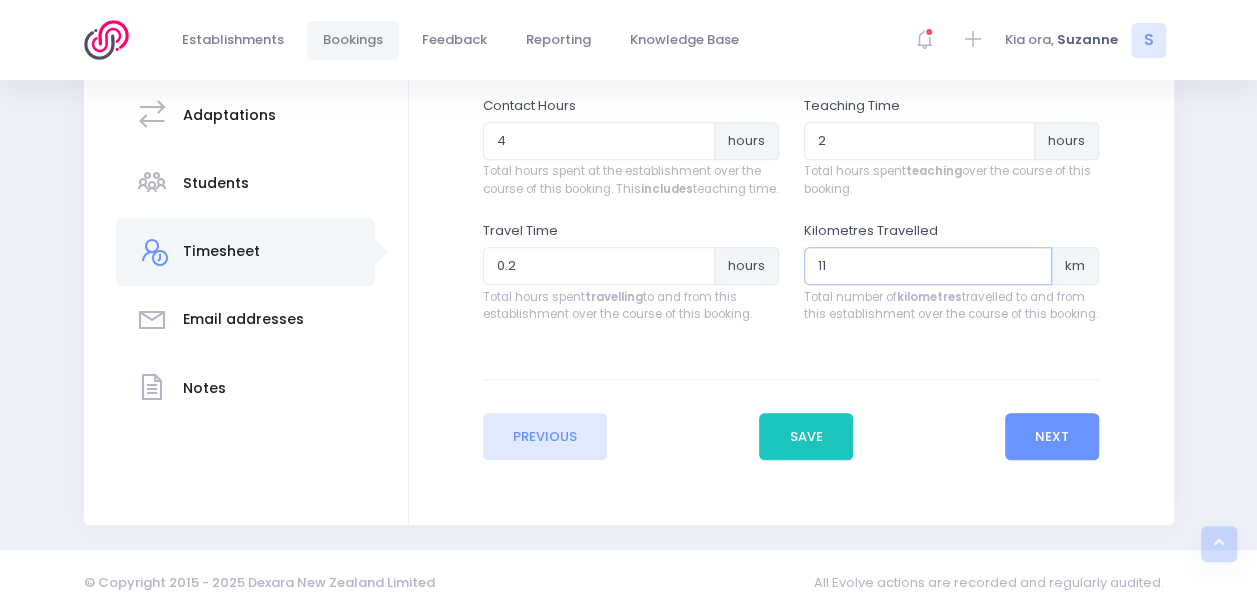 scroll, scrollTop: 520, scrollLeft: 0, axis: vertical 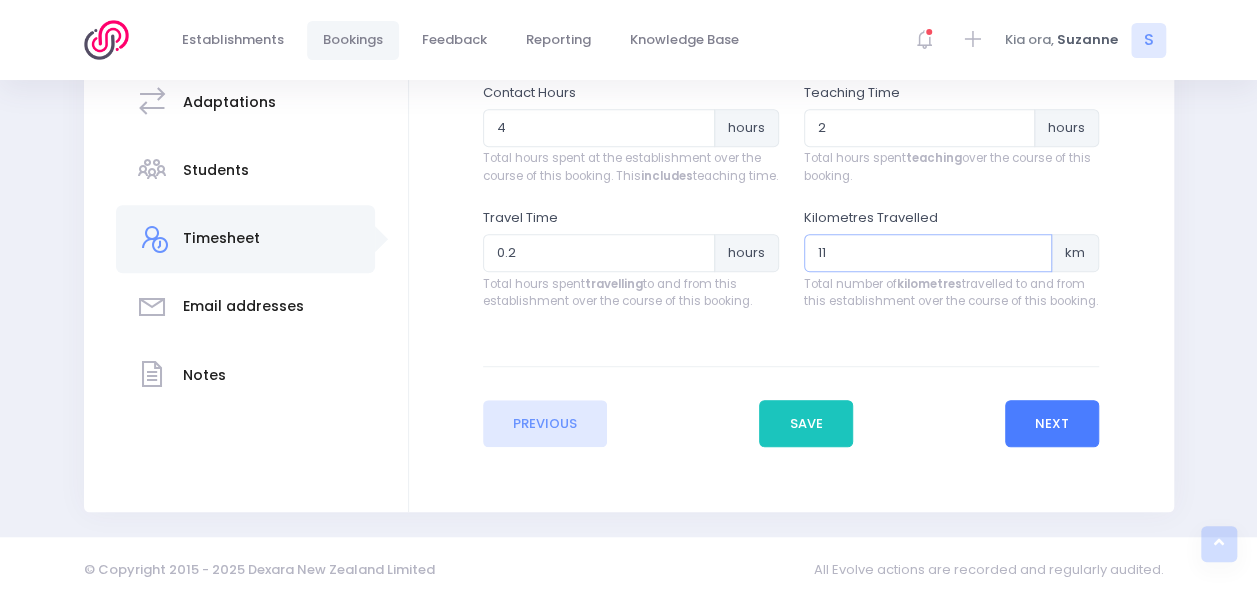 type on "11" 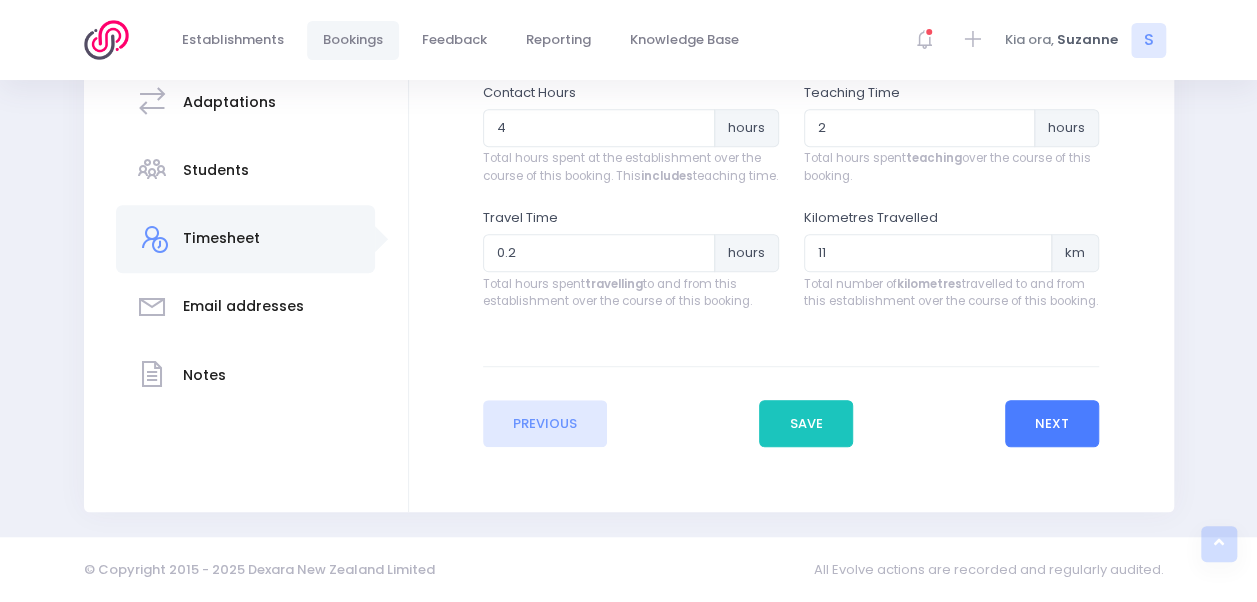 click on "Next" at bounding box center [1052, 424] 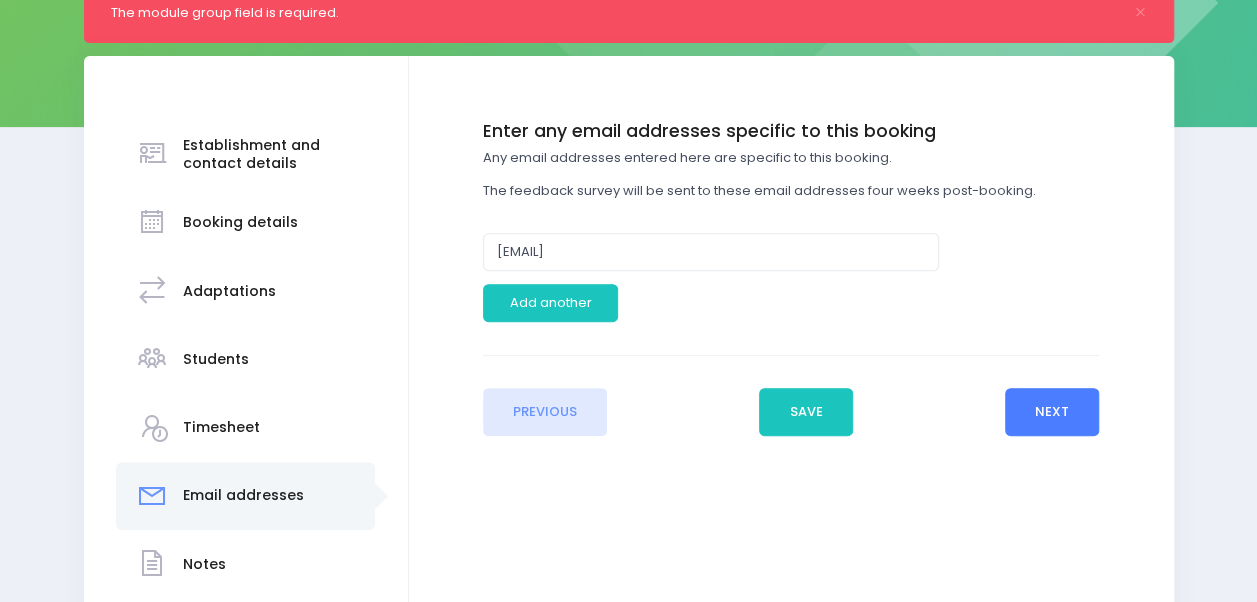 scroll, scrollTop: 372, scrollLeft: 0, axis: vertical 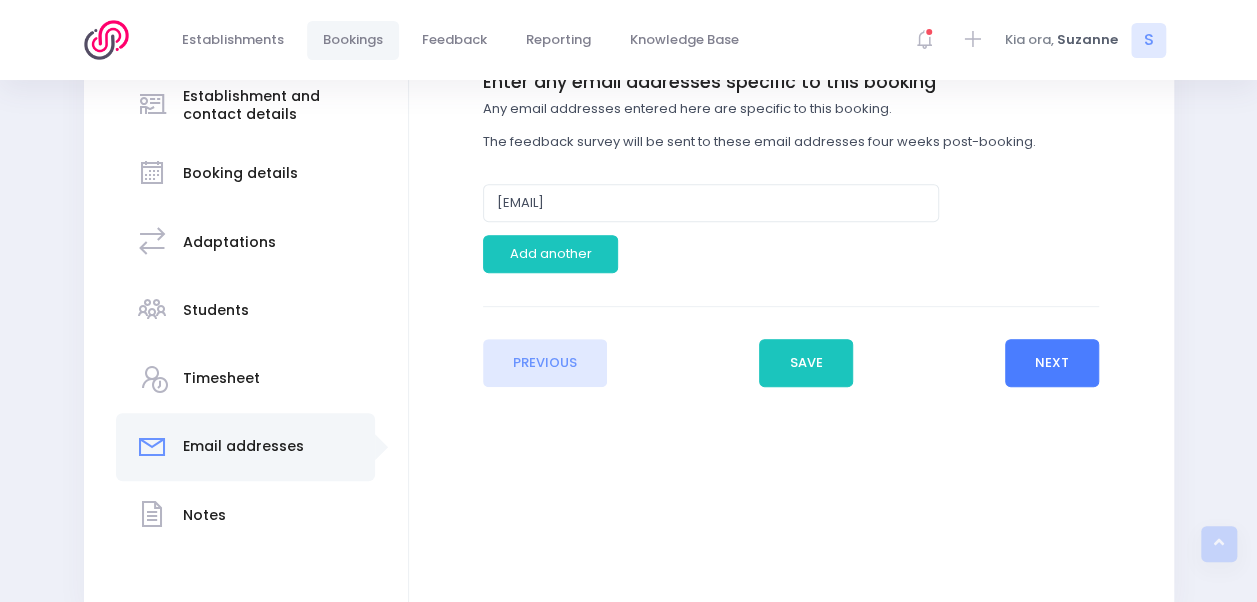 click on "Next" at bounding box center [1052, 363] 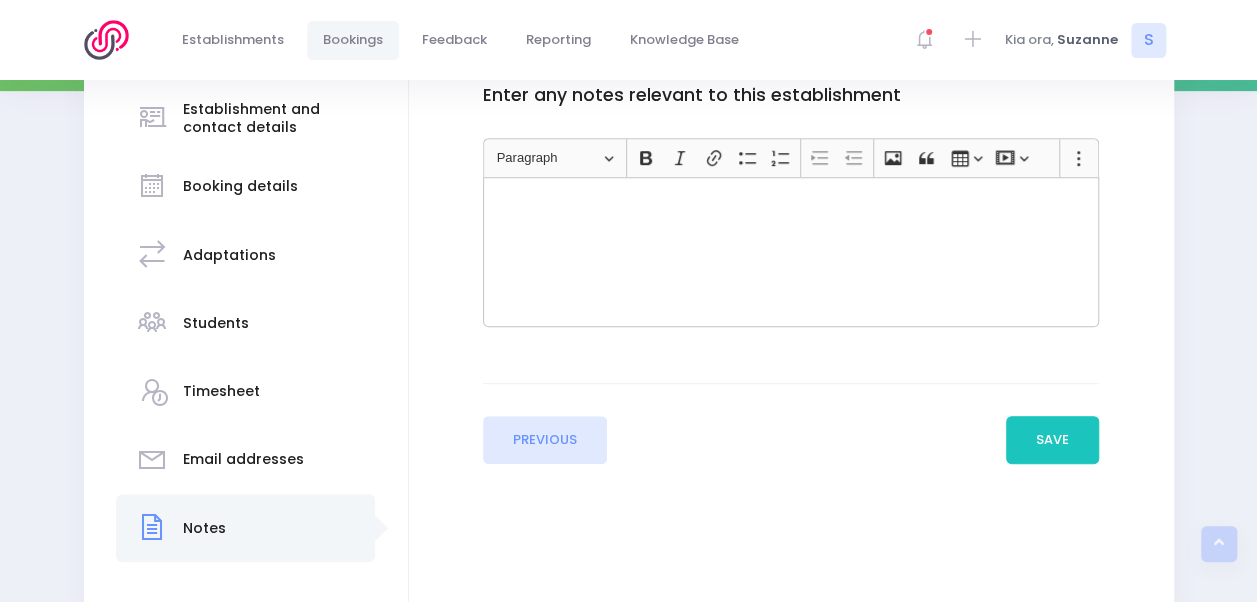 scroll, scrollTop: 360, scrollLeft: 0, axis: vertical 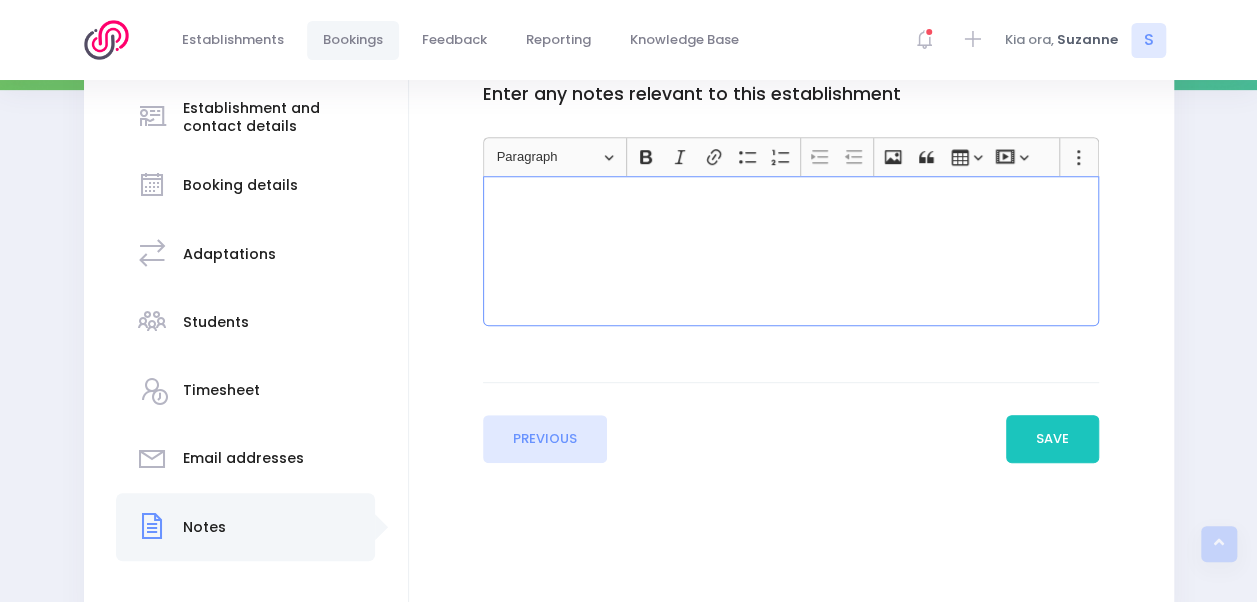 click at bounding box center [791, 251] 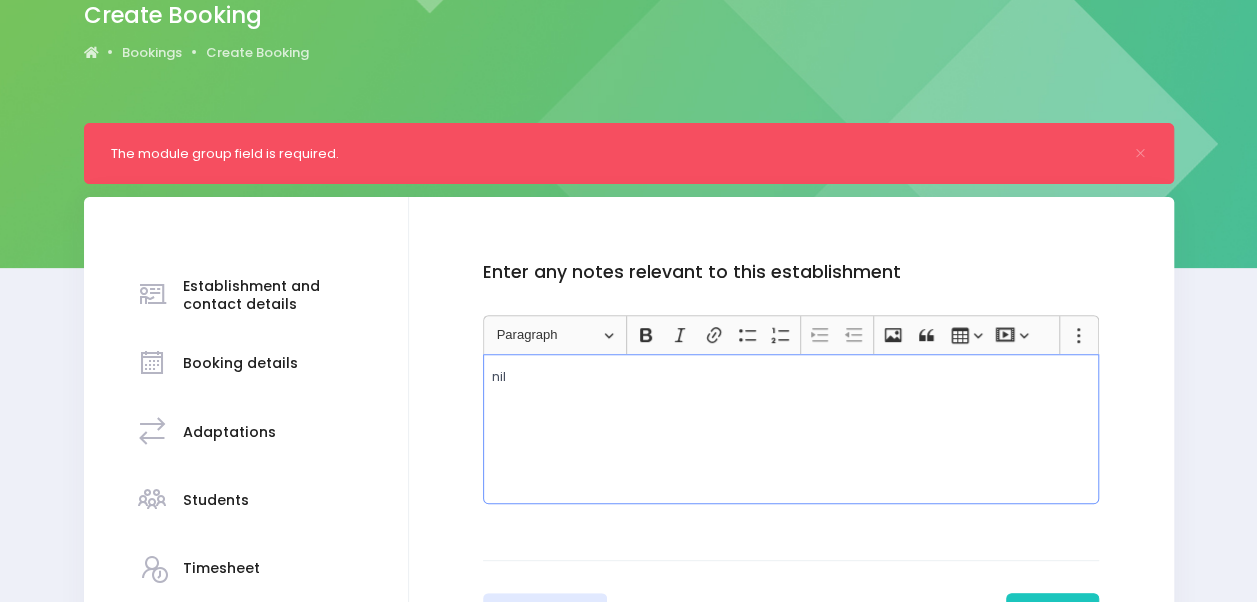 scroll, scrollTop: 473, scrollLeft: 0, axis: vertical 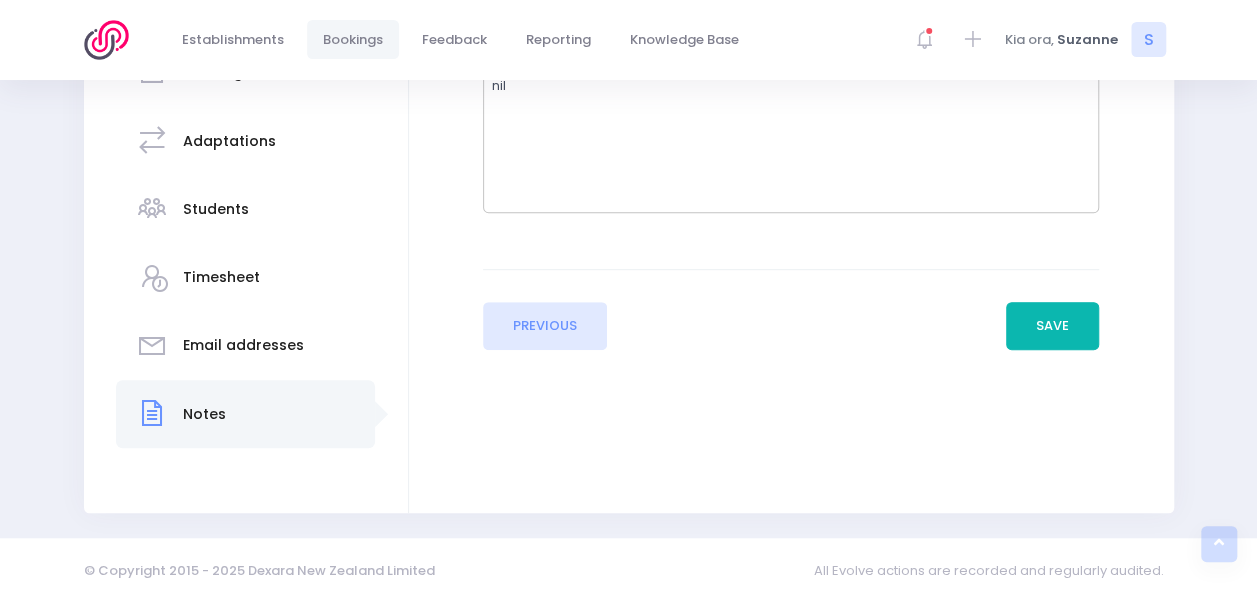 click on "Save" at bounding box center [1053, 326] 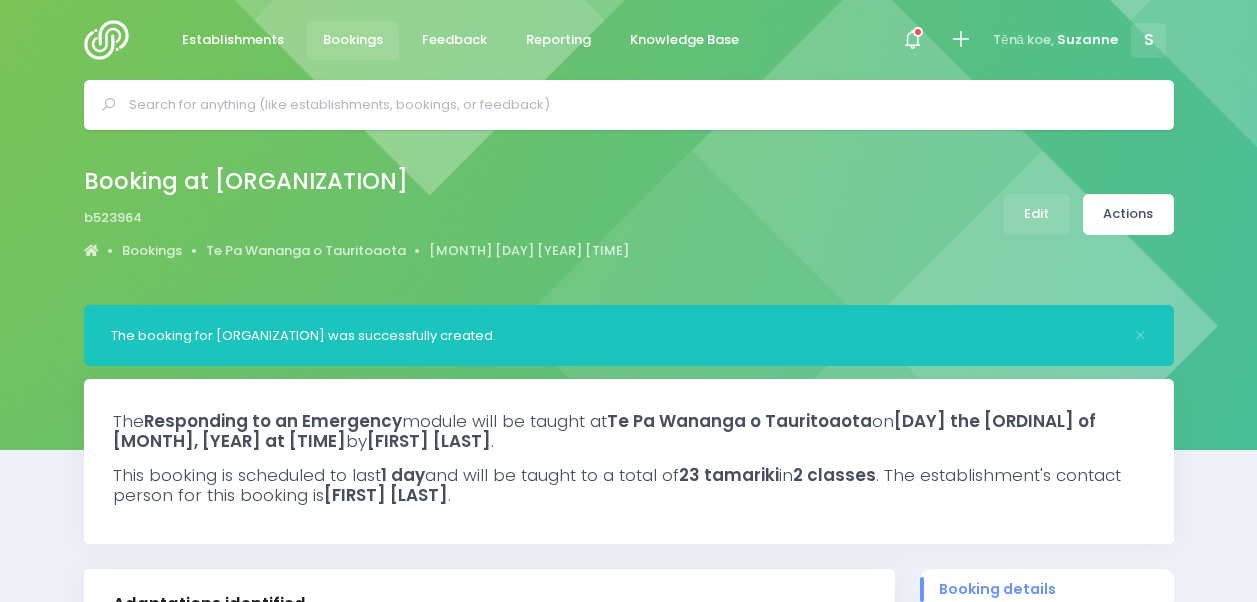 select on "5" 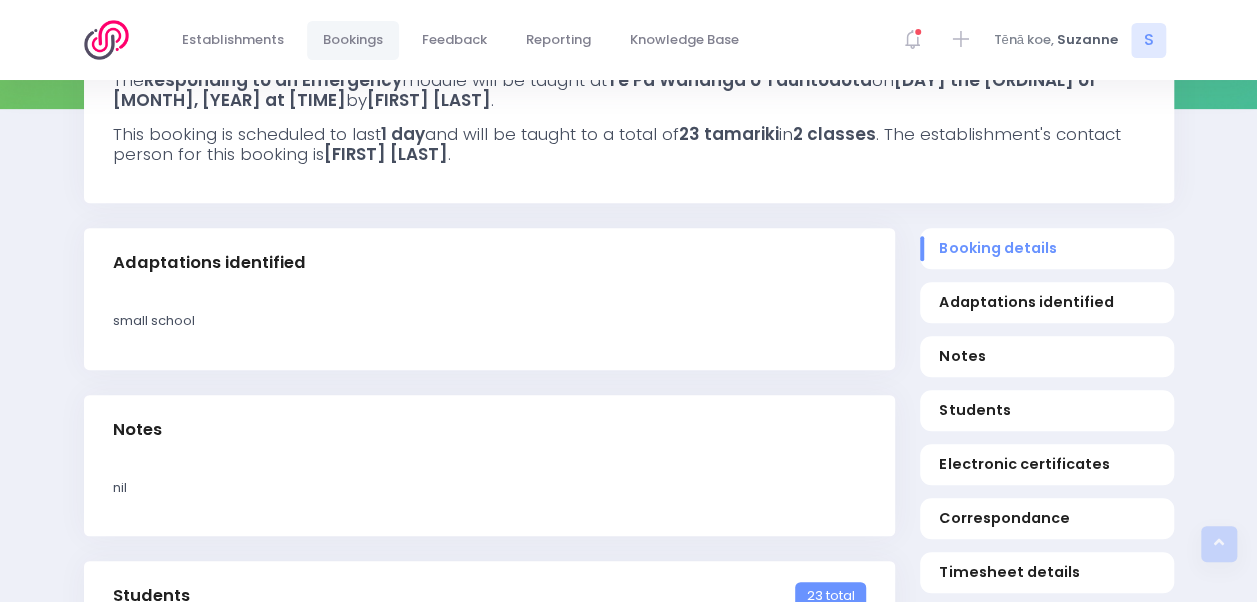 scroll, scrollTop: 343, scrollLeft: 0, axis: vertical 